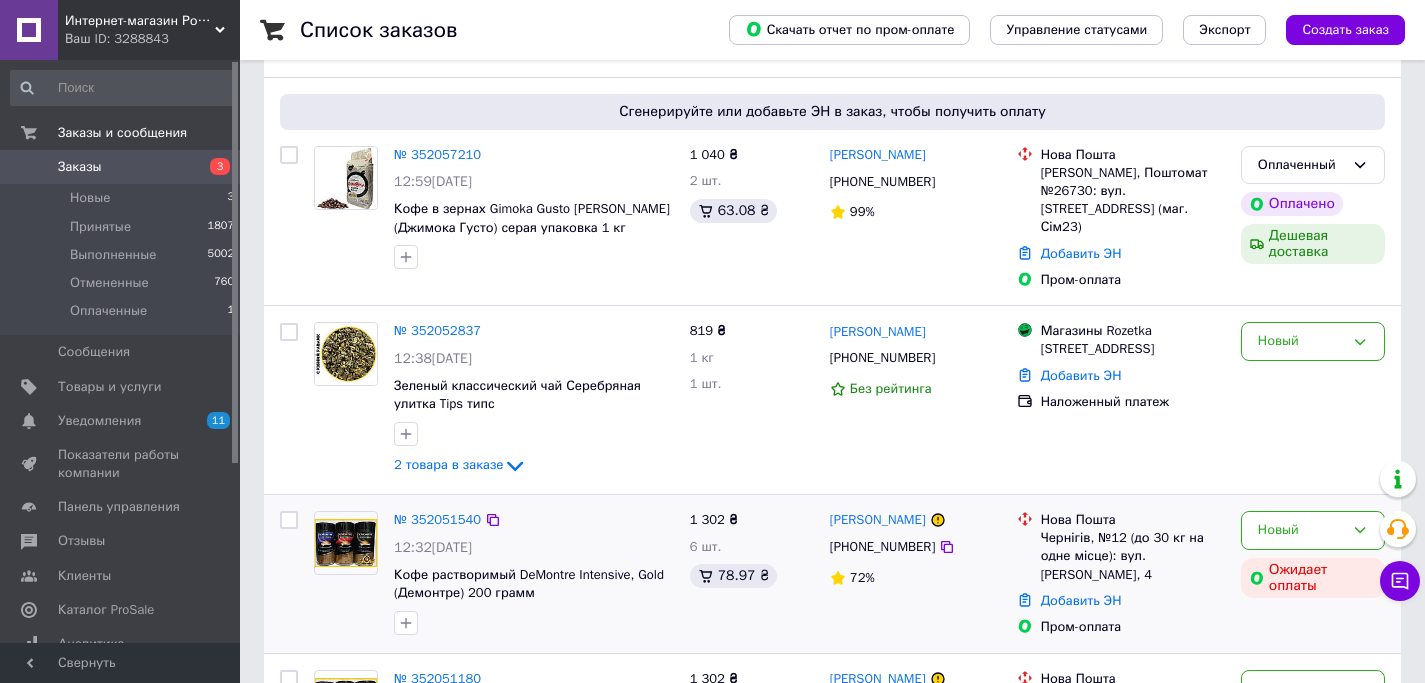 scroll, scrollTop: 123, scrollLeft: 0, axis: vertical 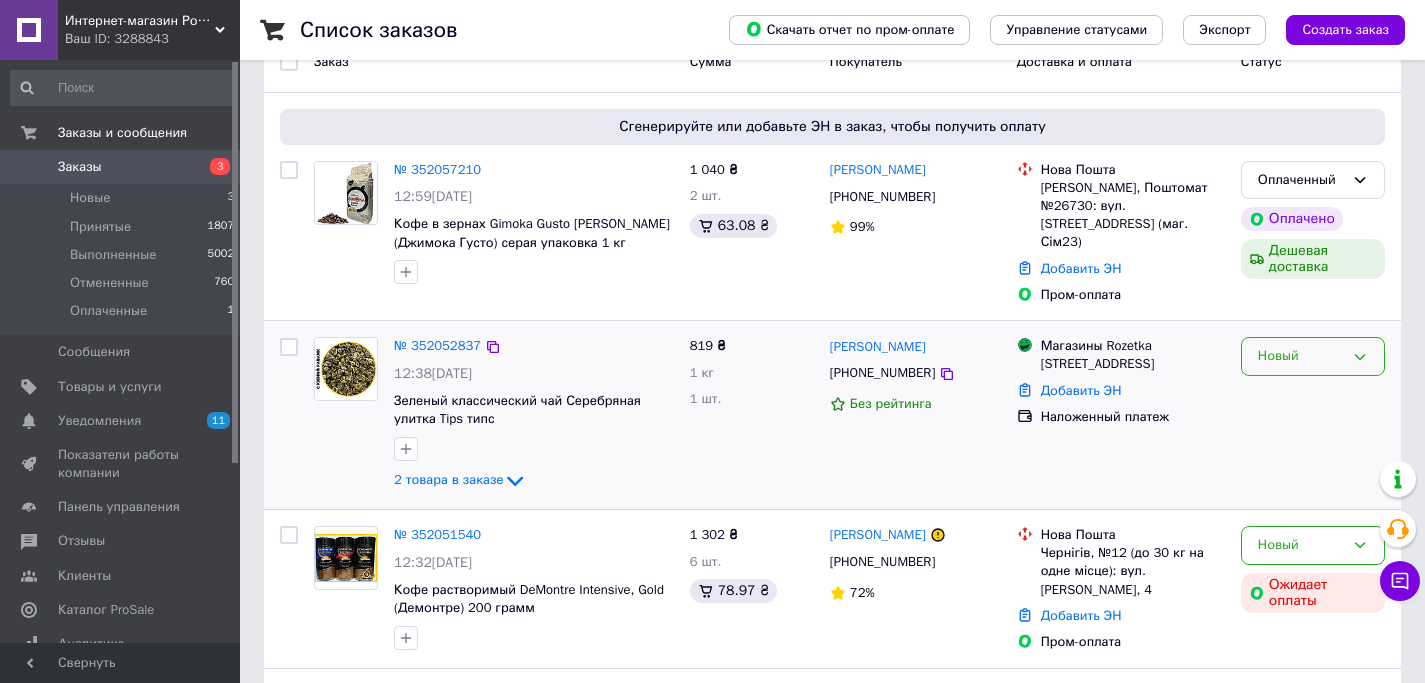 click on "Новый" at bounding box center (1301, 356) 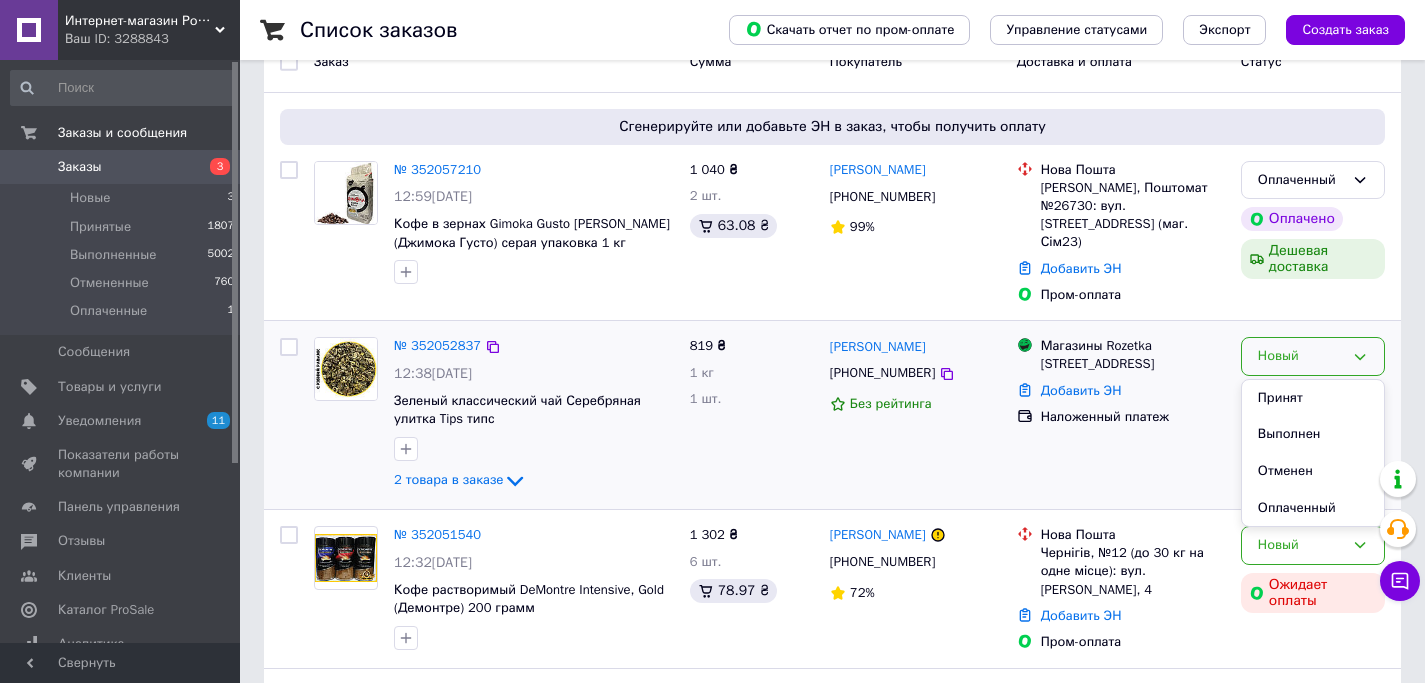 click on "Принят" at bounding box center [1313, 398] 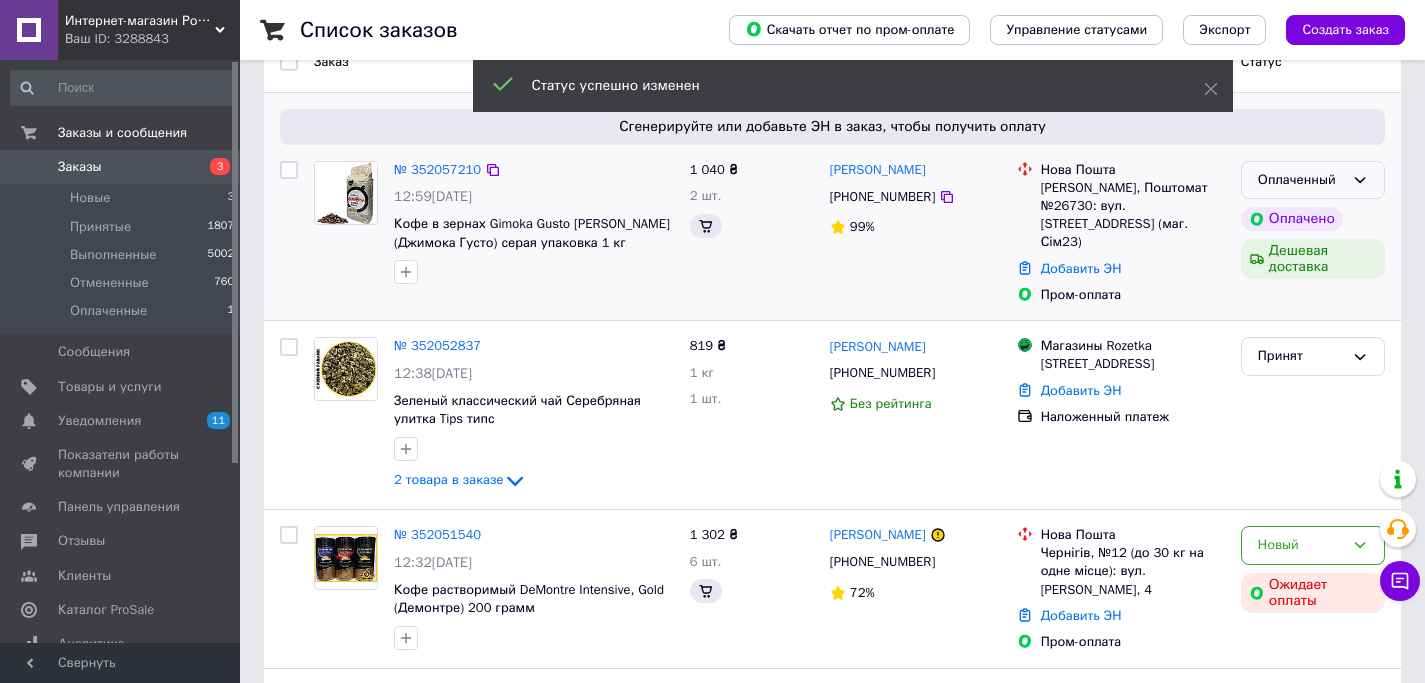 click 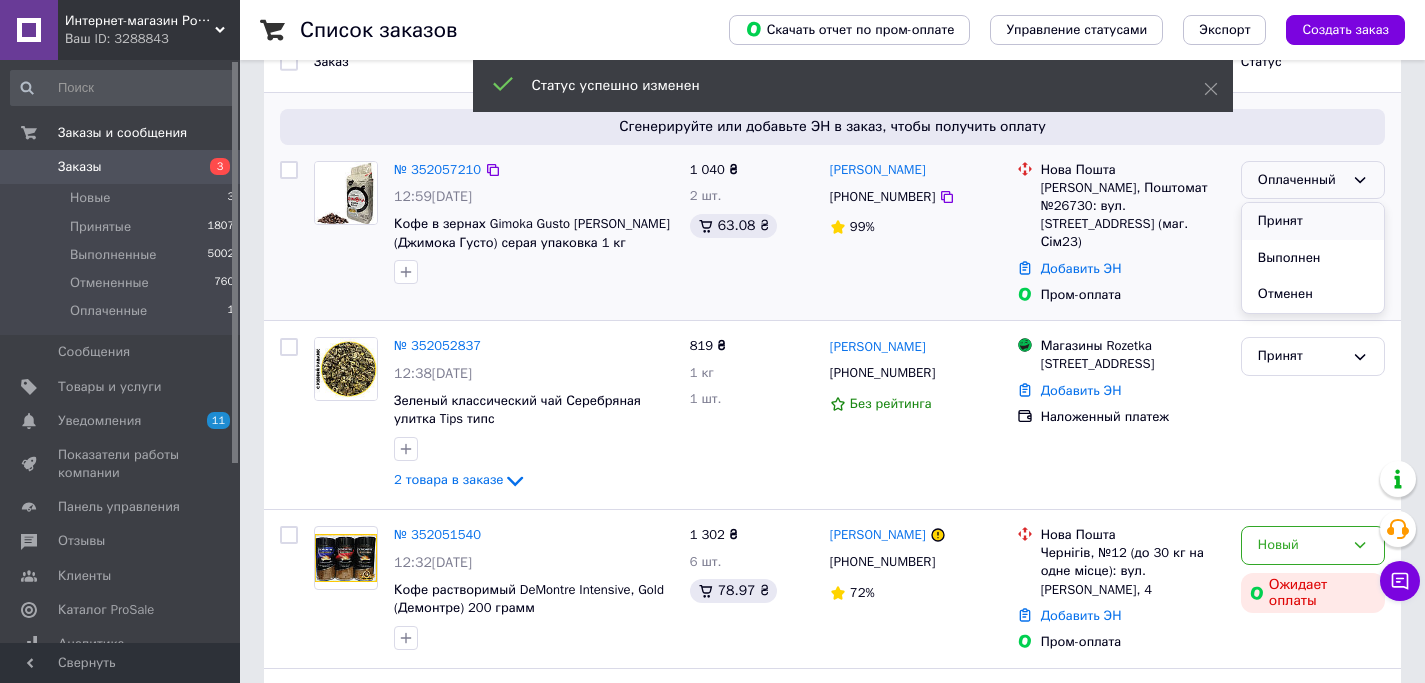 click on "Принят" at bounding box center (1313, 221) 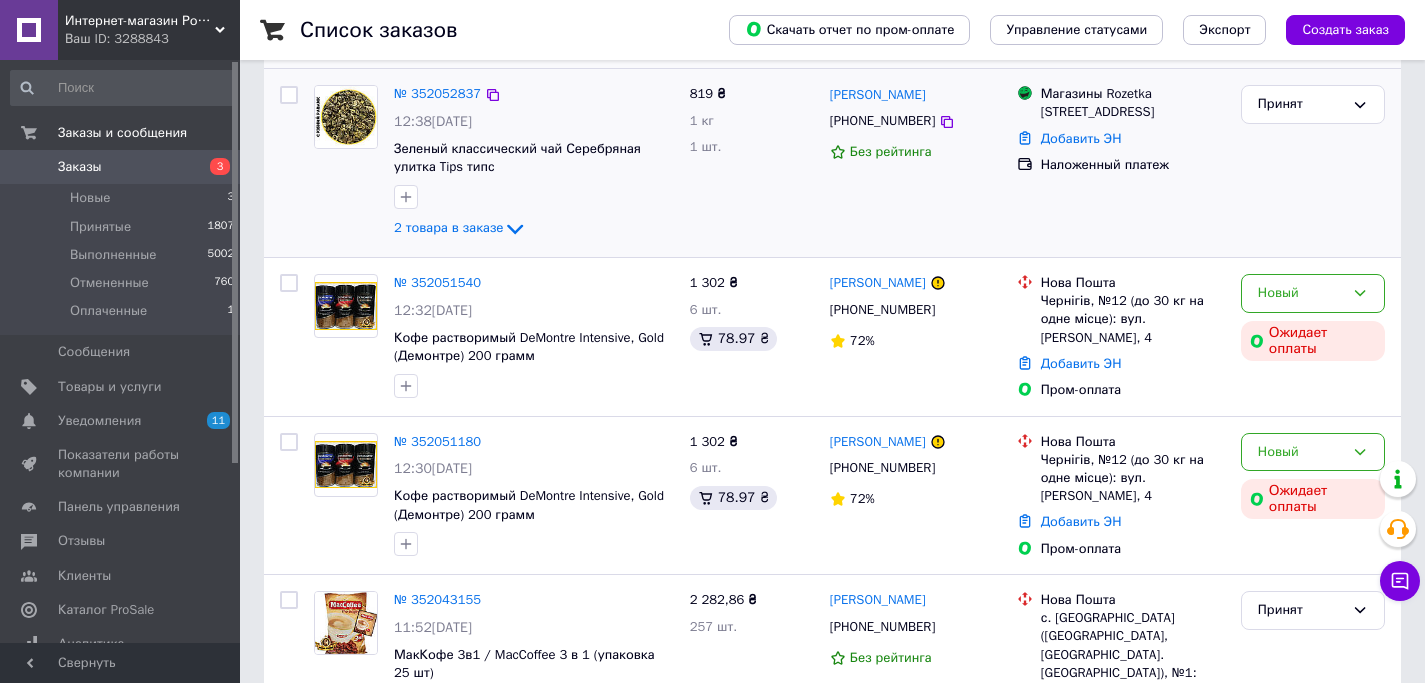 scroll, scrollTop: 483, scrollLeft: 0, axis: vertical 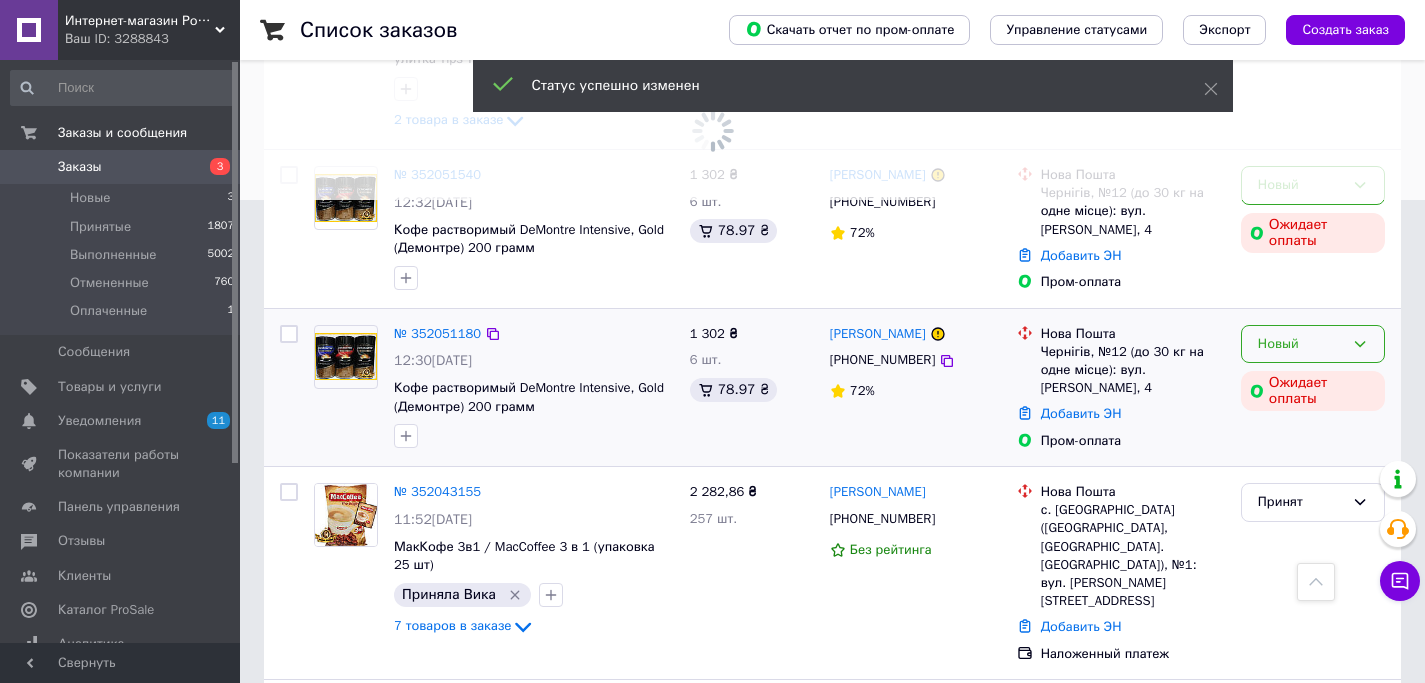click on "Новый" at bounding box center (1301, 344) 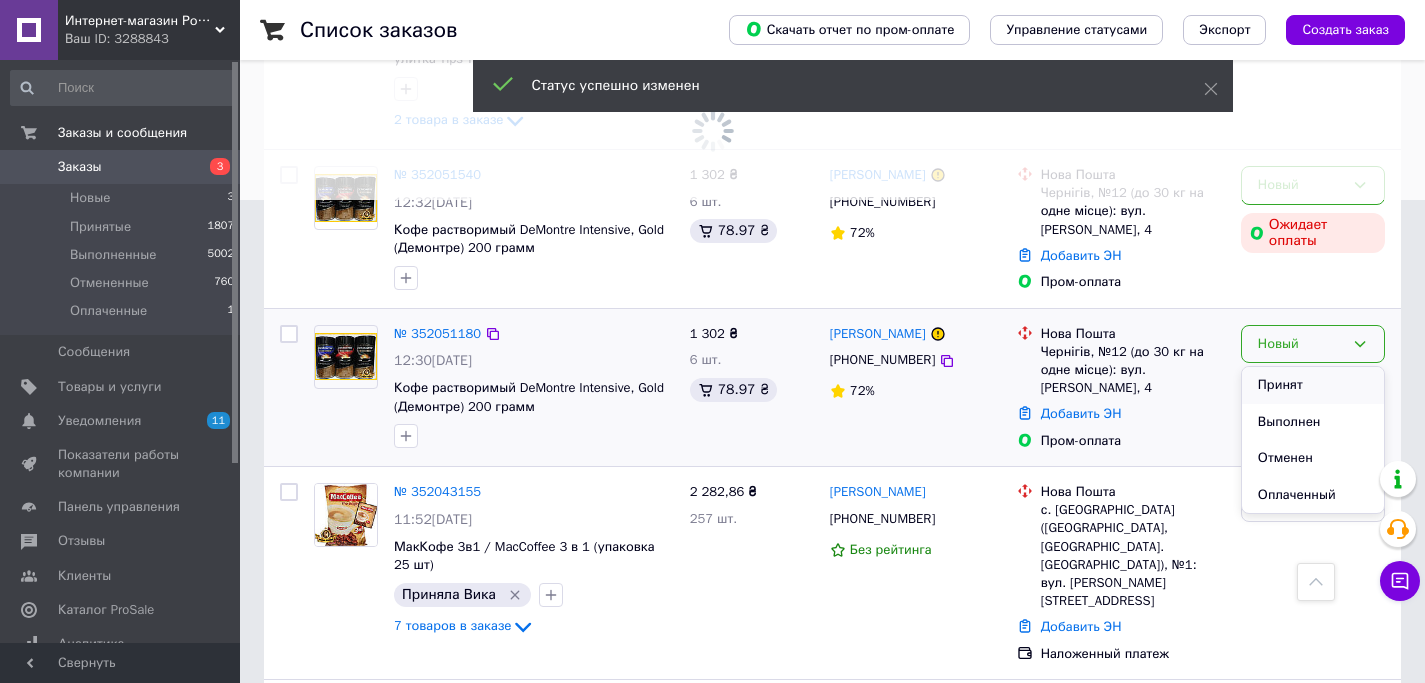 click on "Принят" at bounding box center (1313, 385) 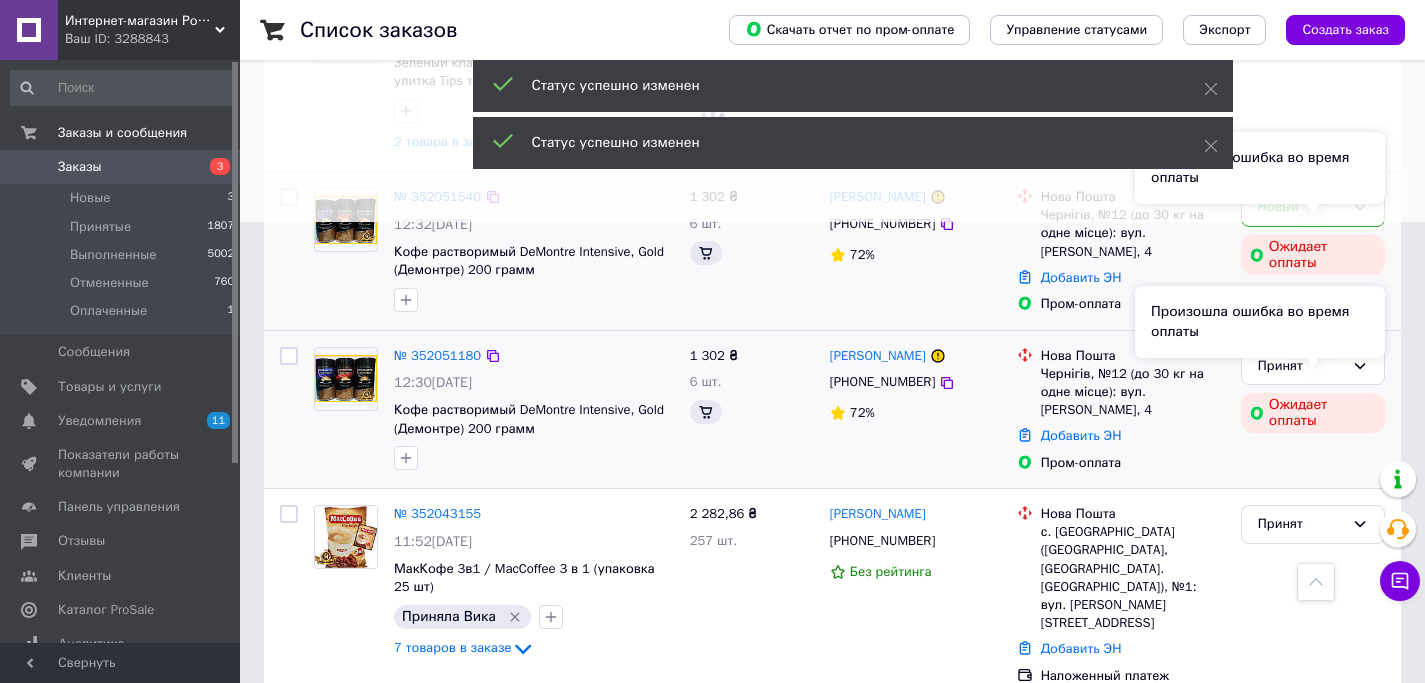 scroll, scrollTop: 451, scrollLeft: 0, axis: vertical 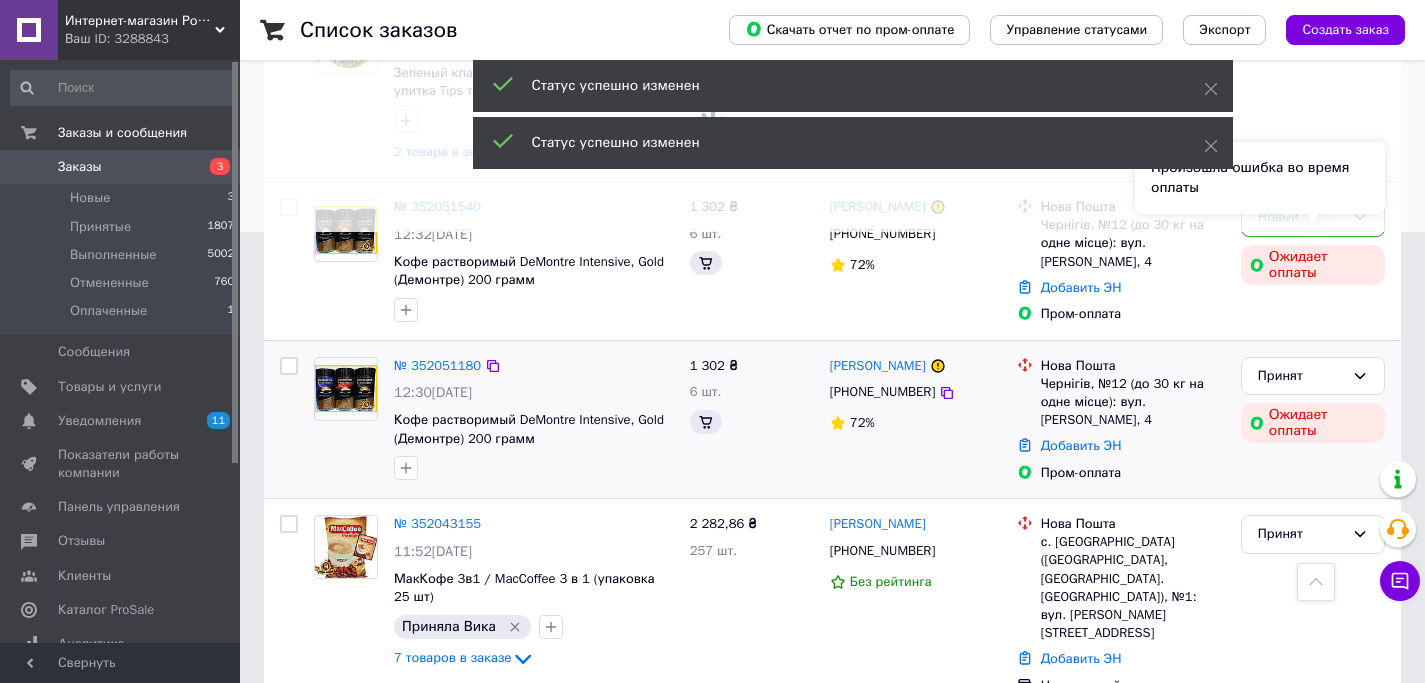 click on "Произошла ошибка во время оплаты" at bounding box center (1260, 178) 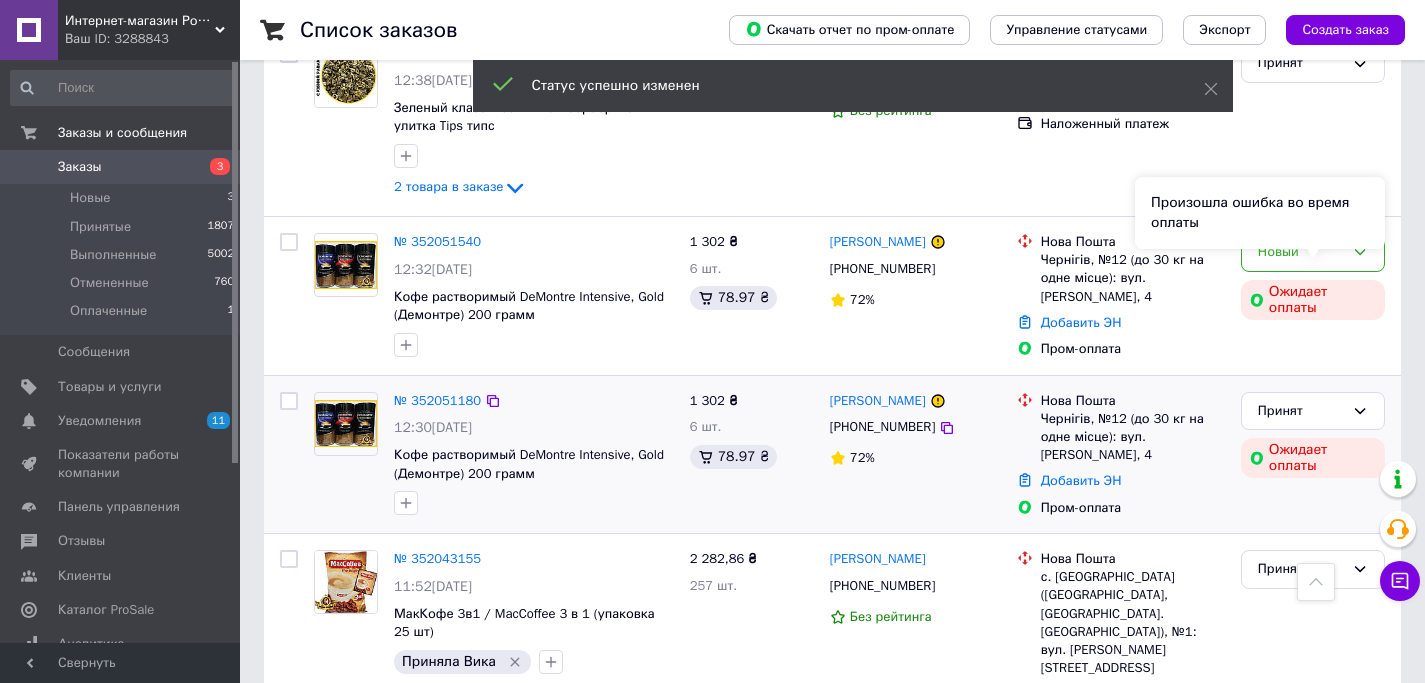 scroll, scrollTop: 415, scrollLeft: 0, axis: vertical 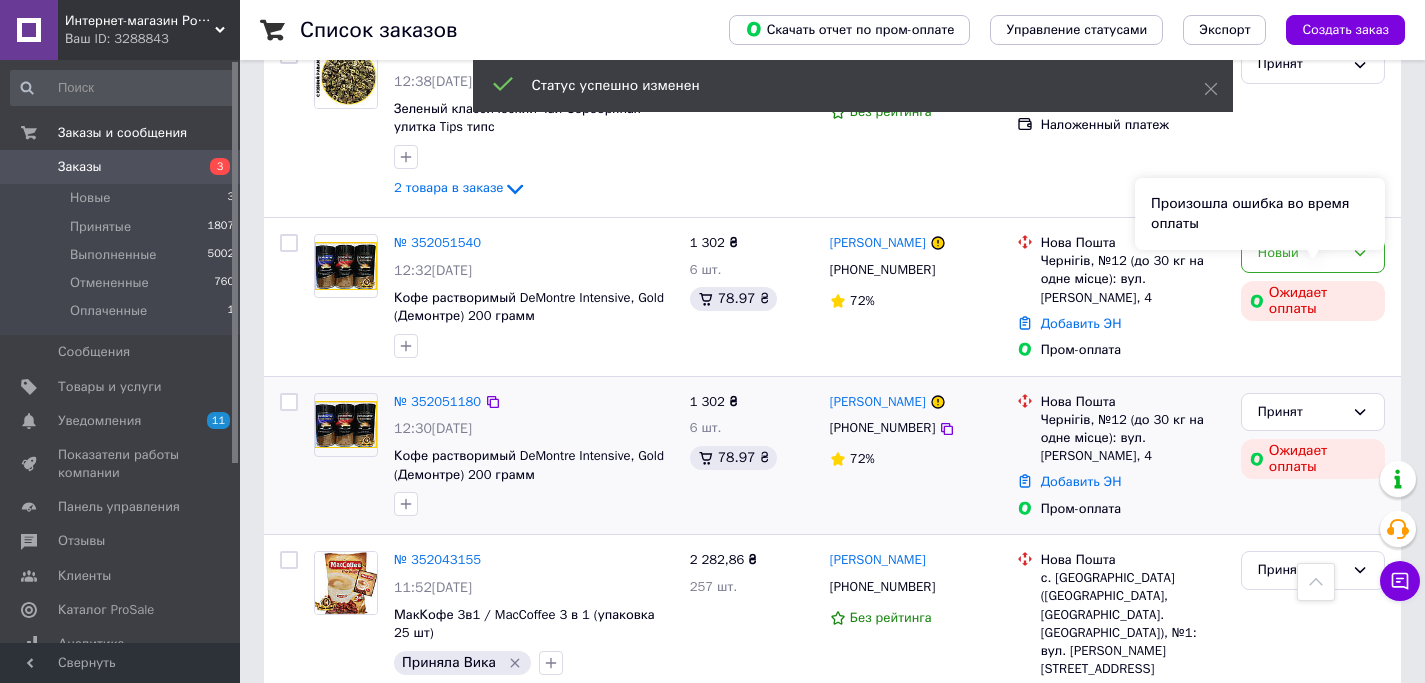 click on "Произошла ошибка во время оплаты" at bounding box center [1260, 214] 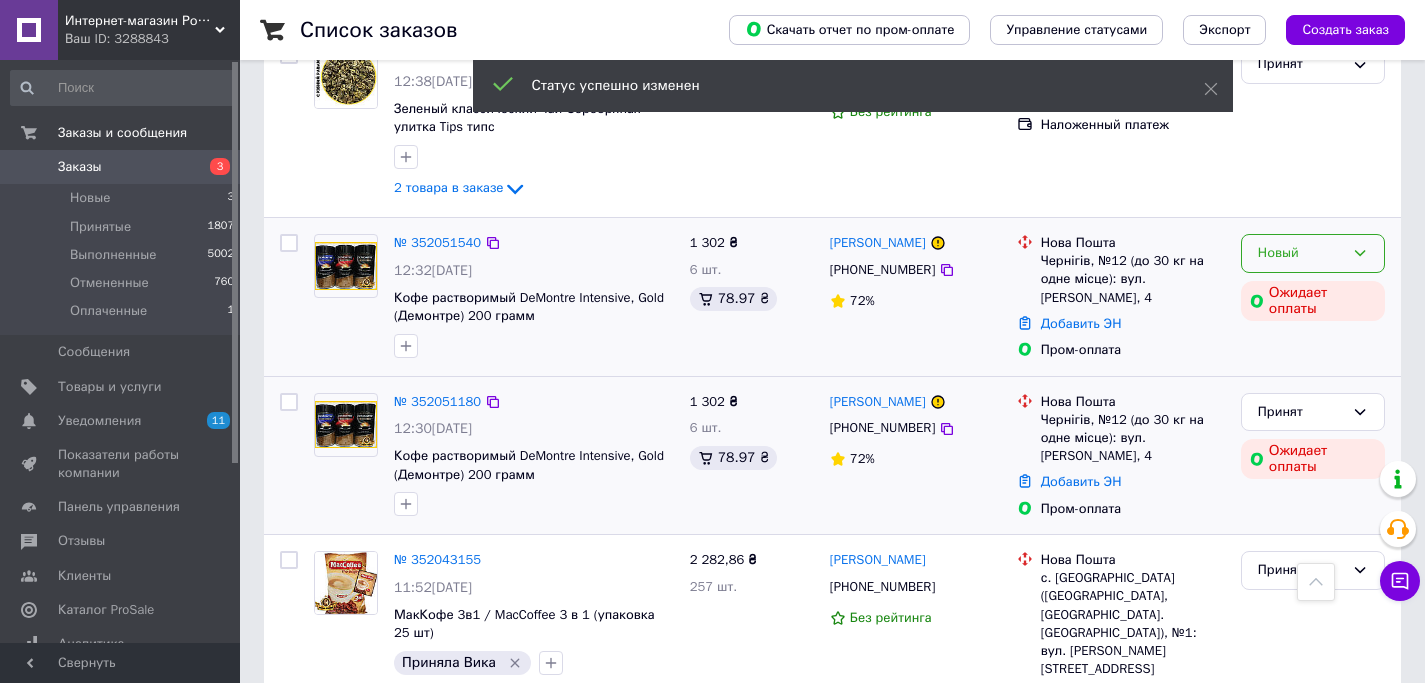 click 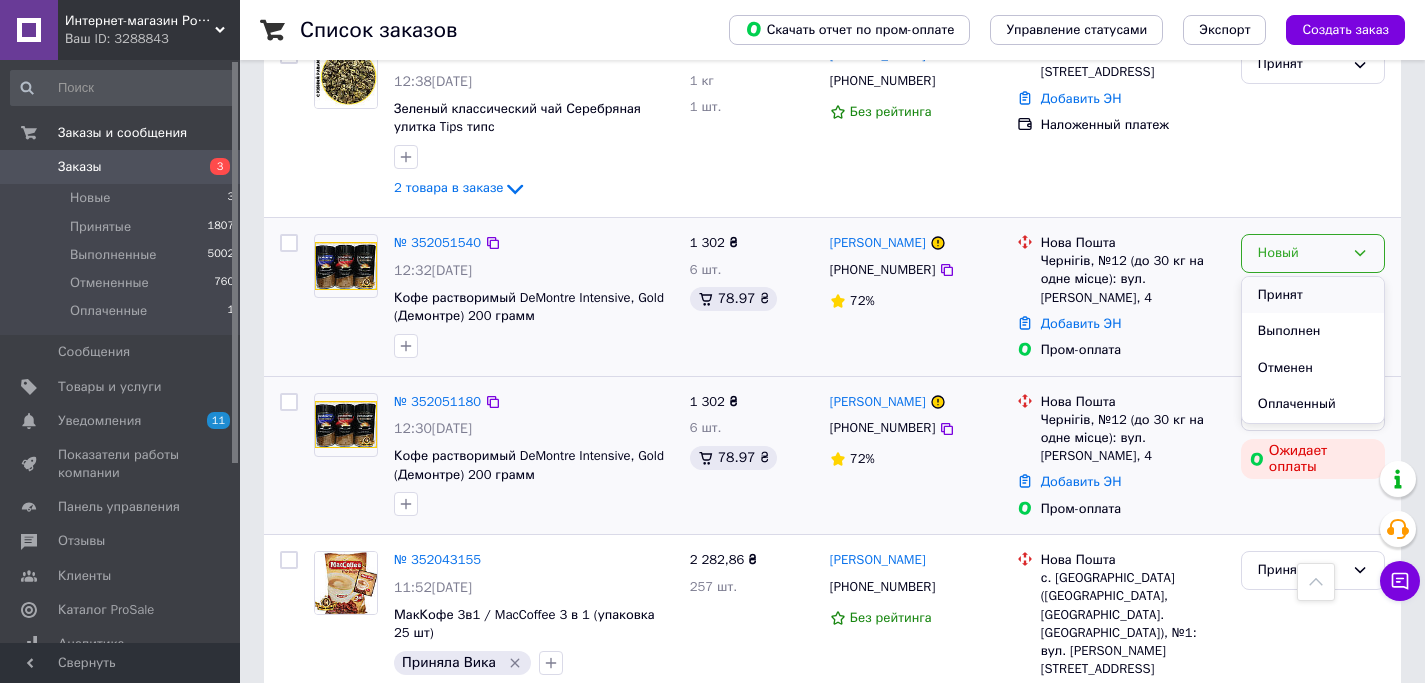 click on "Принят" at bounding box center [1313, 295] 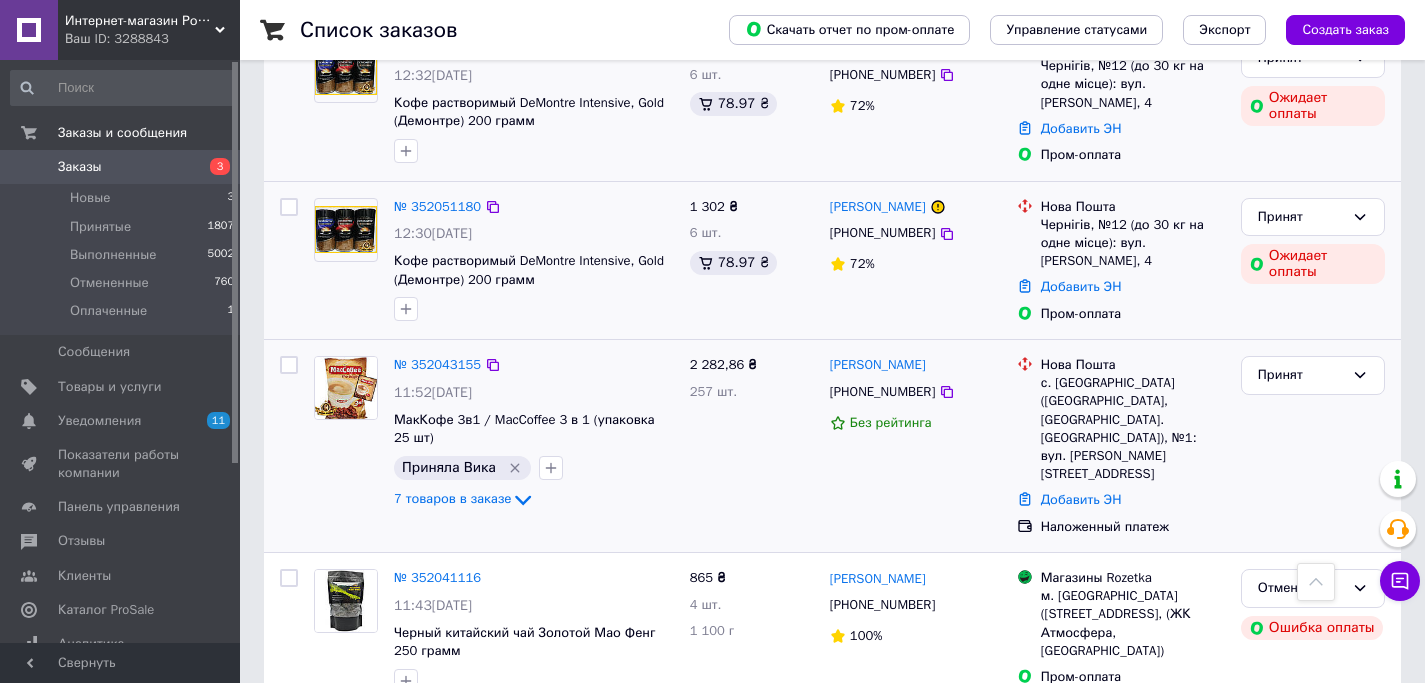 scroll, scrollTop: 379, scrollLeft: 0, axis: vertical 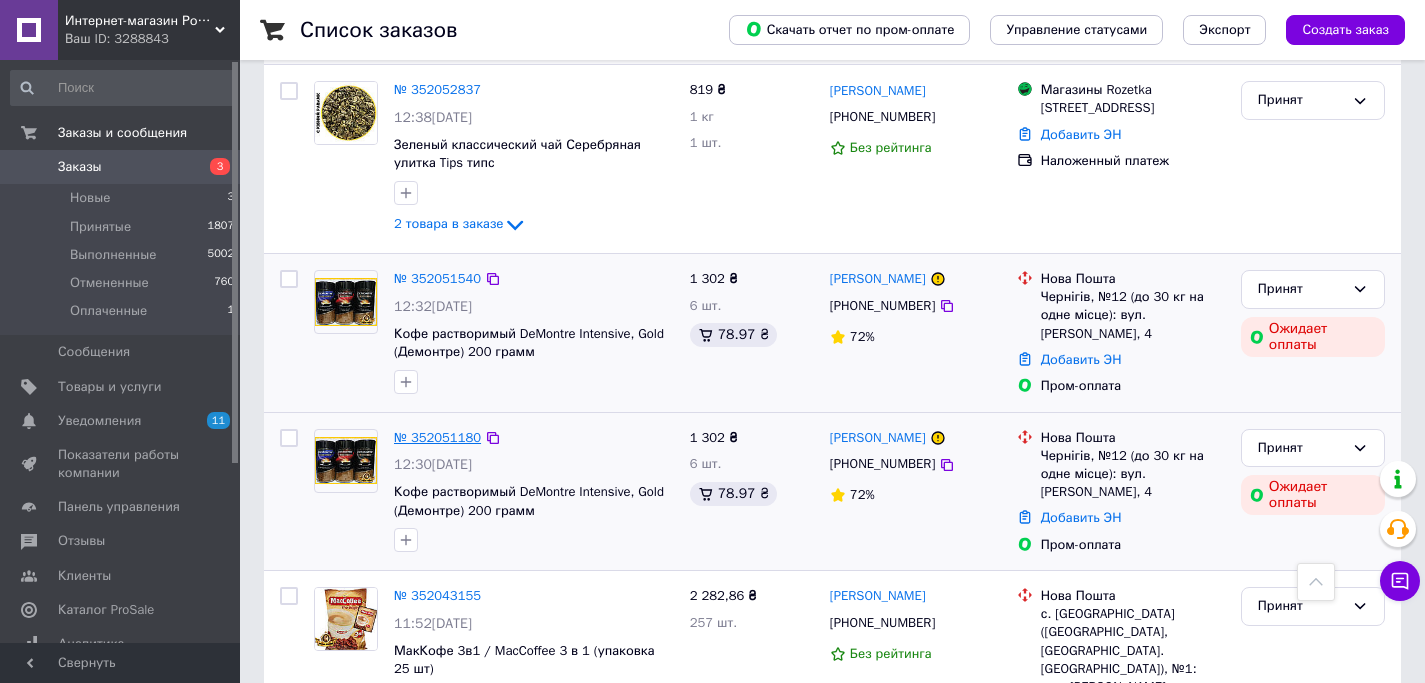 click on "№ 352051180" at bounding box center [437, 437] 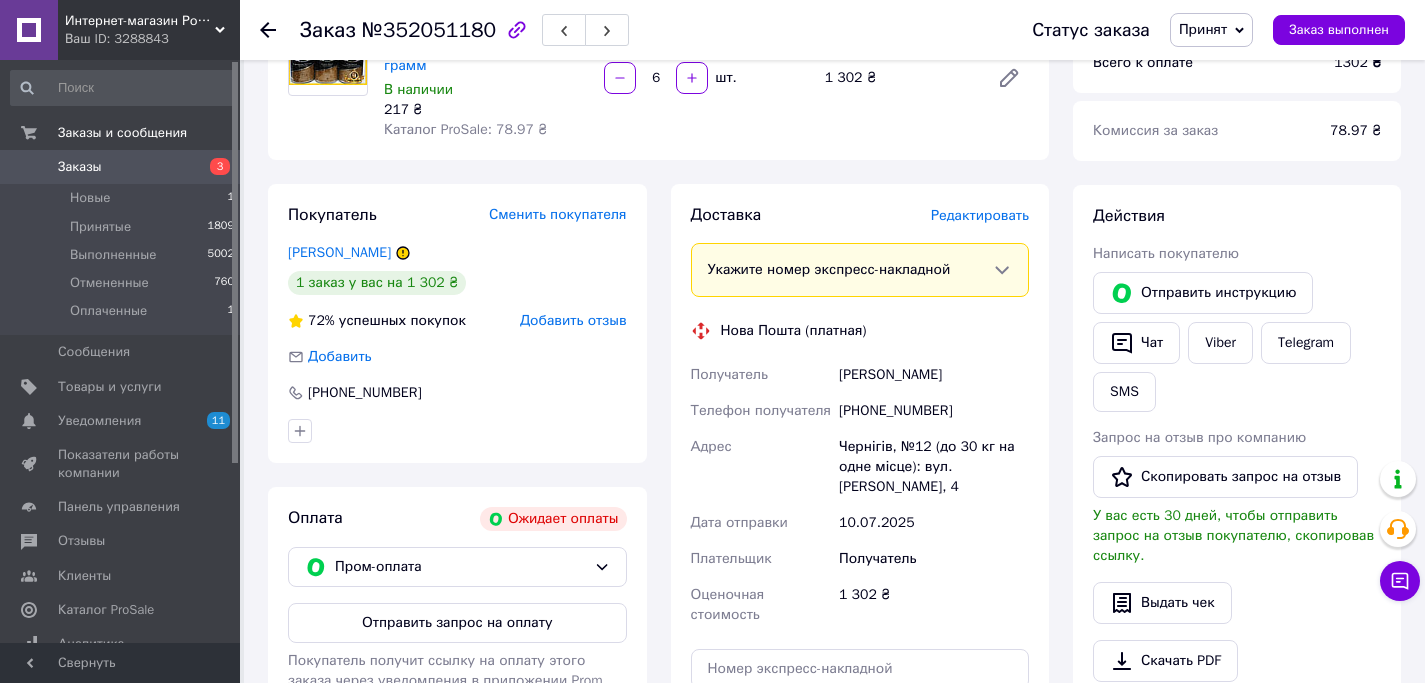 scroll, scrollTop: 133, scrollLeft: 0, axis: vertical 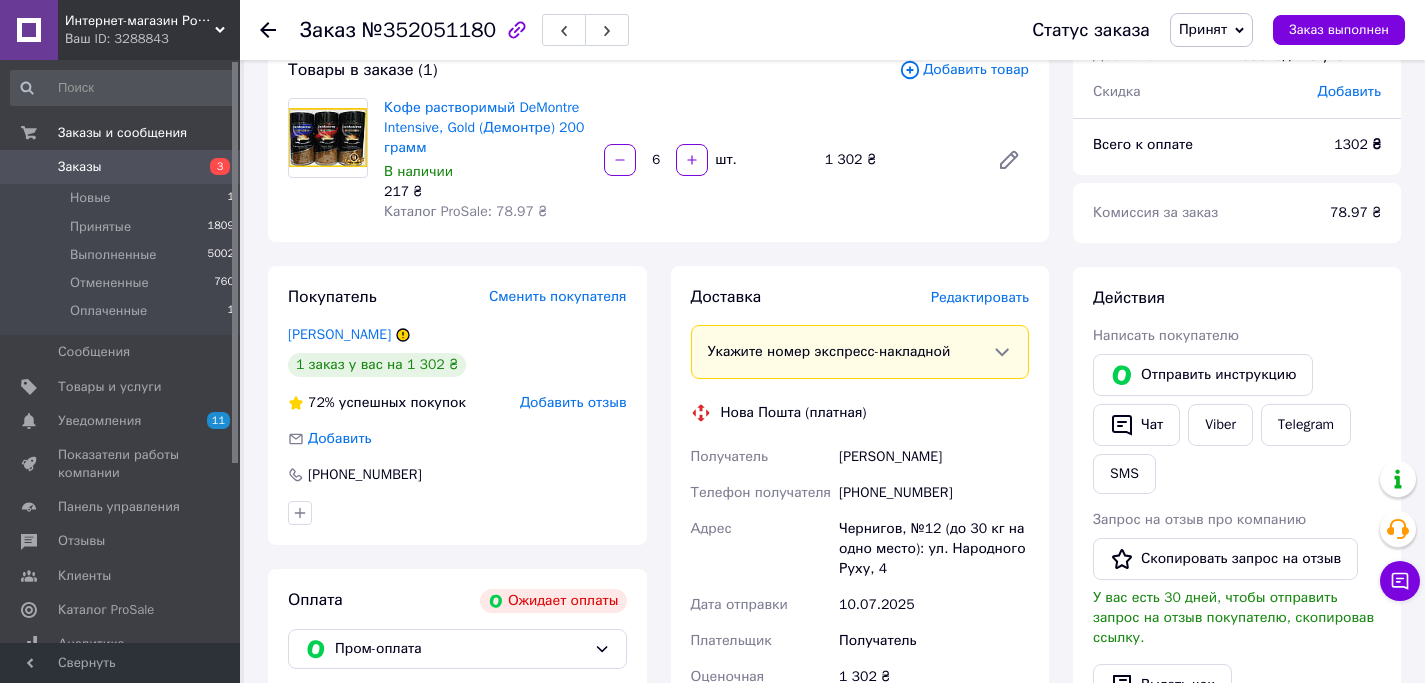 click 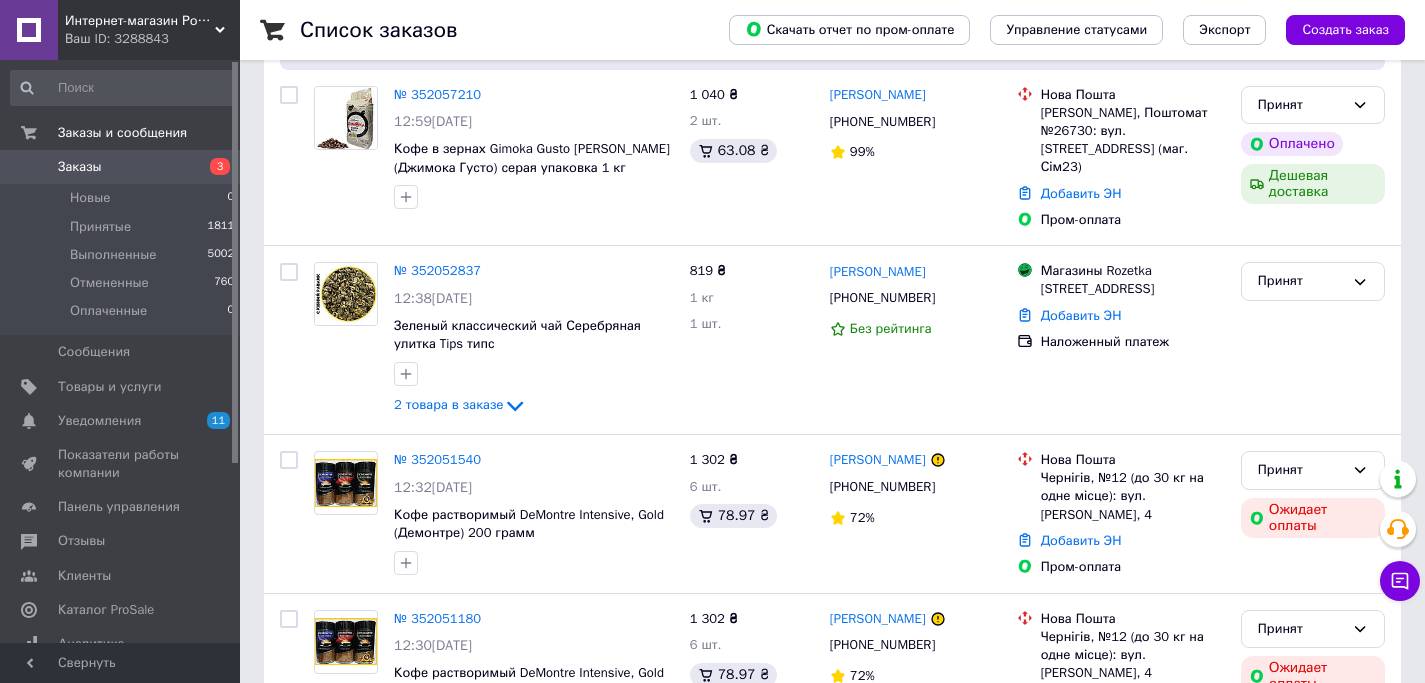 scroll, scrollTop: 382, scrollLeft: 0, axis: vertical 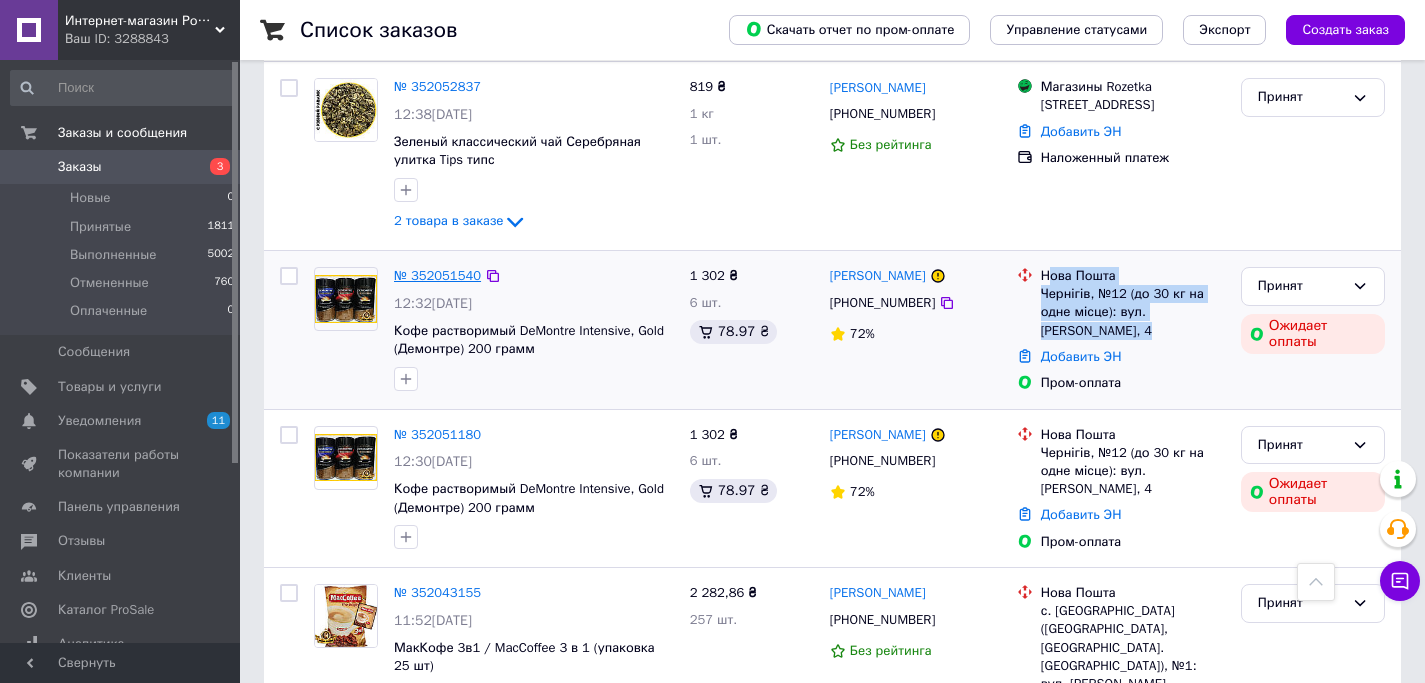 drag, startPoint x: 1145, startPoint y: 310, endPoint x: 468, endPoint y: 258, distance: 678.9941 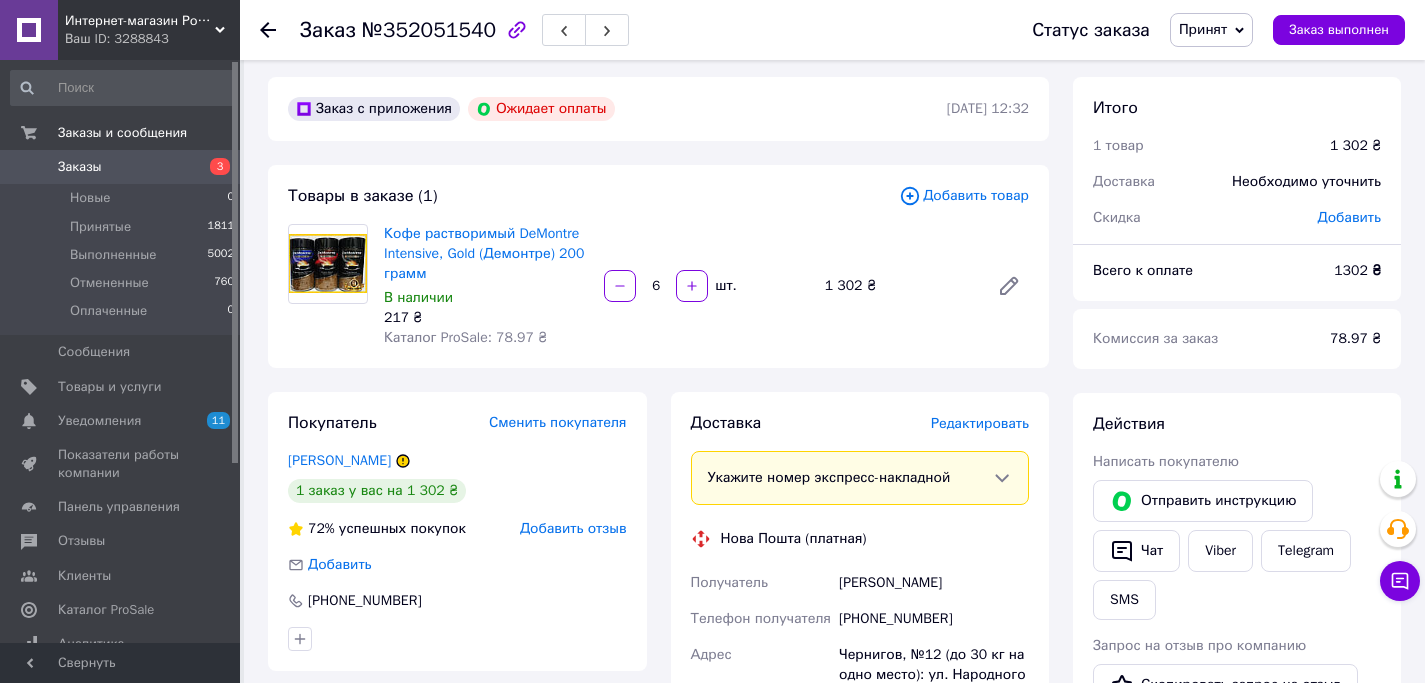 scroll, scrollTop: 0, scrollLeft: 0, axis: both 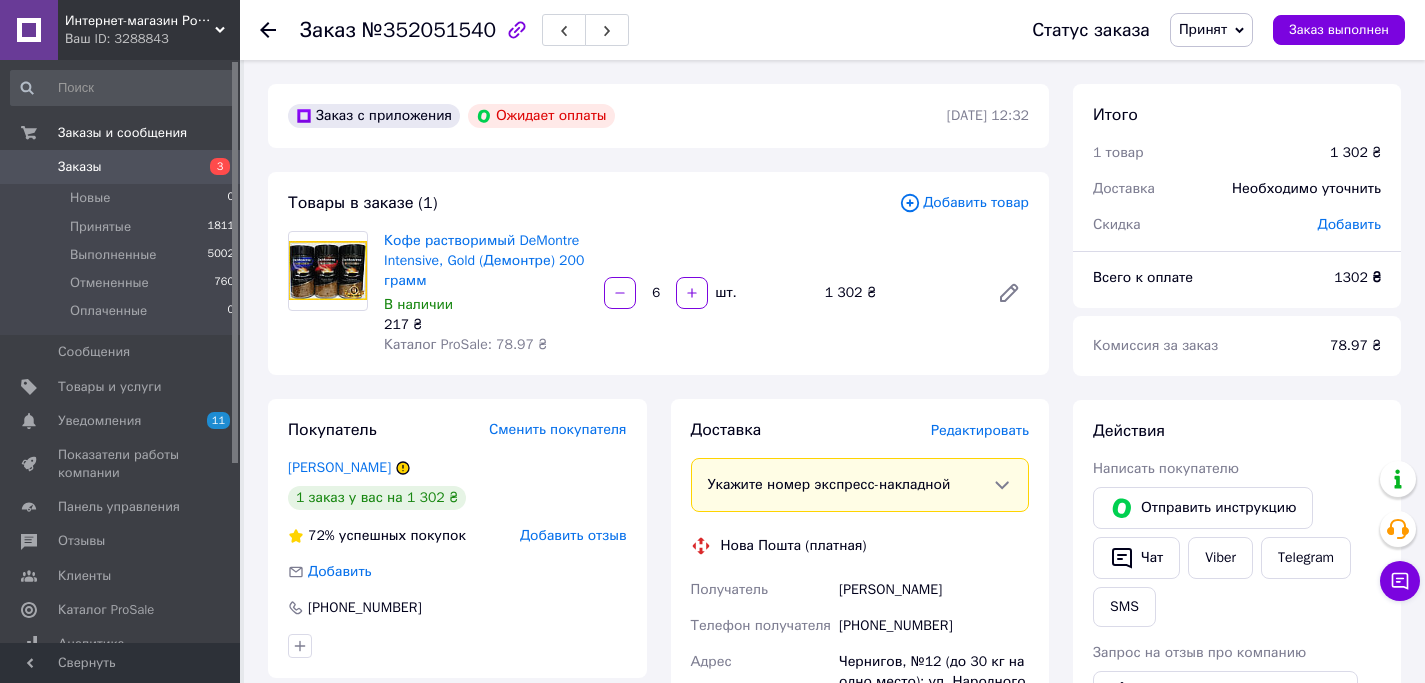 click on "Принят" at bounding box center [1203, 29] 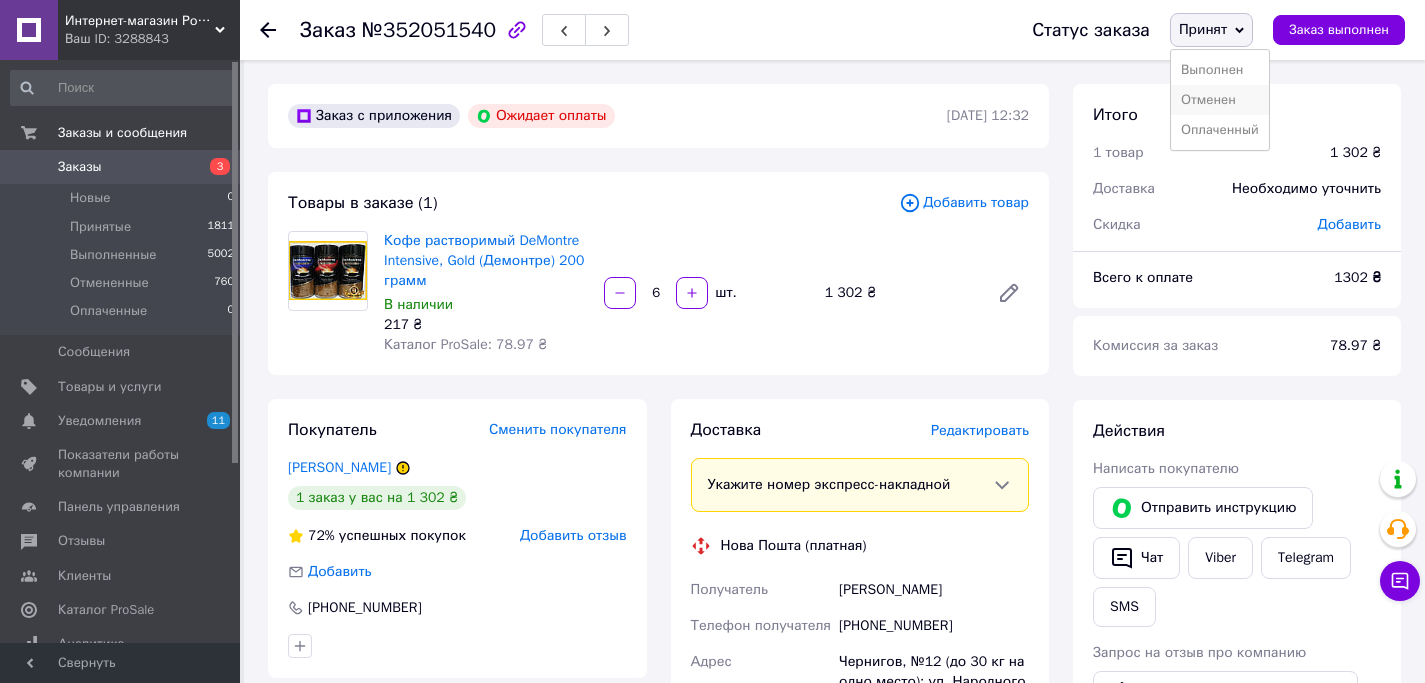 click on "Отменен" at bounding box center (1220, 100) 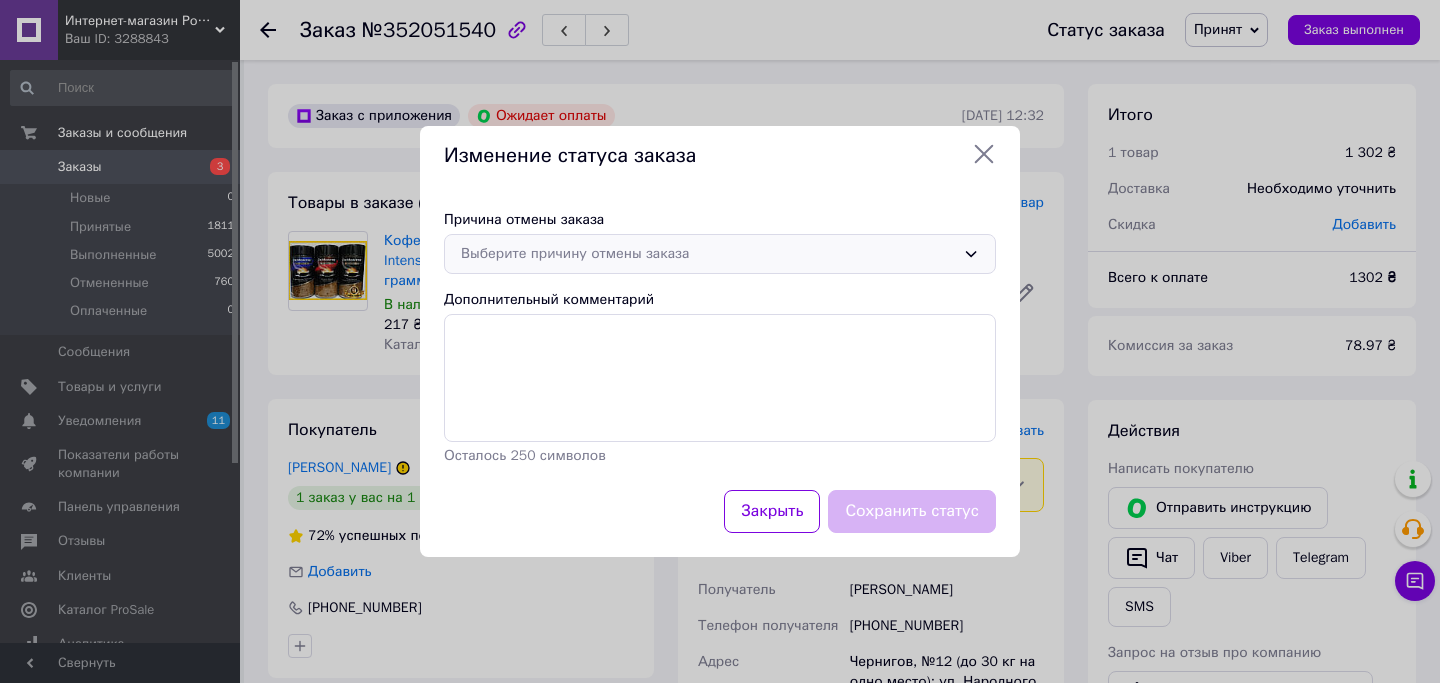 click on "Выберите причину отмены заказа" at bounding box center (720, 254) 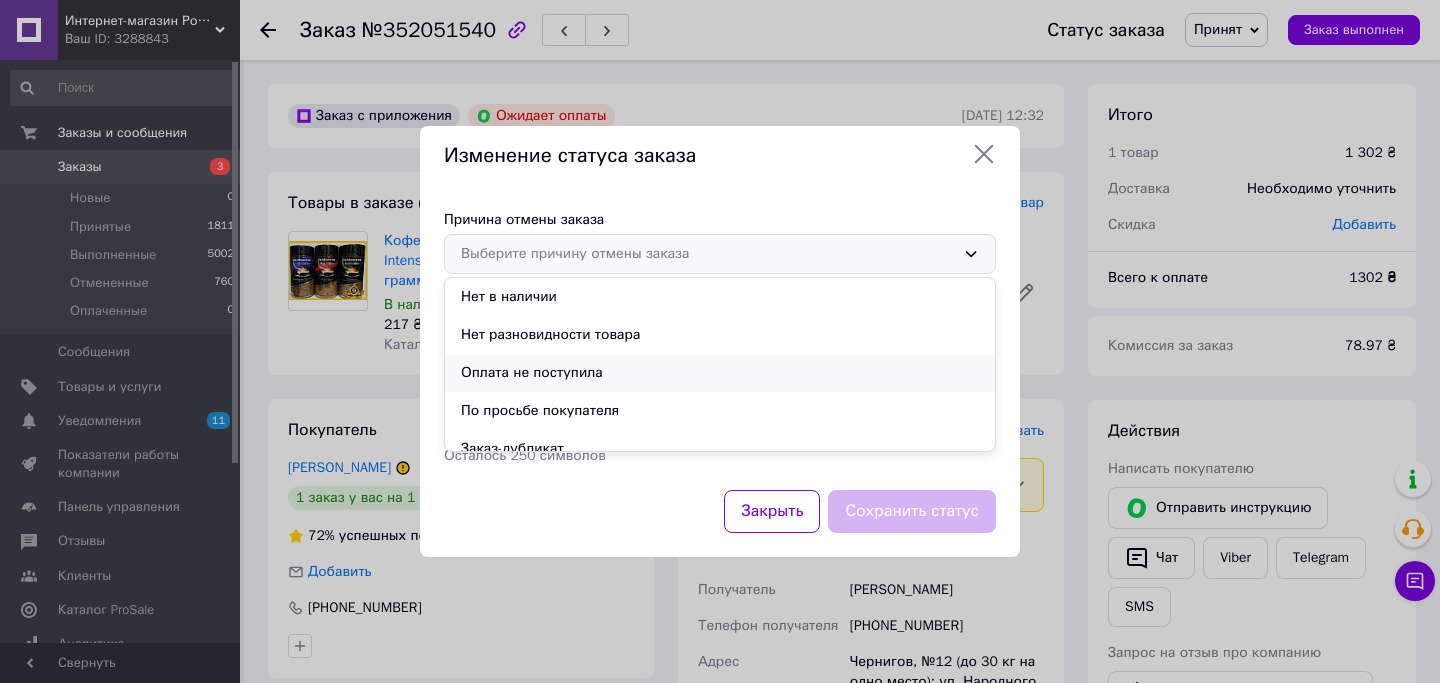 click on "Оплата не поступила" at bounding box center [720, 373] 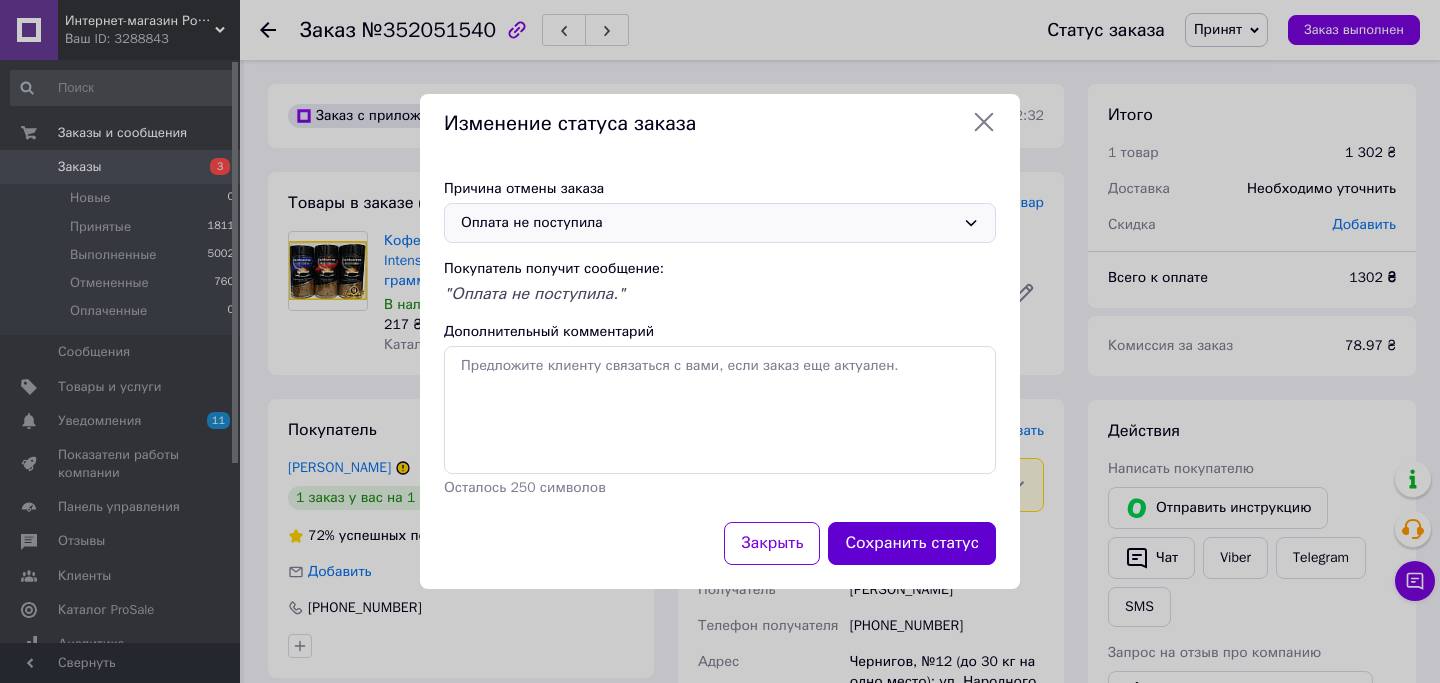 click on "Сохранить статус" at bounding box center [912, 543] 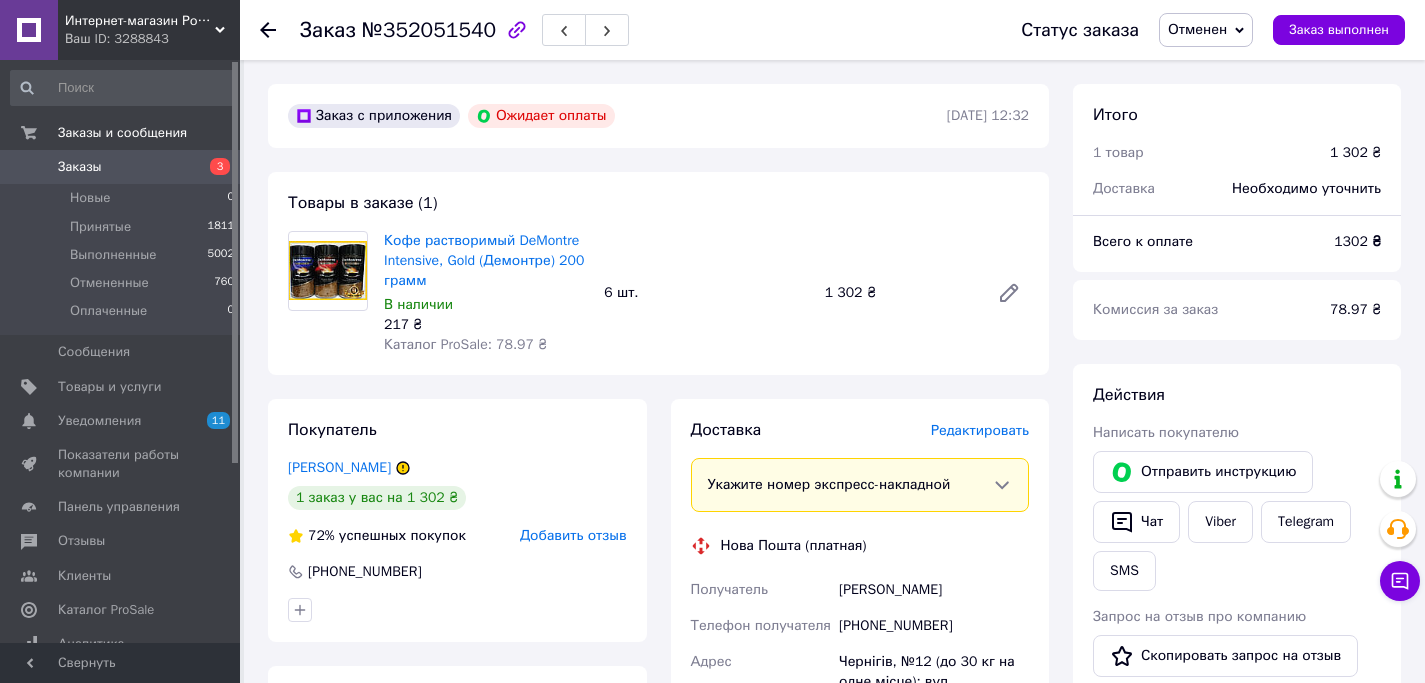 click on "Заказы" at bounding box center (121, 167) 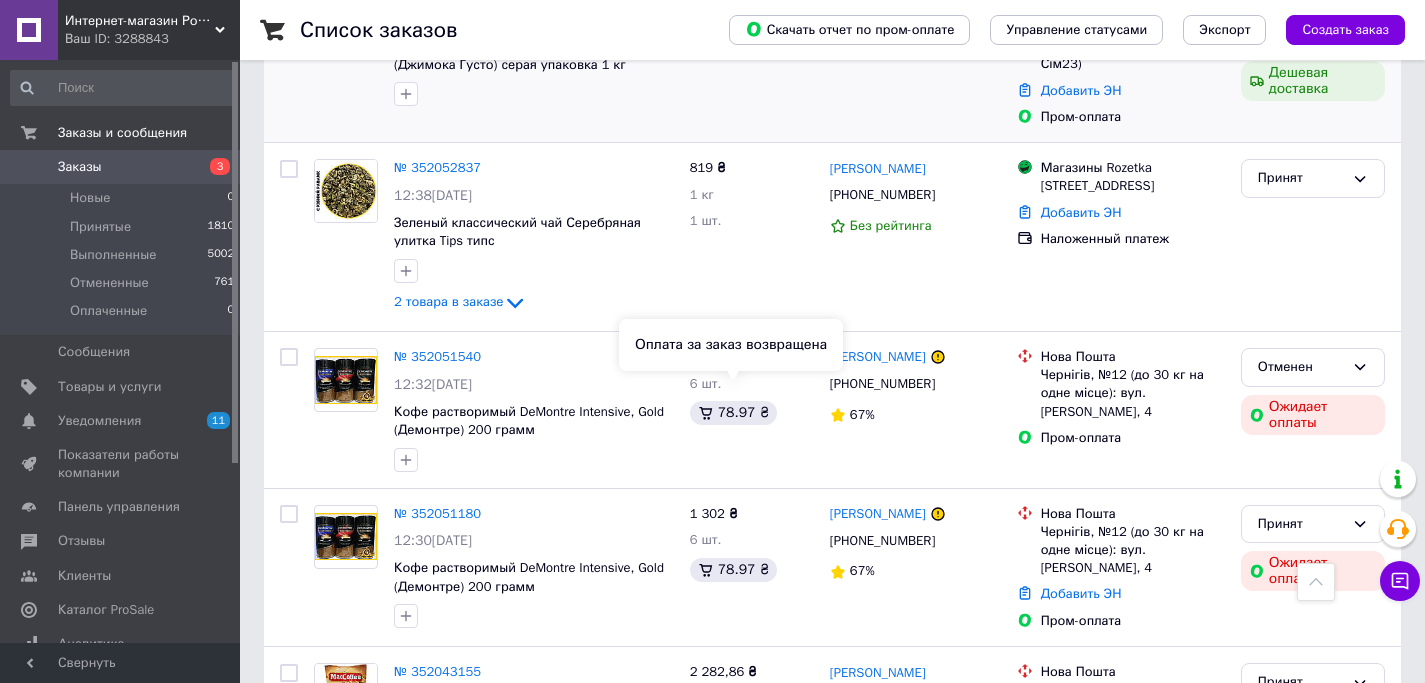 scroll, scrollTop: 227, scrollLeft: 0, axis: vertical 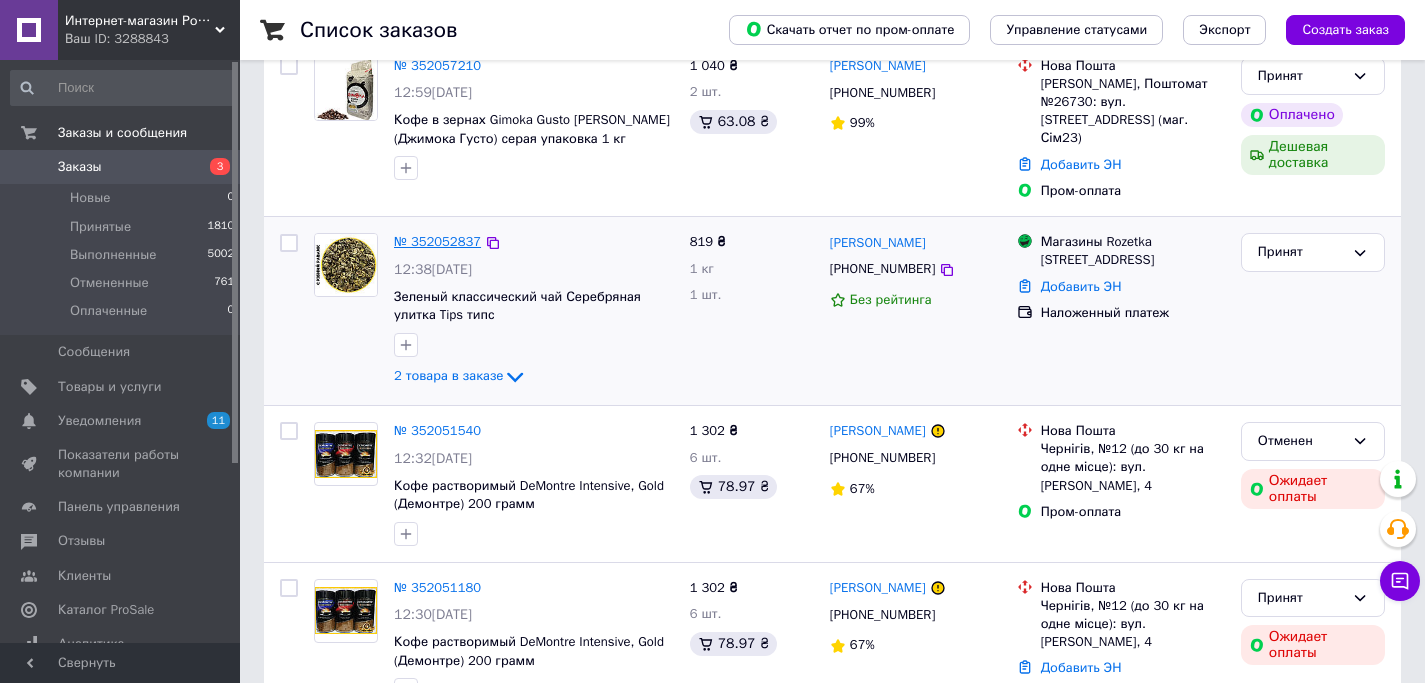 click on "№ 352052837" at bounding box center [437, 241] 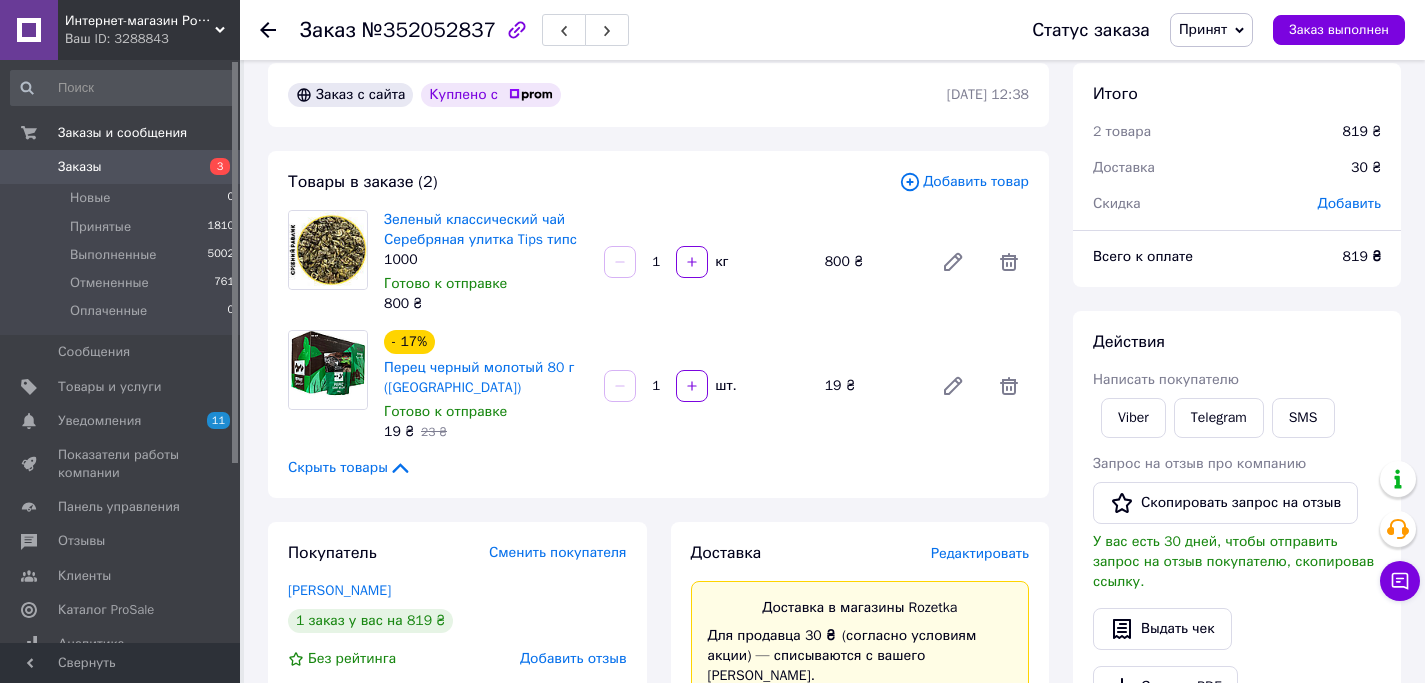 scroll, scrollTop: 0, scrollLeft: 0, axis: both 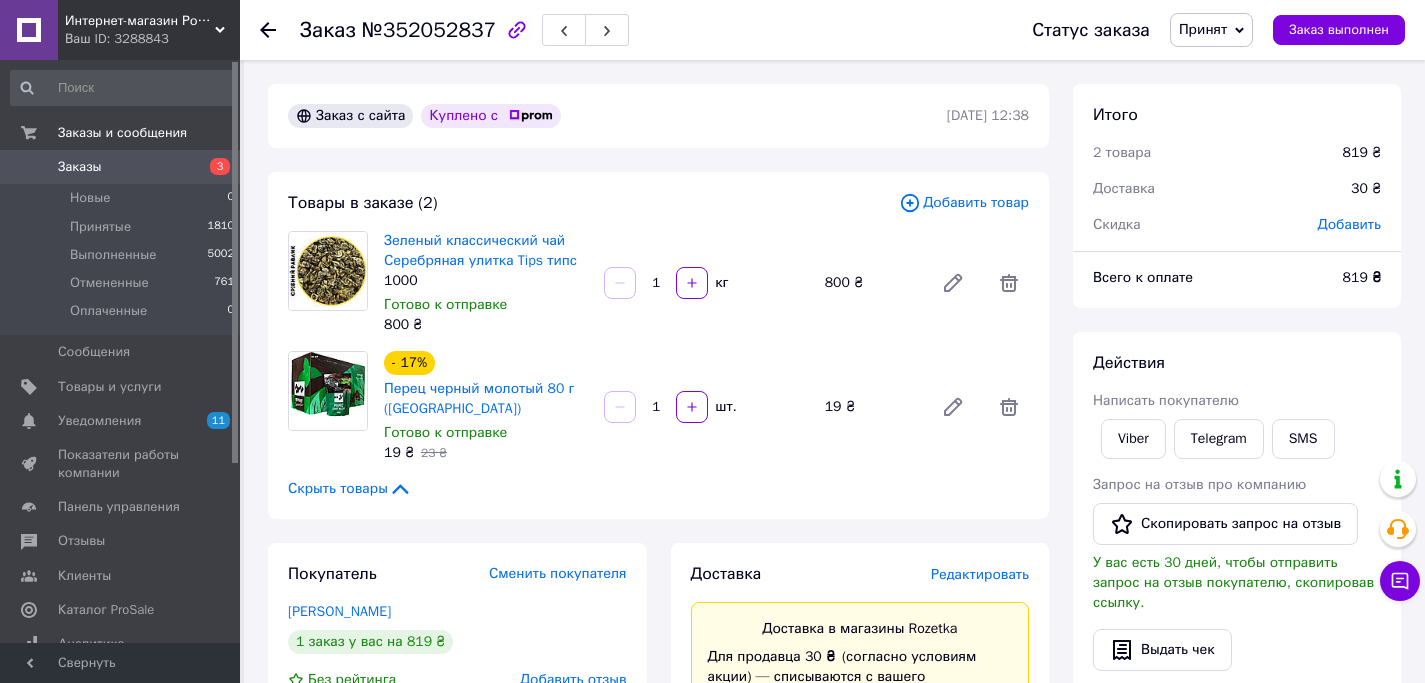 click on "Заказы" at bounding box center (121, 167) 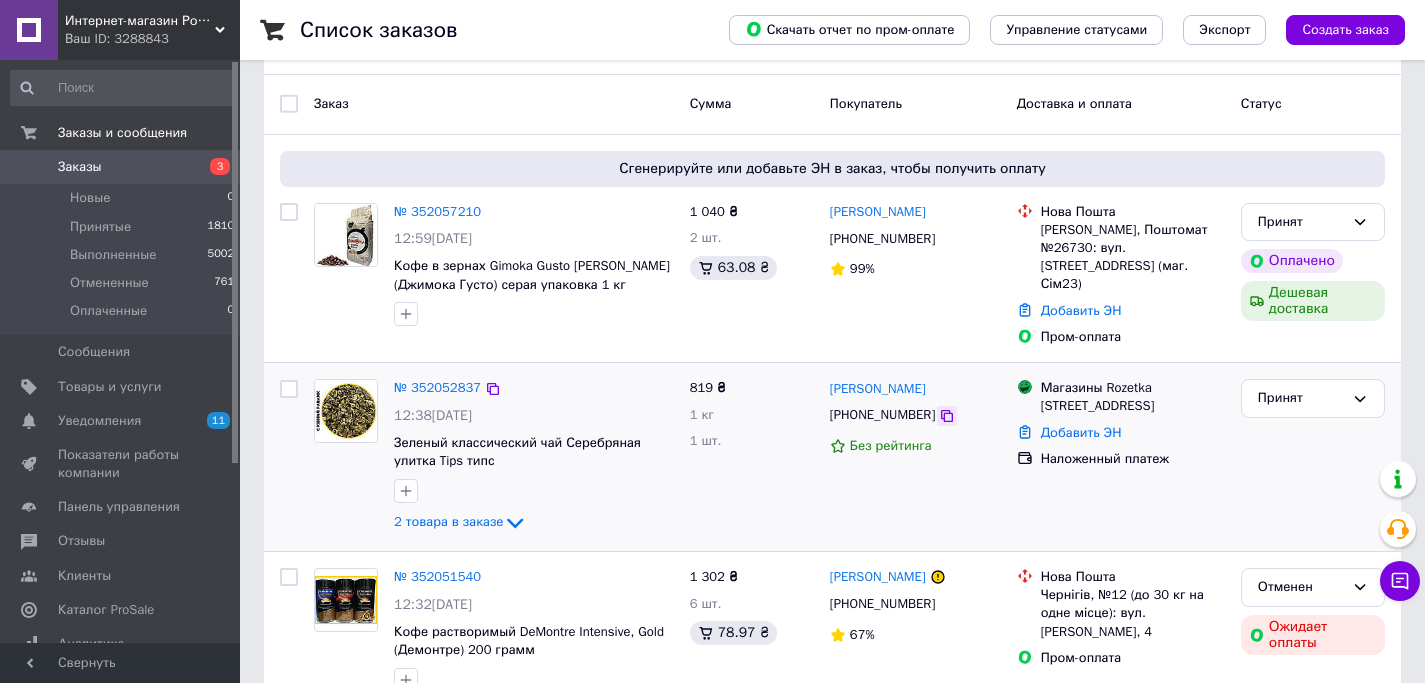 scroll, scrollTop: 114, scrollLeft: 0, axis: vertical 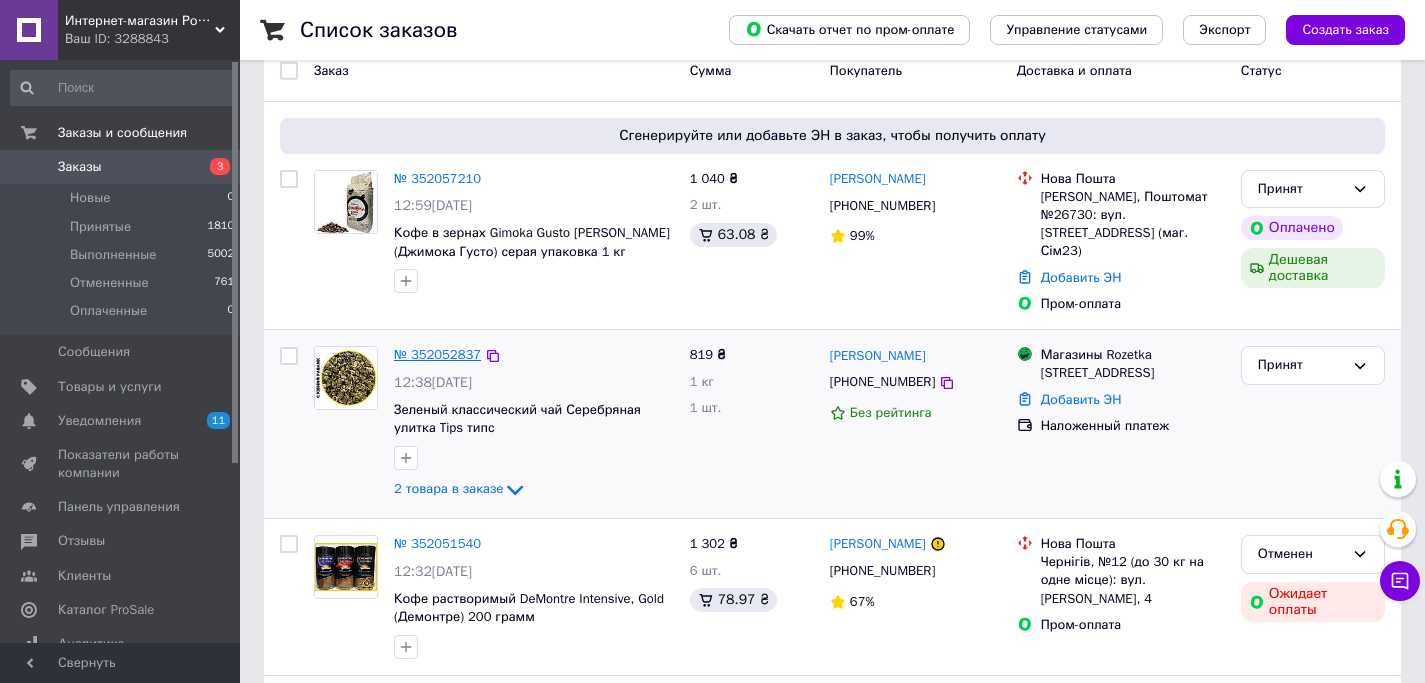 click on "№ 352052837" at bounding box center (437, 354) 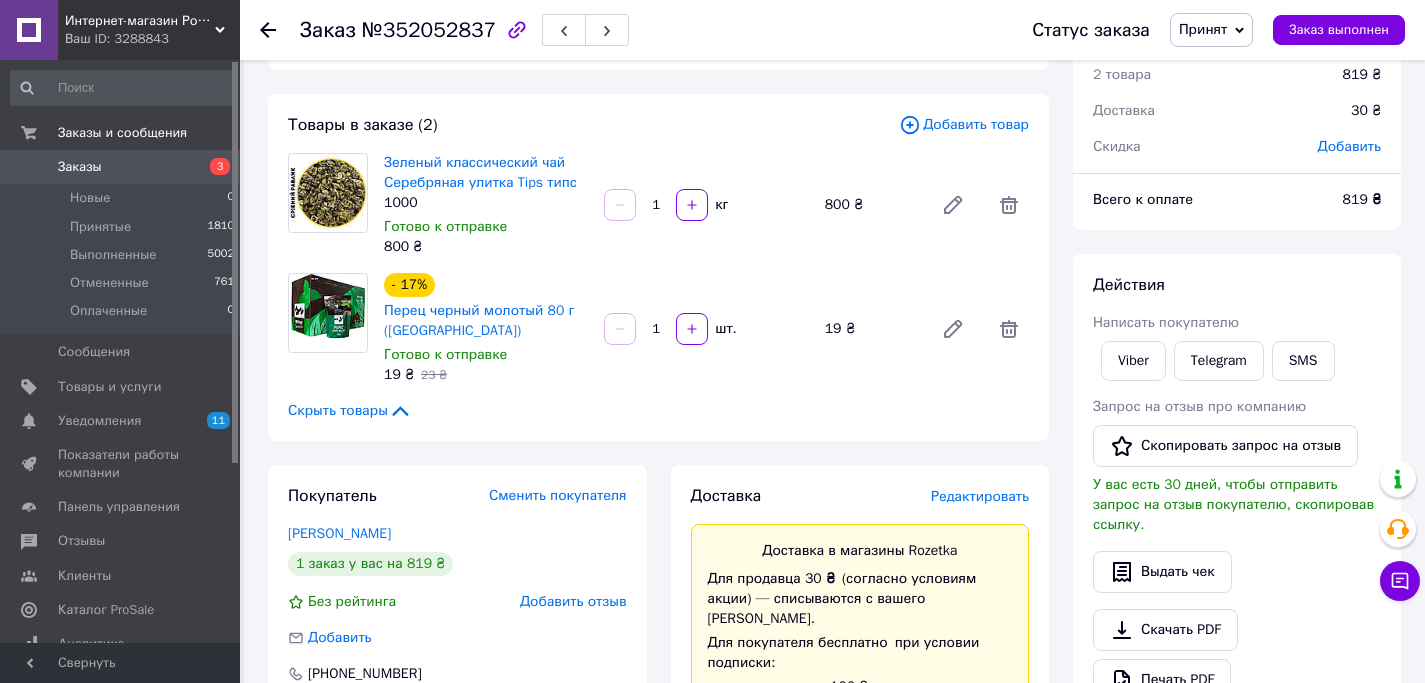 scroll, scrollTop: 0, scrollLeft: 0, axis: both 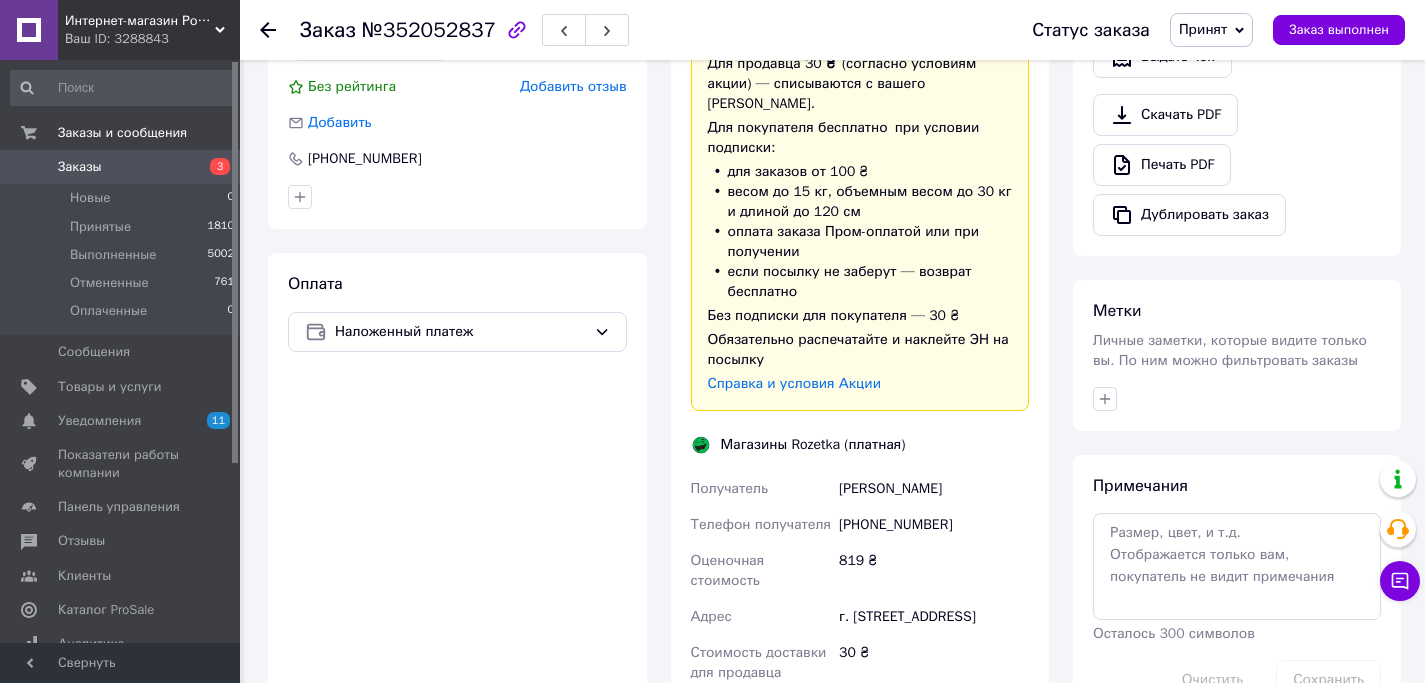 click on "Заказы" at bounding box center [80, 167] 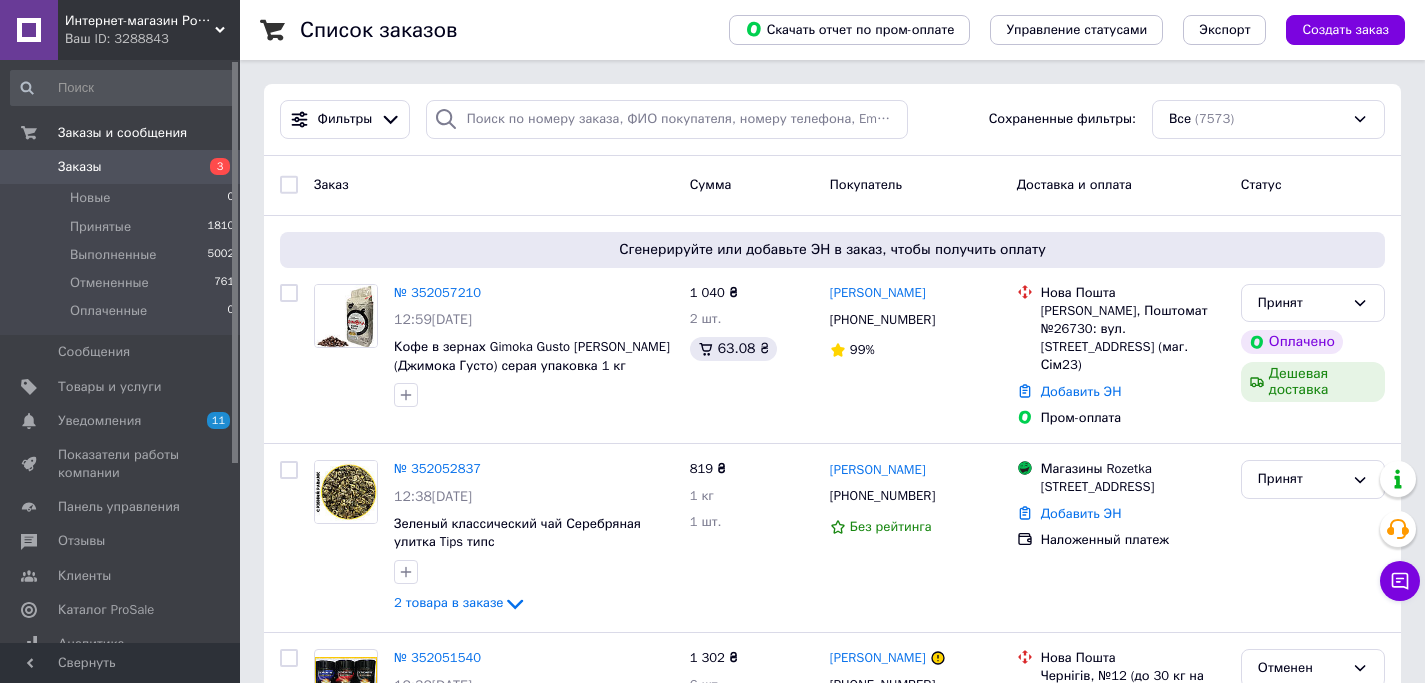 scroll, scrollTop: 375, scrollLeft: 0, axis: vertical 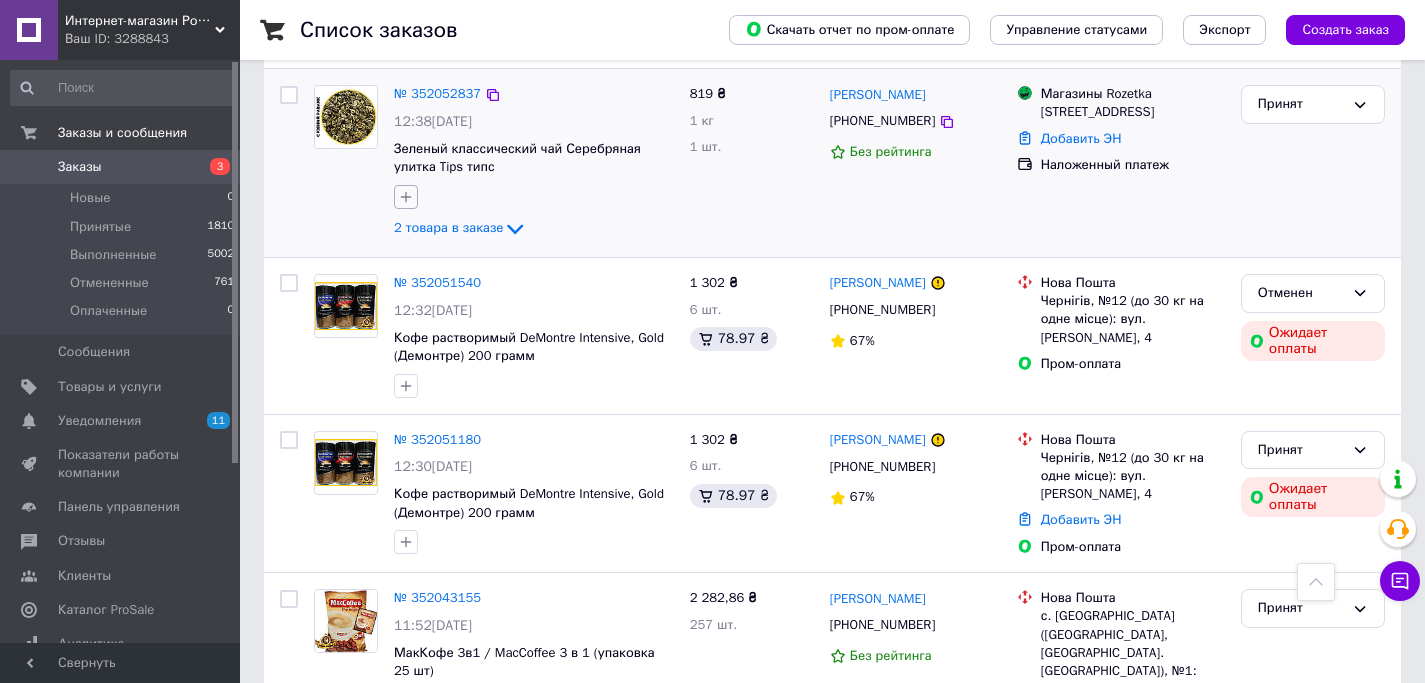 click 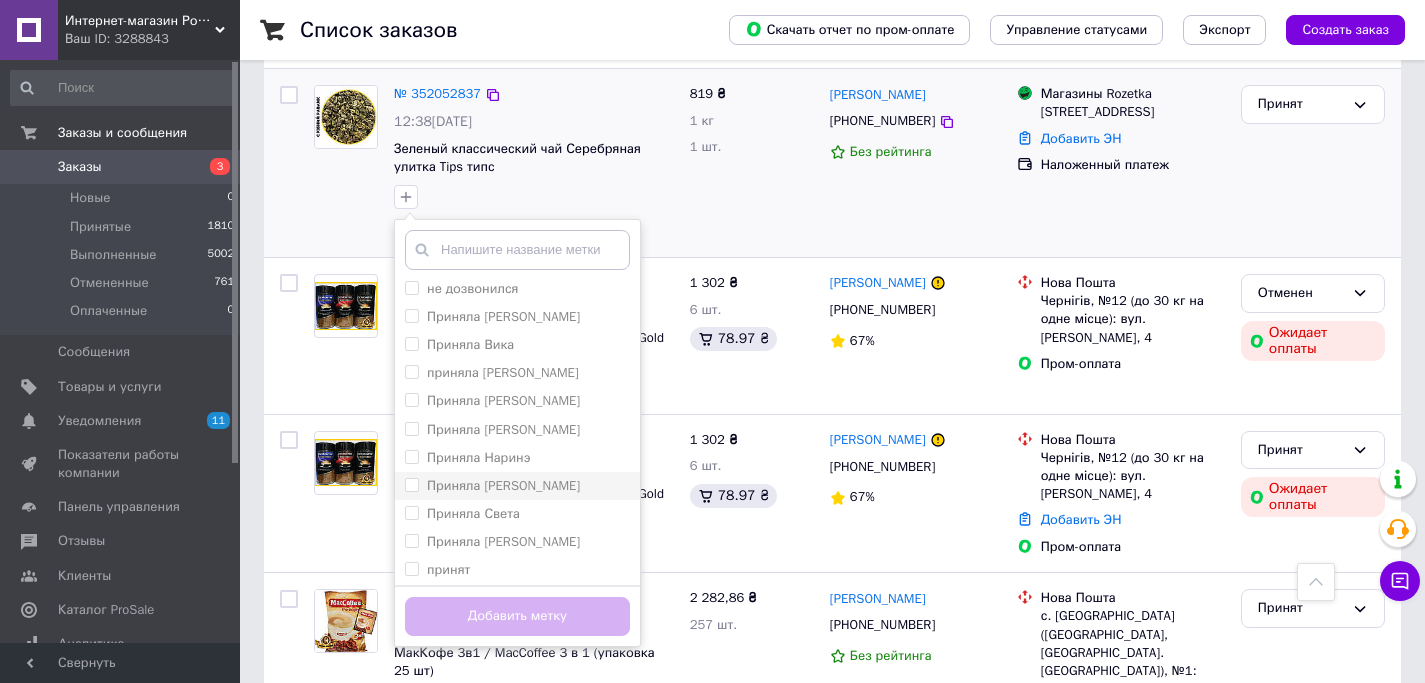 scroll, scrollTop: 94, scrollLeft: 0, axis: vertical 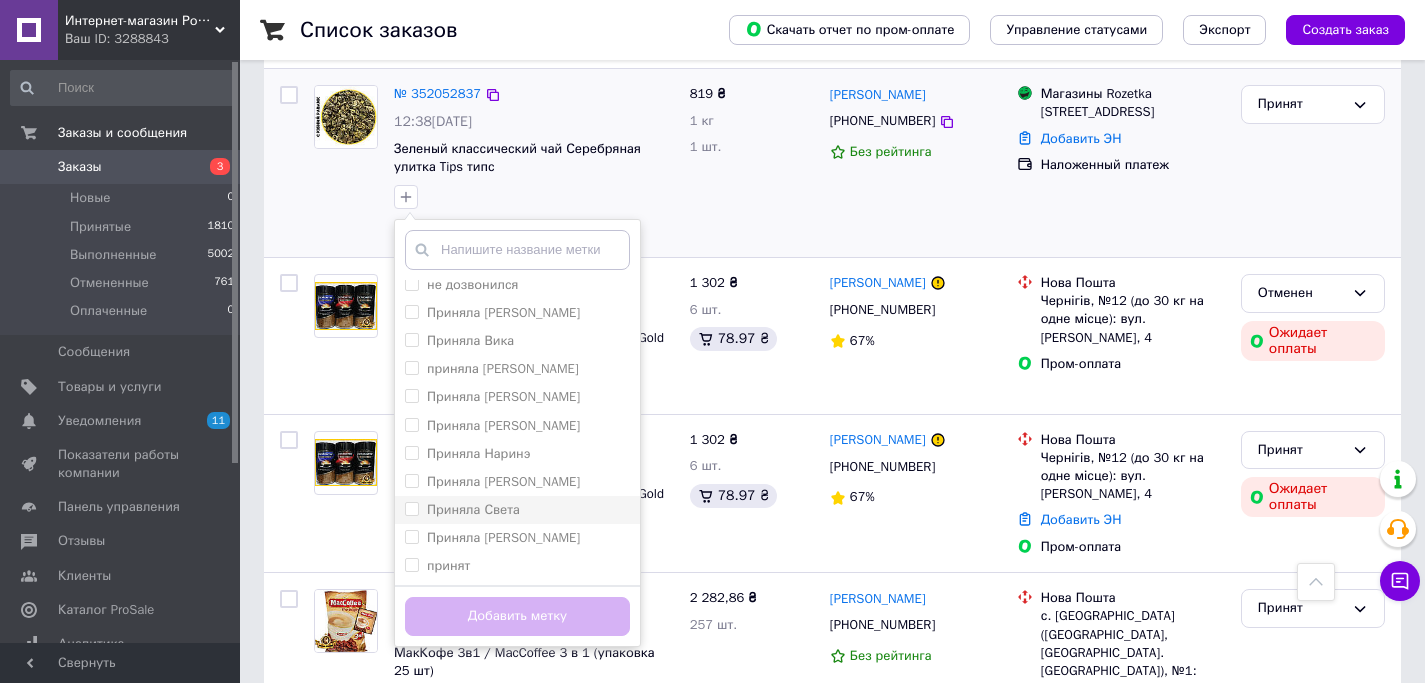 click on "Приняла Света" at bounding box center [473, 509] 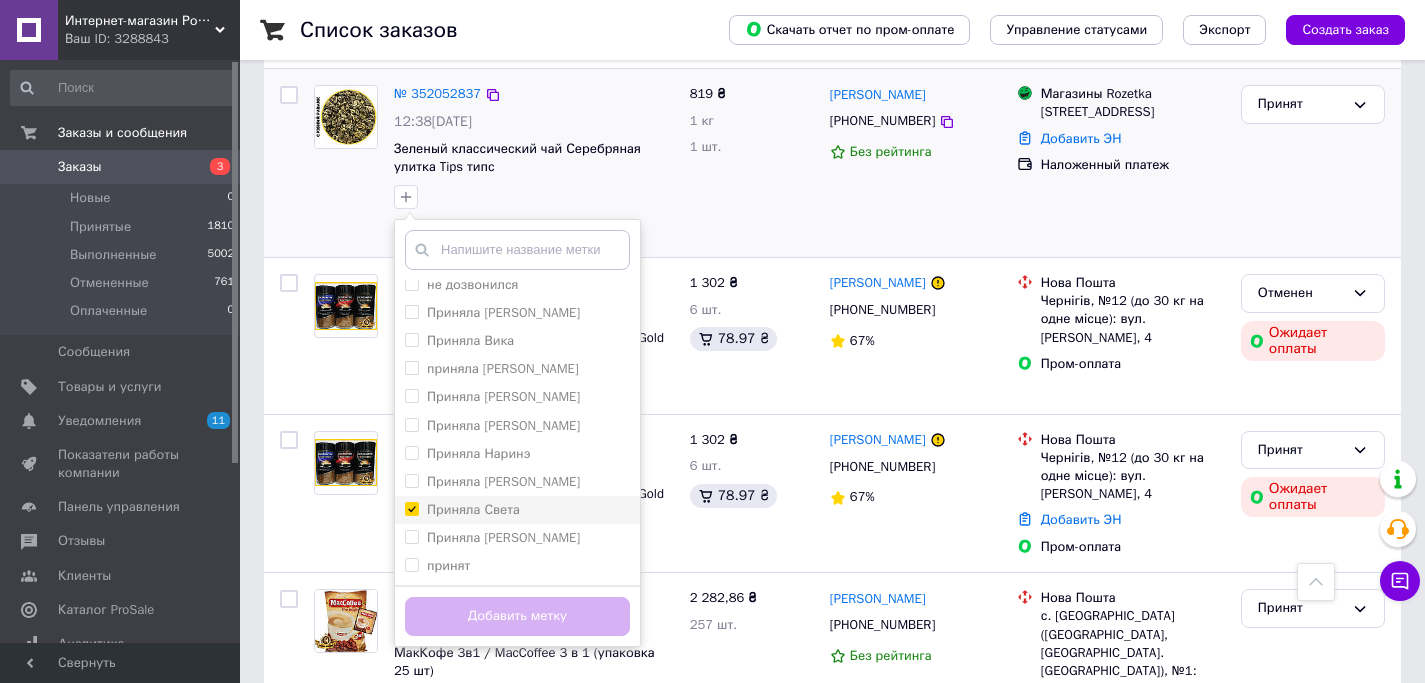 checkbox on "true" 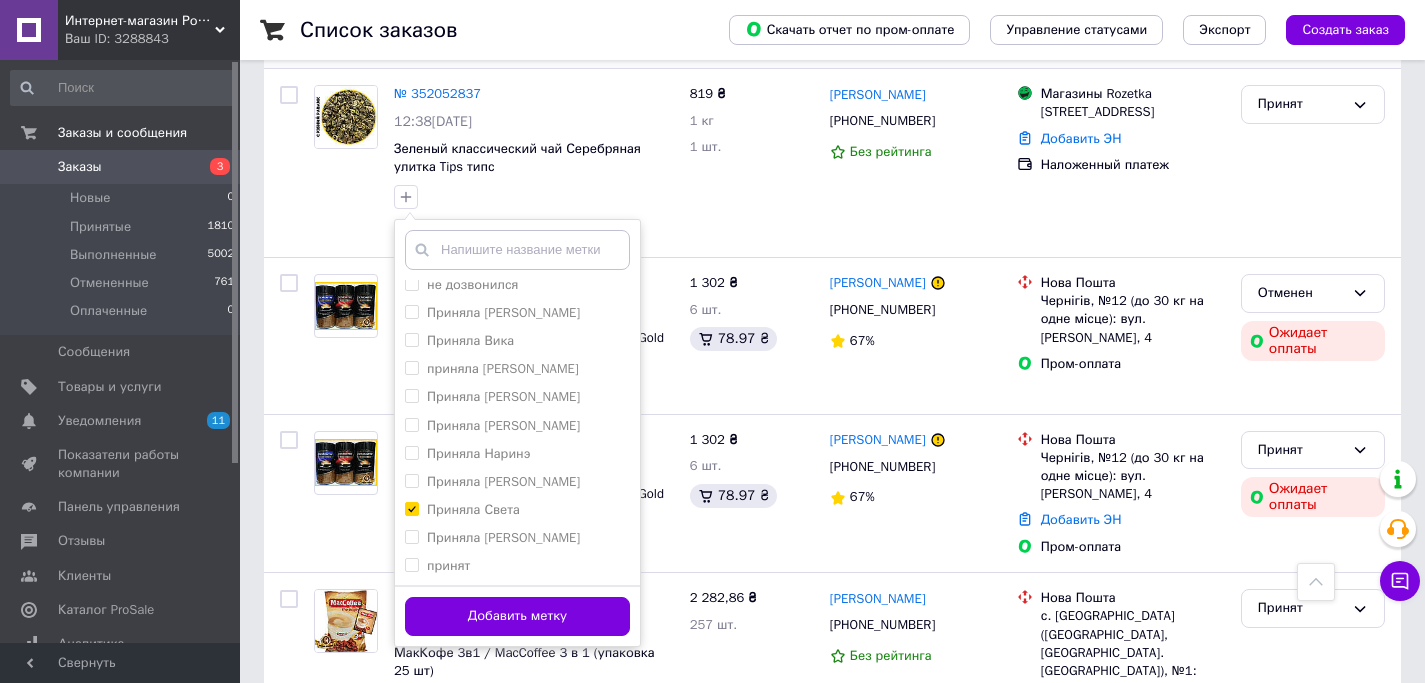 scroll, scrollTop: 199, scrollLeft: 0, axis: vertical 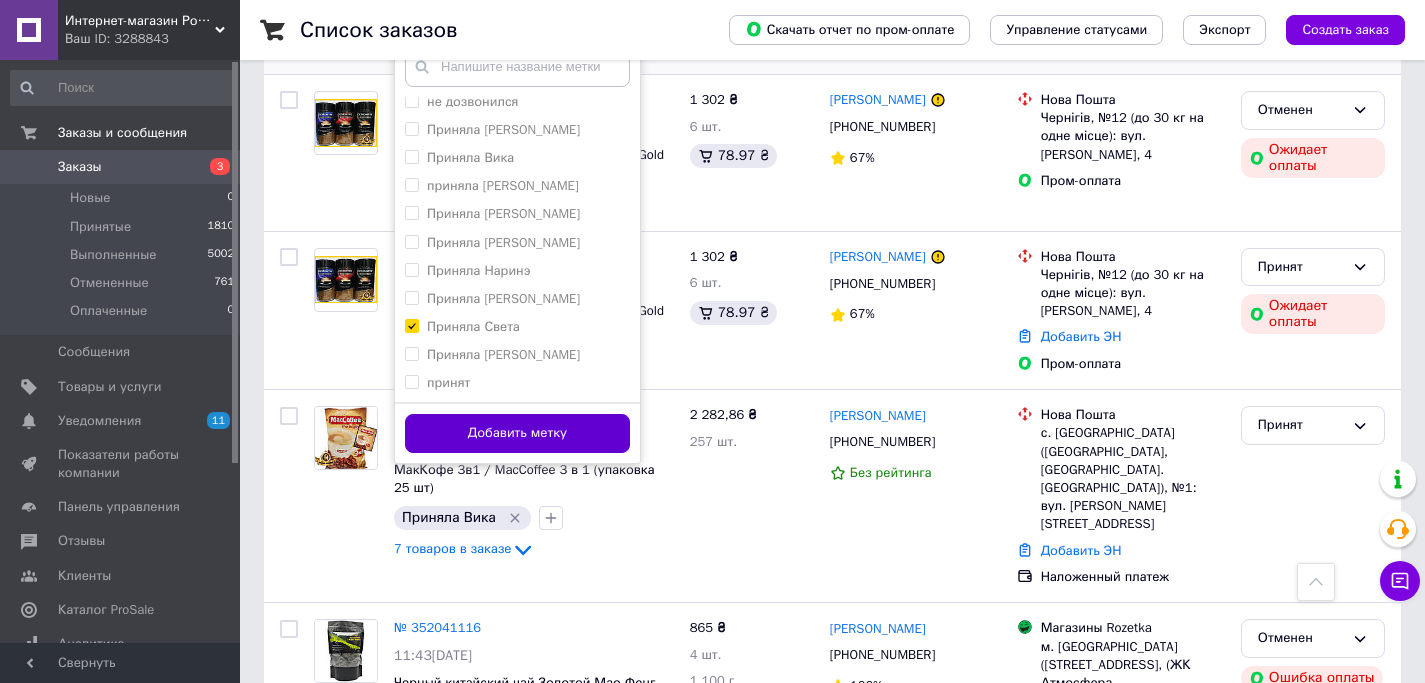 click on "Добавить метку" at bounding box center [517, 433] 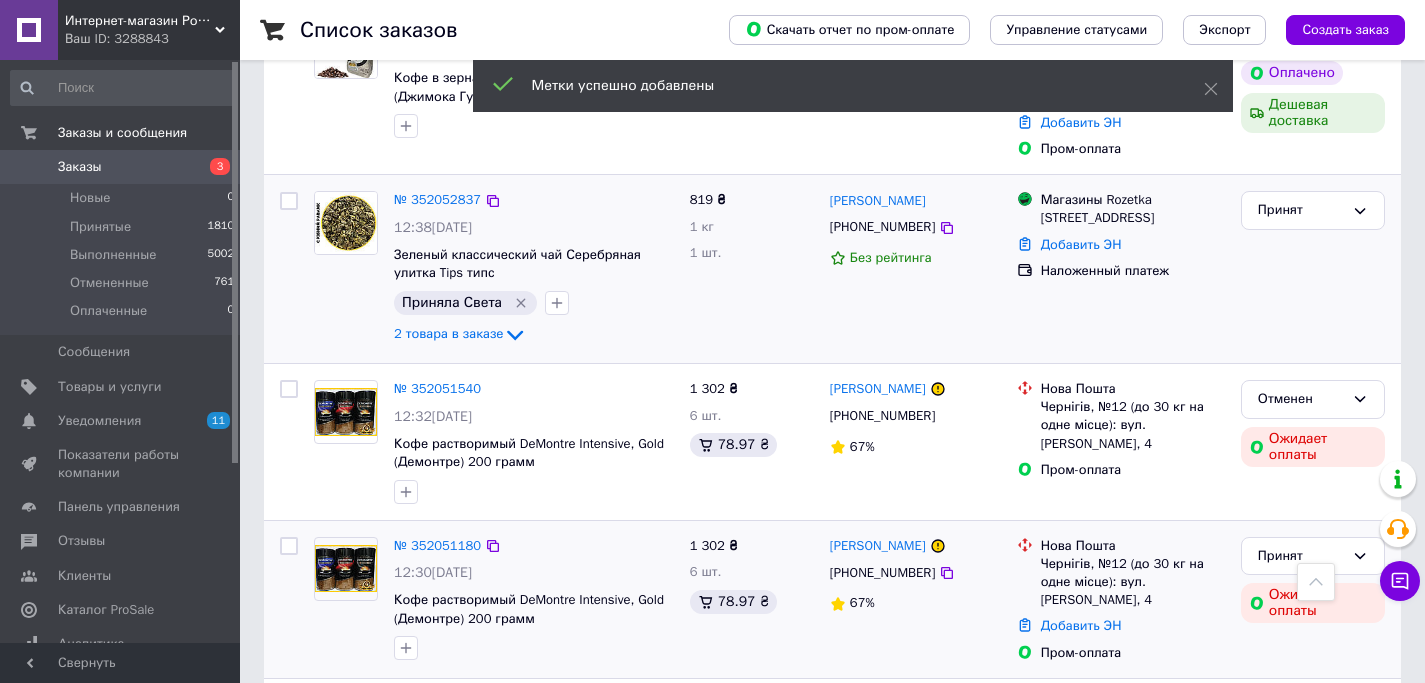 scroll, scrollTop: 264, scrollLeft: 0, axis: vertical 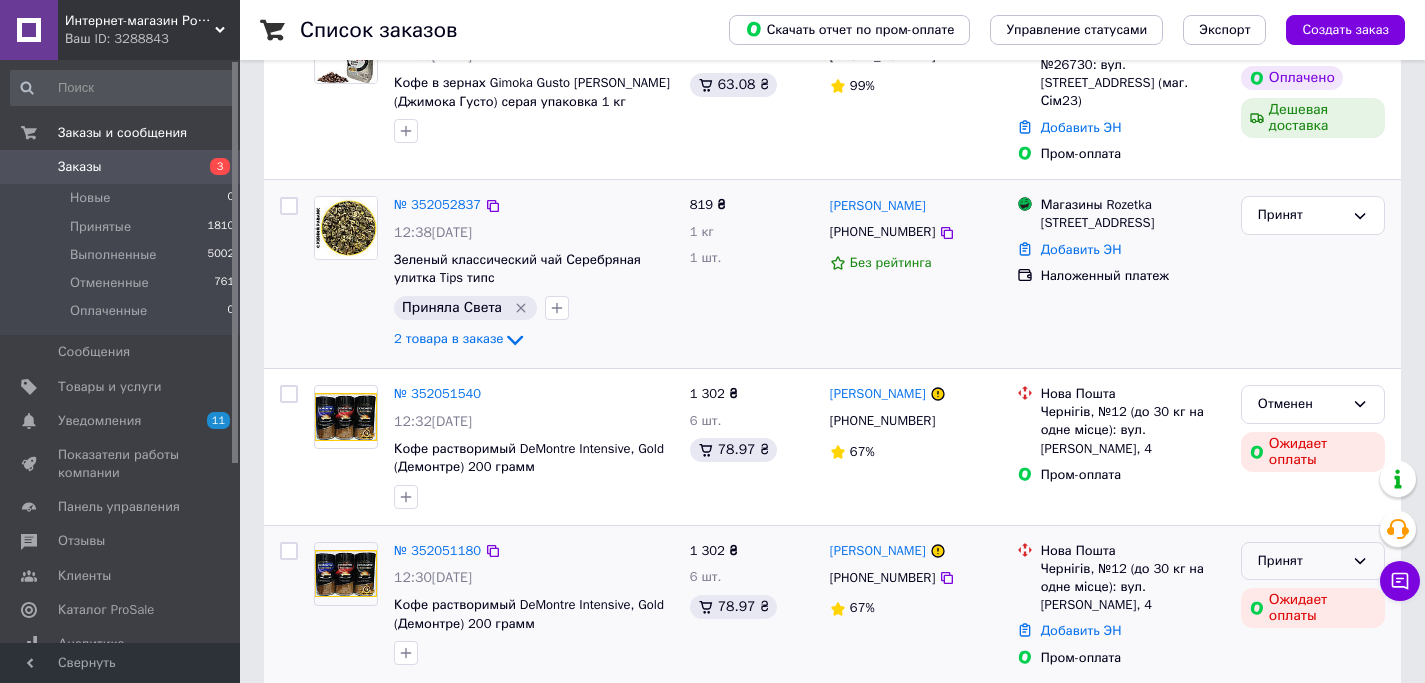 click on "Принят" at bounding box center (1301, 561) 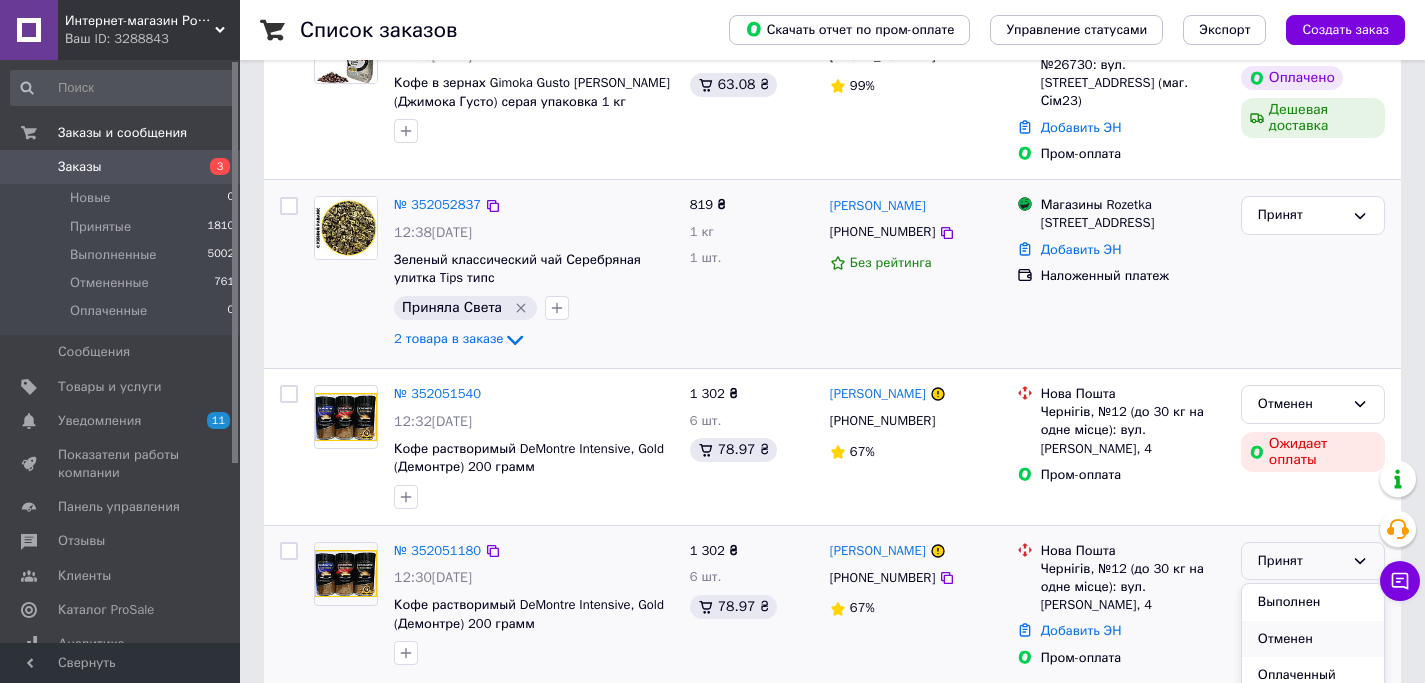 click on "Отменен" at bounding box center [1313, 639] 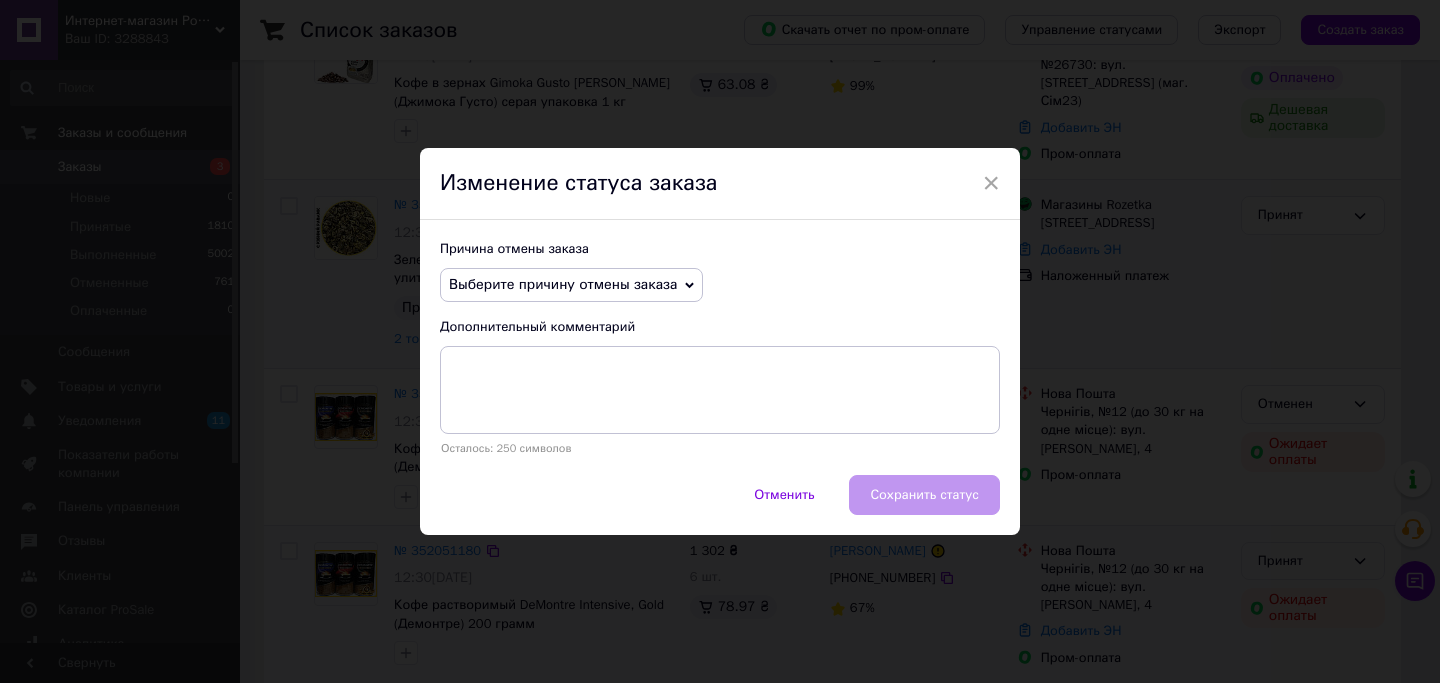 click on "Выберите причину отмены заказа" at bounding box center (563, 284) 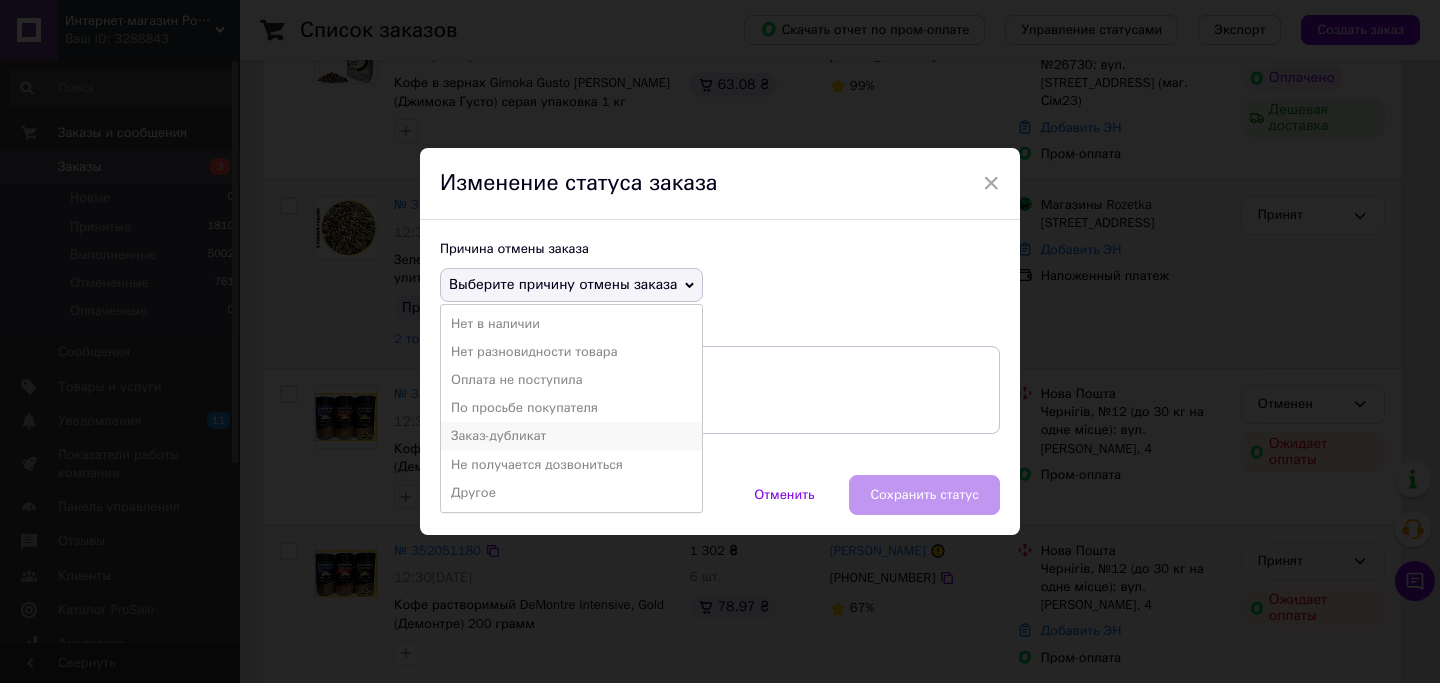 click on "Заказ-дубликат" at bounding box center [571, 436] 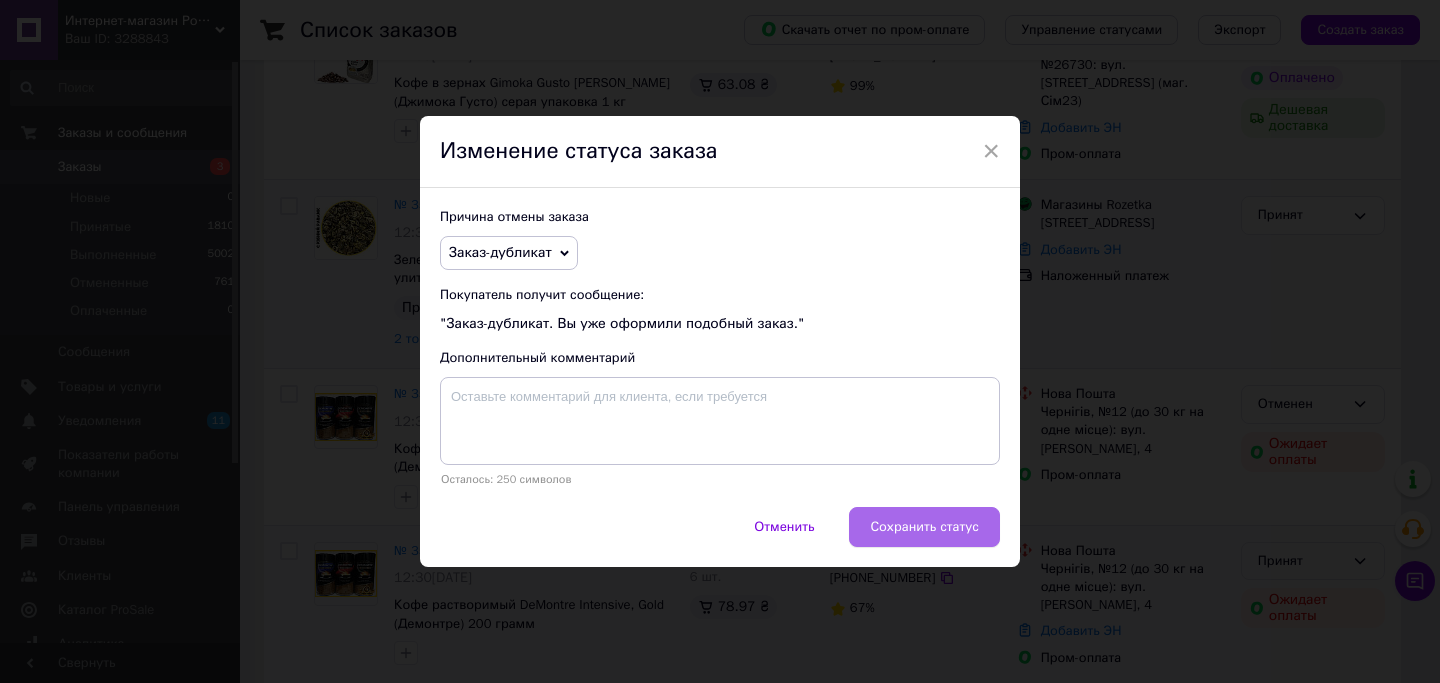 click on "Сохранить статус" at bounding box center (924, 527) 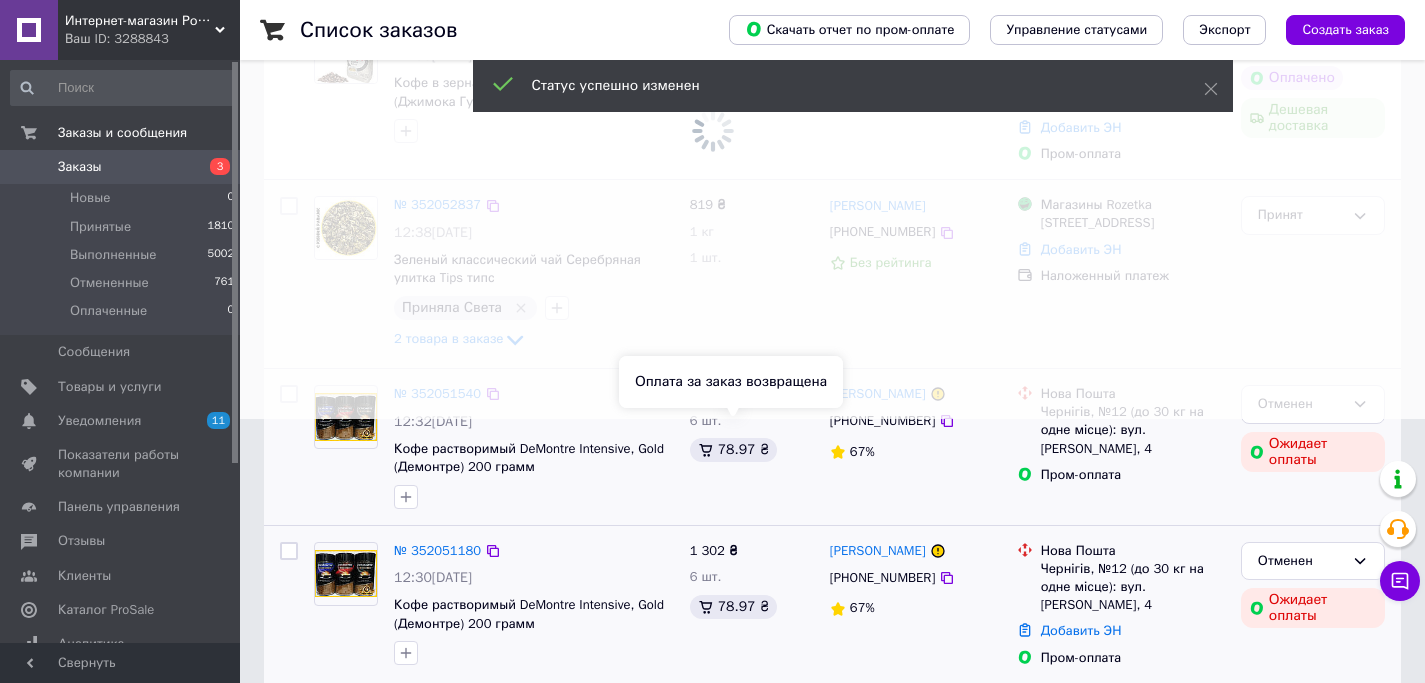 scroll, scrollTop: 260, scrollLeft: 0, axis: vertical 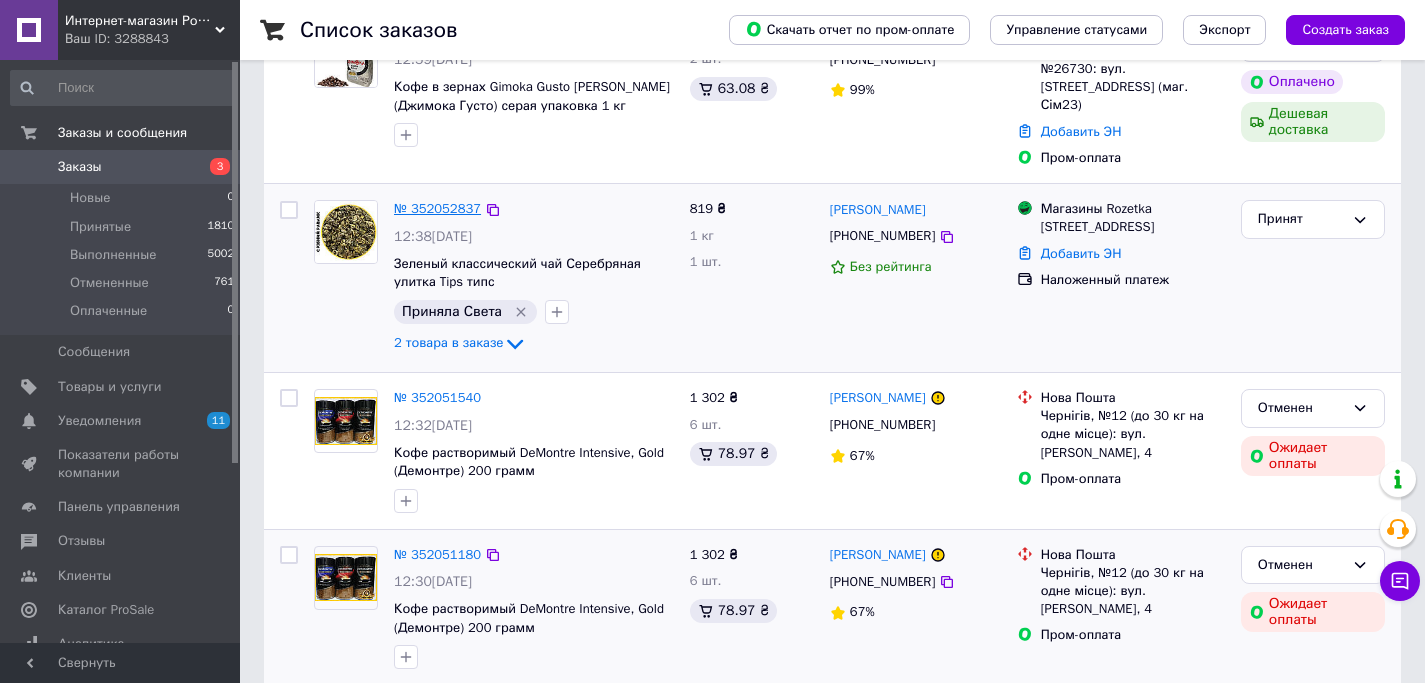 click on "№ 352052837" at bounding box center (437, 208) 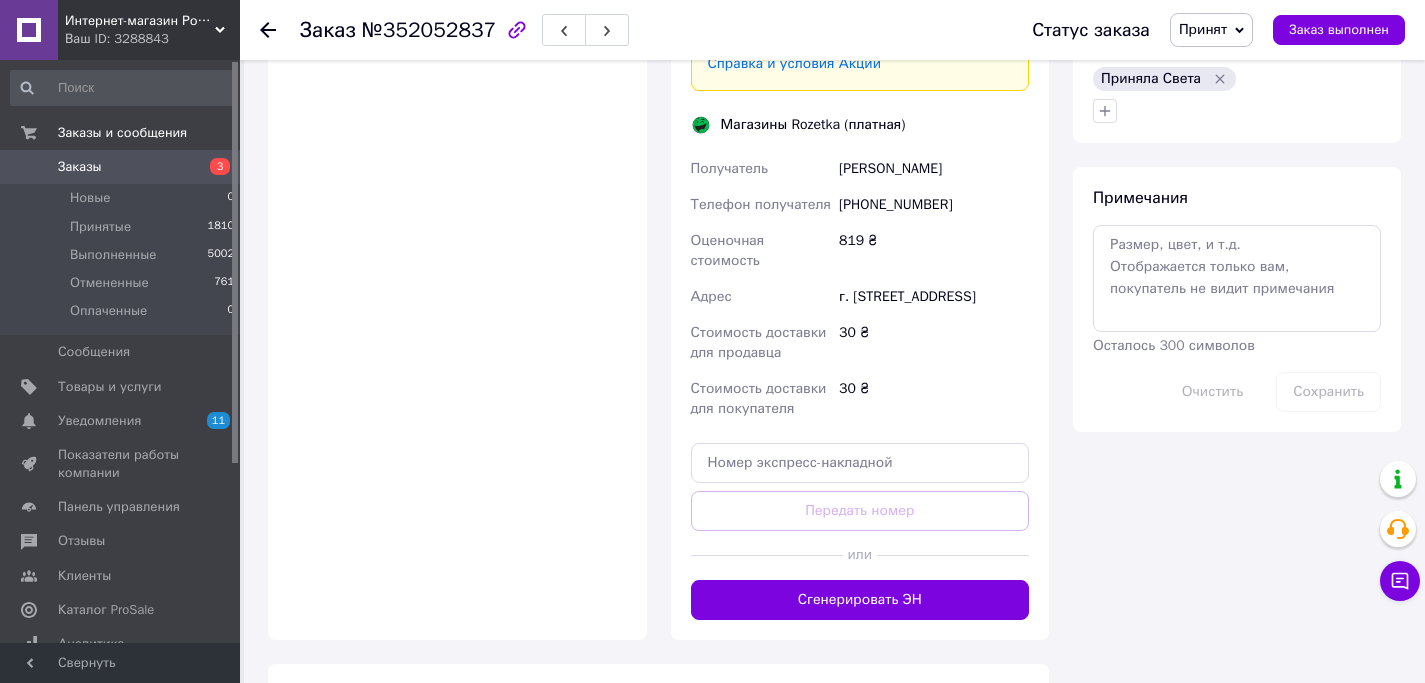 scroll, scrollTop: 918, scrollLeft: 0, axis: vertical 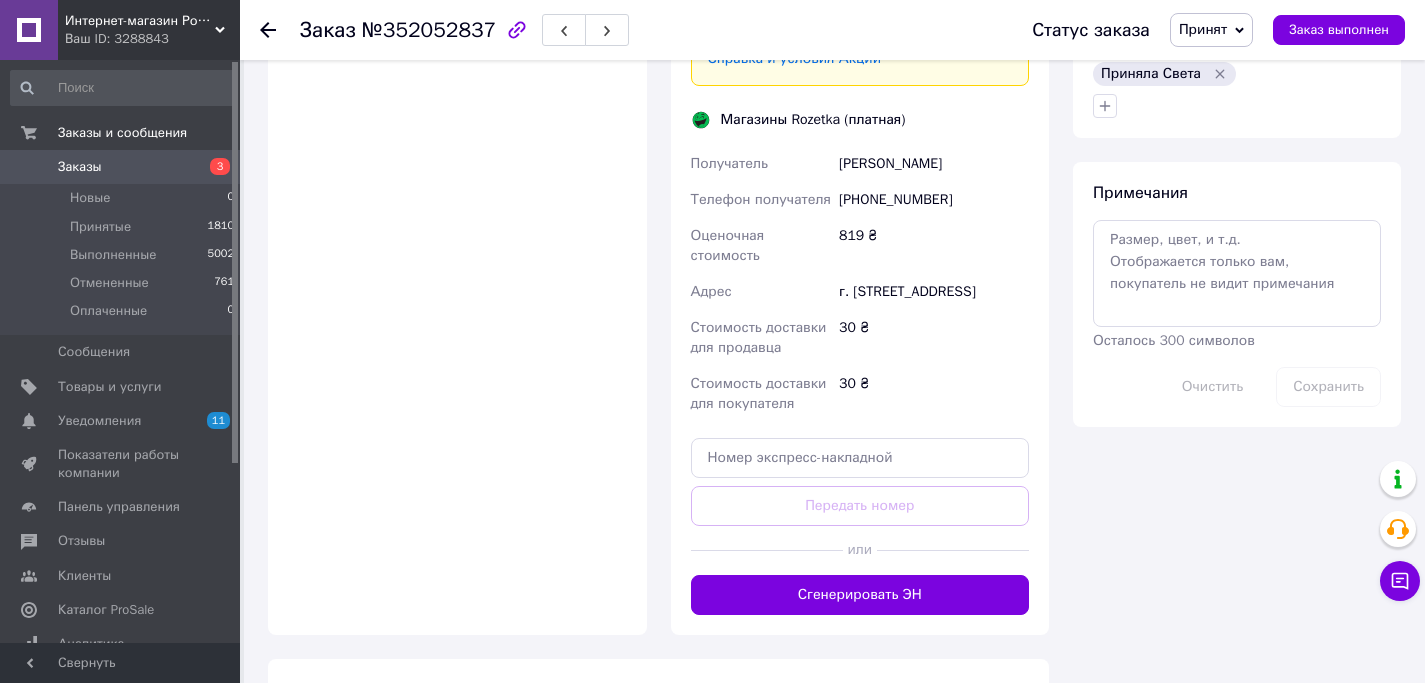 drag, startPoint x: 953, startPoint y: 298, endPoint x: 824, endPoint y: 280, distance: 130.24976 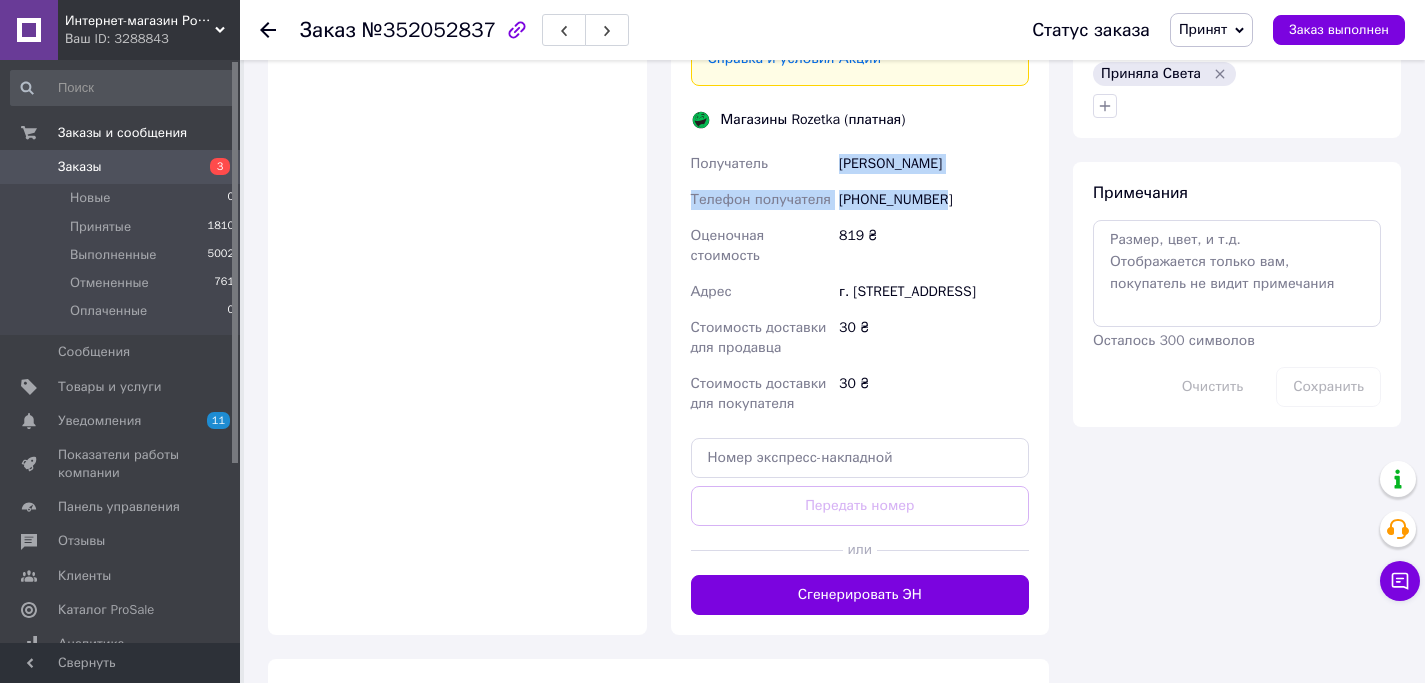drag, startPoint x: 961, startPoint y: 186, endPoint x: 842, endPoint y: 142, distance: 126.873955 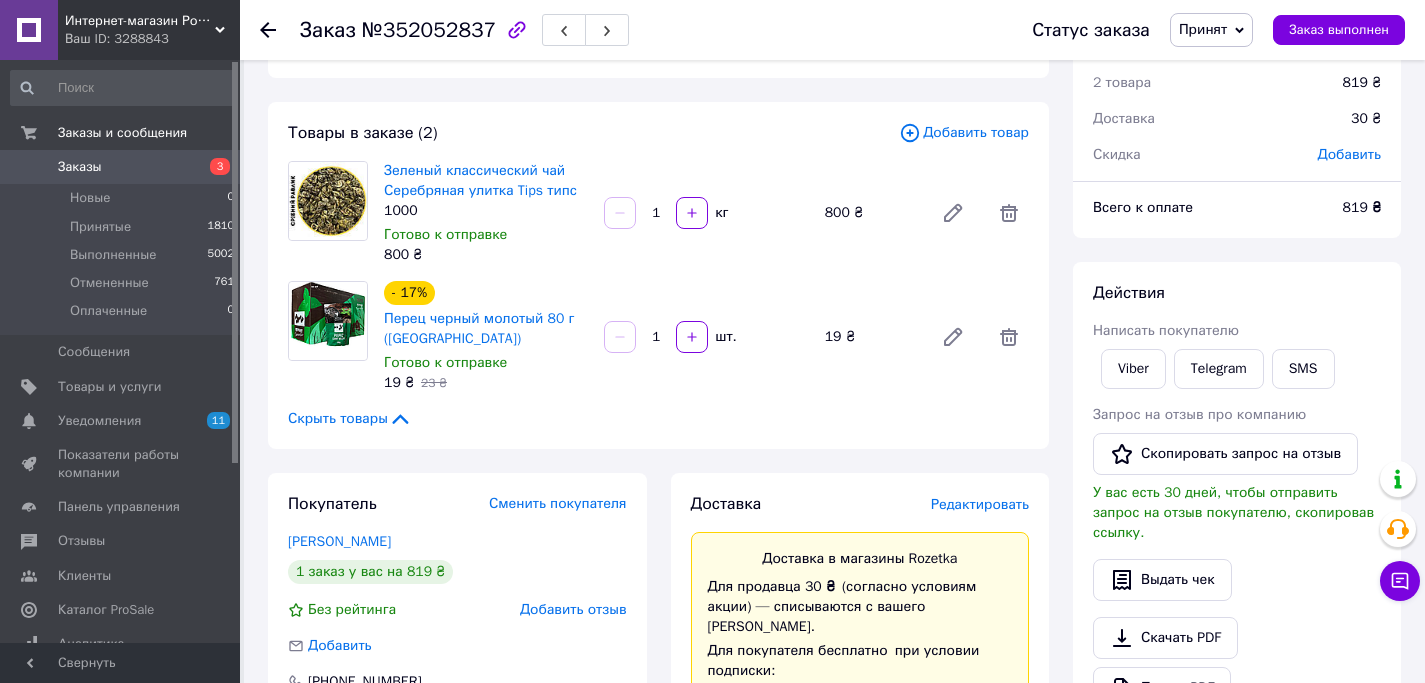 scroll, scrollTop: 0, scrollLeft: 0, axis: both 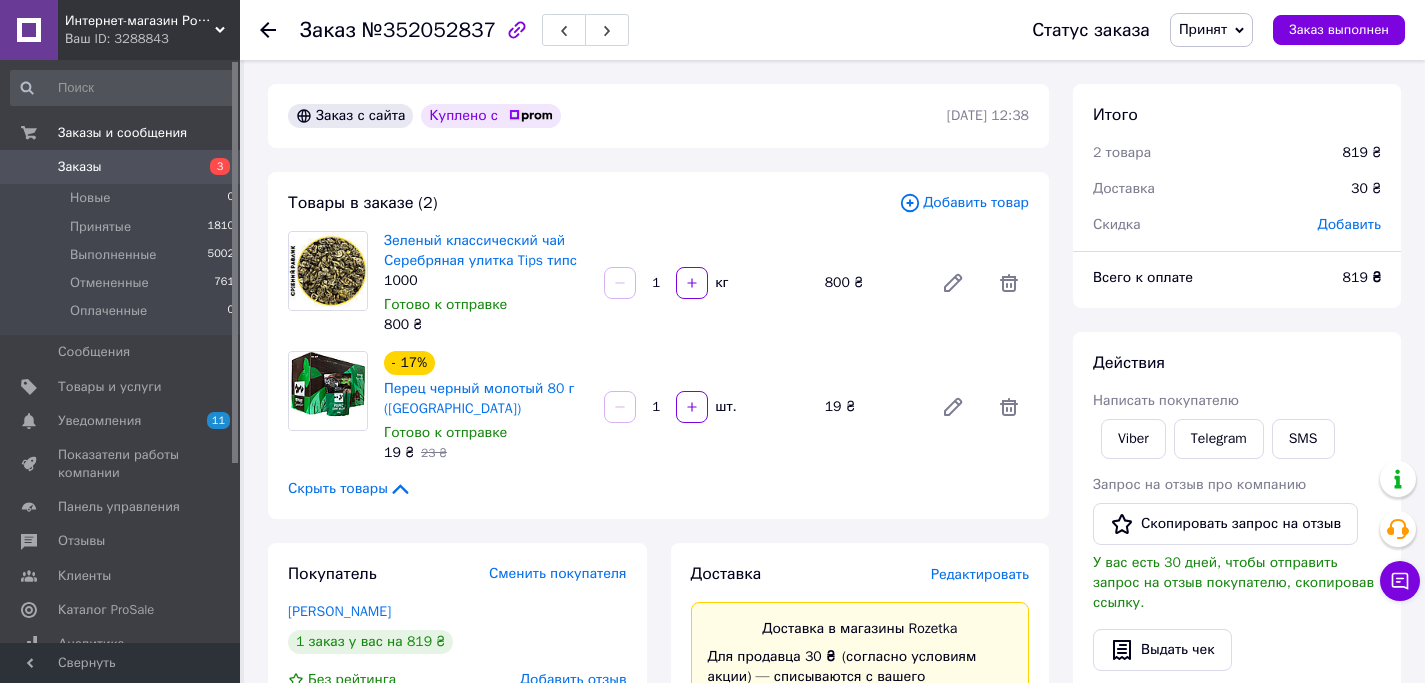 click on "Заказы" at bounding box center [80, 167] 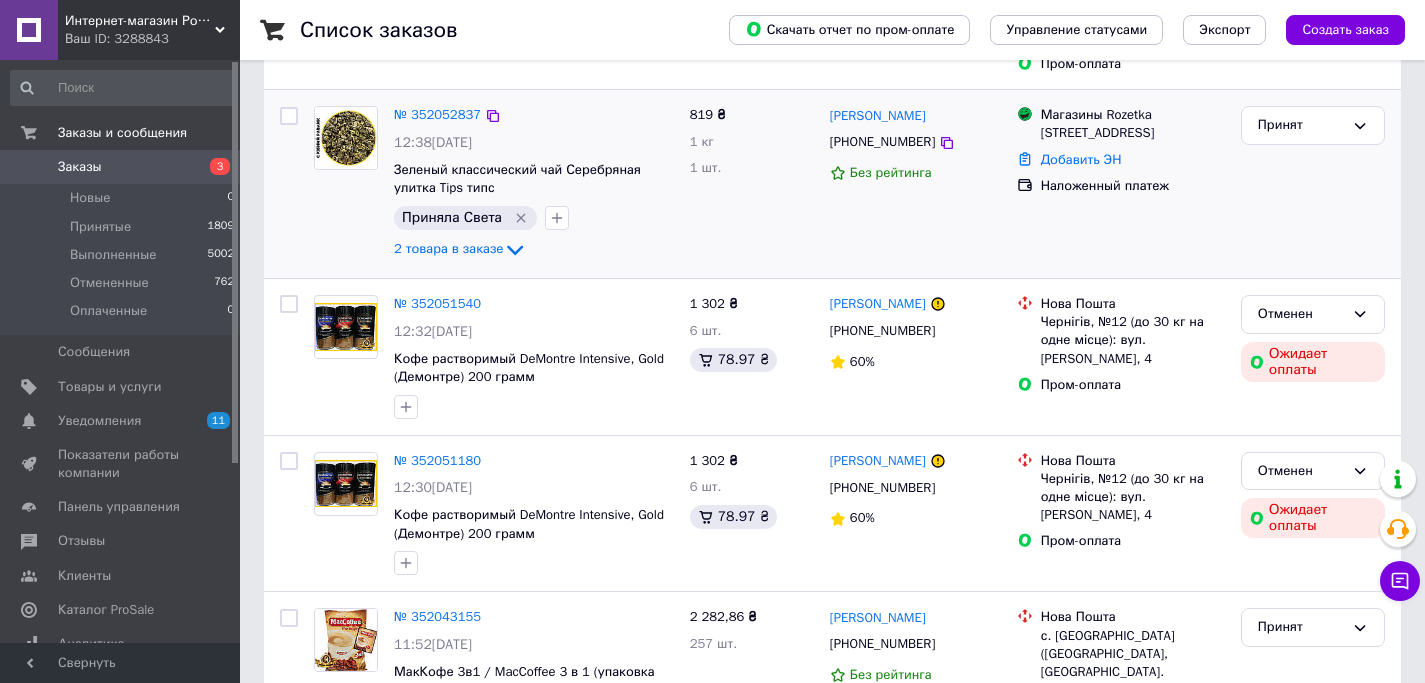 scroll, scrollTop: 355, scrollLeft: 0, axis: vertical 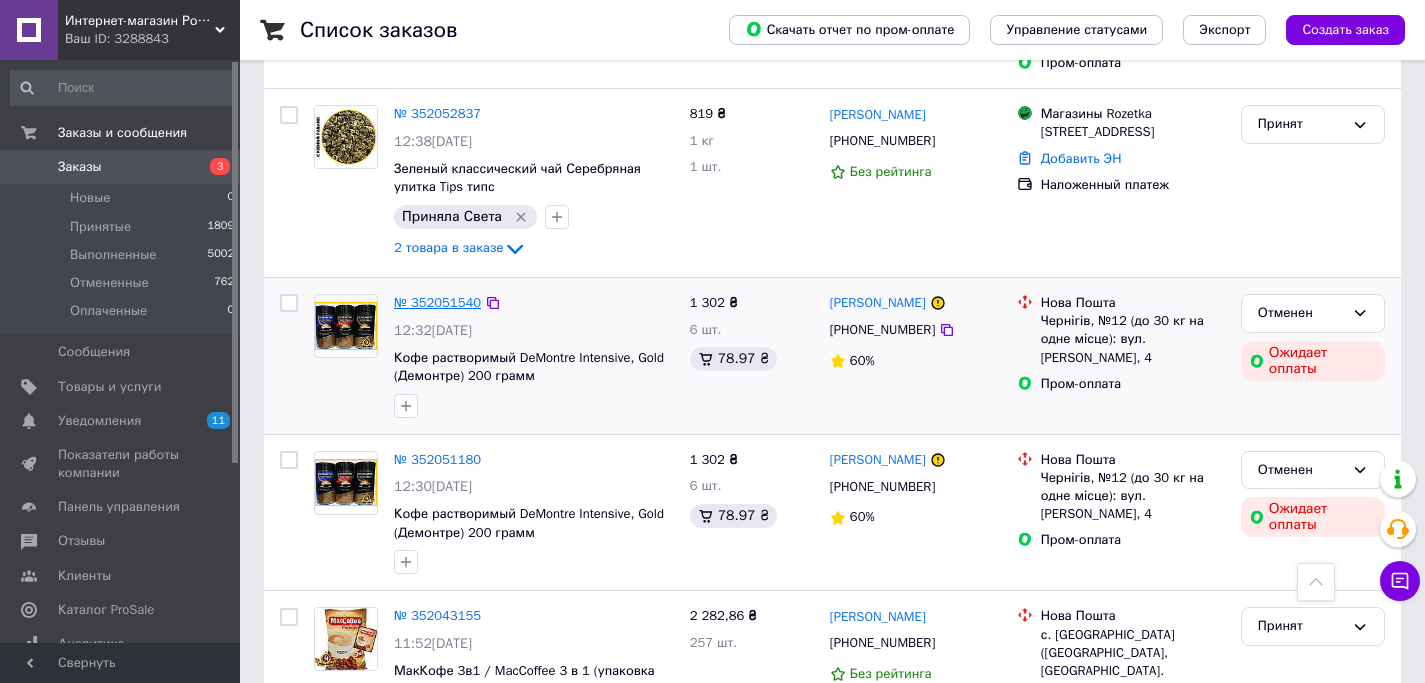 click on "№ 352051540" at bounding box center [437, 302] 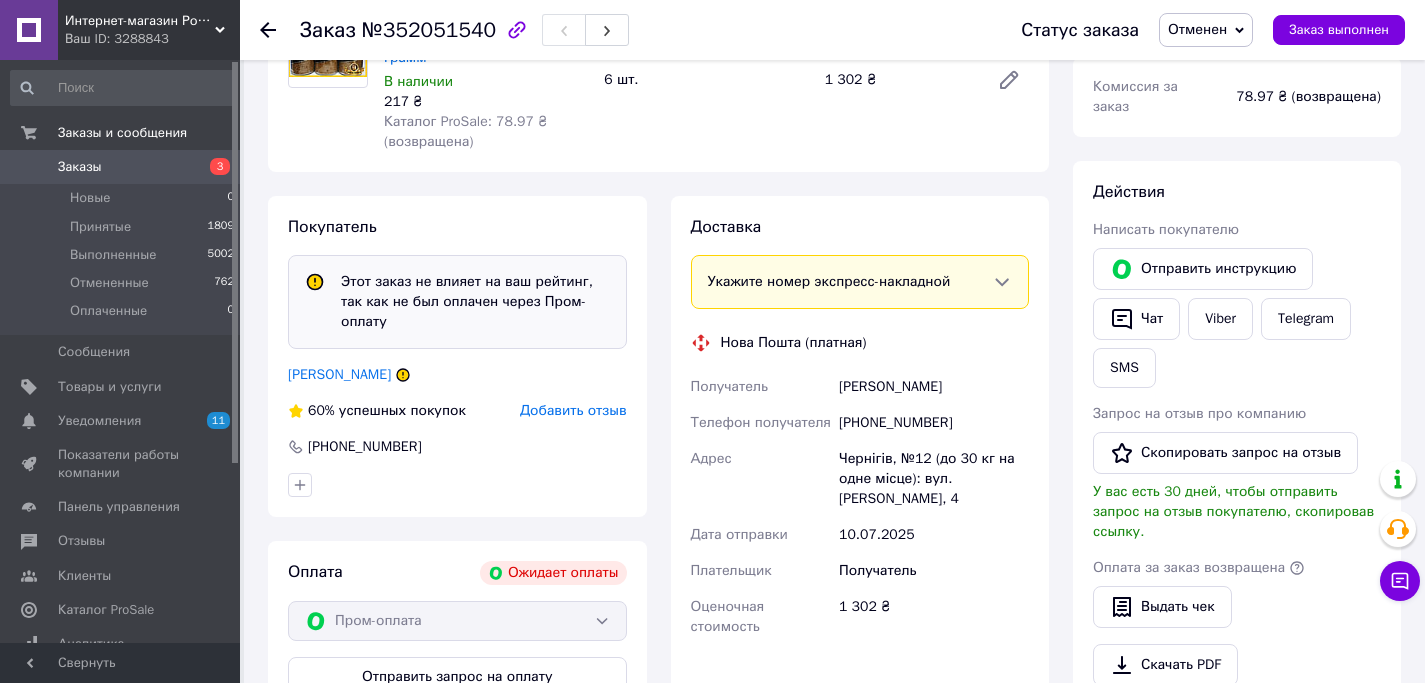 scroll, scrollTop: 355, scrollLeft: 0, axis: vertical 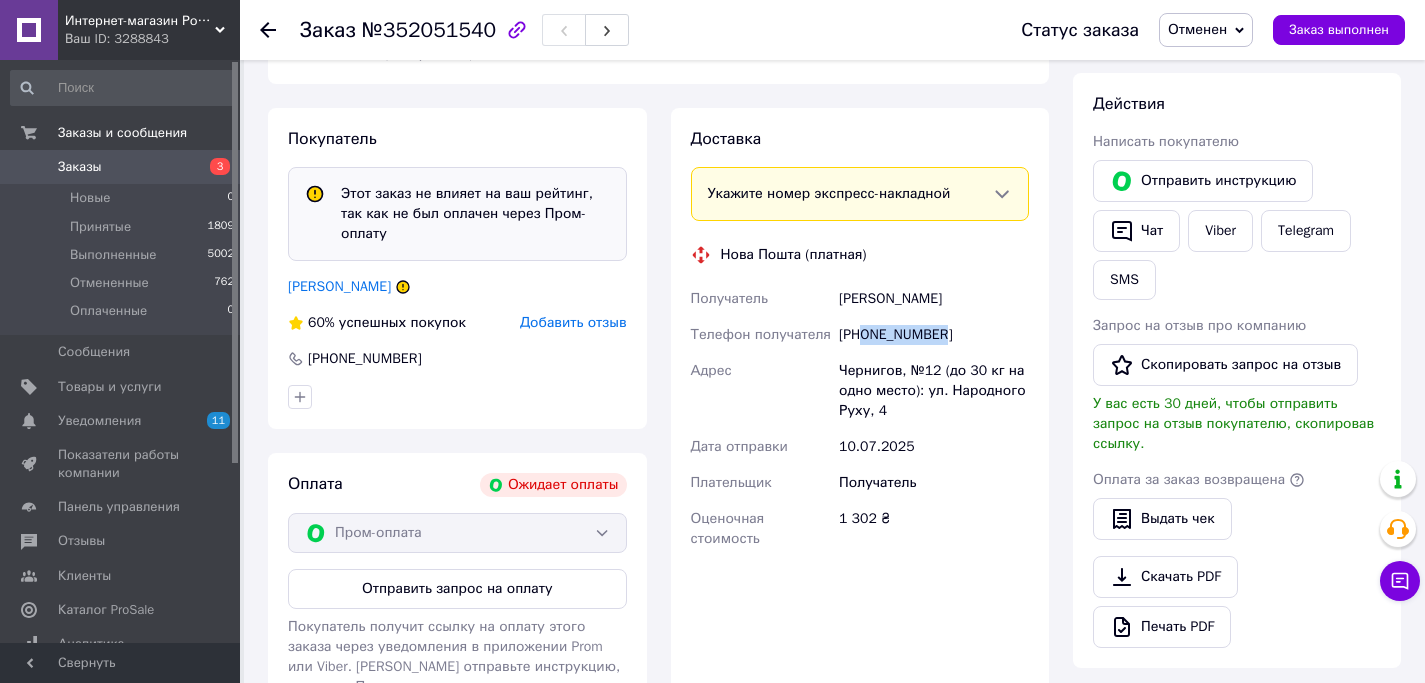drag, startPoint x: 964, startPoint y: 331, endPoint x: 865, endPoint y: 338, distance: 99.24717 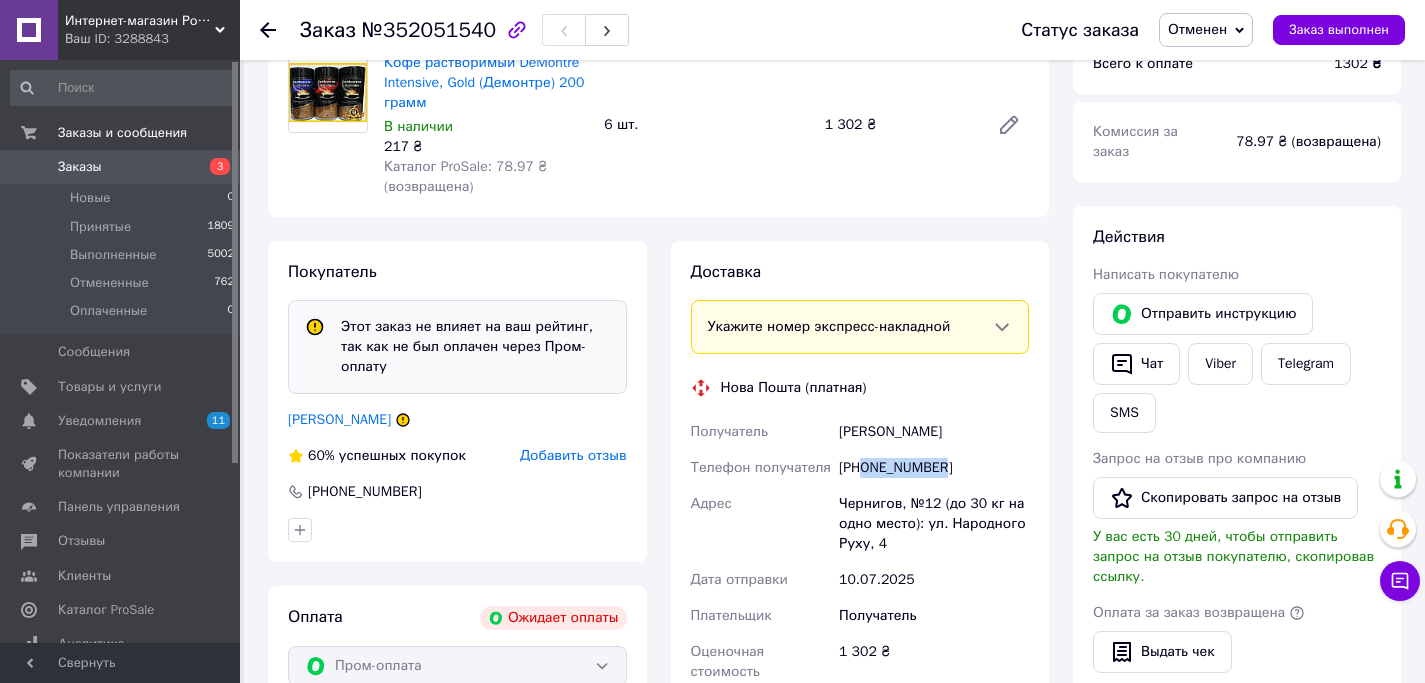 scroll, scrollTop: 403, scrollLeft: 0, axis: vertical 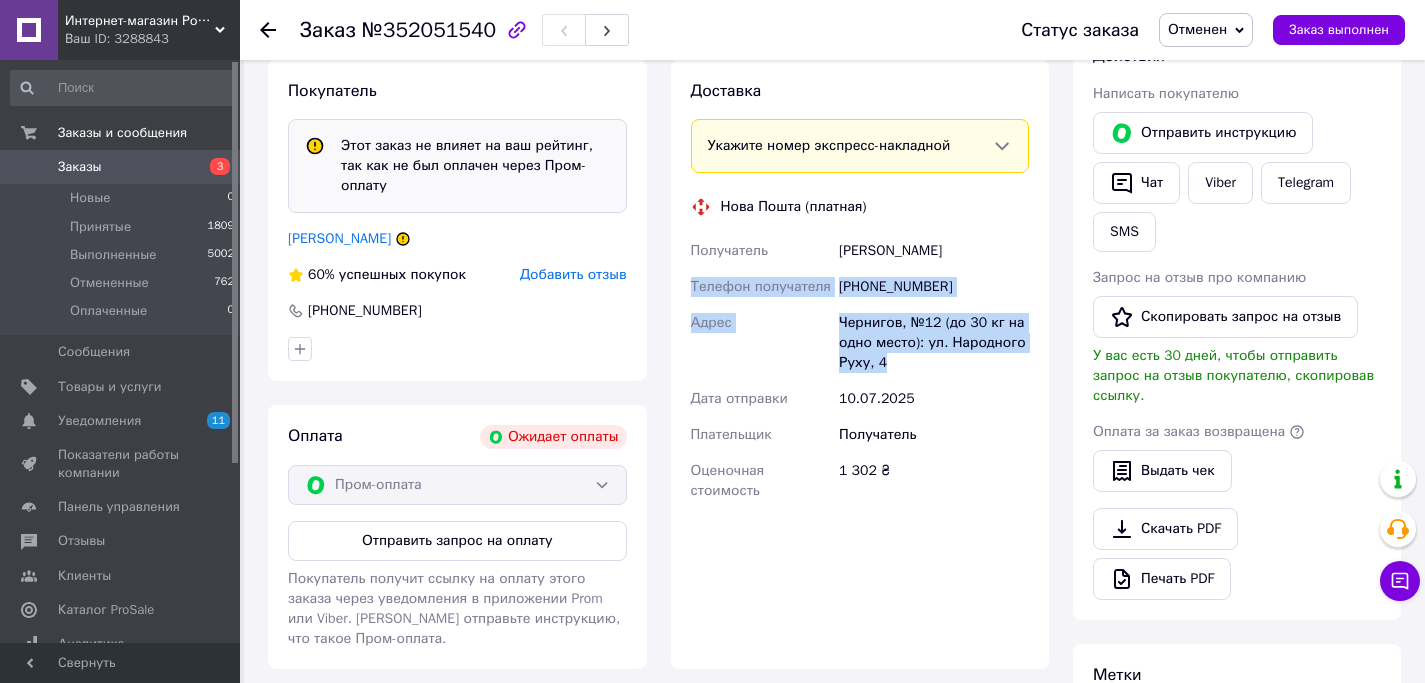 drag, startPoint x: 918, startPoint y: 361, endPoint x: 834, endPoint y: 275, distance: 120.21647 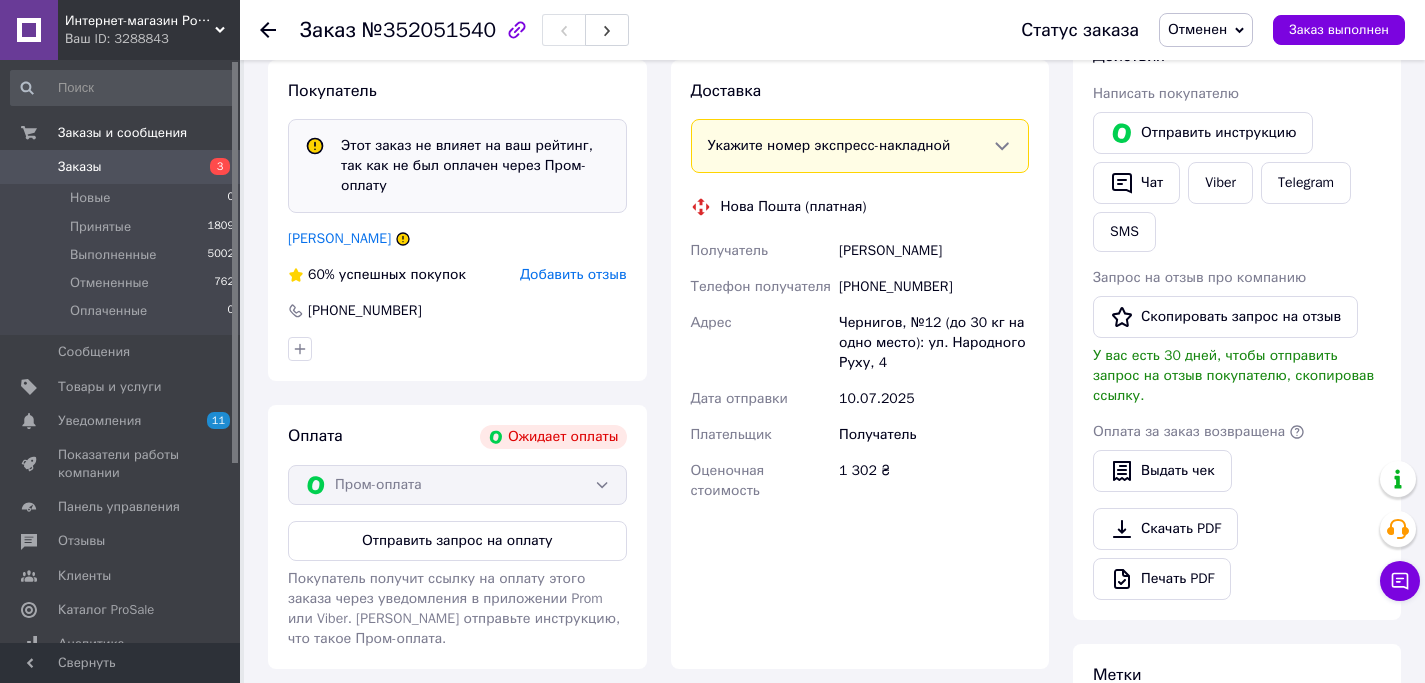 click on "[PHONE_NUMBER]" at bounding box center (934, 287) 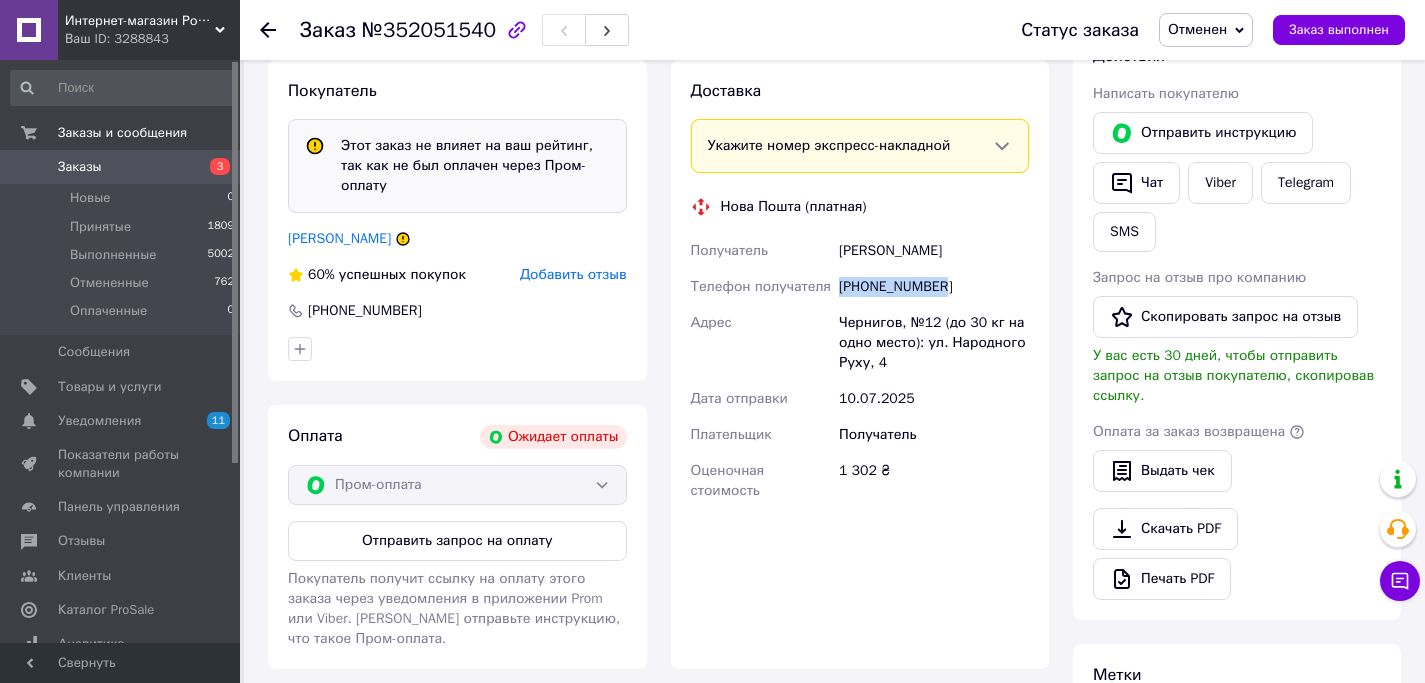 drag, startPoint x: 955, startPoint y: 292, endPoint x: 842, endPoint y: 282, distance: 113.44161 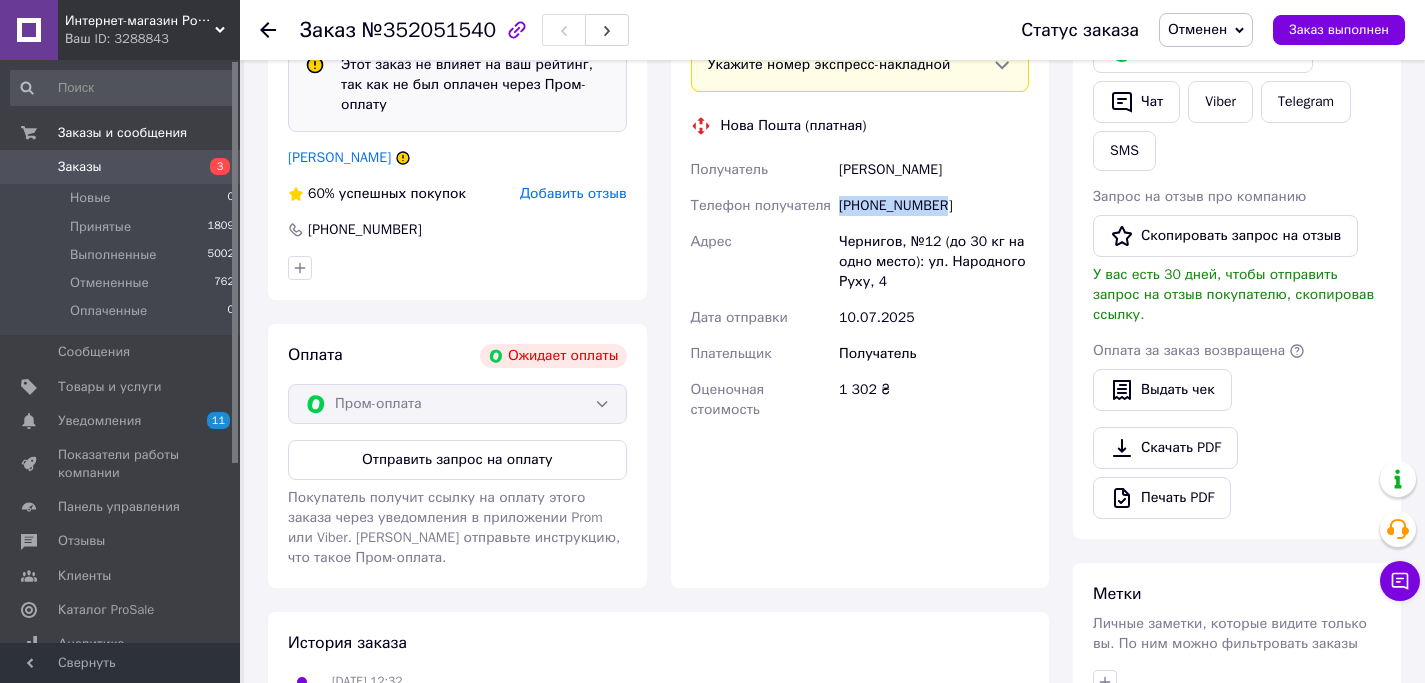 scroll, scrollTop: 568, scrollLeft: 0, axis: vertical 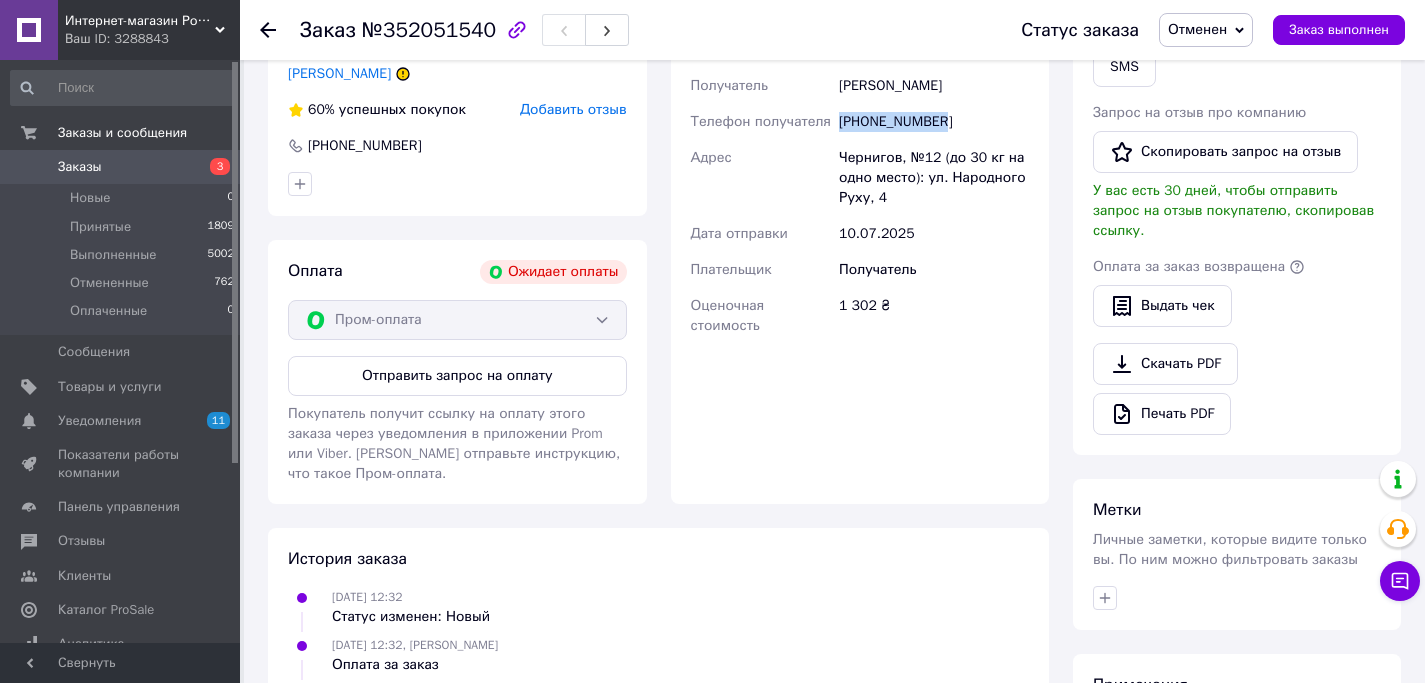 click on "Заказы" at bounding box center (121, 167) 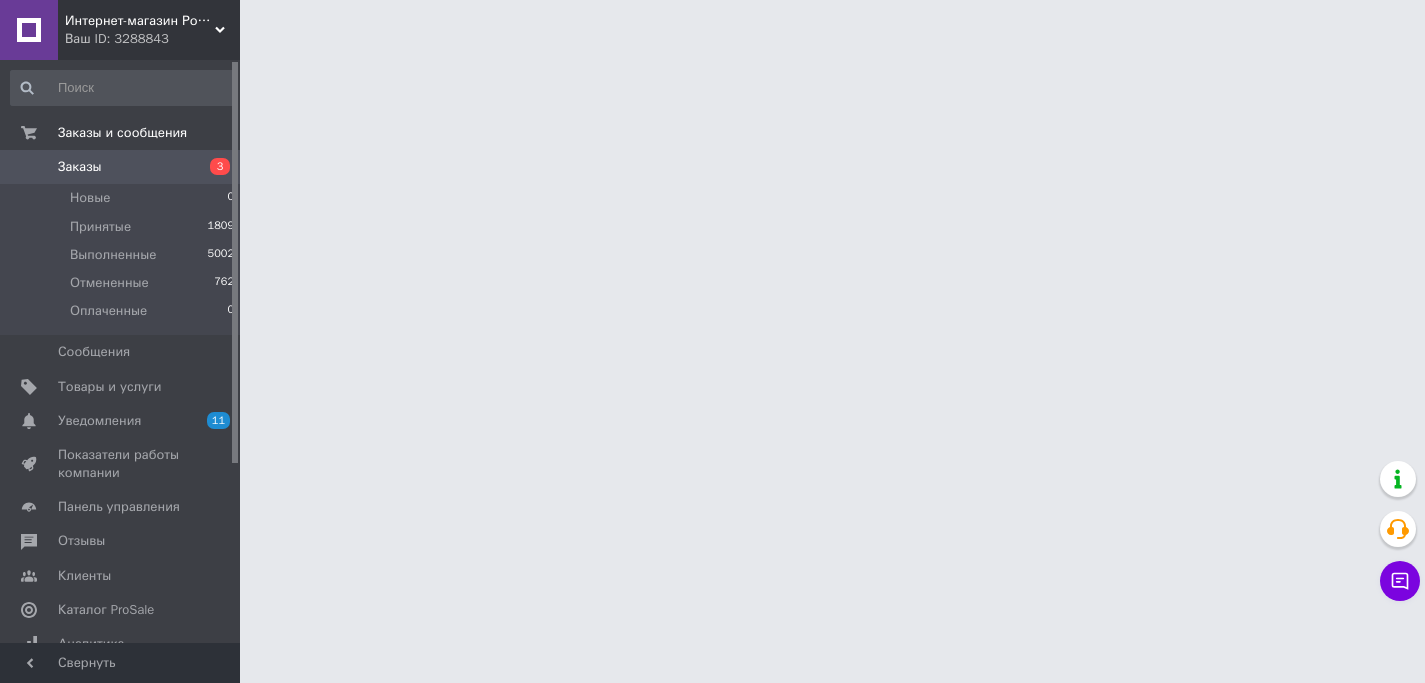 scroll, scrollTop: 0, scrollLeft: 0, axis: both 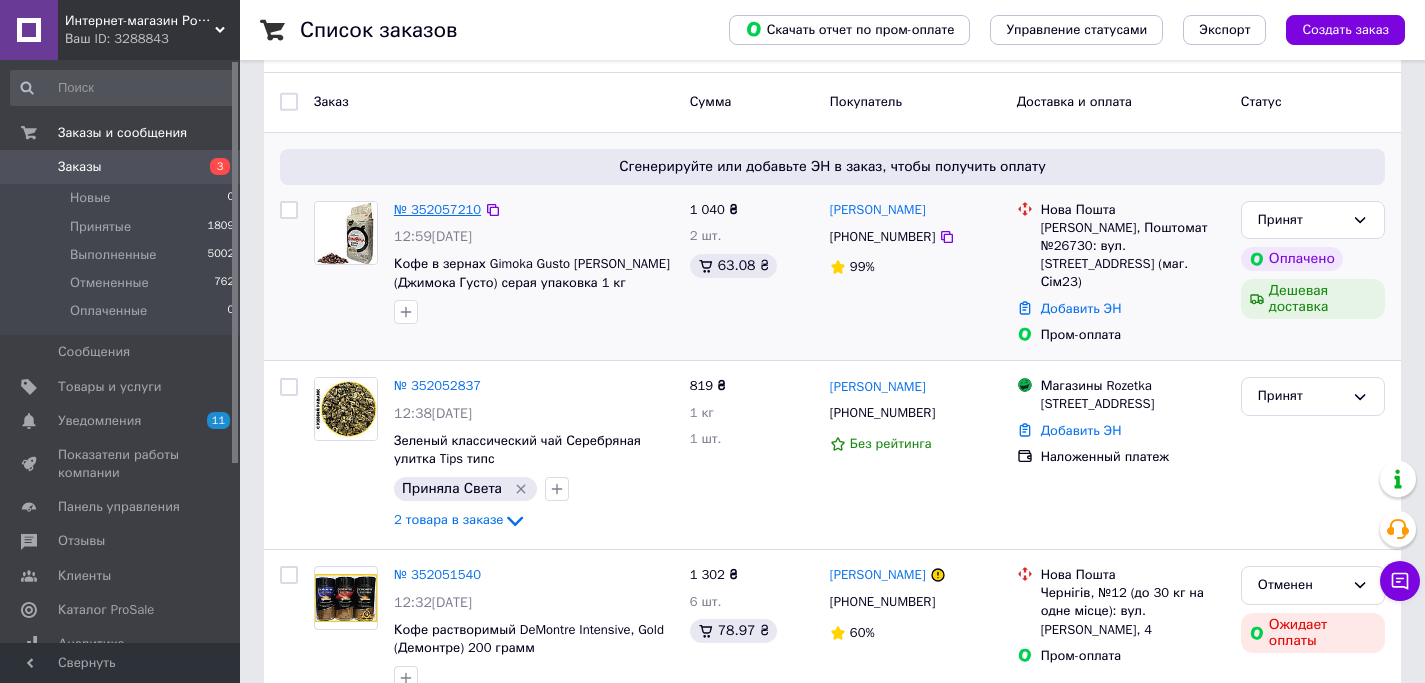 click on "№ 352057210" at bounding box center [437, 209] 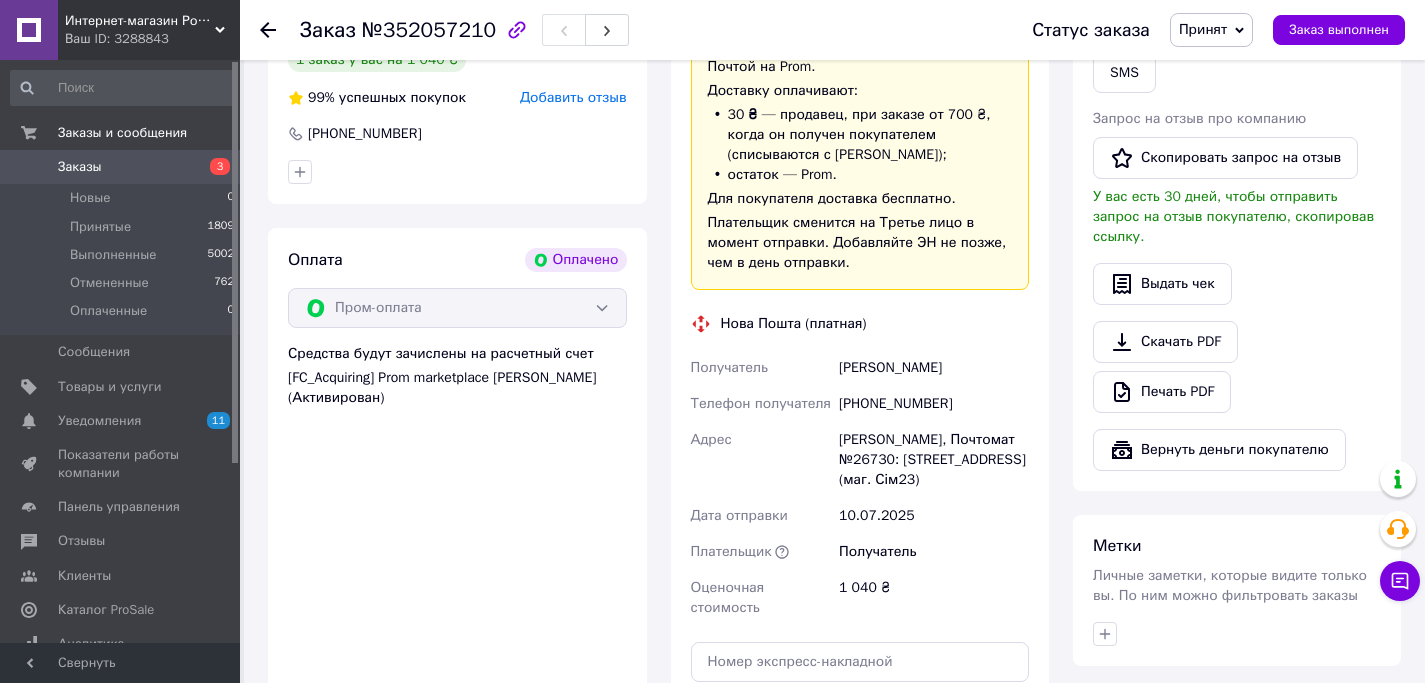 scroll, scrollTop: 1078, scrollLeft: 0, axis: vertical 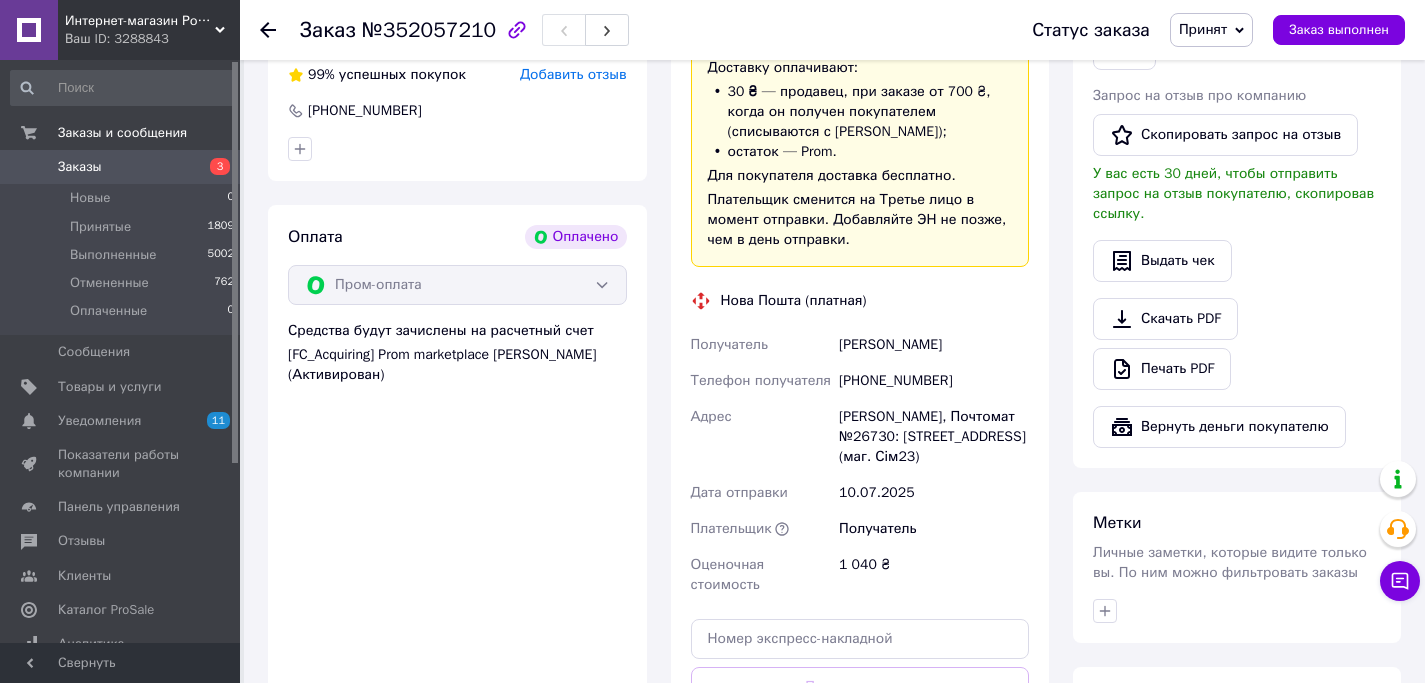 click on "Заказы" at bounding box center (121, 167) 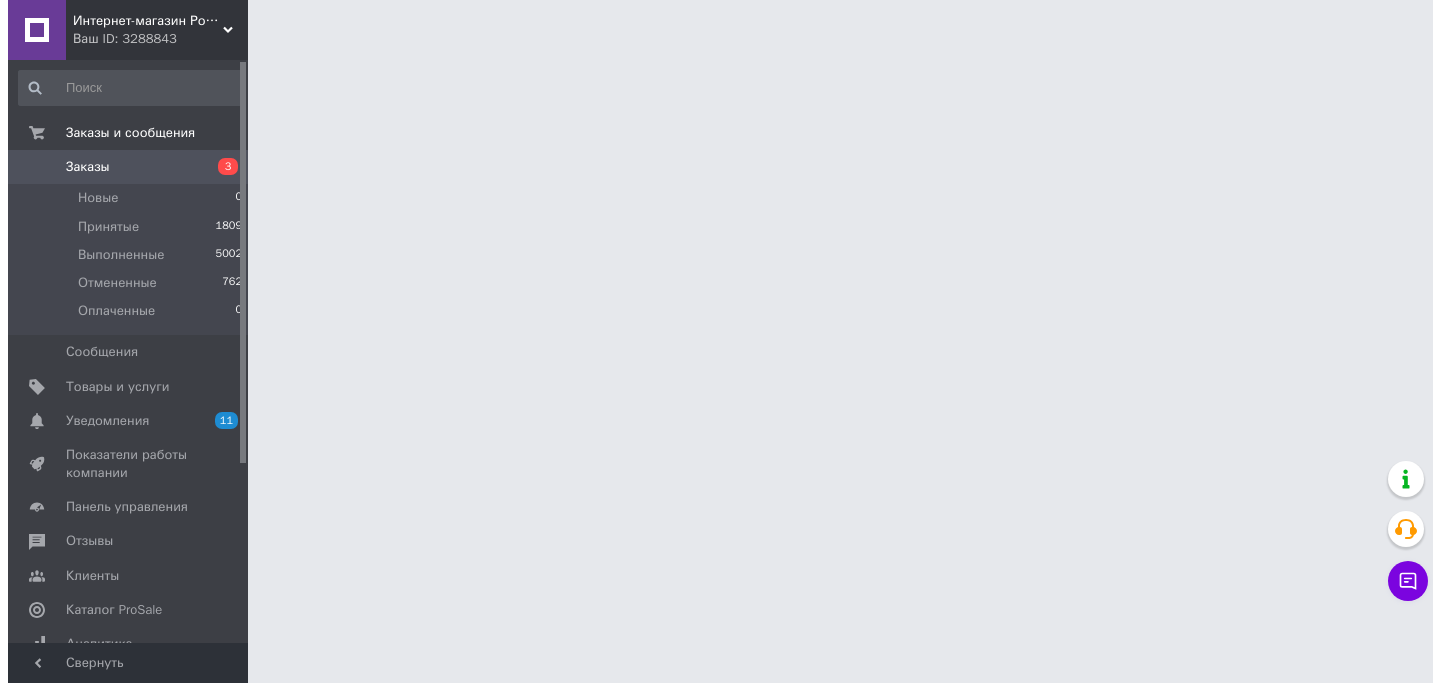 scroll, scrollTop: 0, scrollLeft: 0, axis: both 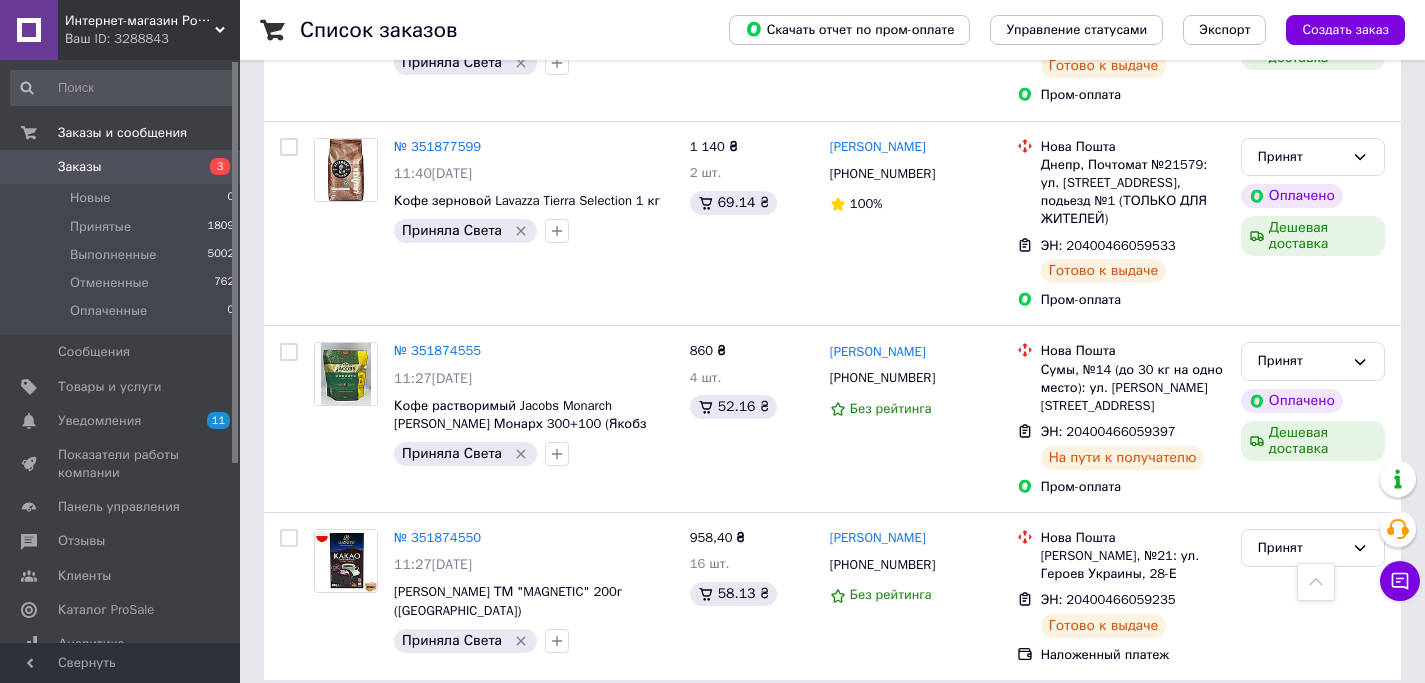 click on "2" at bounding box center (327, 725) 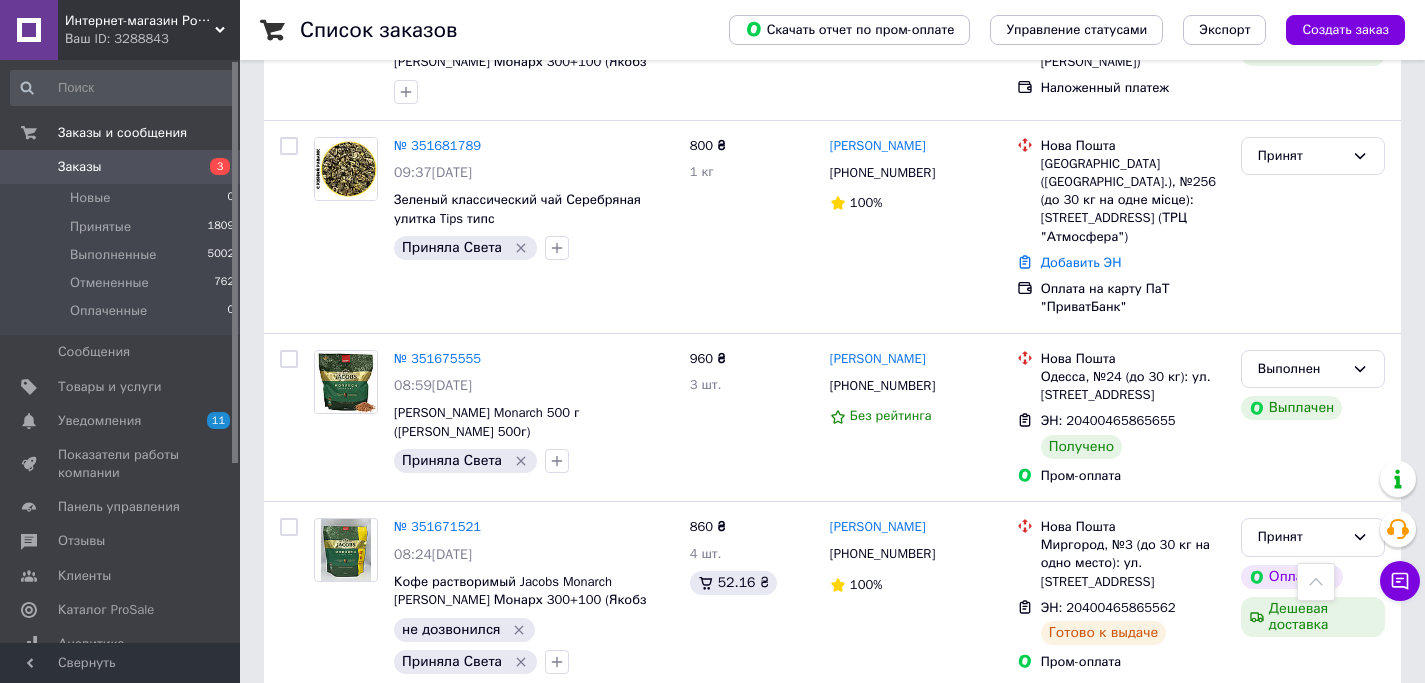 scroll, scrollTop: 3369, scrollLeft: 0, axis: vertical 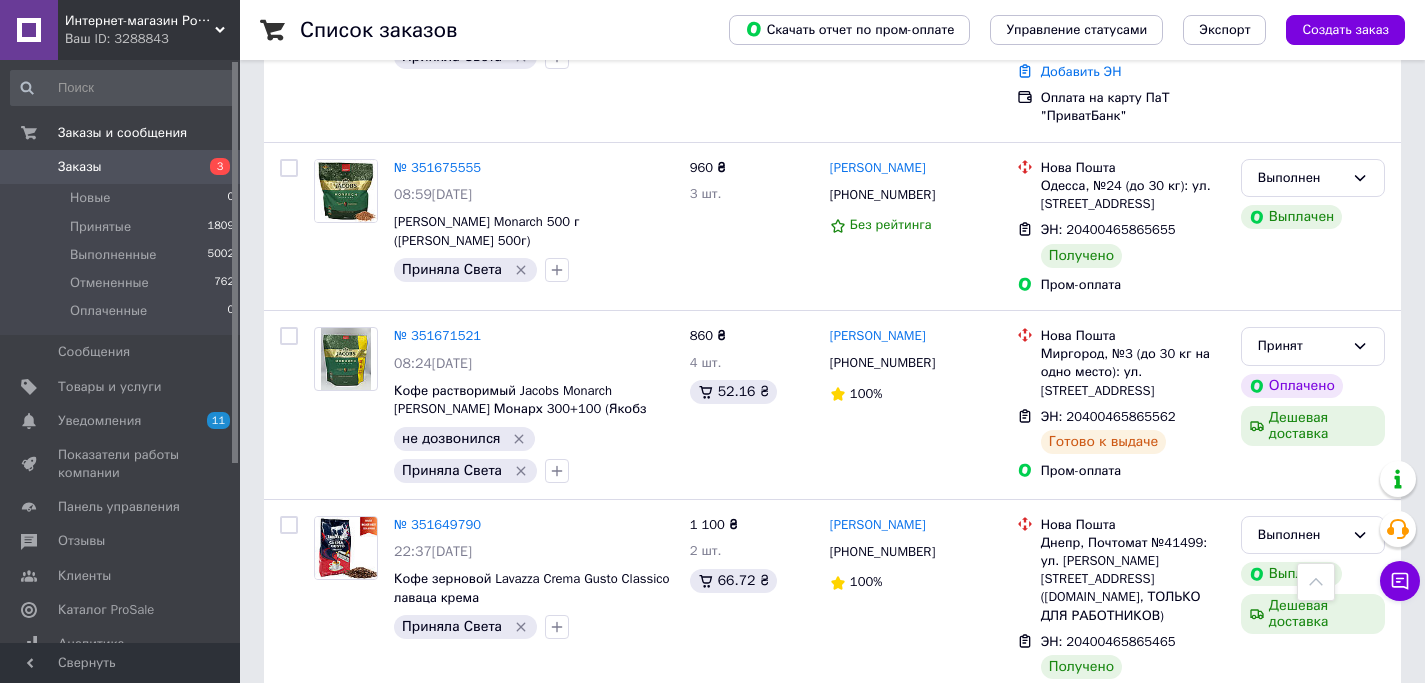 click on "1" at bounding box center (415, 767) 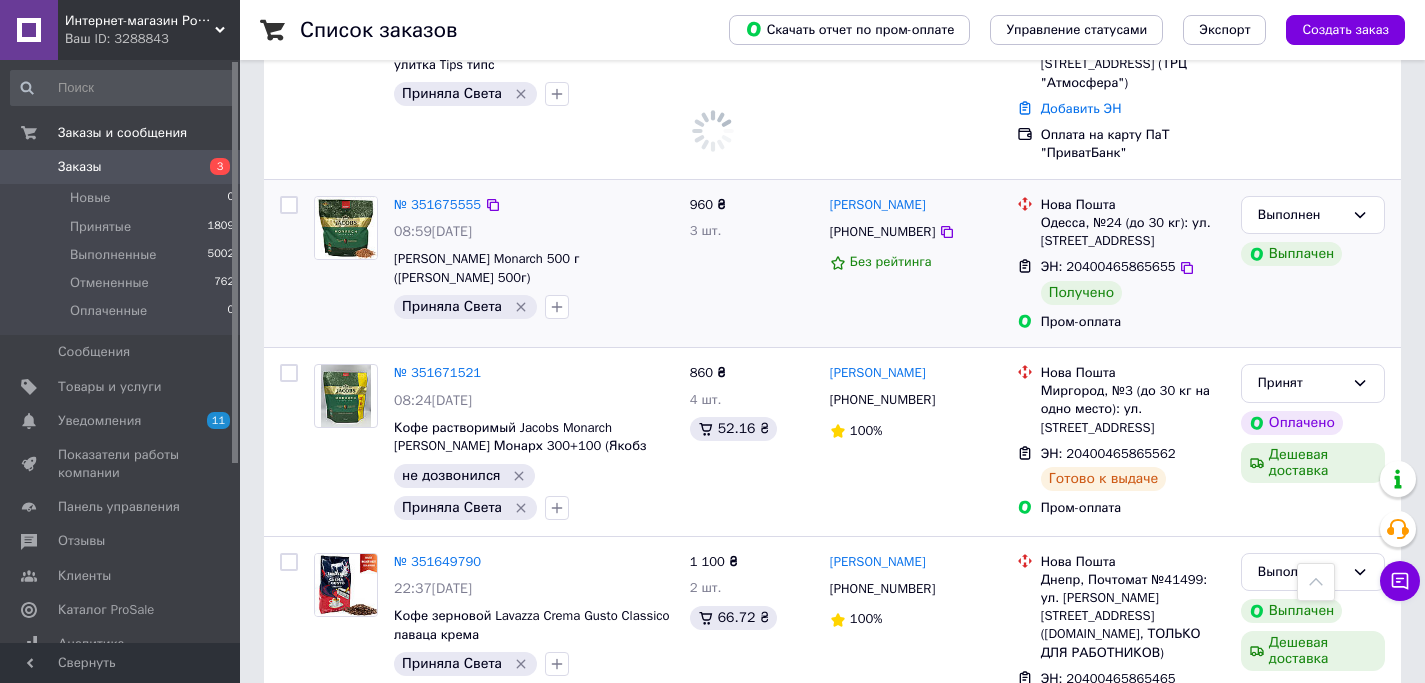 scroll, scrollTop: 3369, scrollLeft: 0, axis: vertical 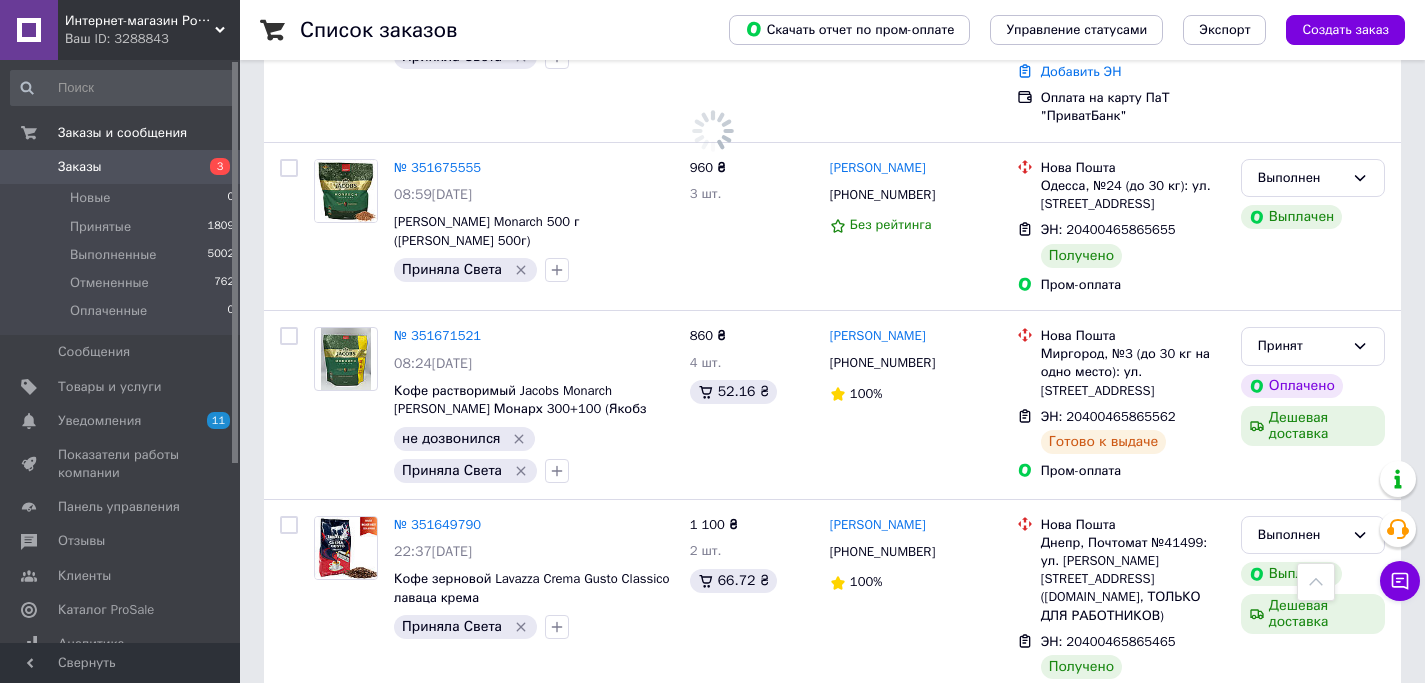 click on "1" at bounding box center (282, 767) 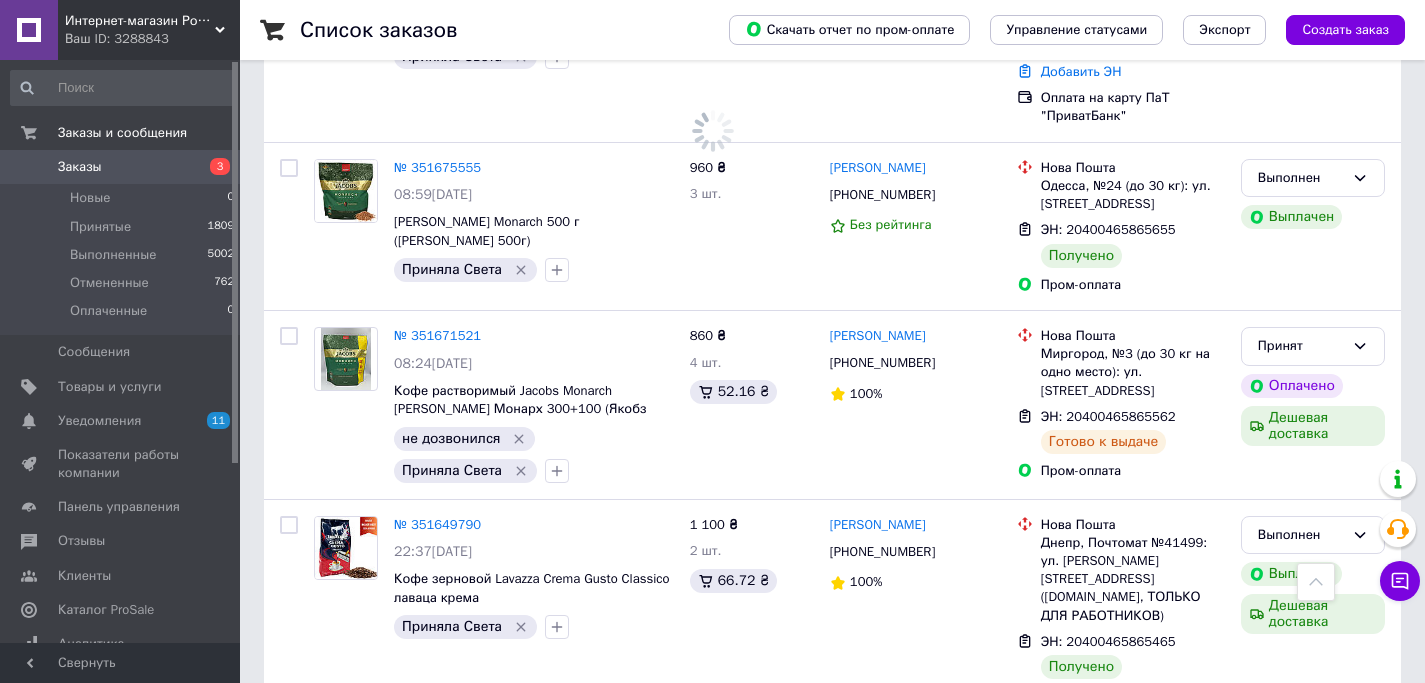 click on "1" at bounding box center (282, 767) 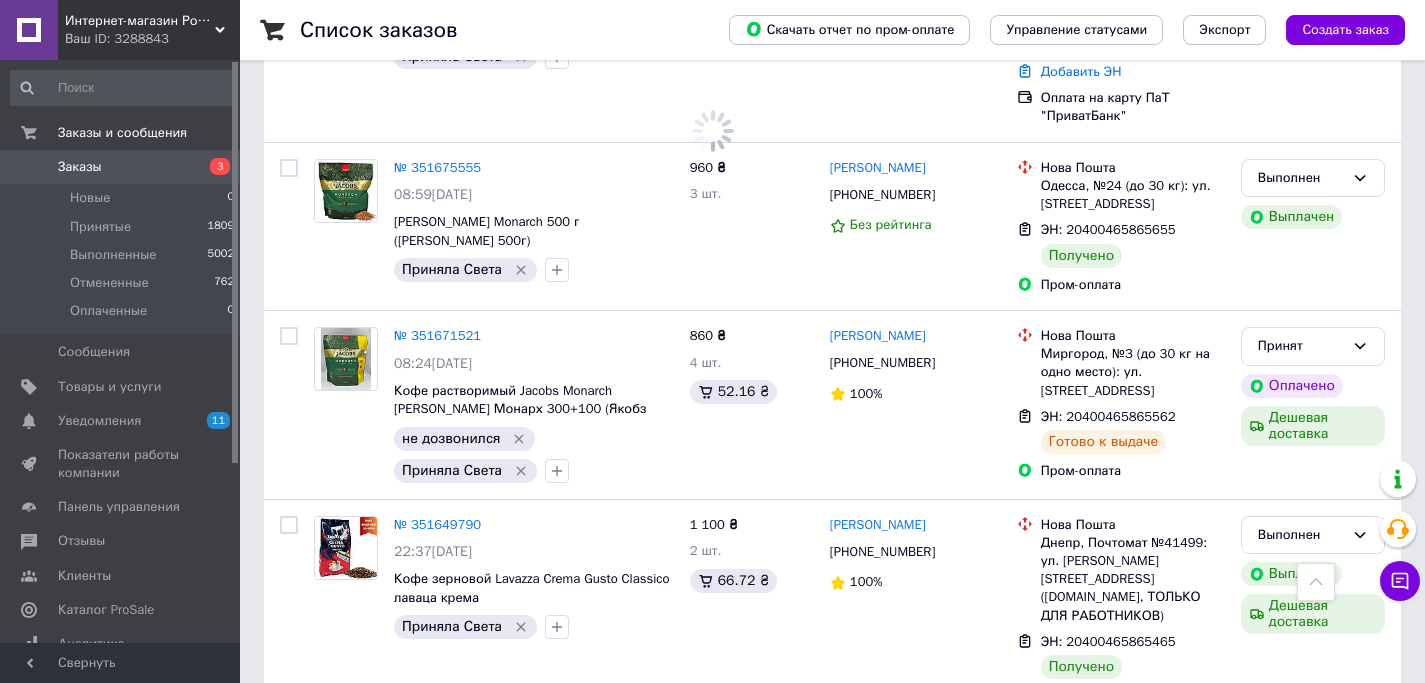 click on "Заказы" at bounding box center (121, 167) 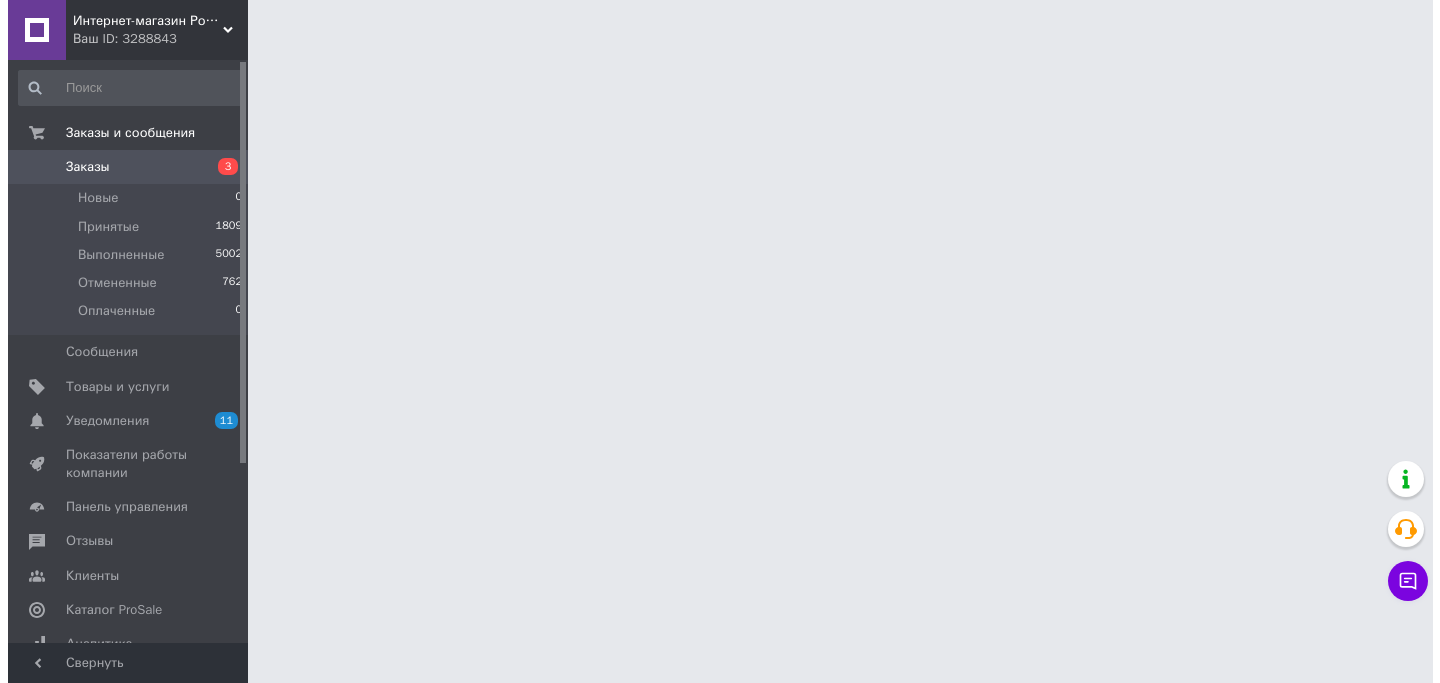 scroll, scrollTop: 0, scrollLeft: 0, axis: both 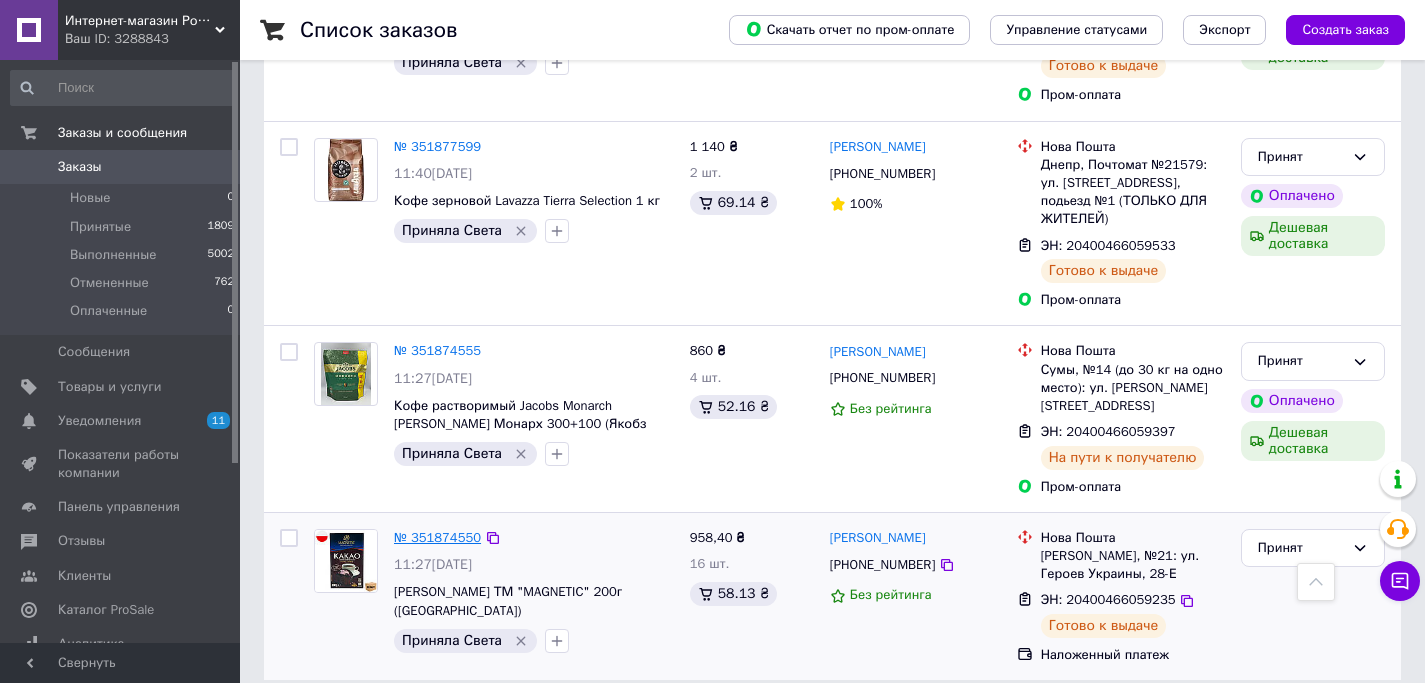 click on "№ 351874550" at bounding box center [437, 537] 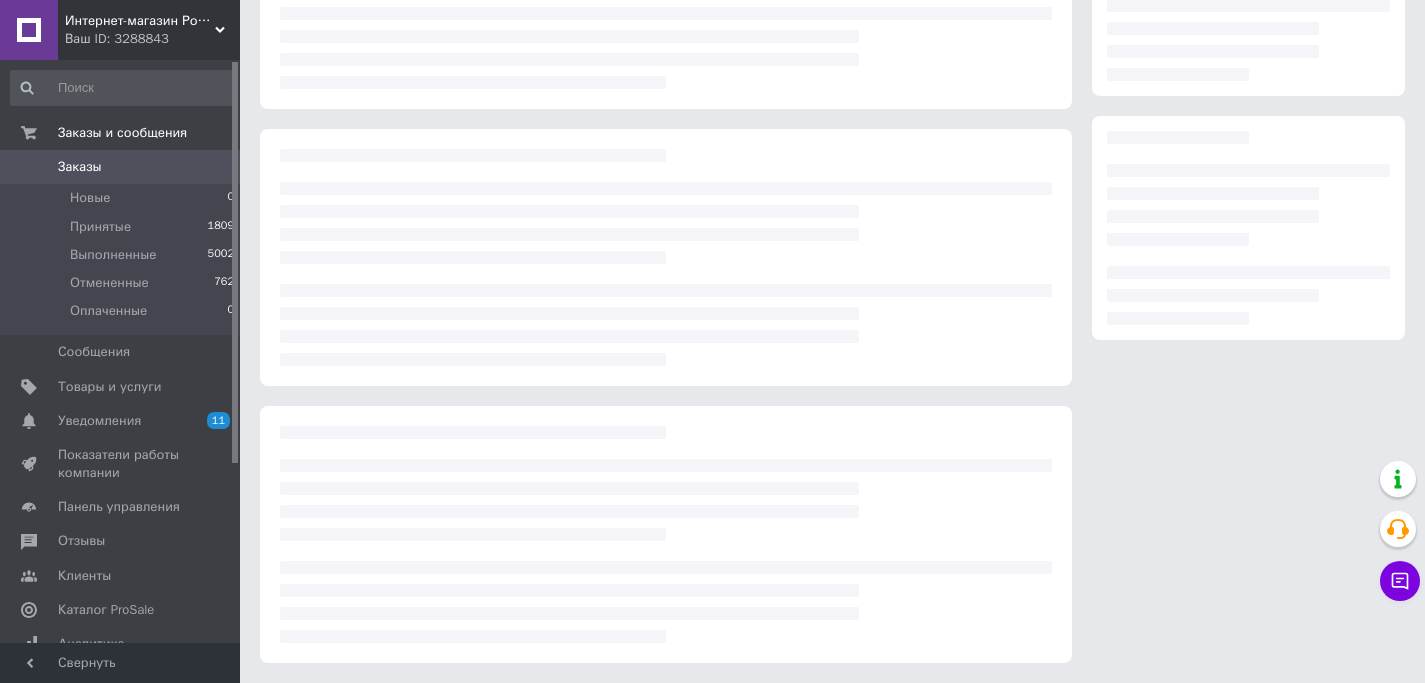 scroll, scrollTop: 0, scrollLeft: 0, axis: both 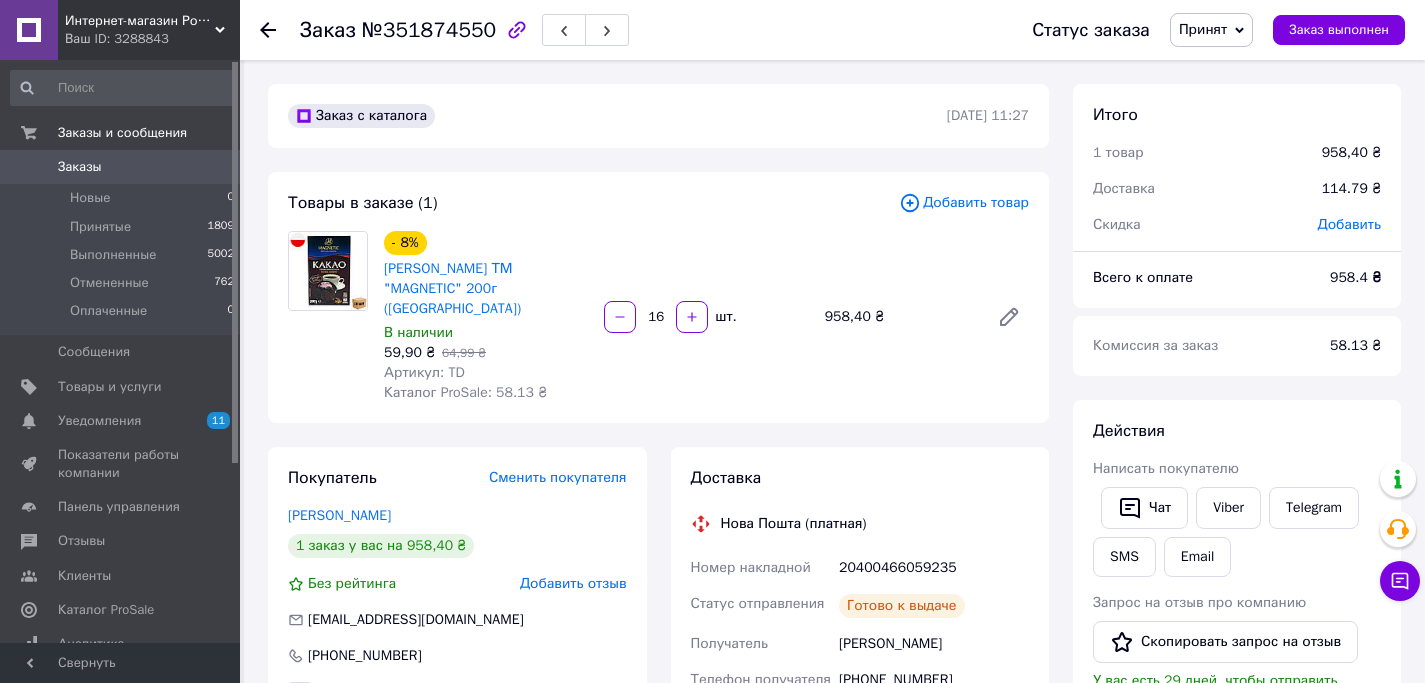 click 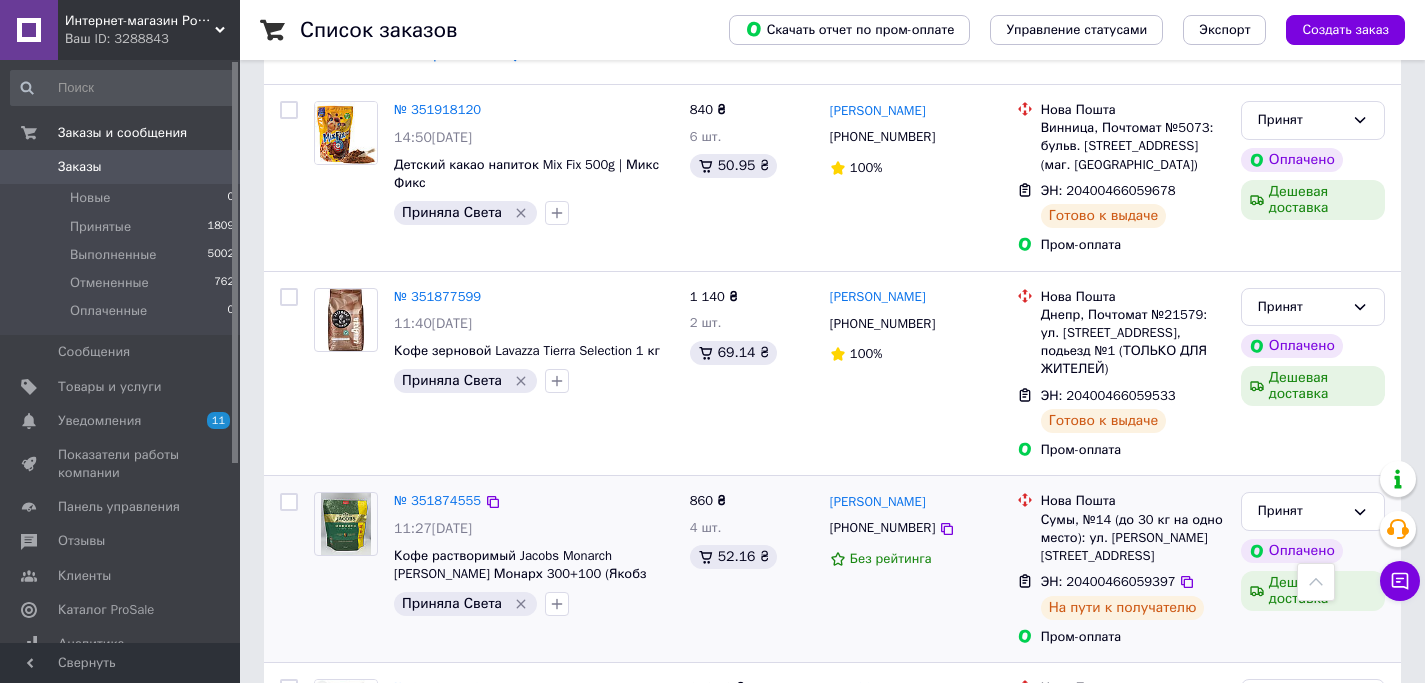 scroll, scrollTop: 3414, scrollLeft: 0, axis: vertical 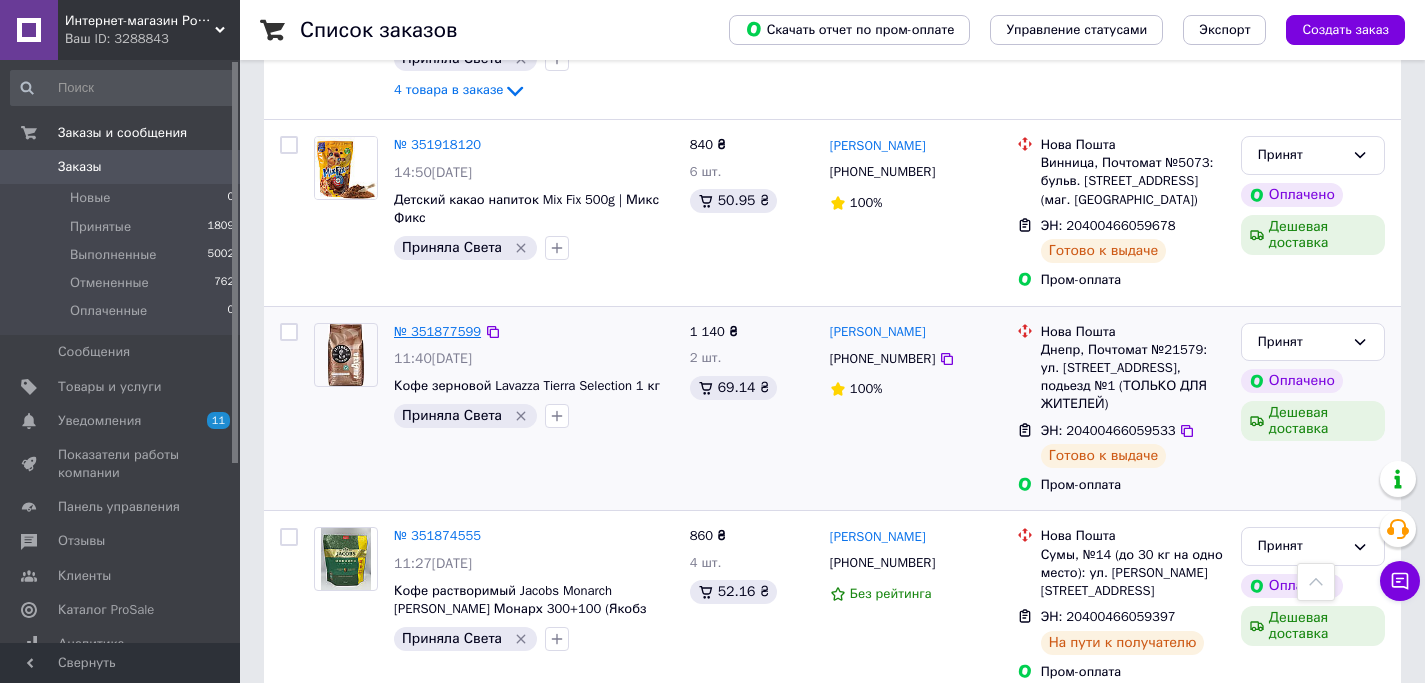 click on "№ 351877599" at bounding box center (437, 331) 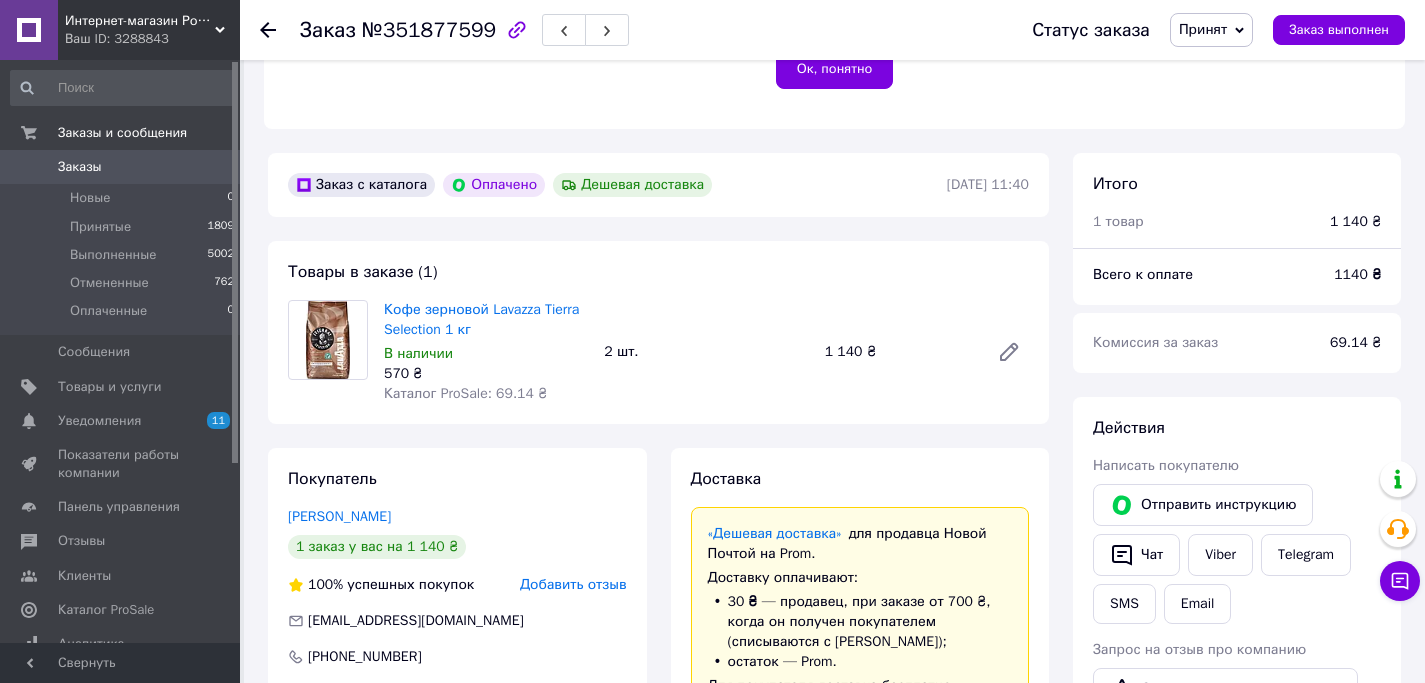 scroll, scrollTop: 679, scrollLeft: 0, axis: vertical 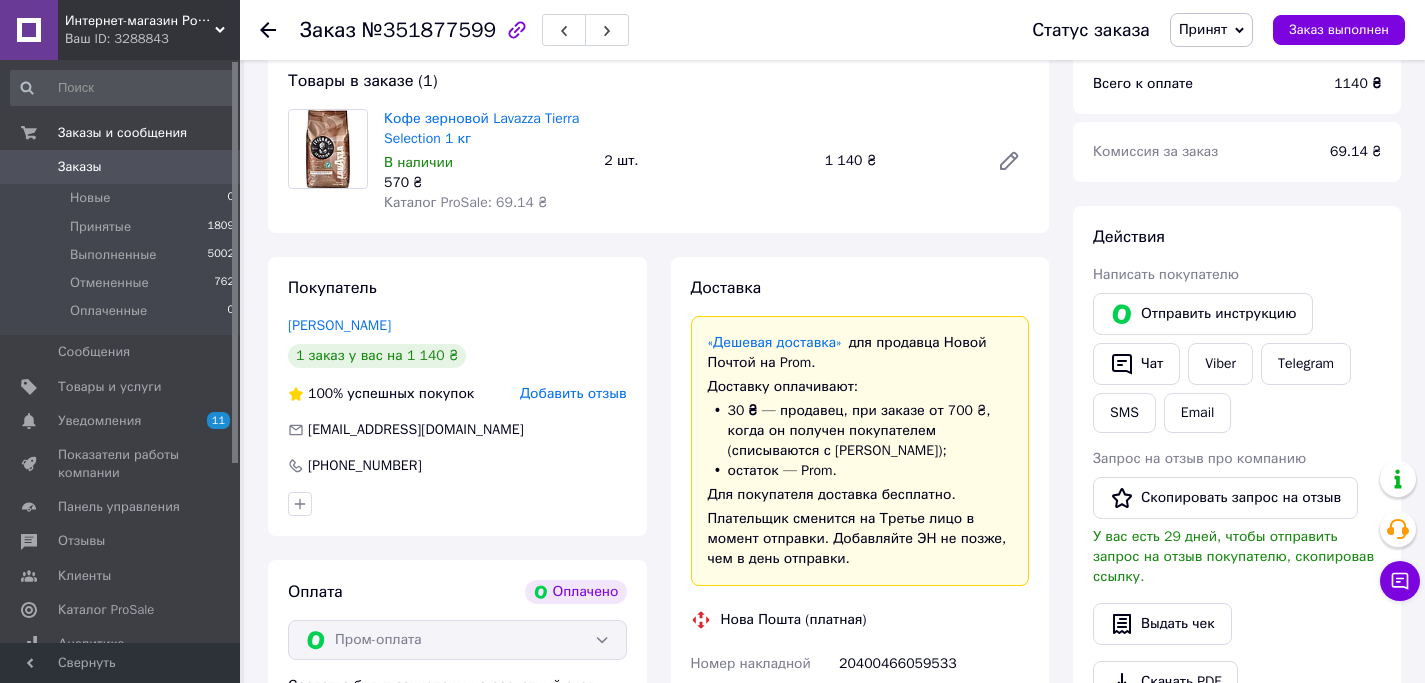 click 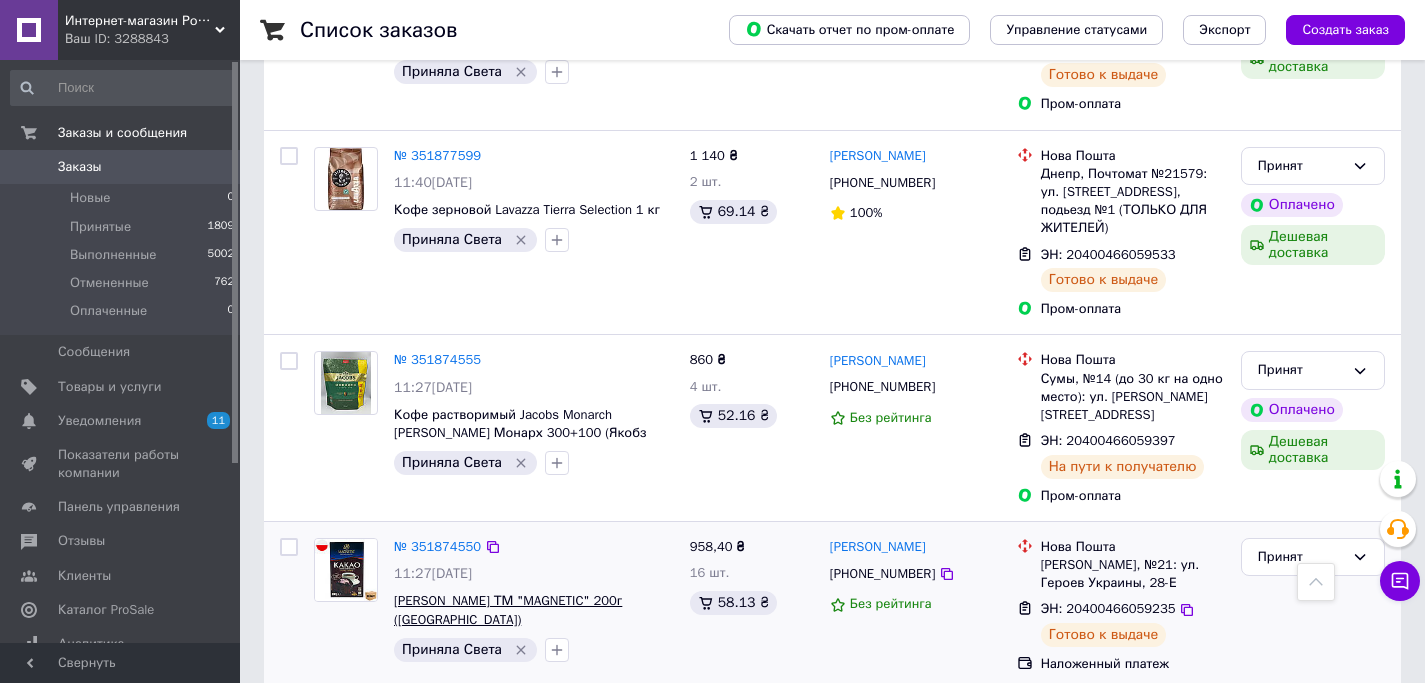 scroll, scrollTop: 3565, scrollLeft: 0, axis: vertical 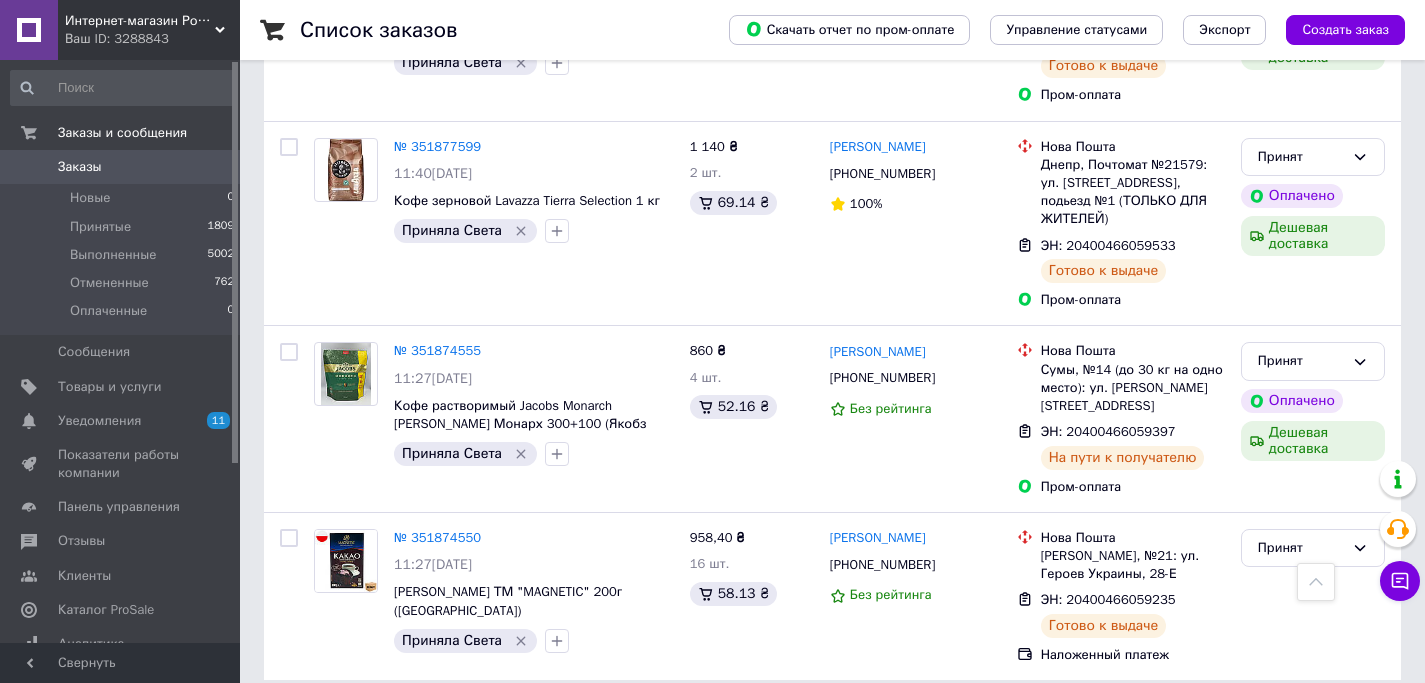 click on "1" at bounding box center [282, 725] 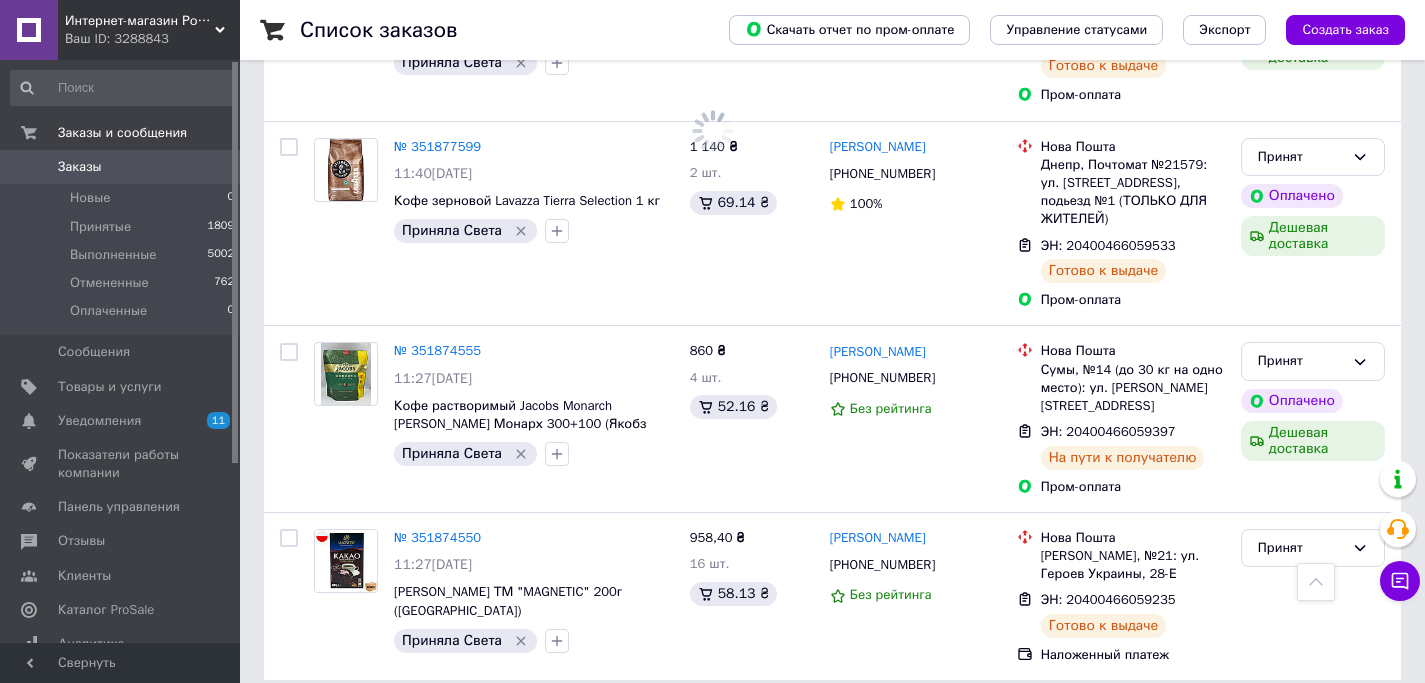 click on "2" at bounding box center [327, 725] 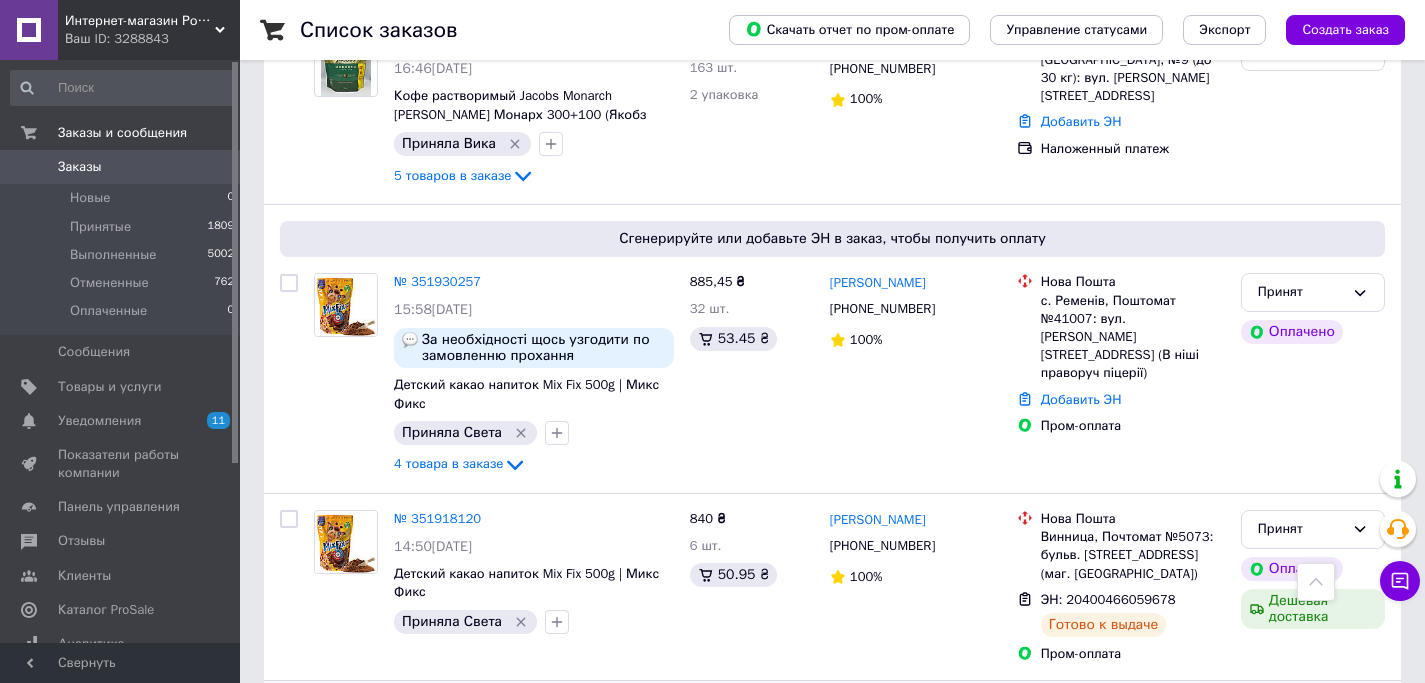 scroll, scrollTop: 3565, scrollLeft: 0, axis: vertical 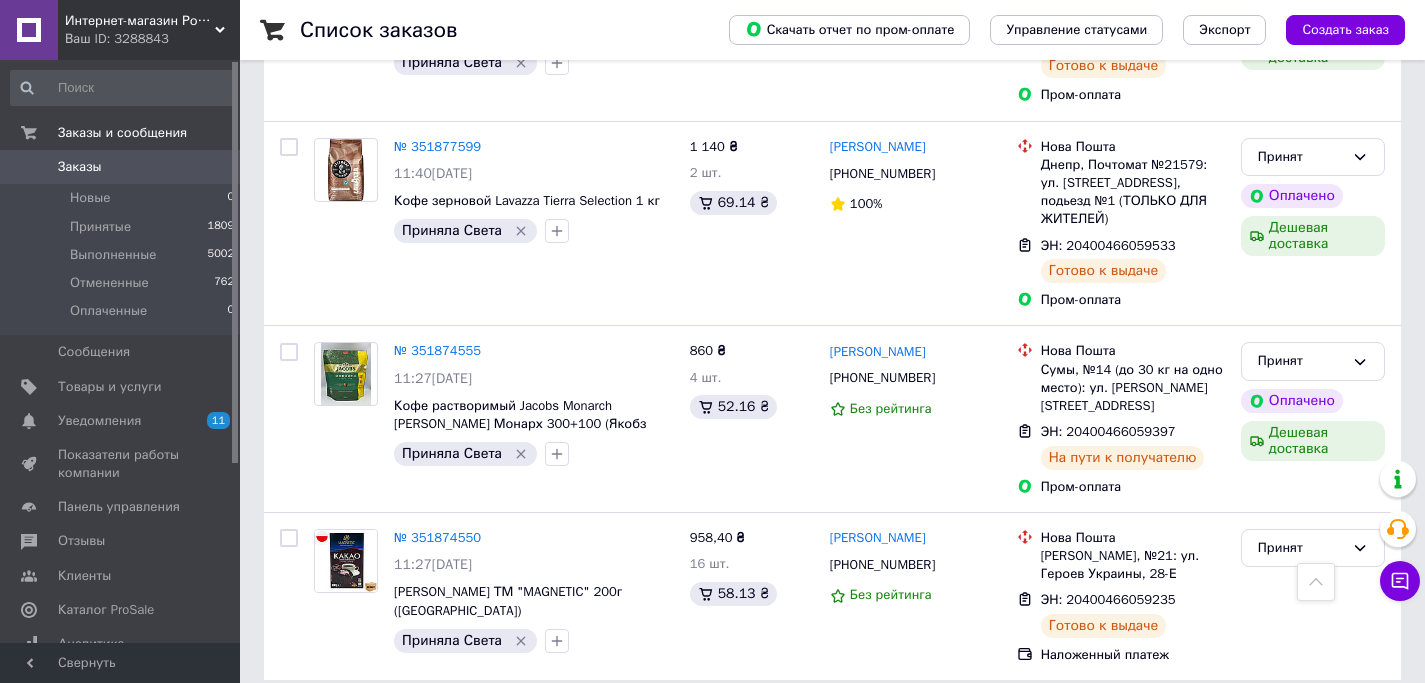 click on "2" at bounding box center [327, 725] 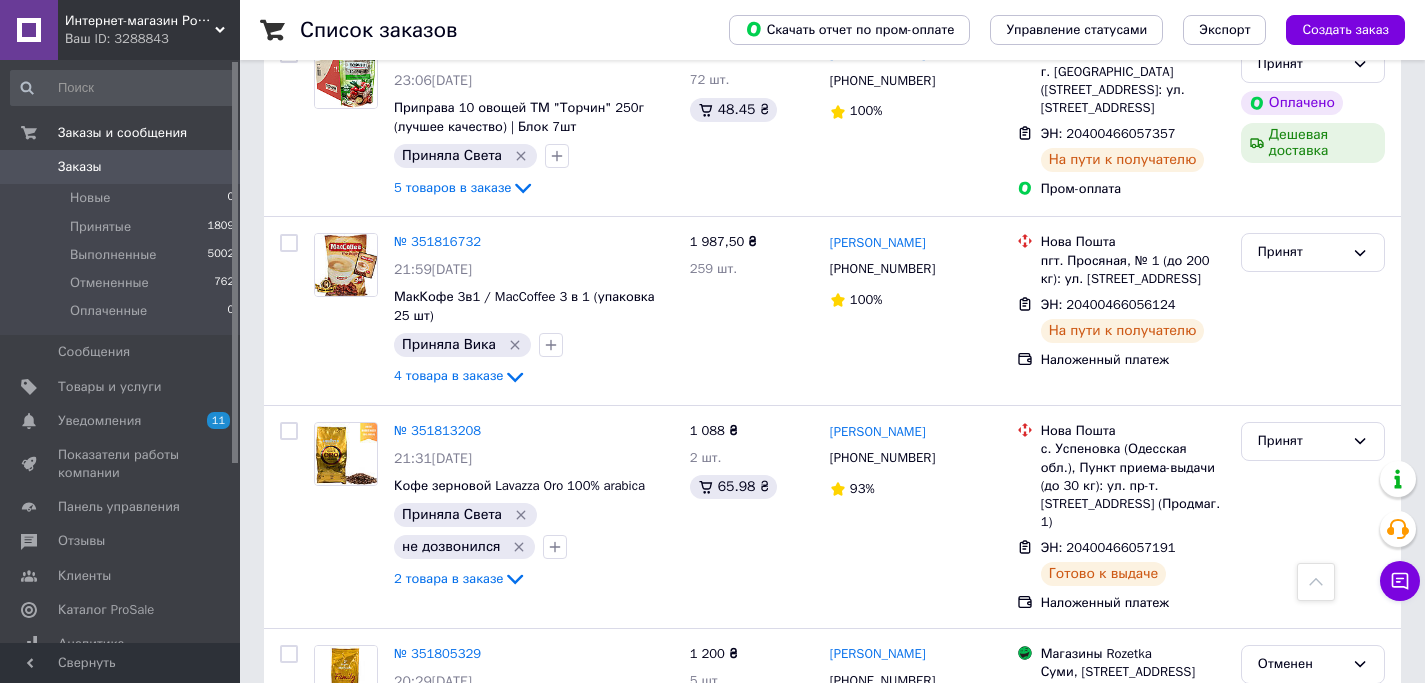 scroll, scrollTop: 0, scrollLeft: 0, axis: both 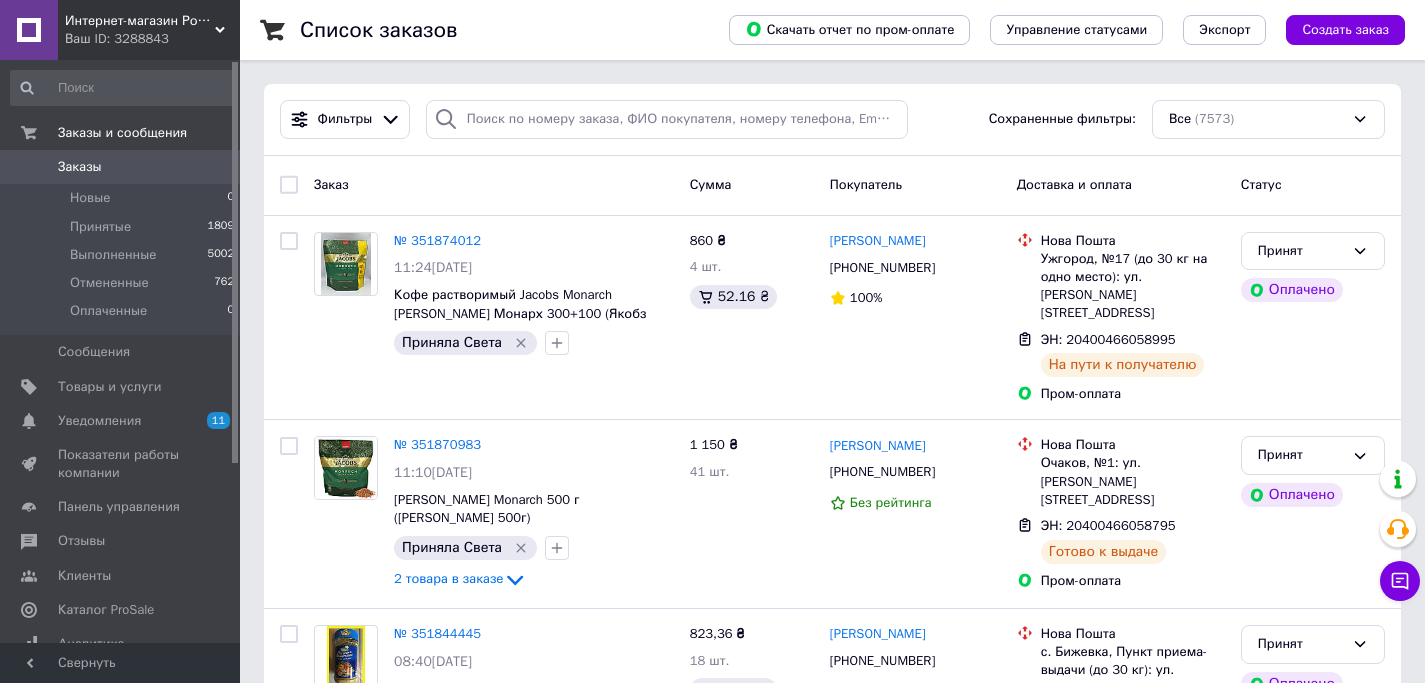 click on "Заказы 0" at bounding box center (123, 167) 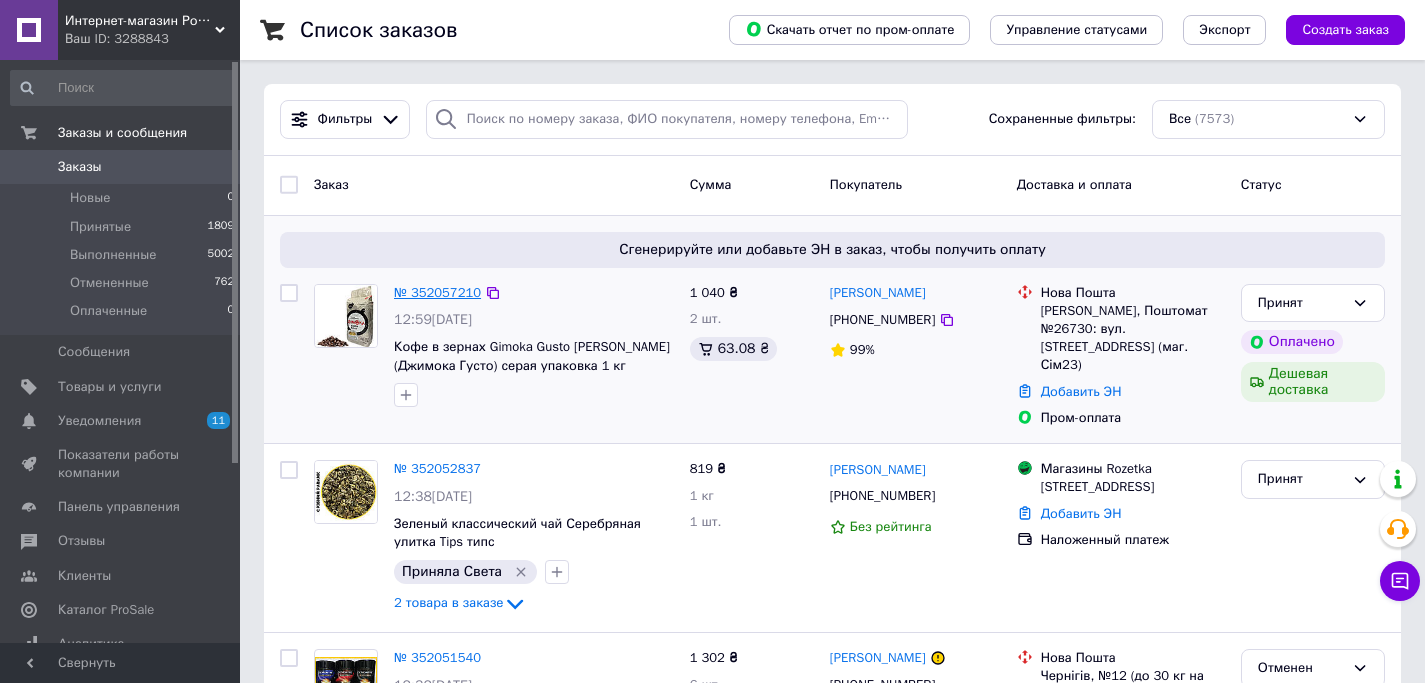 click on "№ 352057210" at bounding box center (437, 292) 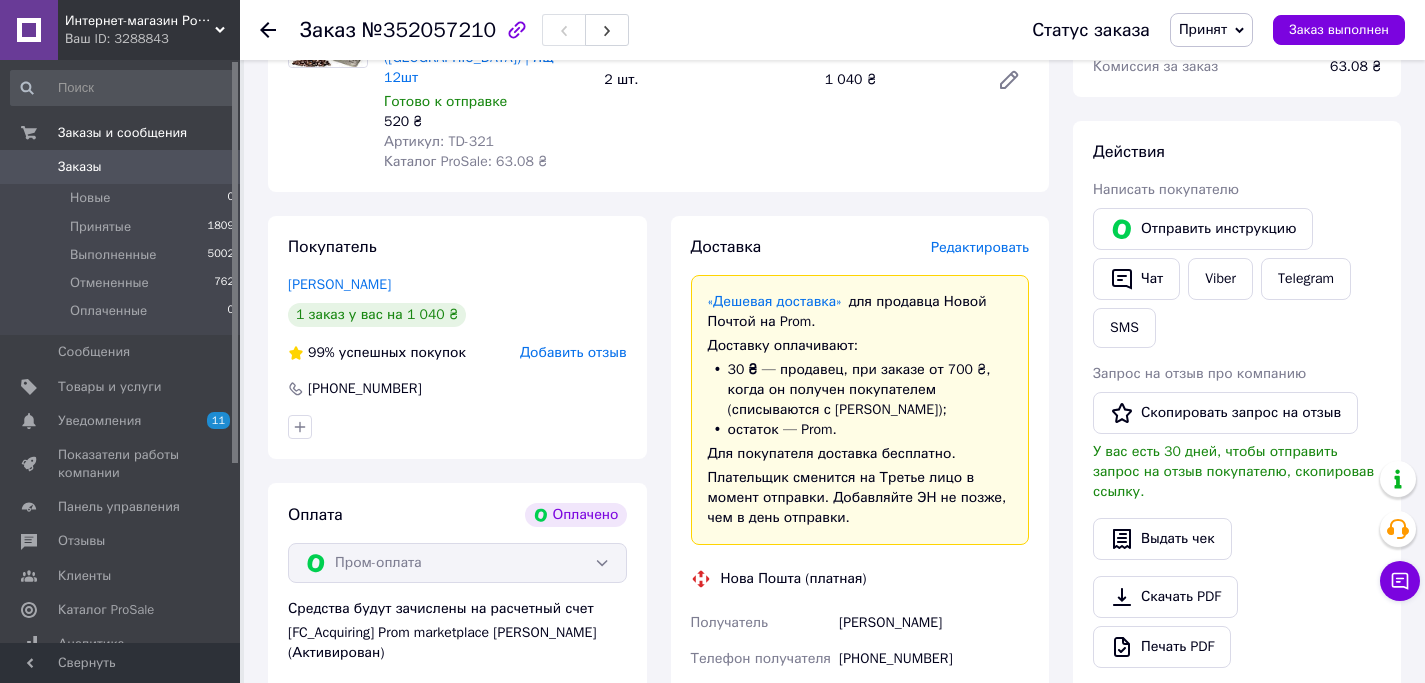 scroll, scrollTop: 894, scrollLeft: 0, axis: vertical 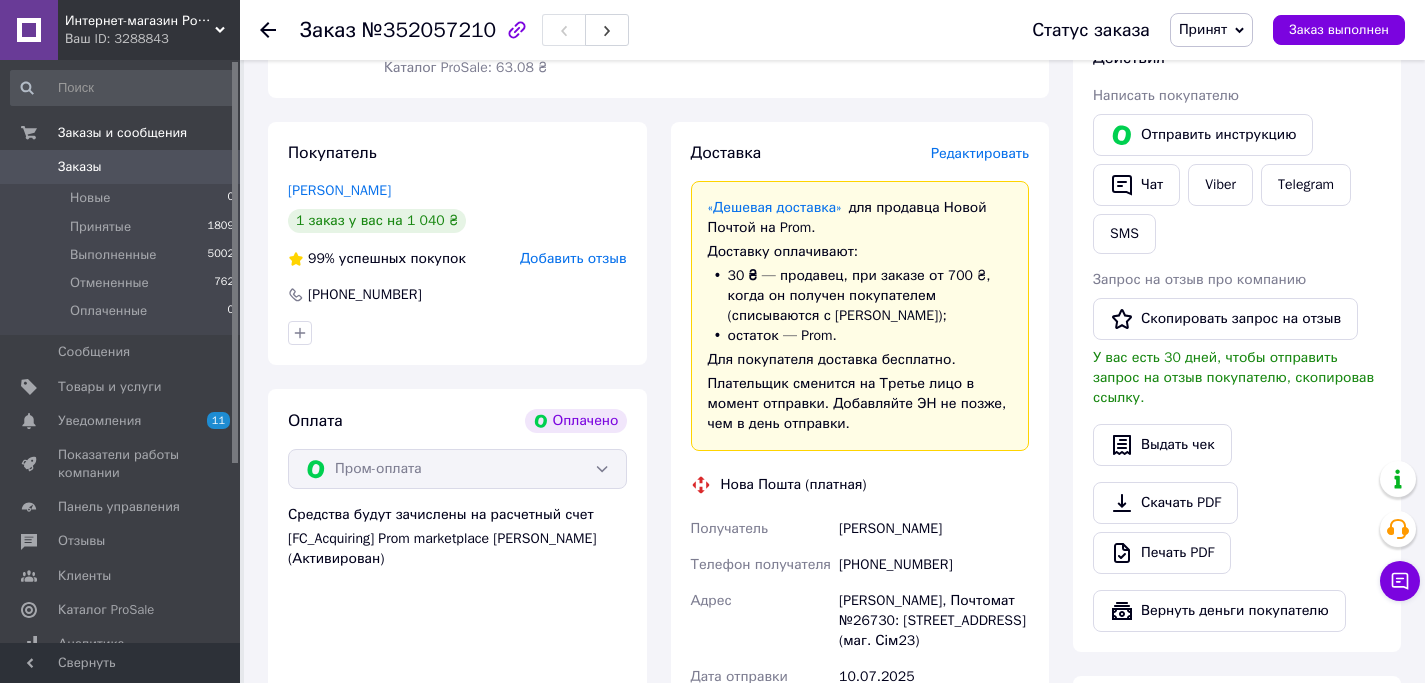 drag, startPoint x: 895, startPoint y: 513, endPoint x: 834, endPoint y: 510, distance: 61.073727 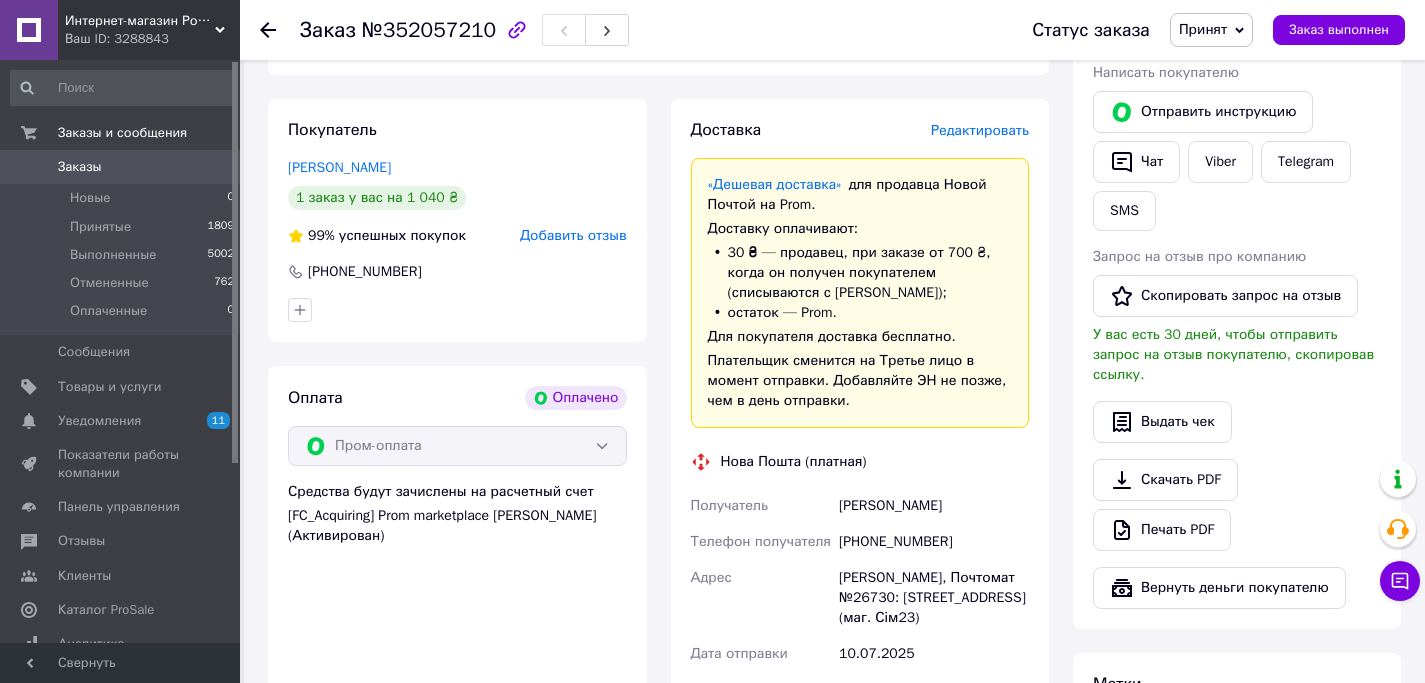 scroll, scrollTop: 1013, scrollLeft: 0, axis: vertical 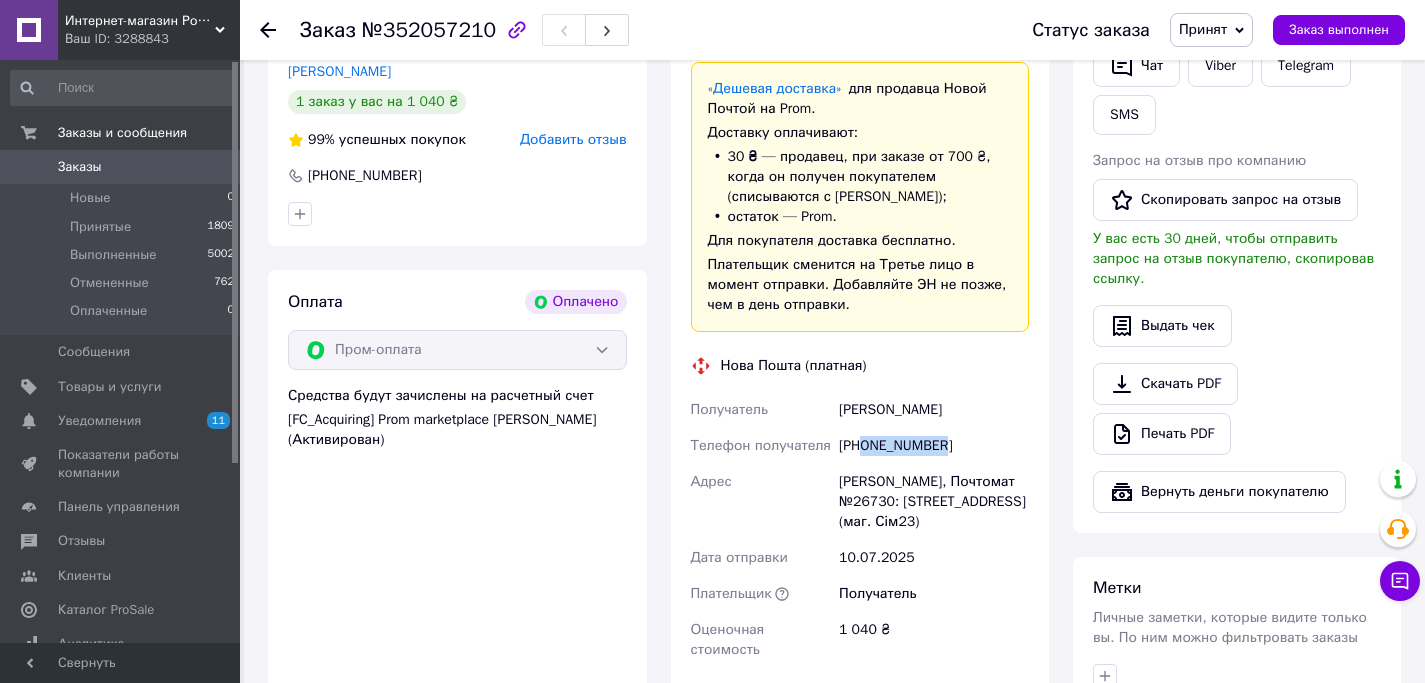 drag, startPoint x: 946, startPoint y: 424, endPoint x: 865, endPoint y: 427, distance: 81.055534 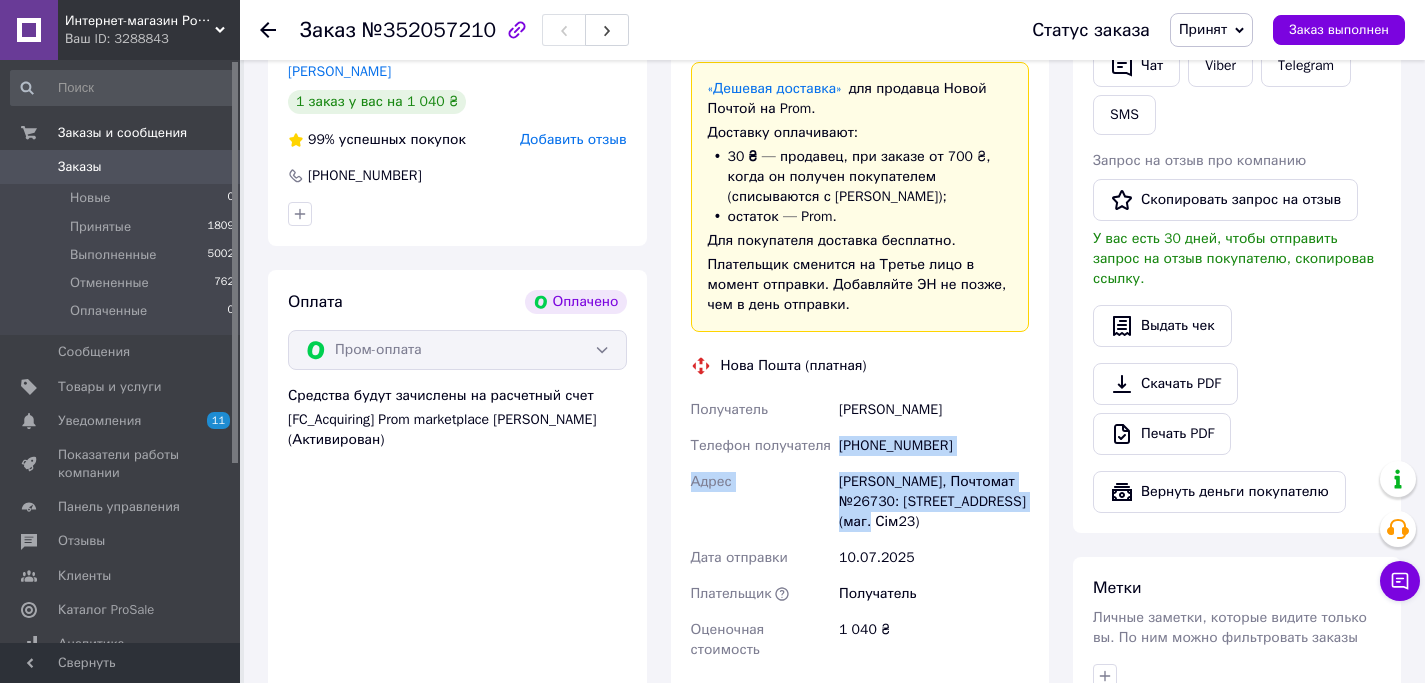 drag, startPoint x: 919, startPoint y: 503, endPoint x: 838, endPoint y: 428, distance: 110.39022 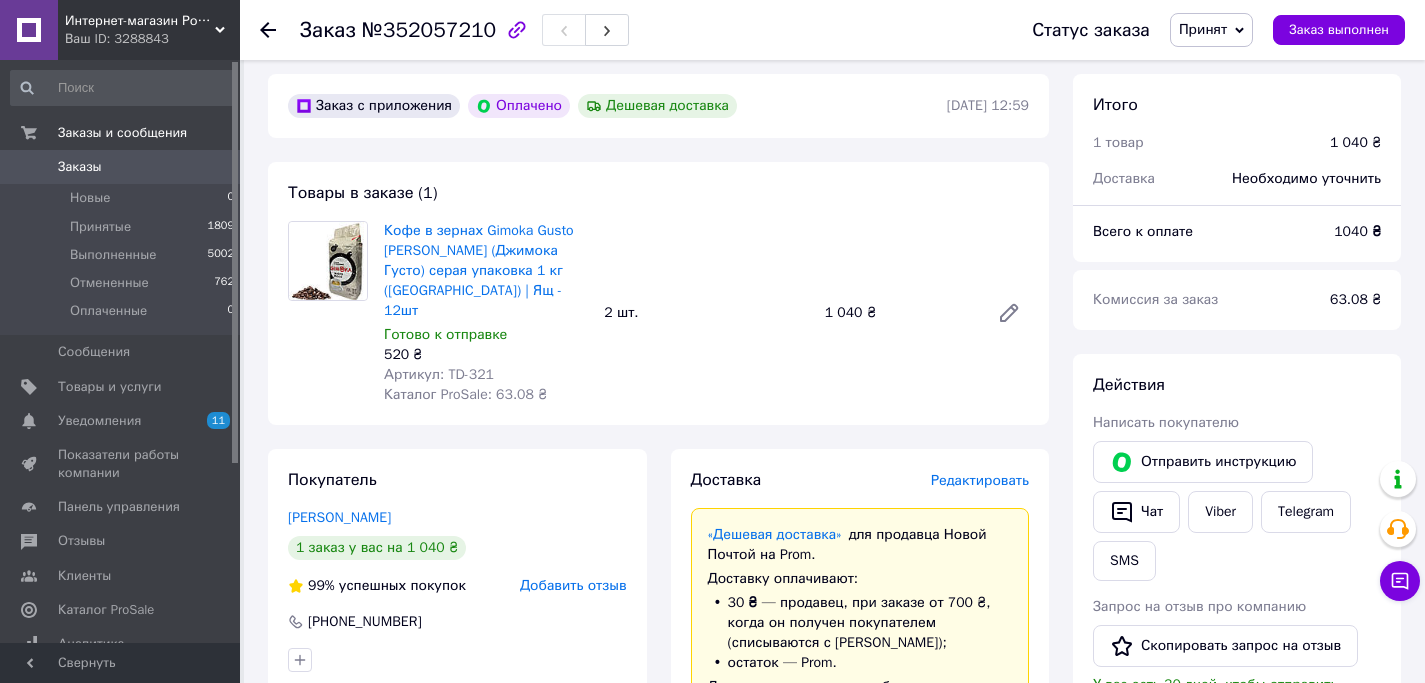 scroll, scrollTop: 414, scrollLeft: 0, axis: vertical 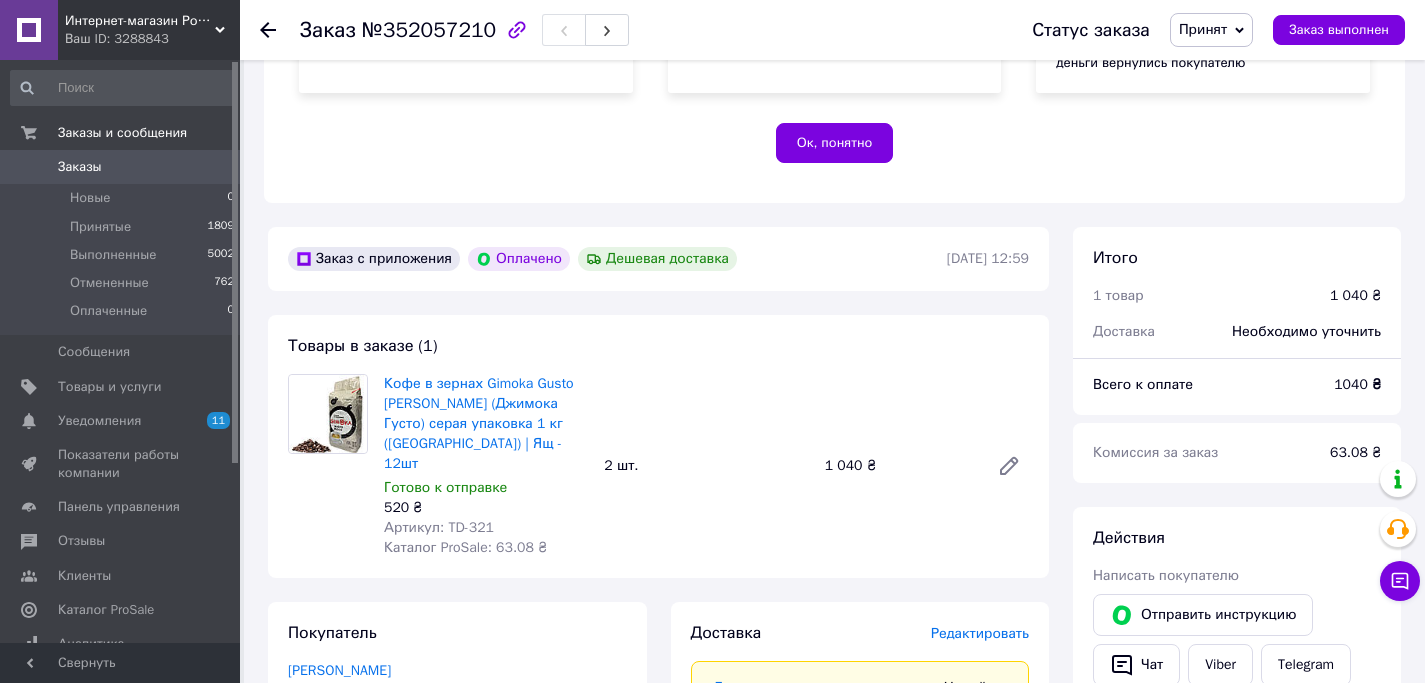 click on "Заказы" at bounding box center (121, 167) 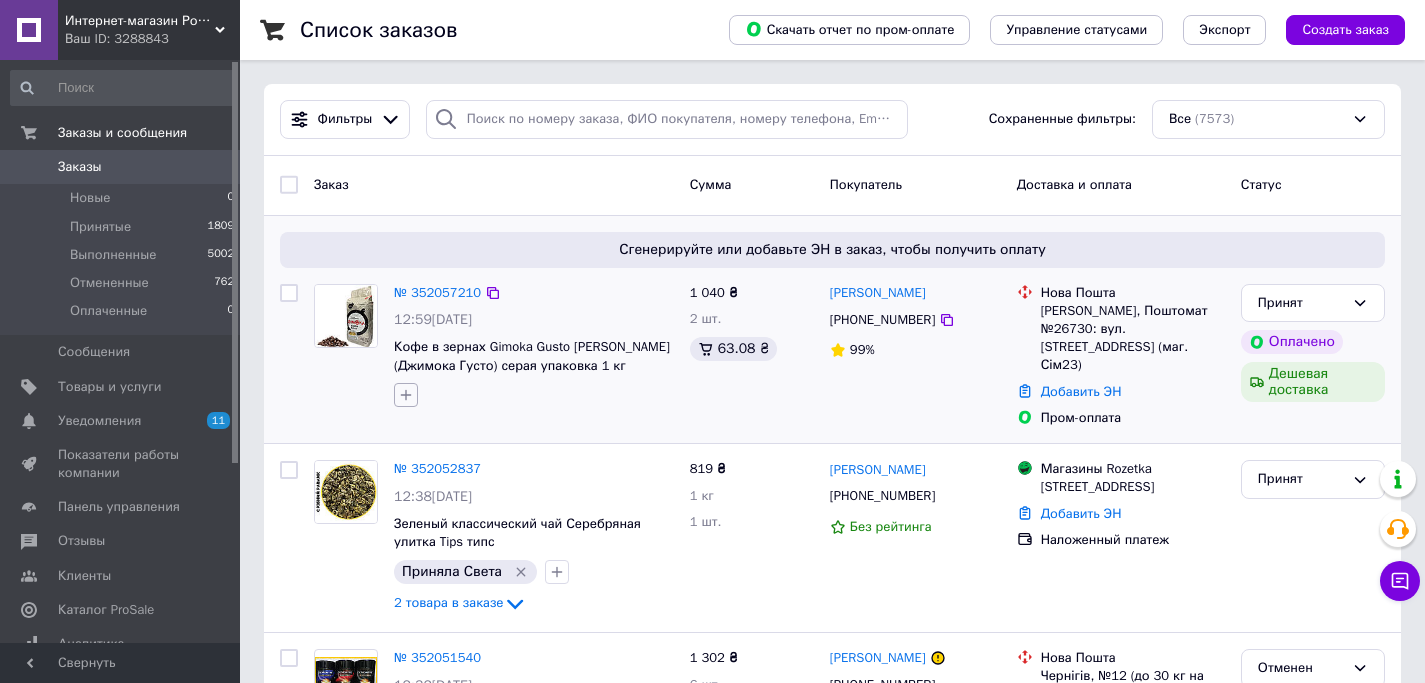 click 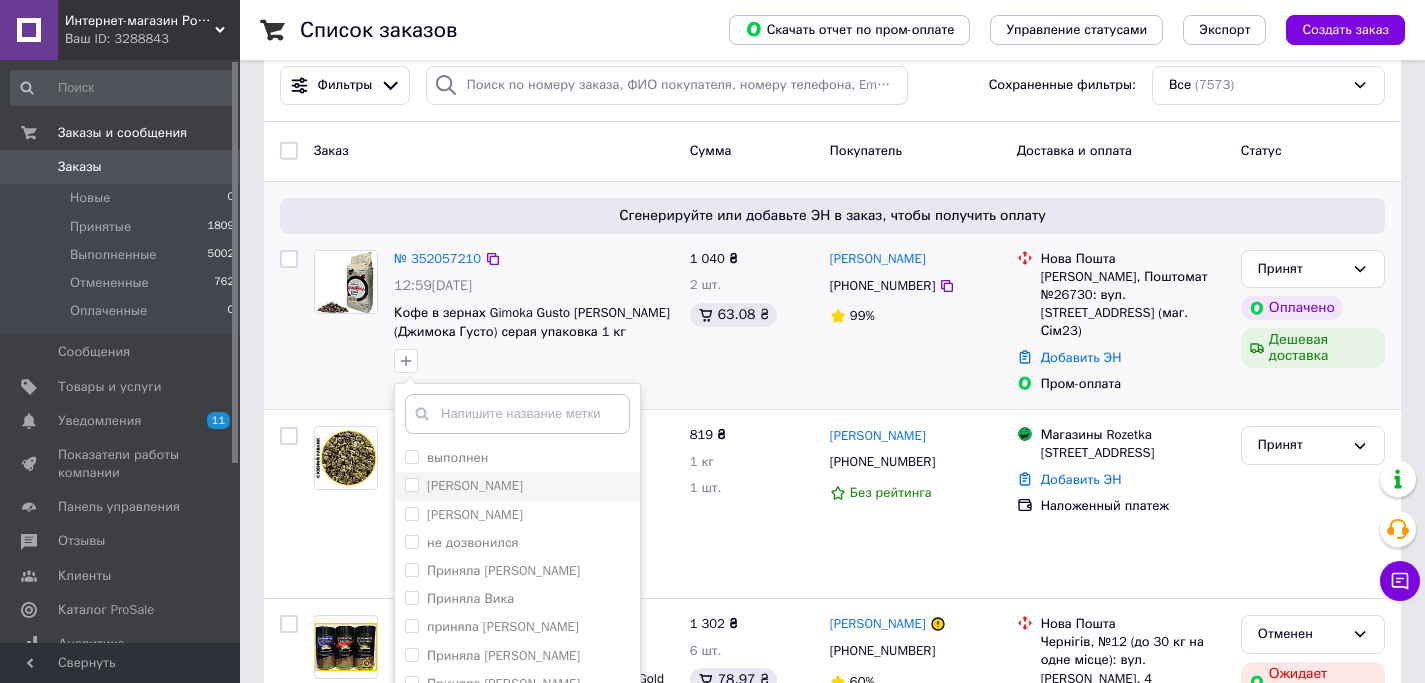 scroll, scrollTop: 128, scrollLeft: 0, axis: vertical 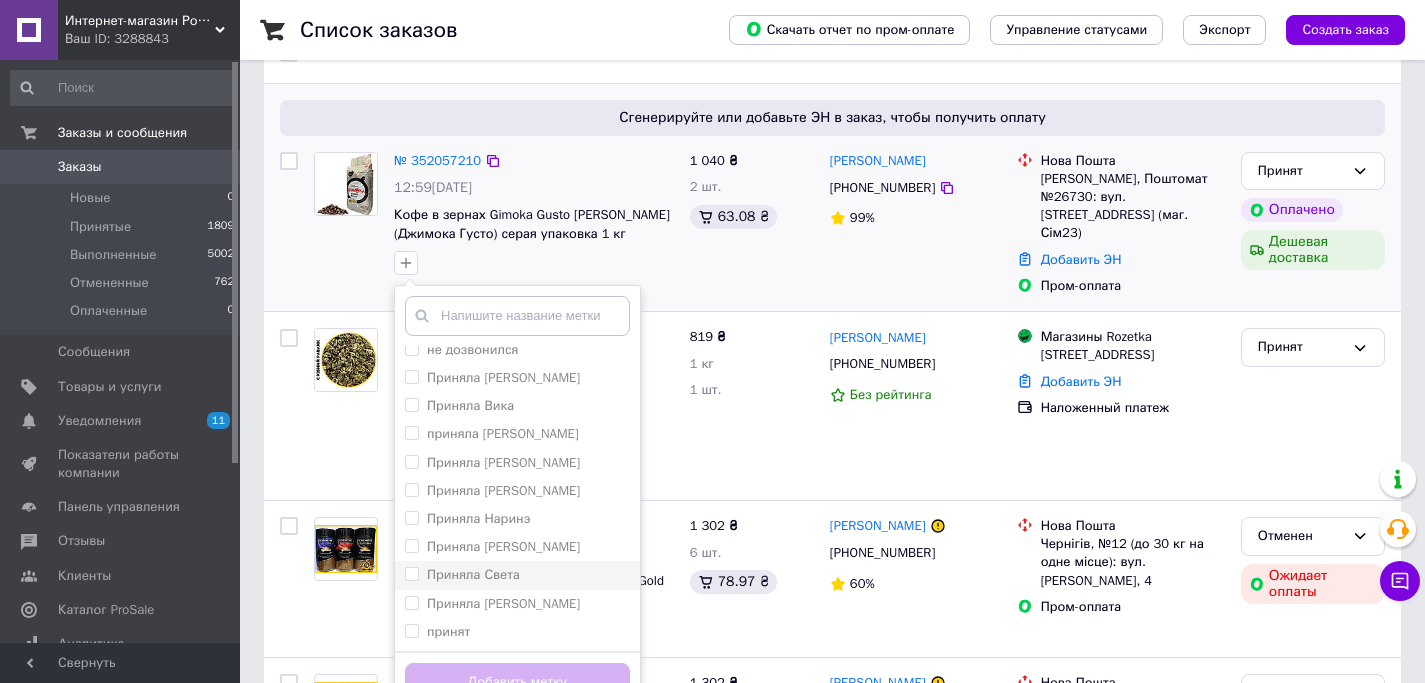 click on "Приняла Света" at bounding box center [473, 574] 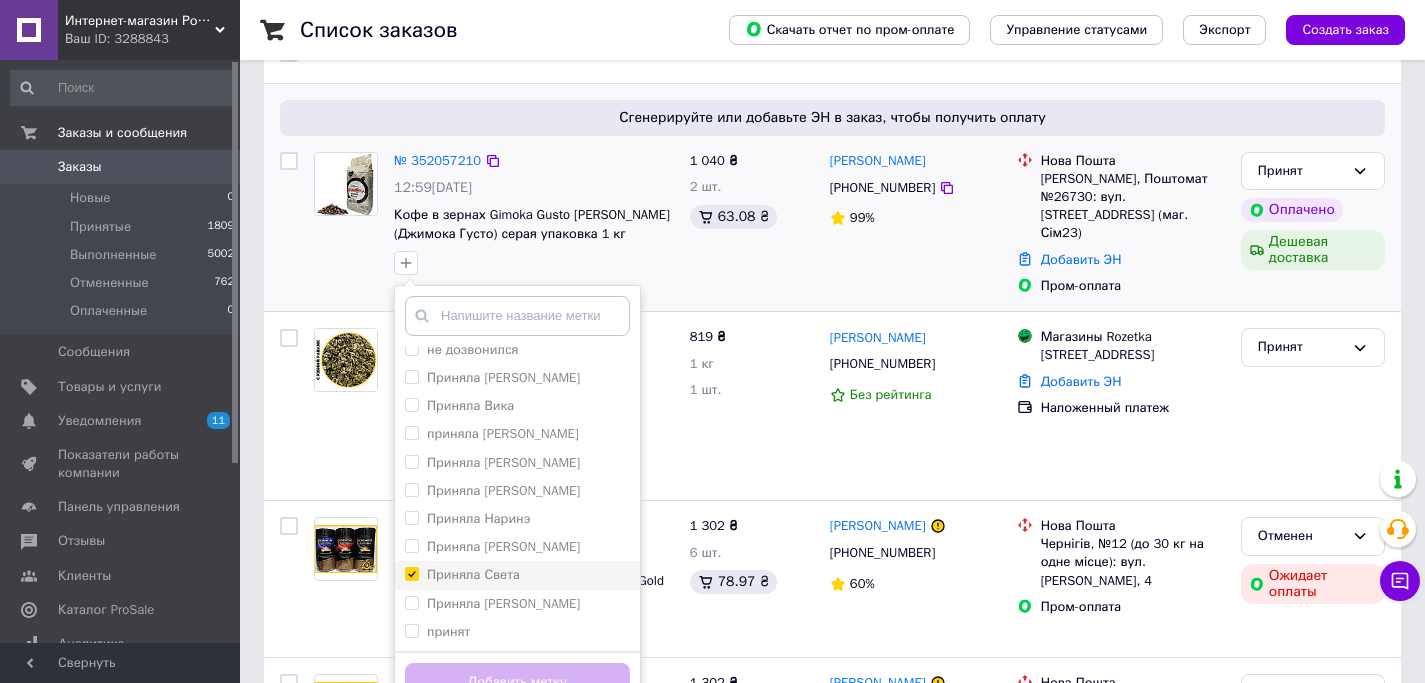 checkbox on "true" 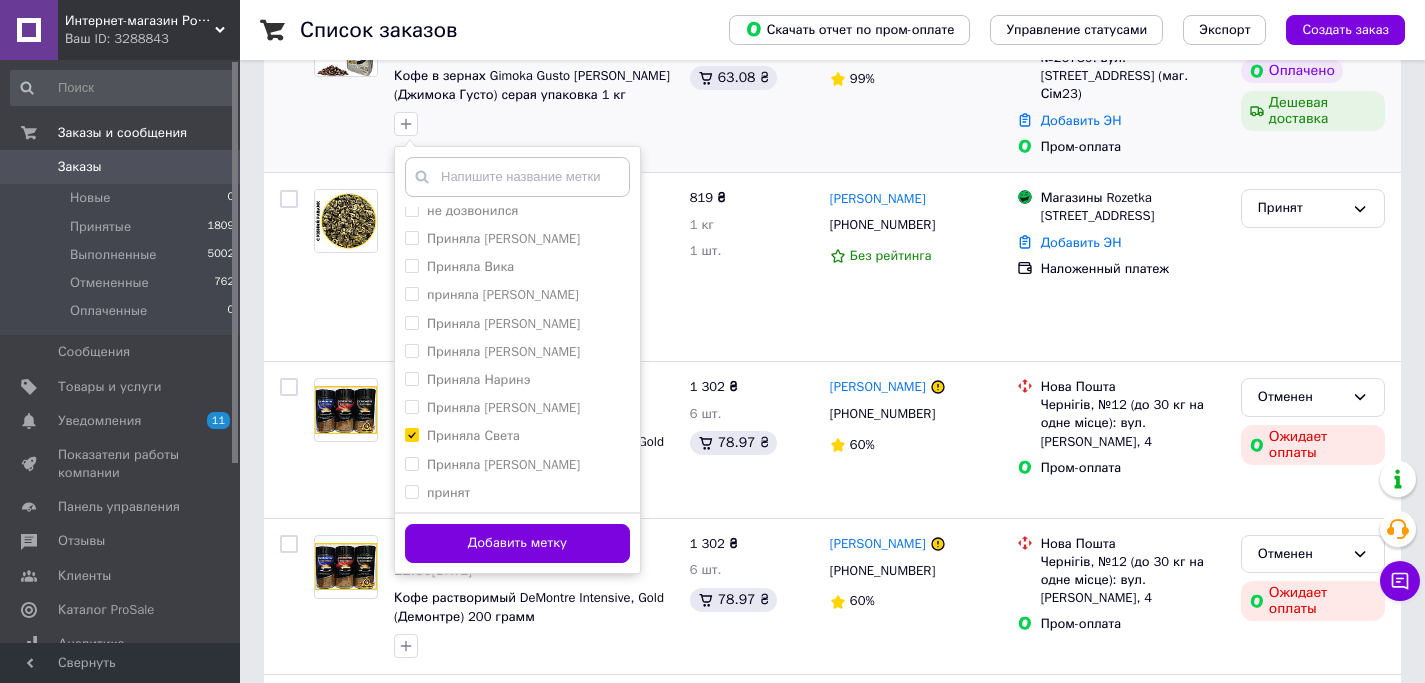 scroll, scrollTop: 287, scrollLeft: 0, axis: vertical 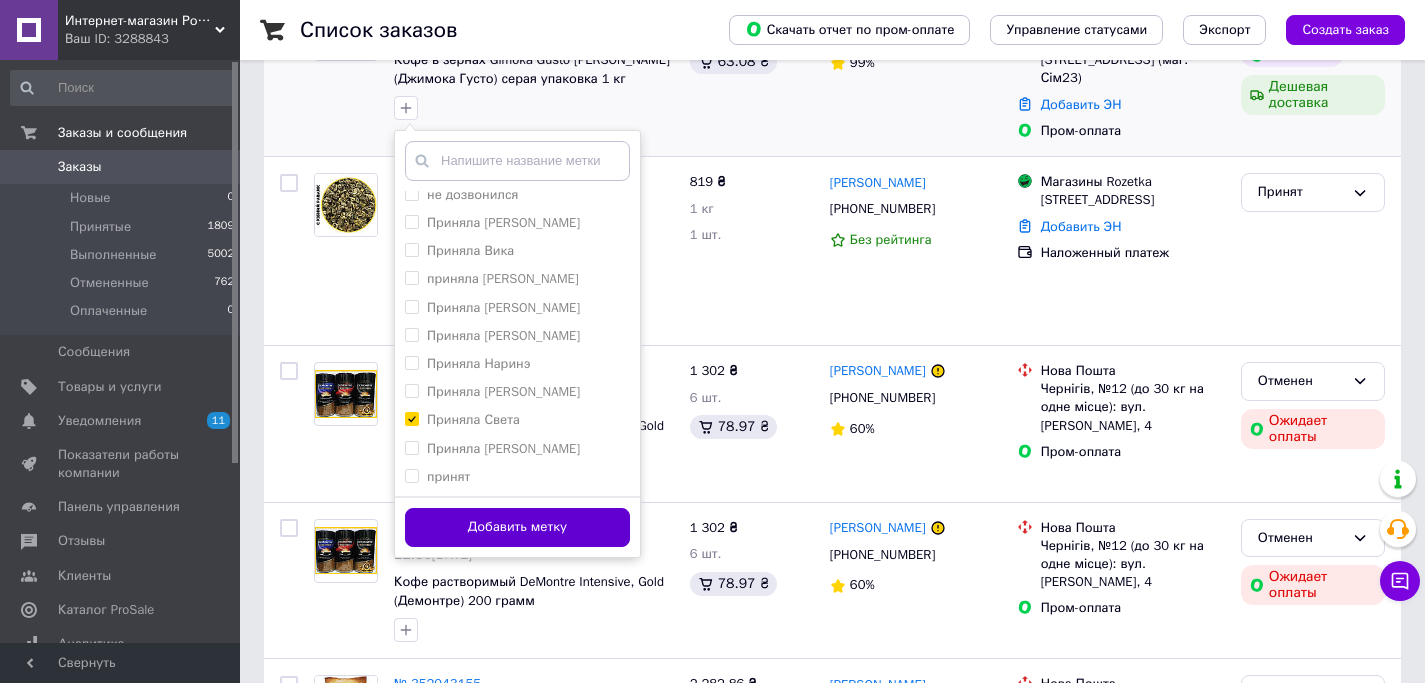 click on "Добавить метку" at bounding box center [517, 527] 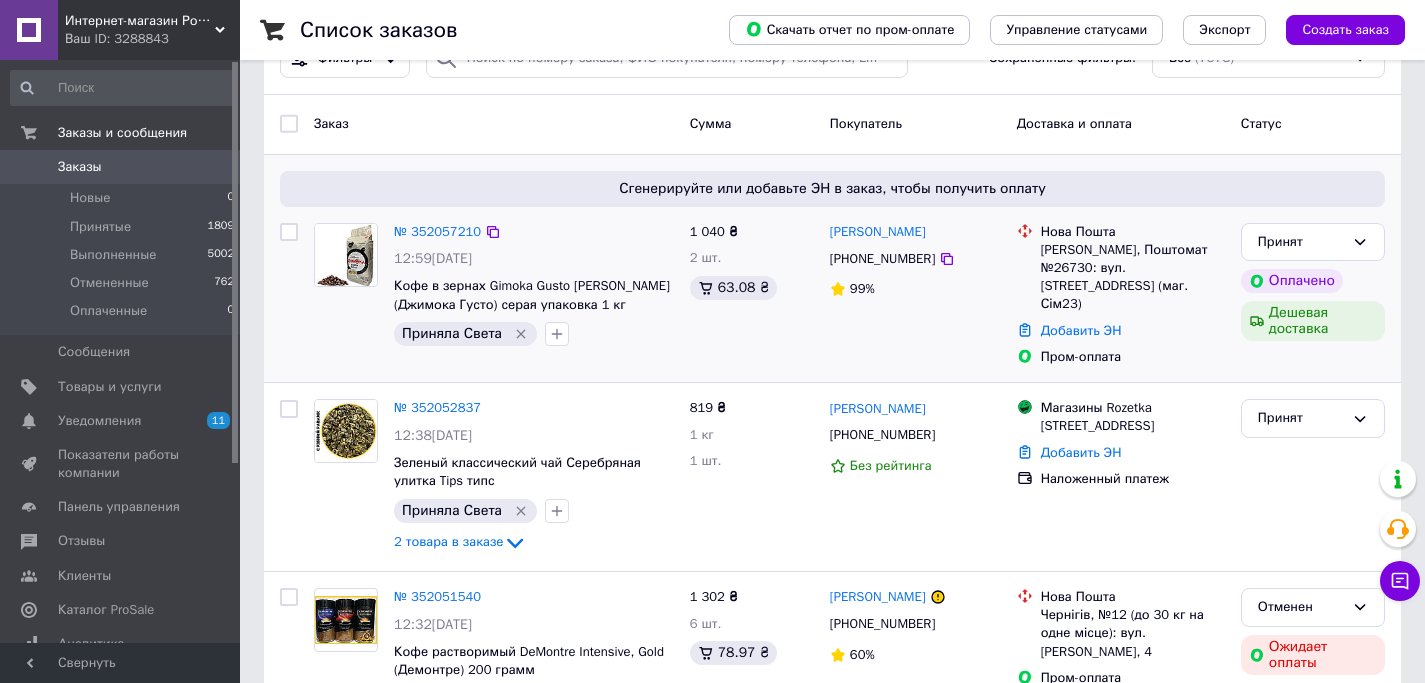 scroll, scrollTop: 0, scrollLeft: 0, axis: both 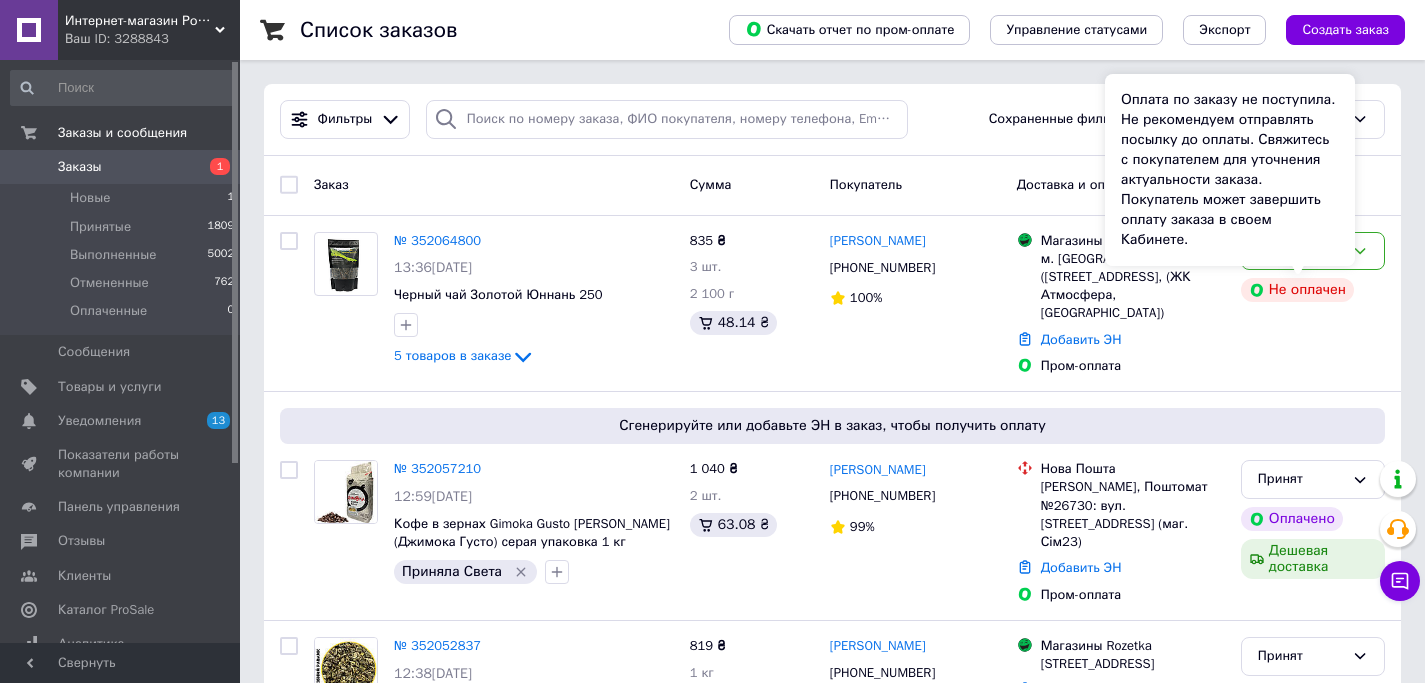 click on "Оплата по заказу не поступила.
Не рекомендуем отправлять посылку до оплаты.
Свяжитесь с покупателем для уточнения
актуальности заказа. Покупатель может
завершить оплату заказа в своем Кабинете." at bounding box center [1230, 170] 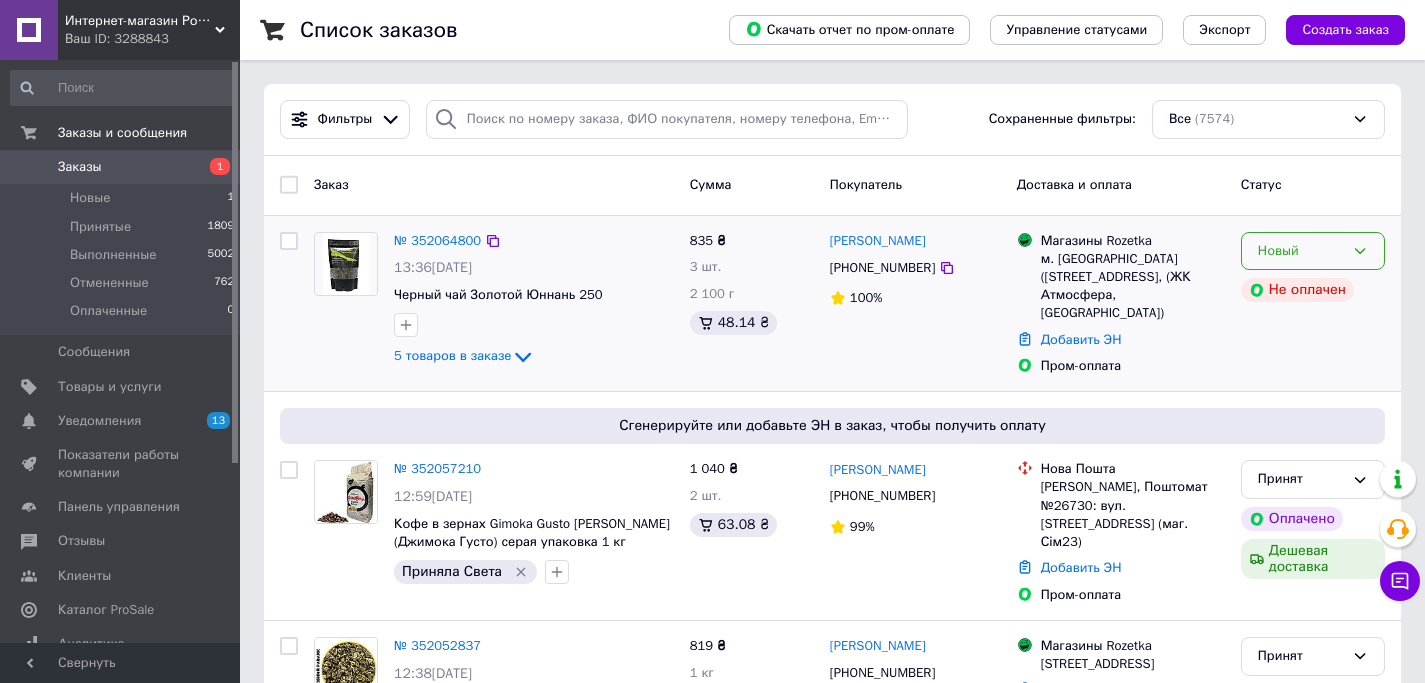 click on "Новый" at bounding box center (1313, 251) 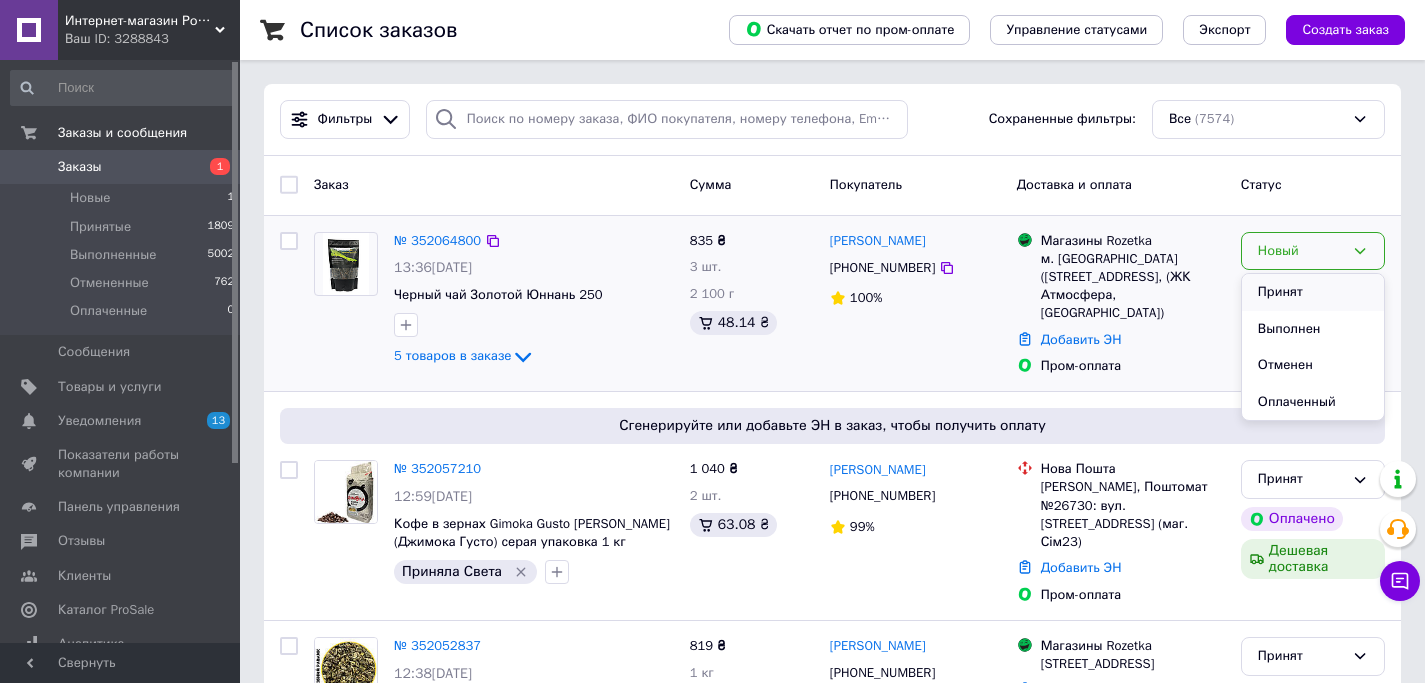 click on "Принят" at bounding box center (1313, 292) 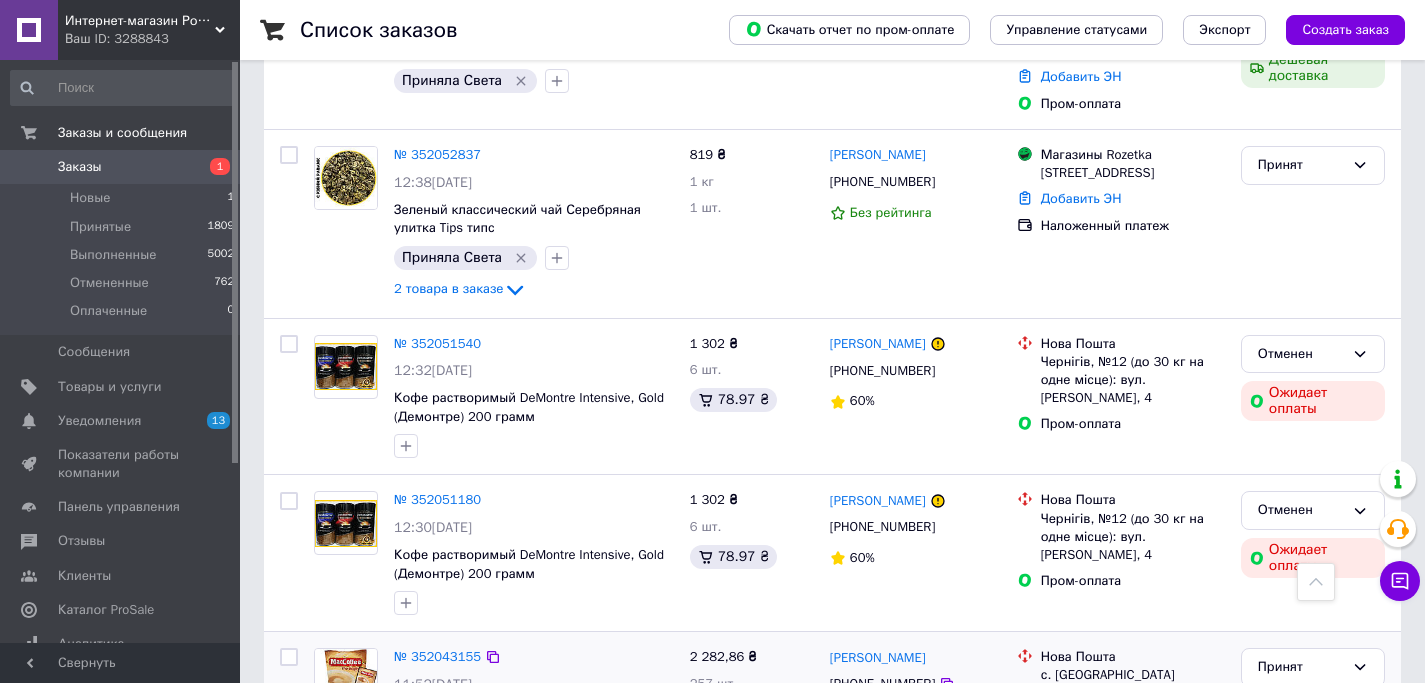 scroll, scrollTop: 0, scrollLeft: 0, axis: both 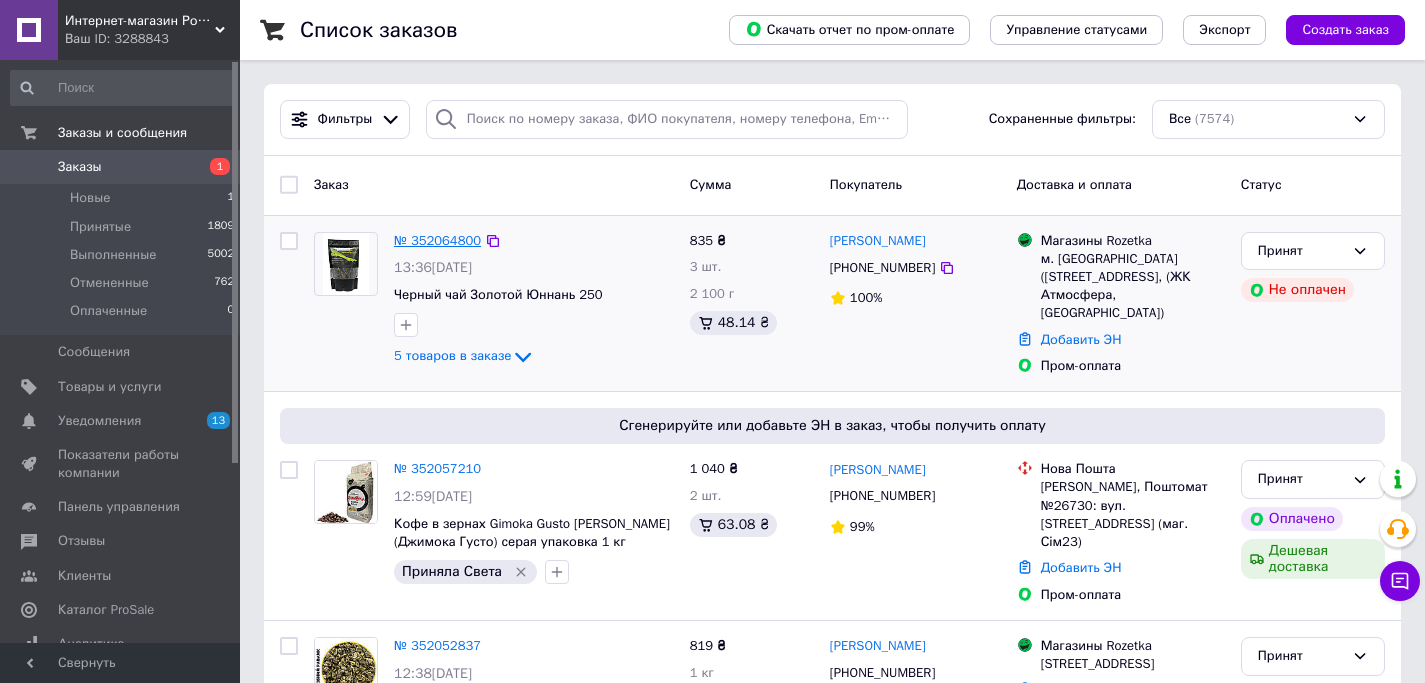 click on "№ 352064800" at bounding box center [437, 240] 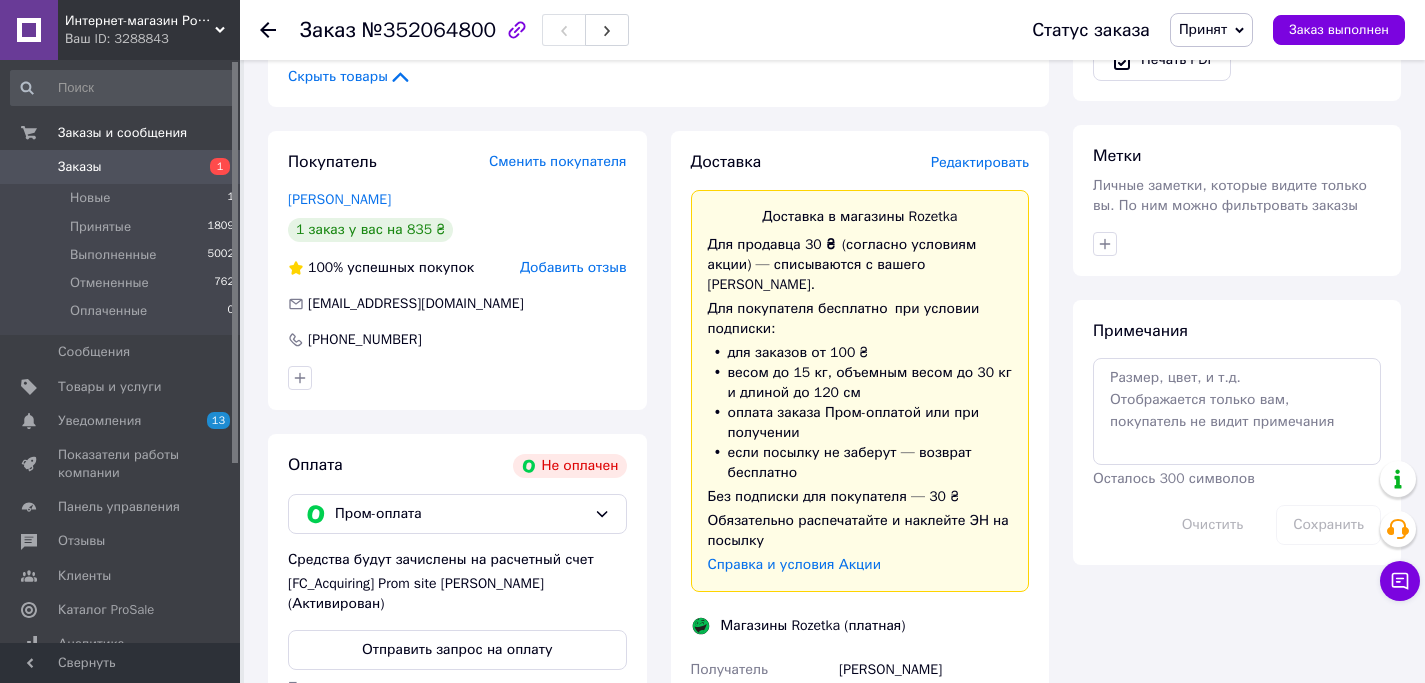 scroll, scrollTop: 868, scrollLeft: 0, axis: vertical 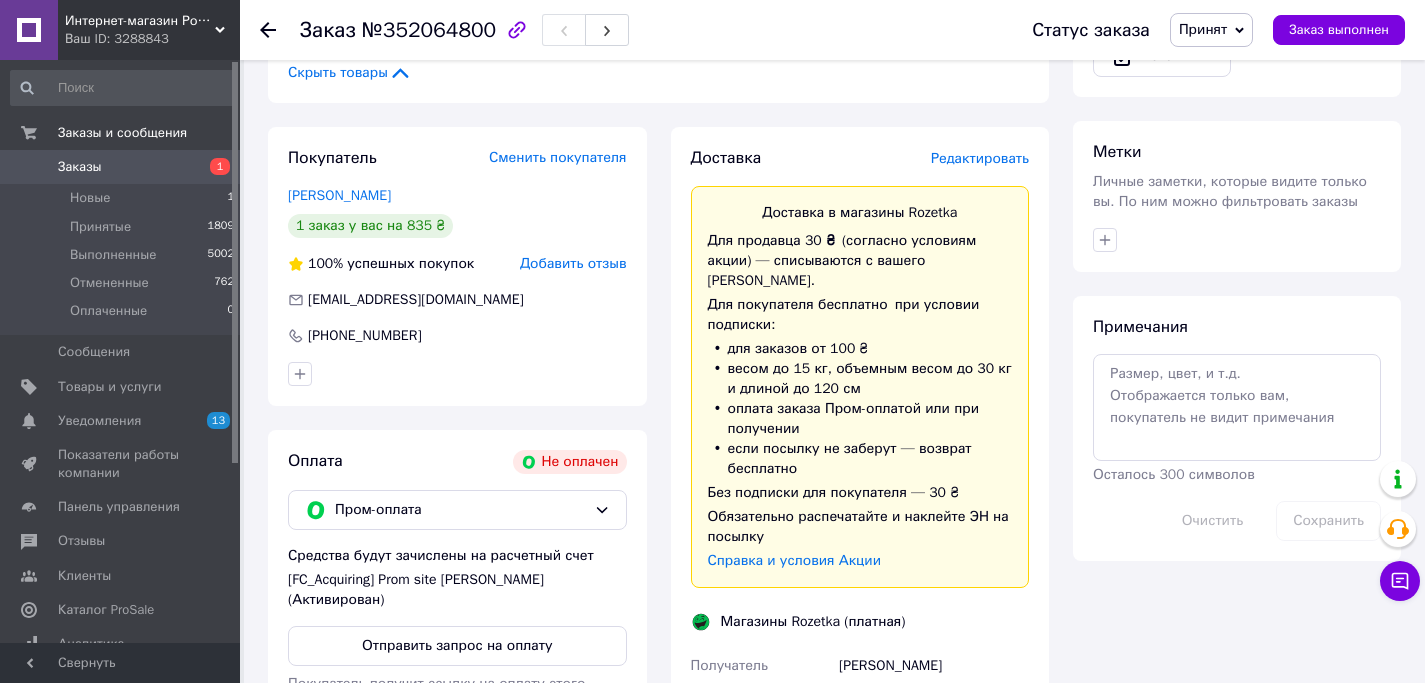 click on "Заказы 1" at bounding box center (123, 167) 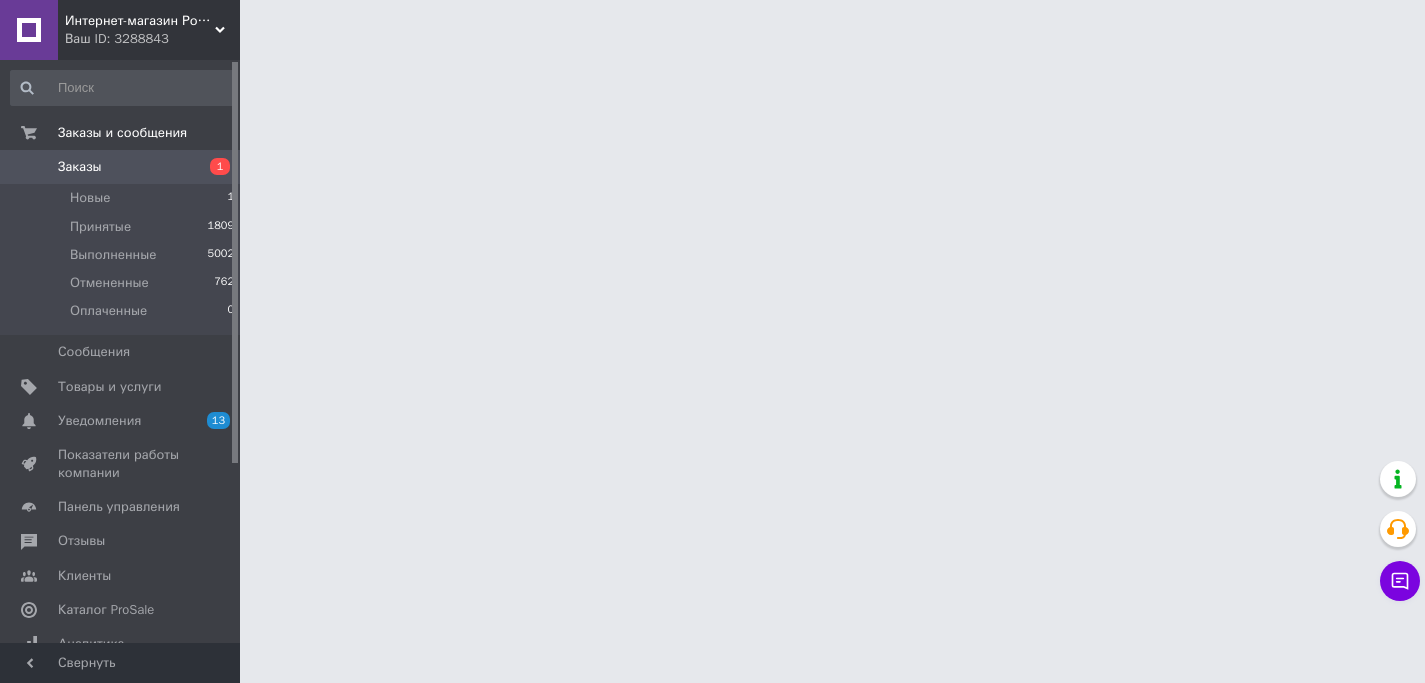 scroll, scrollTop: 0, scrollLeft: 0, axis: both 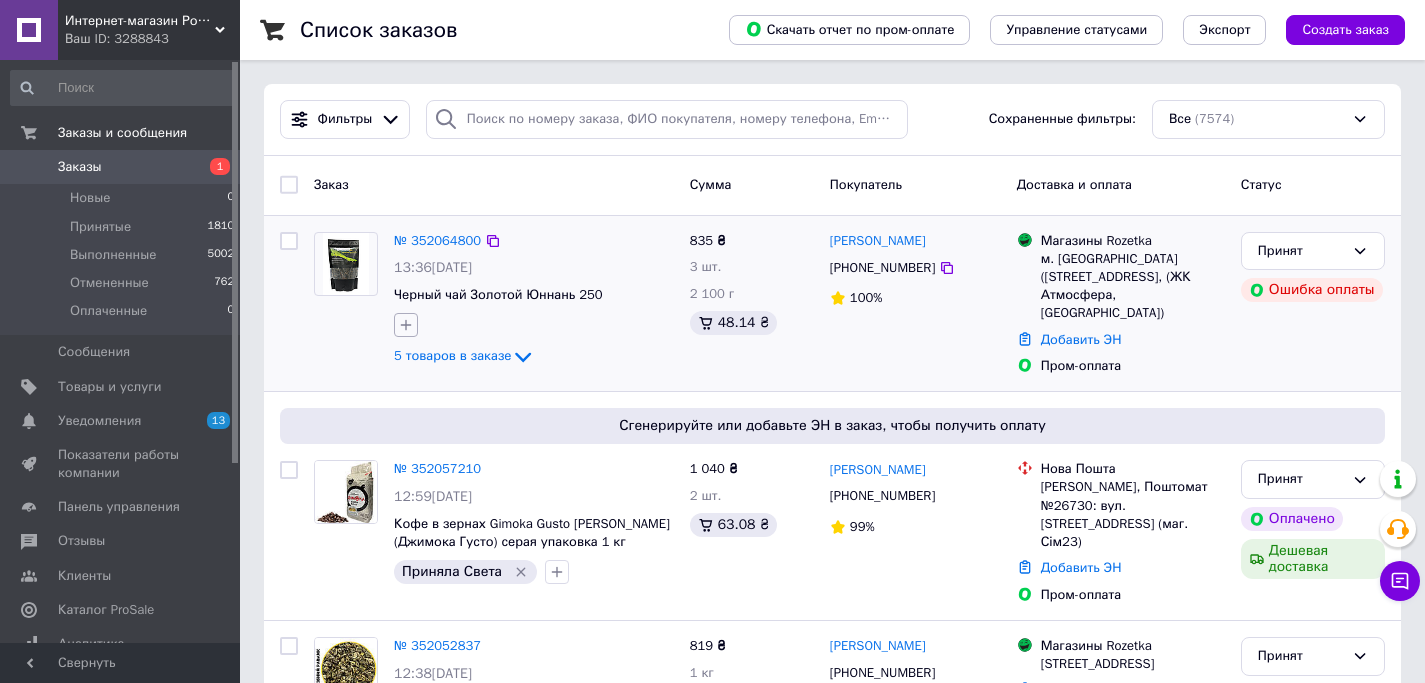 click 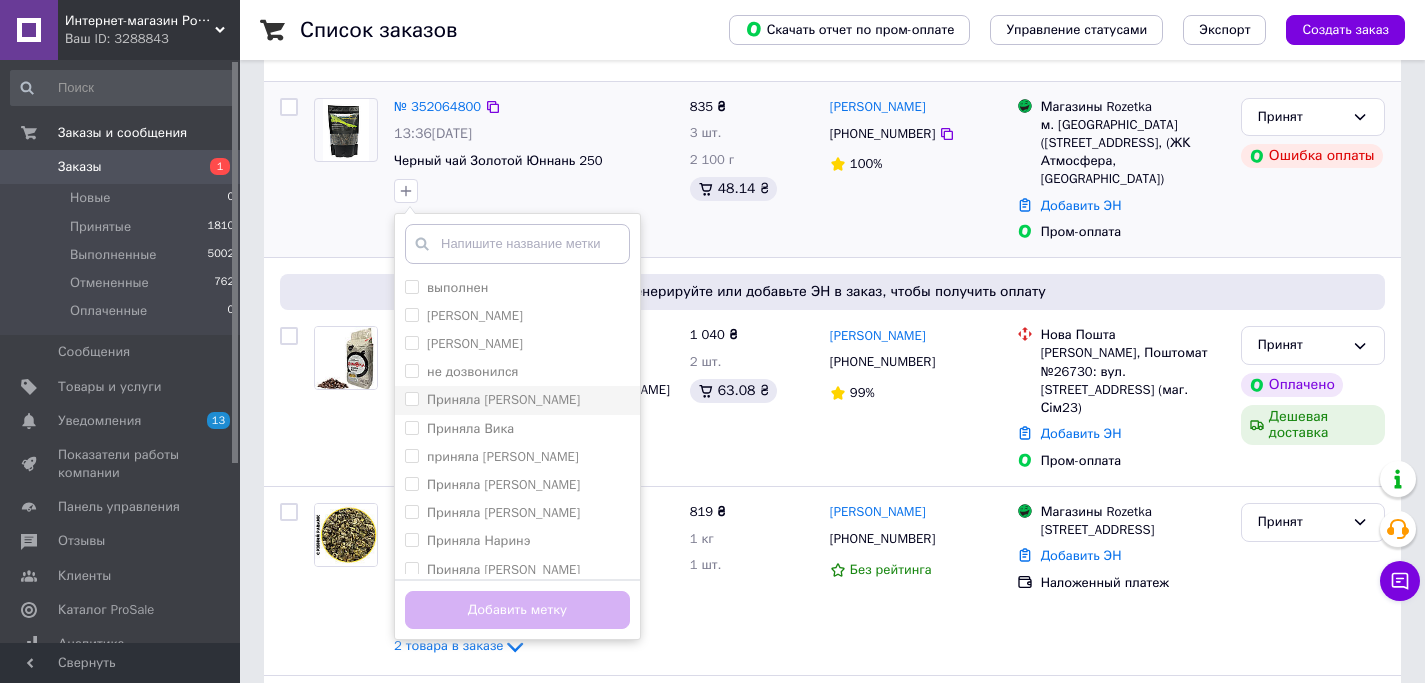 scroll, scrollTop: 140, scrollLeft: 0, axis: vertical 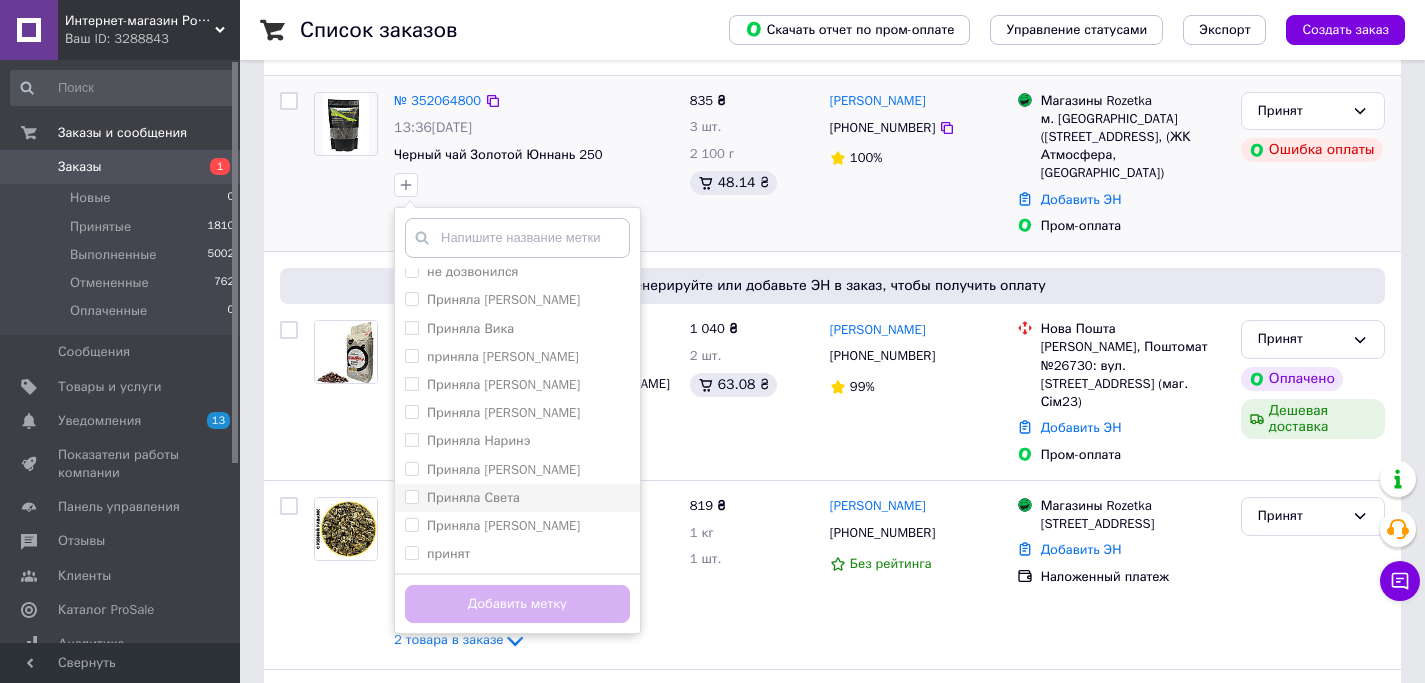 click on "Приняла Света" at bounding box center [473, 497] 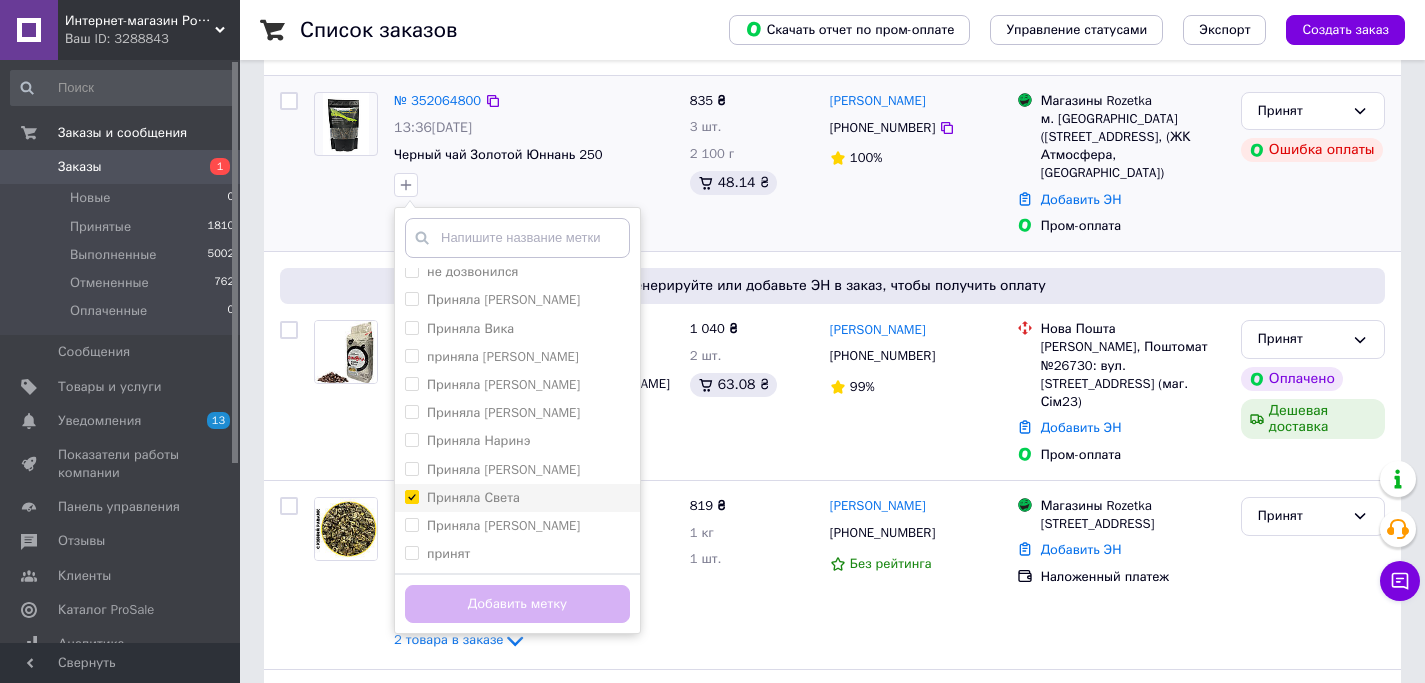 checkbox on "true" 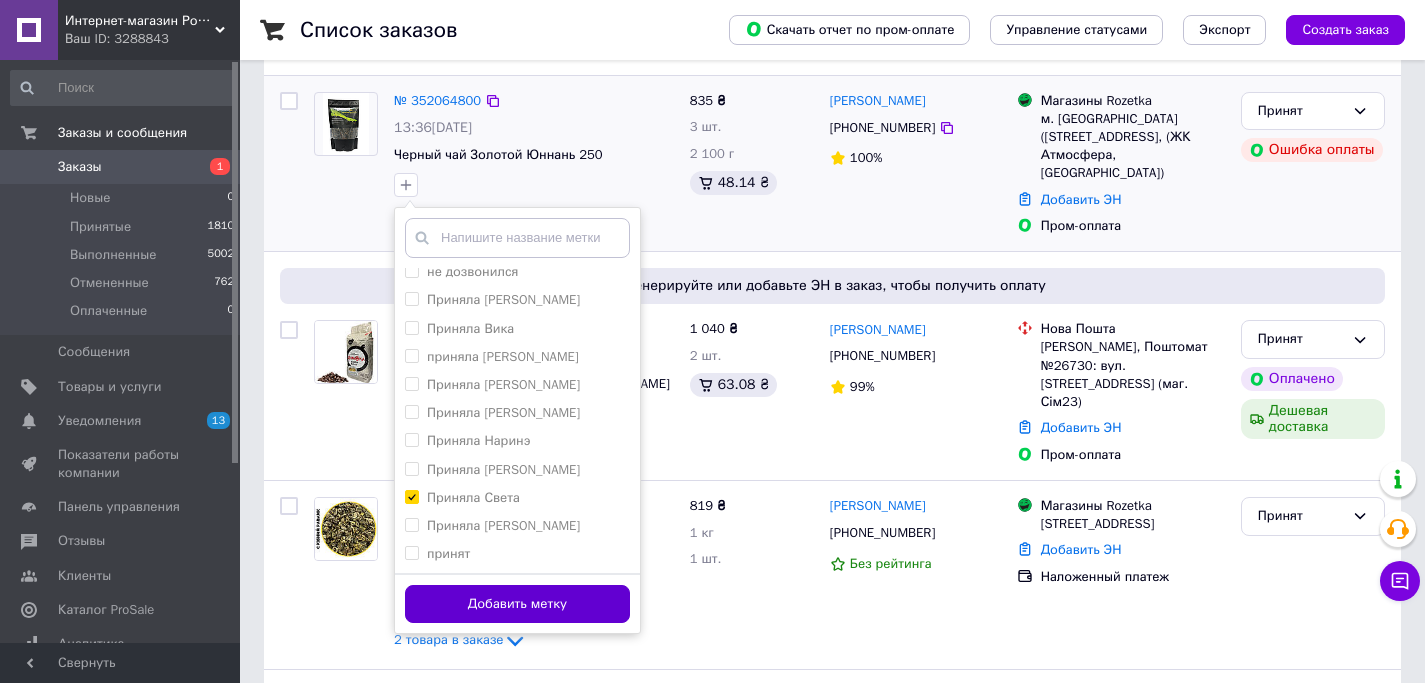 click on "Добавить метку" at bounding box center (517, 604) 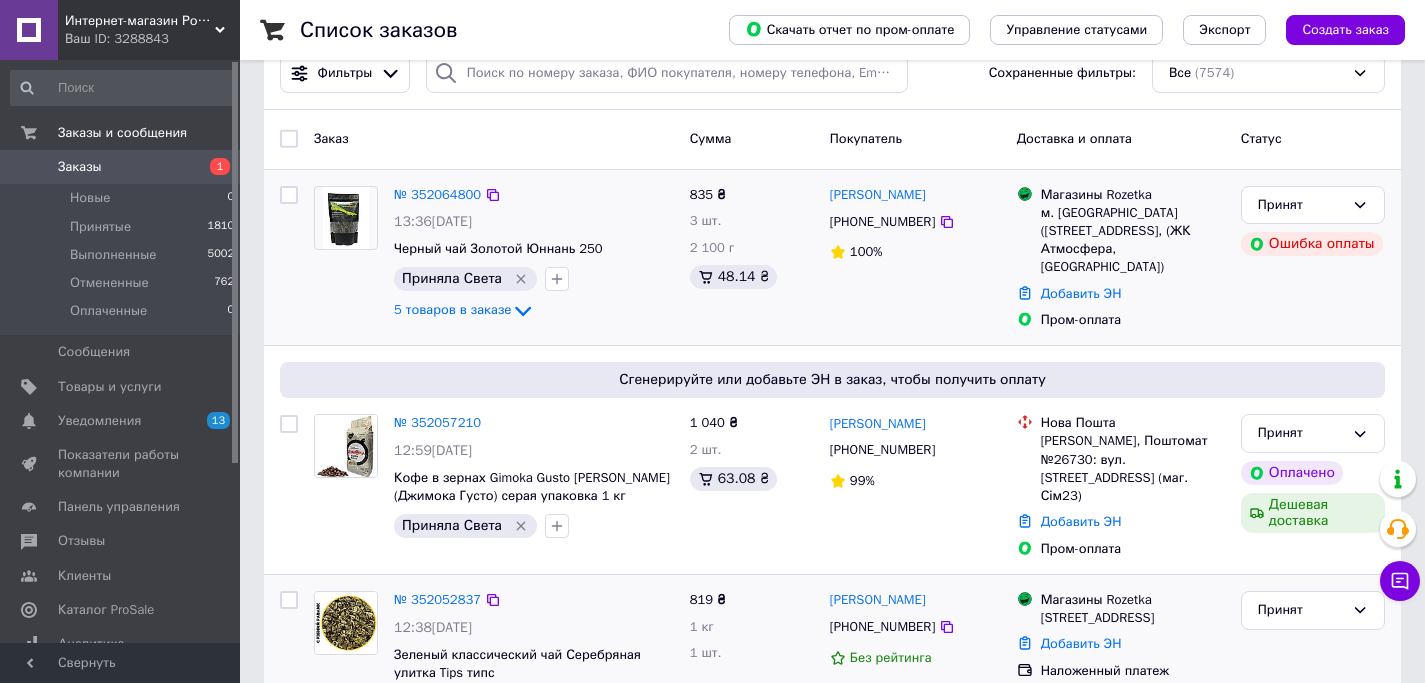 scroll, scrollTop: 0, scrollLeft: 0, axis: both 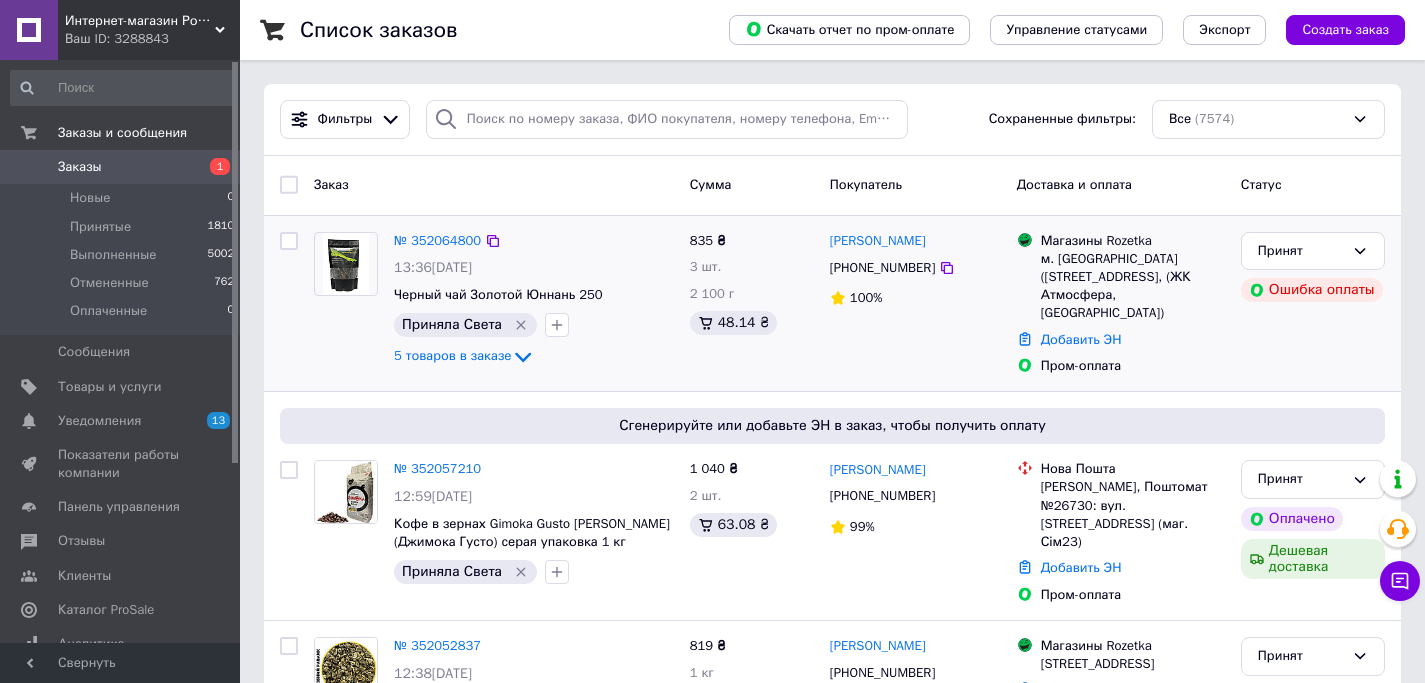 click on "№ 352064800 13:36, 10.07.2025 Черный чай Золотой Юннань 250 Приняла Света   5 товаров в заказе" at bounding box center (534, 300) 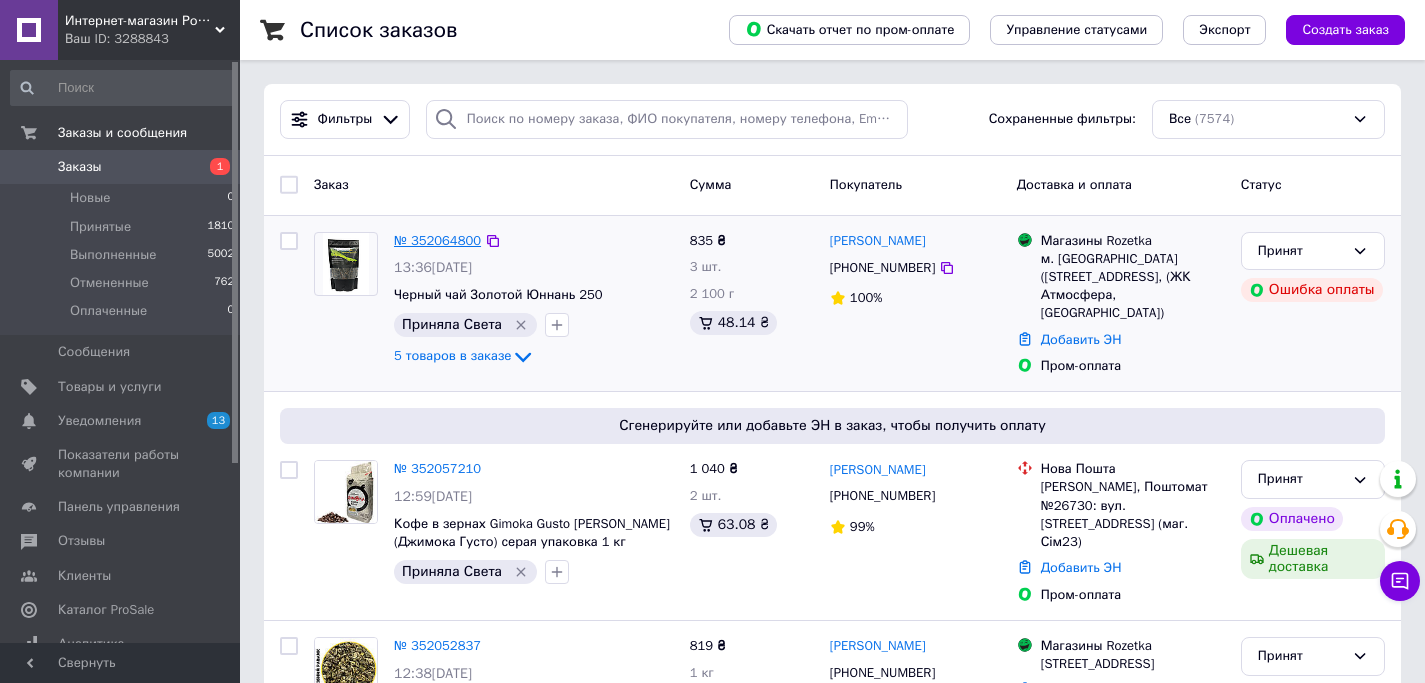 click on "№ 352064800" at bounding box center (437, 240) 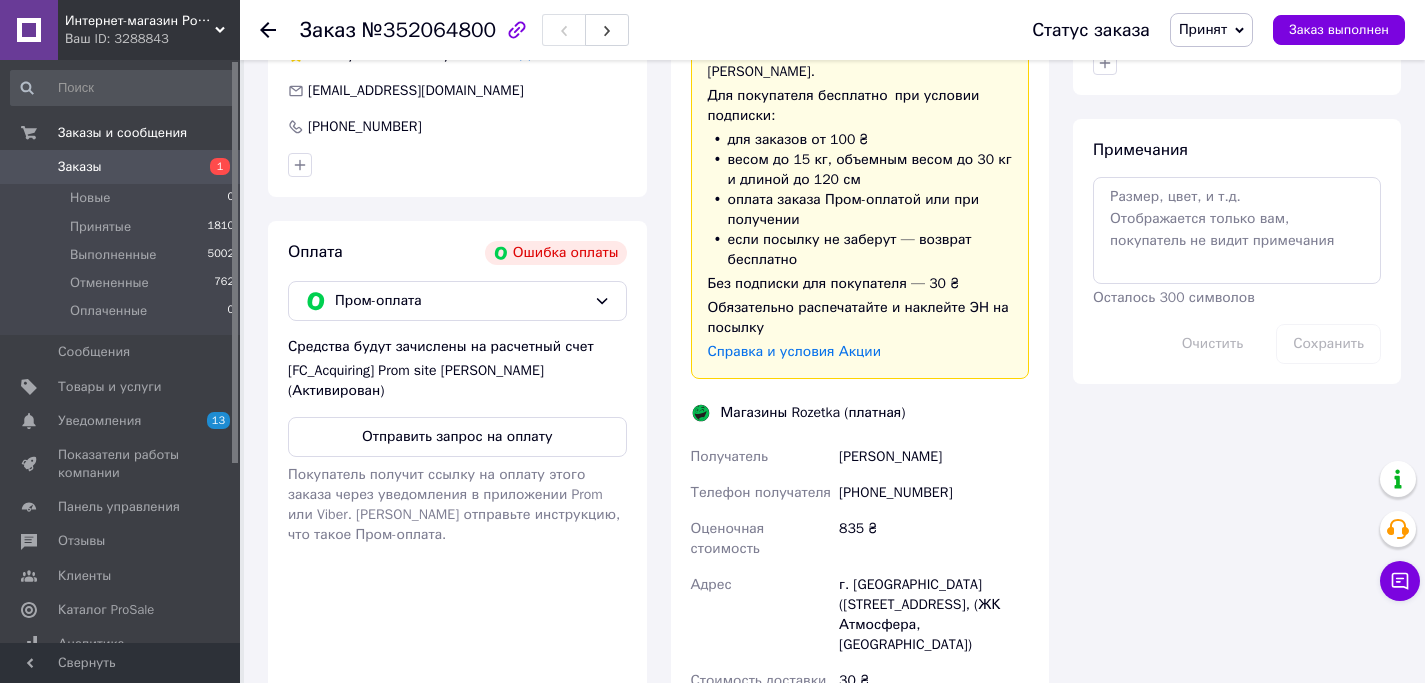 scroll, scrollTop: 1255, scrollLeft: 0, axis: vertical 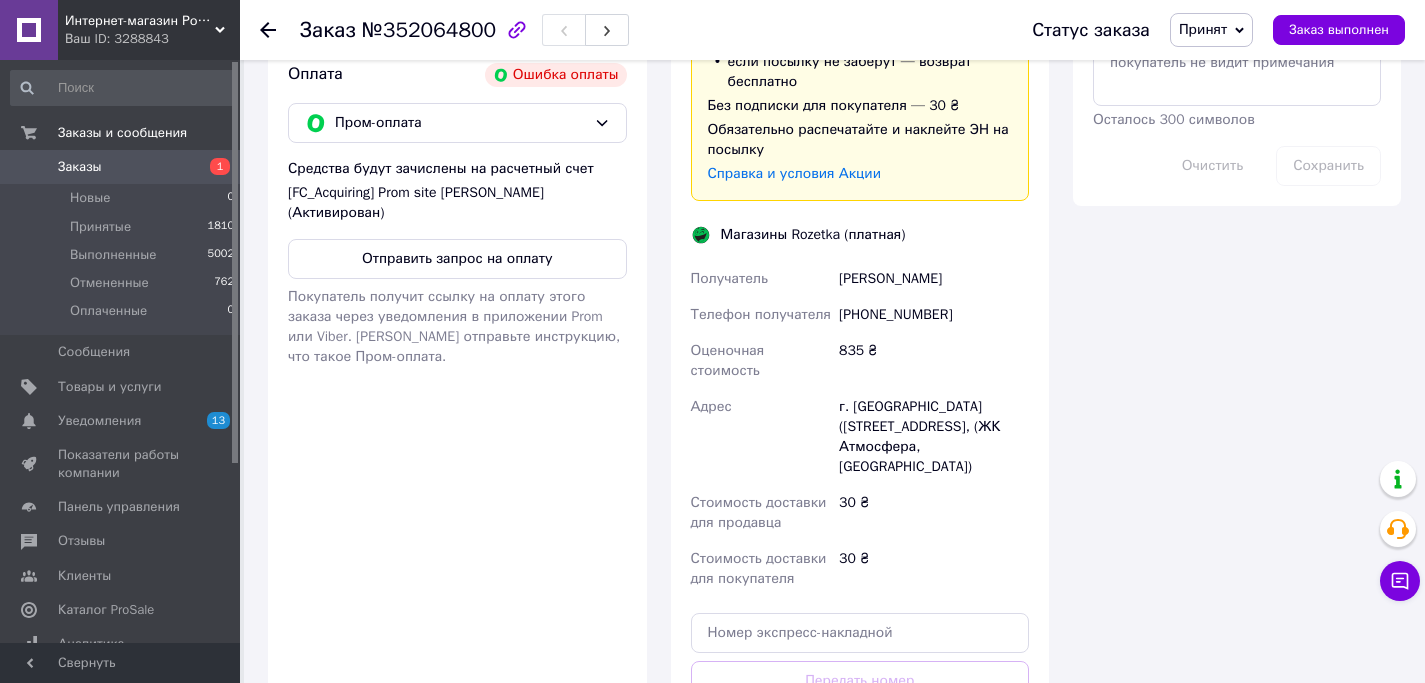 drag, startPoint x: 950, startPoint y: 262, endPoint x: 823, endPoint y: 261, distance: 127.00394 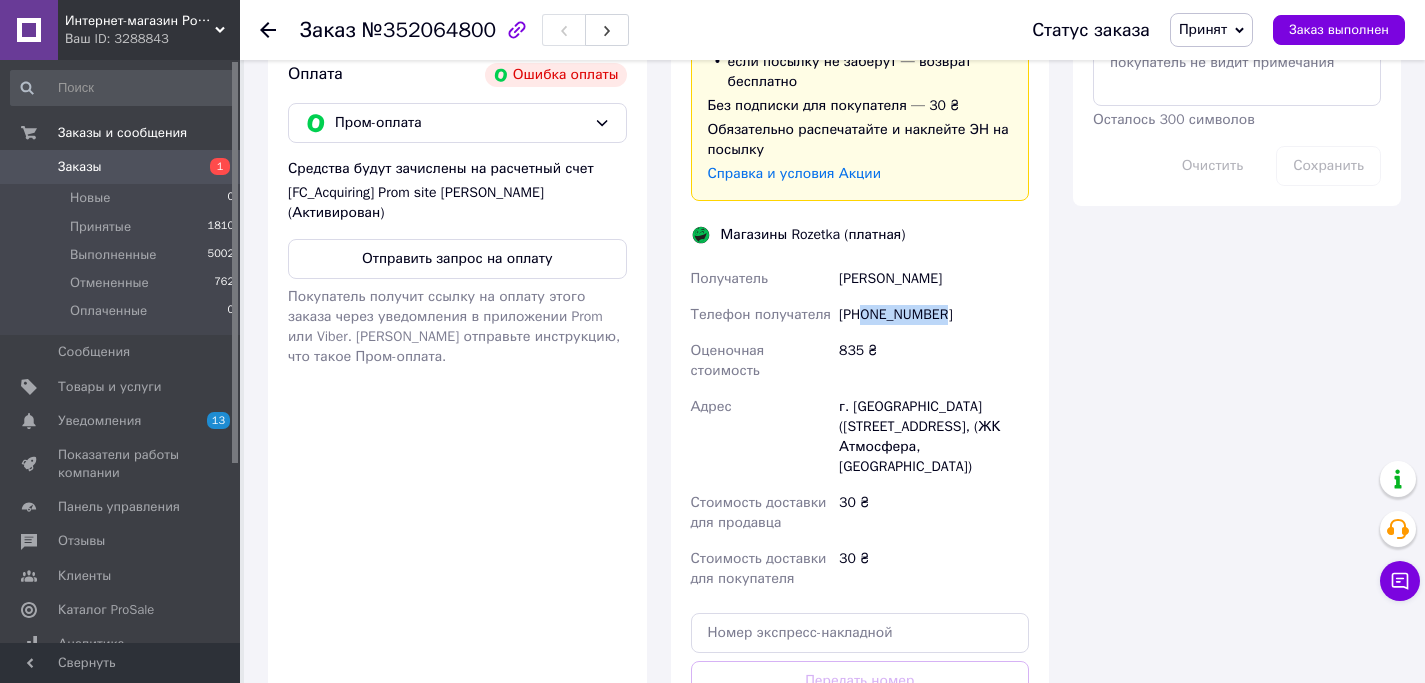 drag, startPoint x: 940, startPoint y: 296, endPoint x: 865, endPoint y: 286, distance: 75.66373 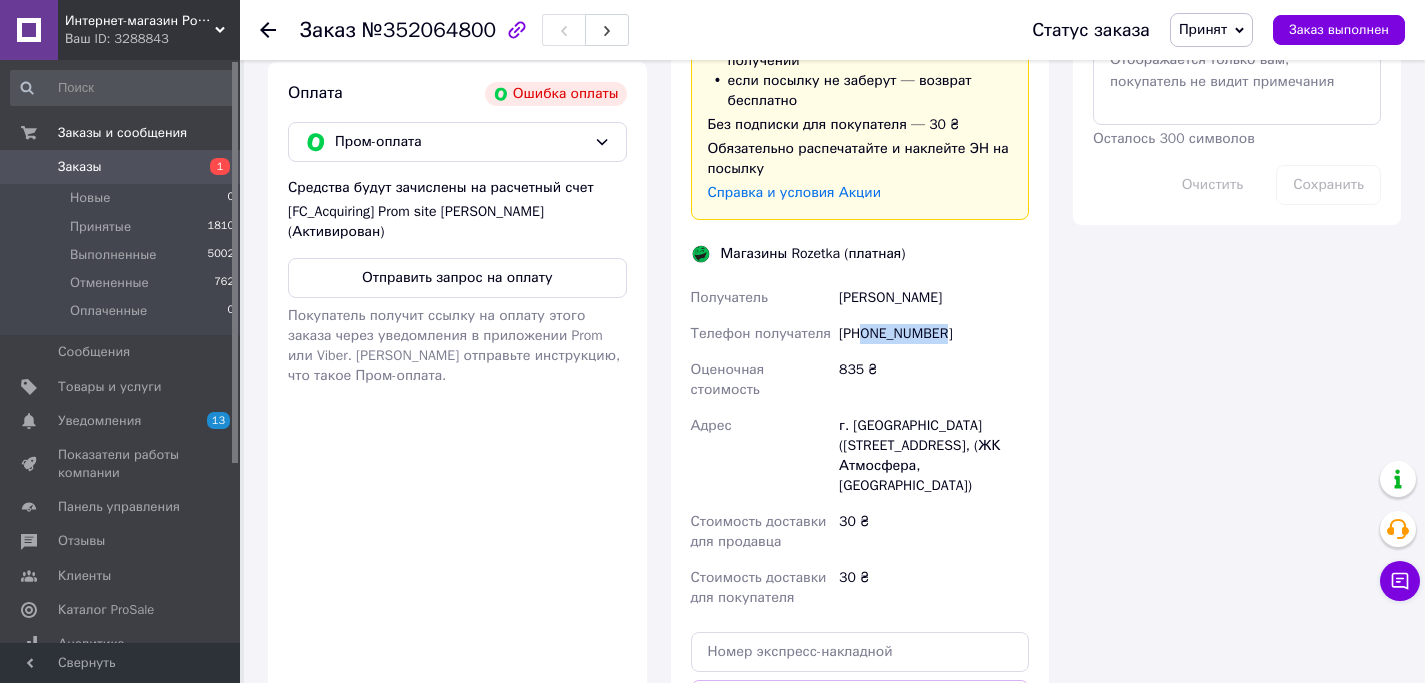 scroll, scrollTop: 1217, scrollLeft: 0, axis: vertical 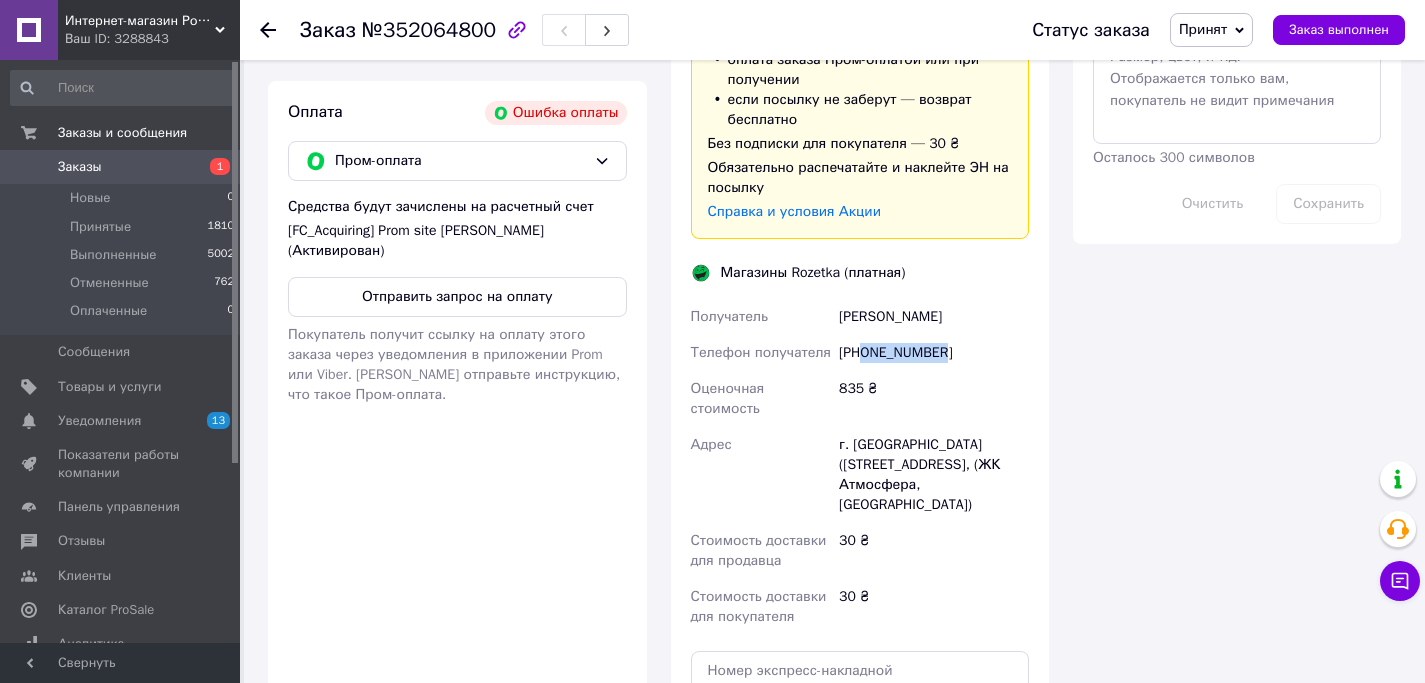 drag, startPoint x: 1001, startPoint y: 490, endPoint x: 828, endPoint y: 422, distance: 185.88437 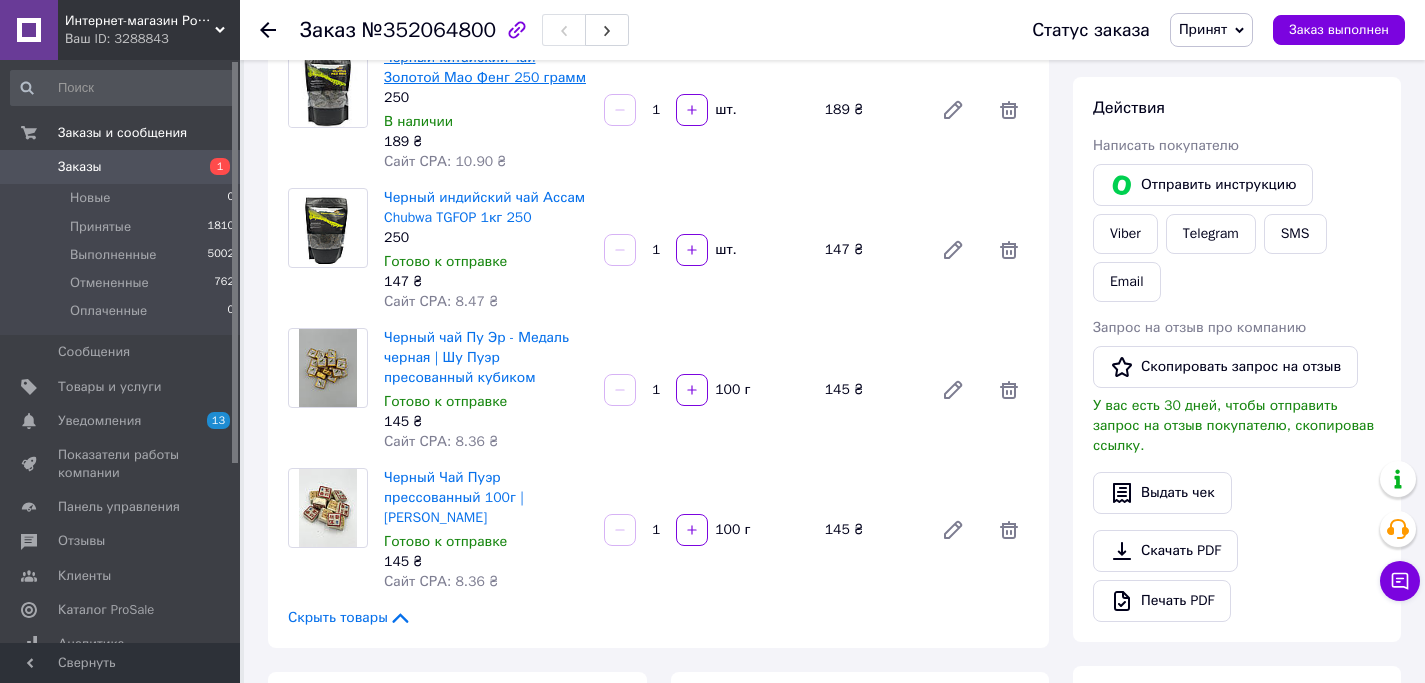 scroll, scrollTop: 328, scrollLeft: 0, axis: vertical 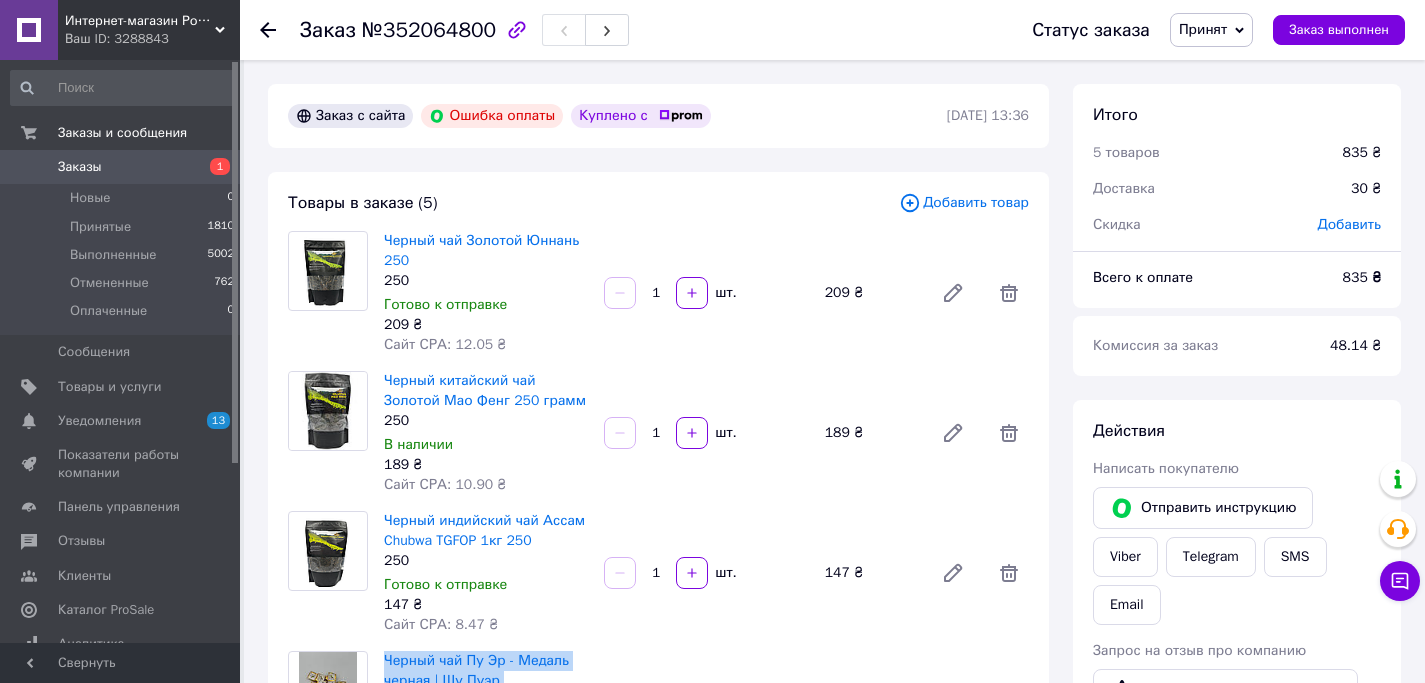 click on "Заказы" at bounding box center [121, 167] 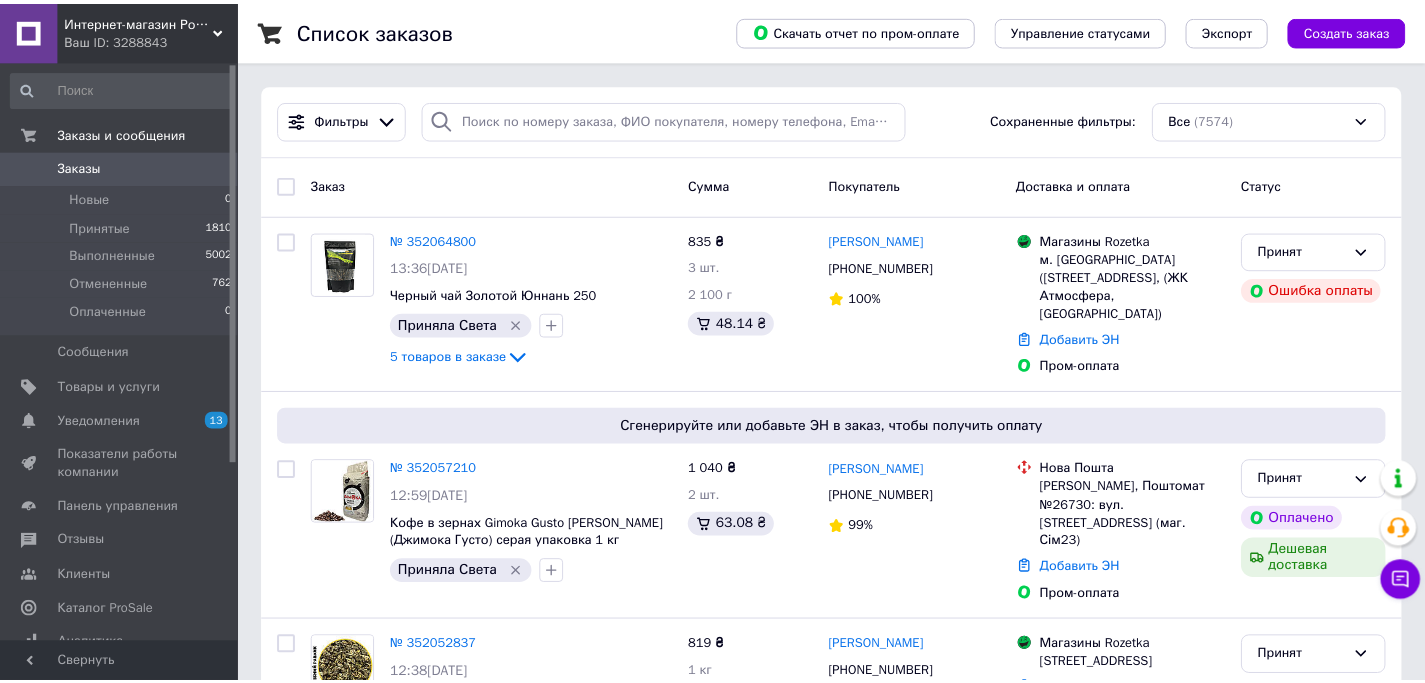 scroll, scrollTop: 0, scrollLeft: 0, axis: both 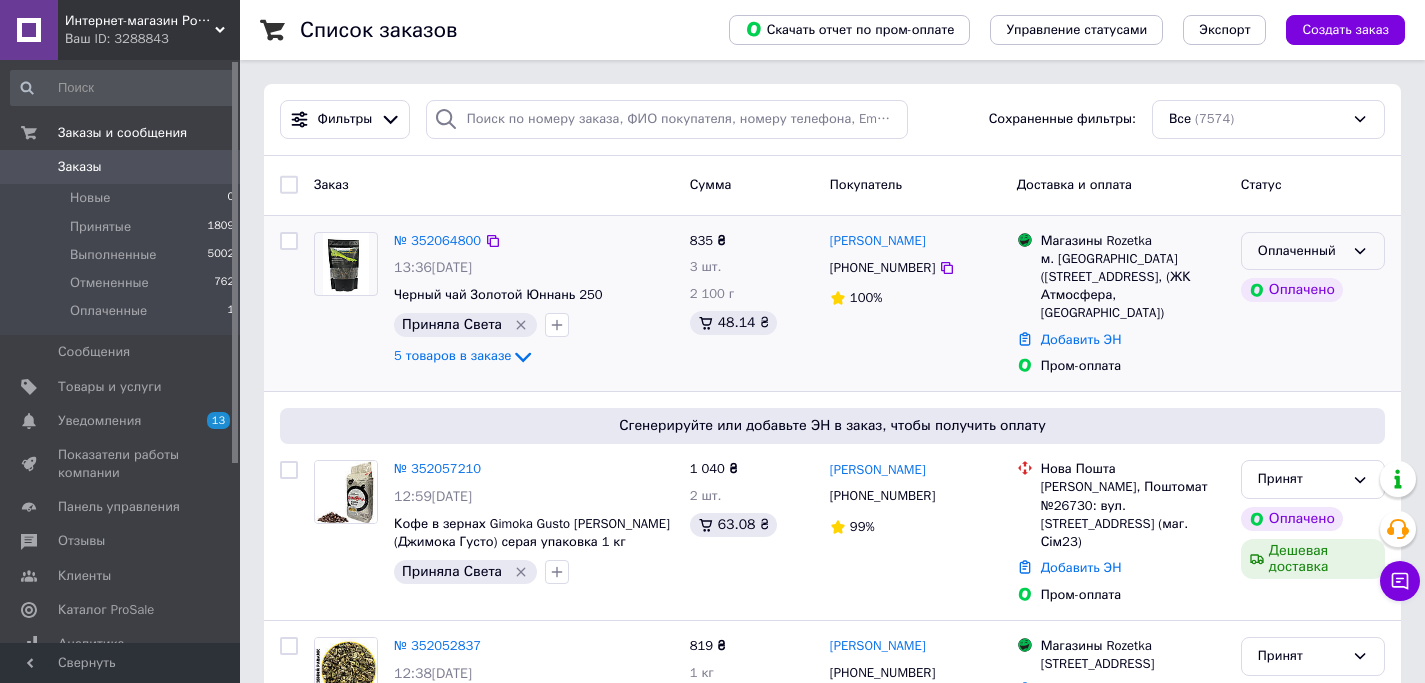 click on "Оплаченный" at bounding box center (1301, 251) 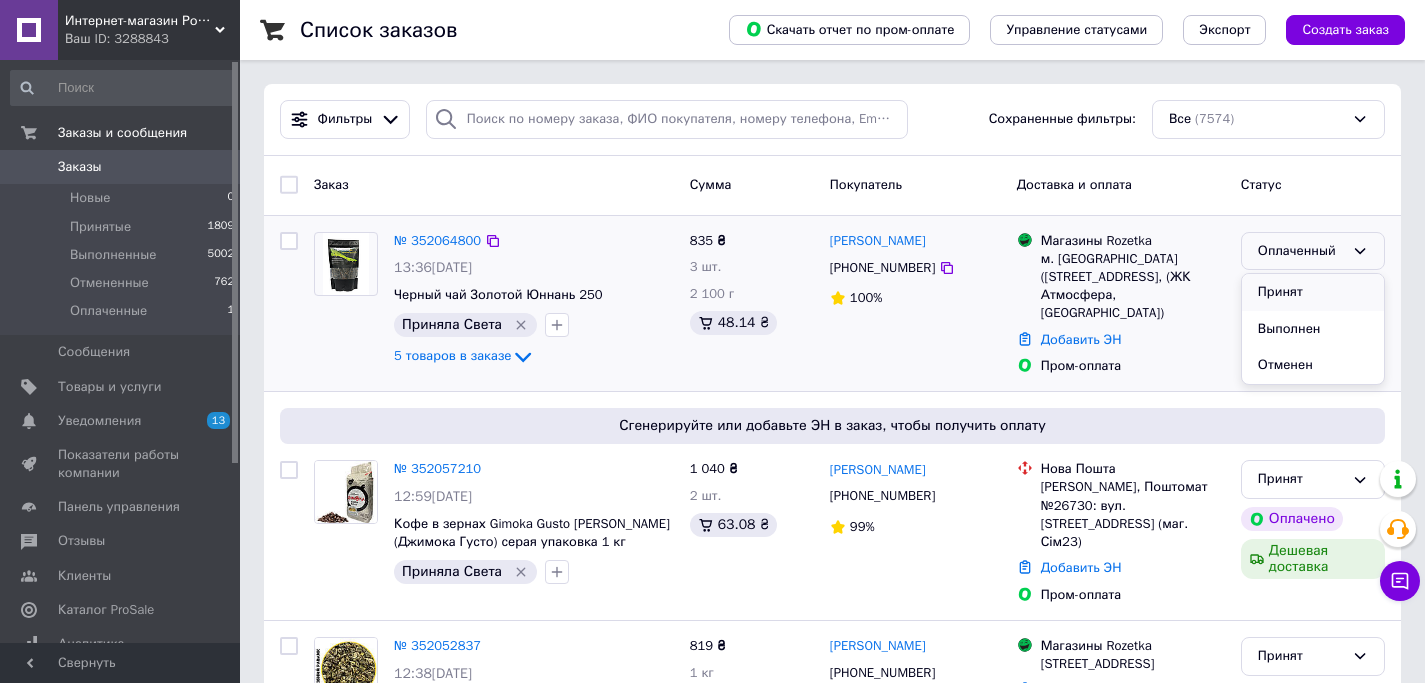 click on "Принят" at bounding box center (1313, 292) 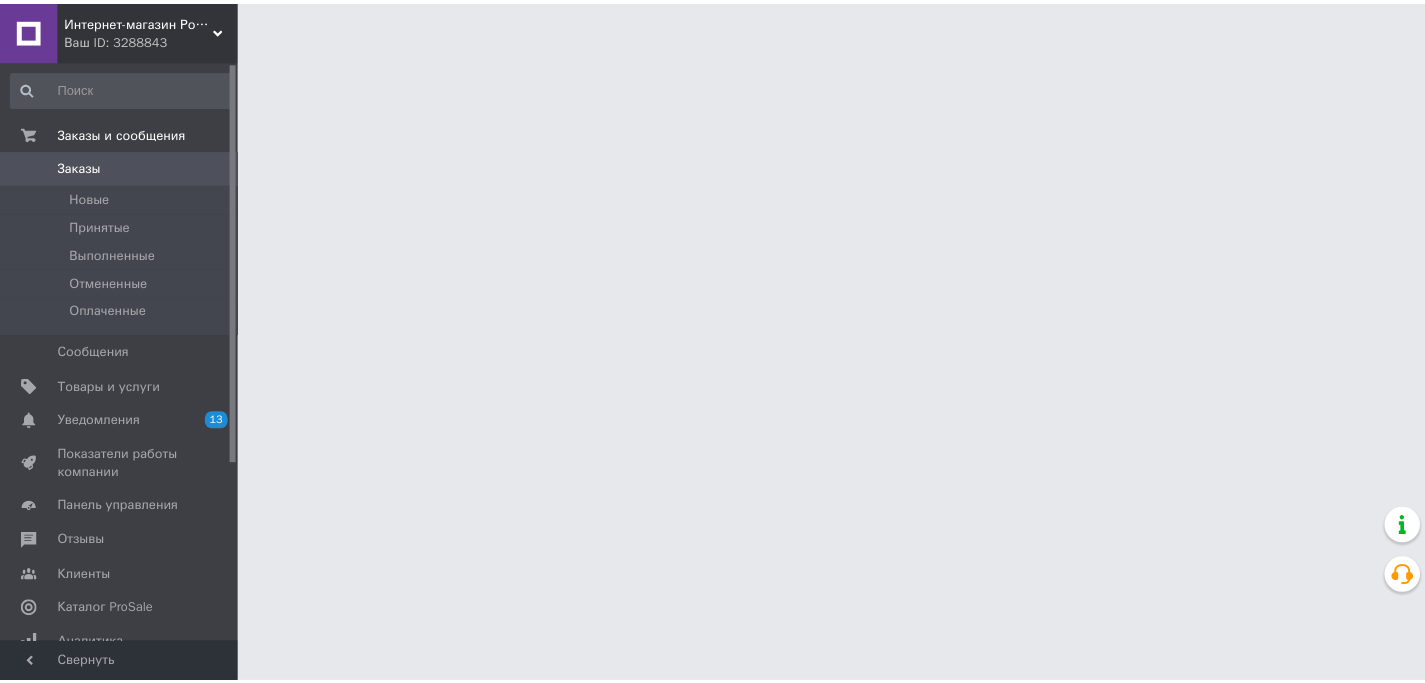 scroll, scrollTop: 0, scrollLeft: 0, axis: both 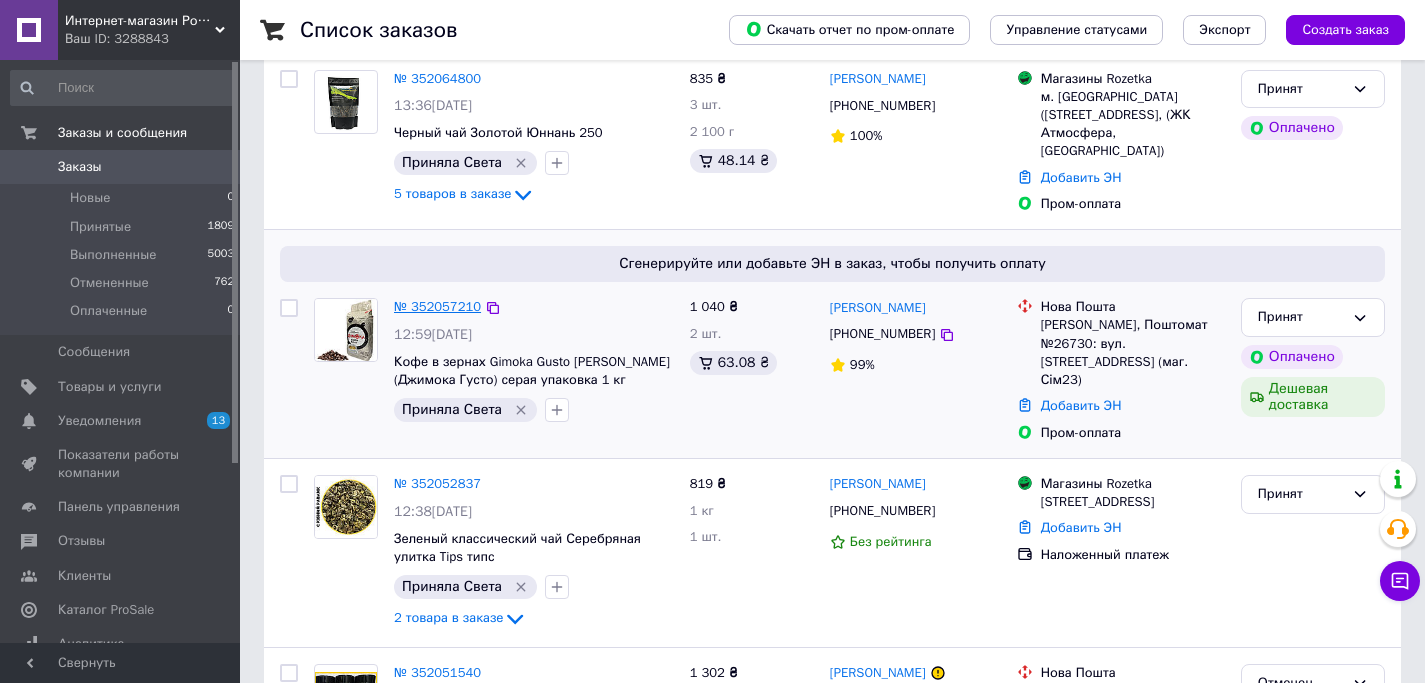click on "№ 352057210" at bounding box center (437, 306) 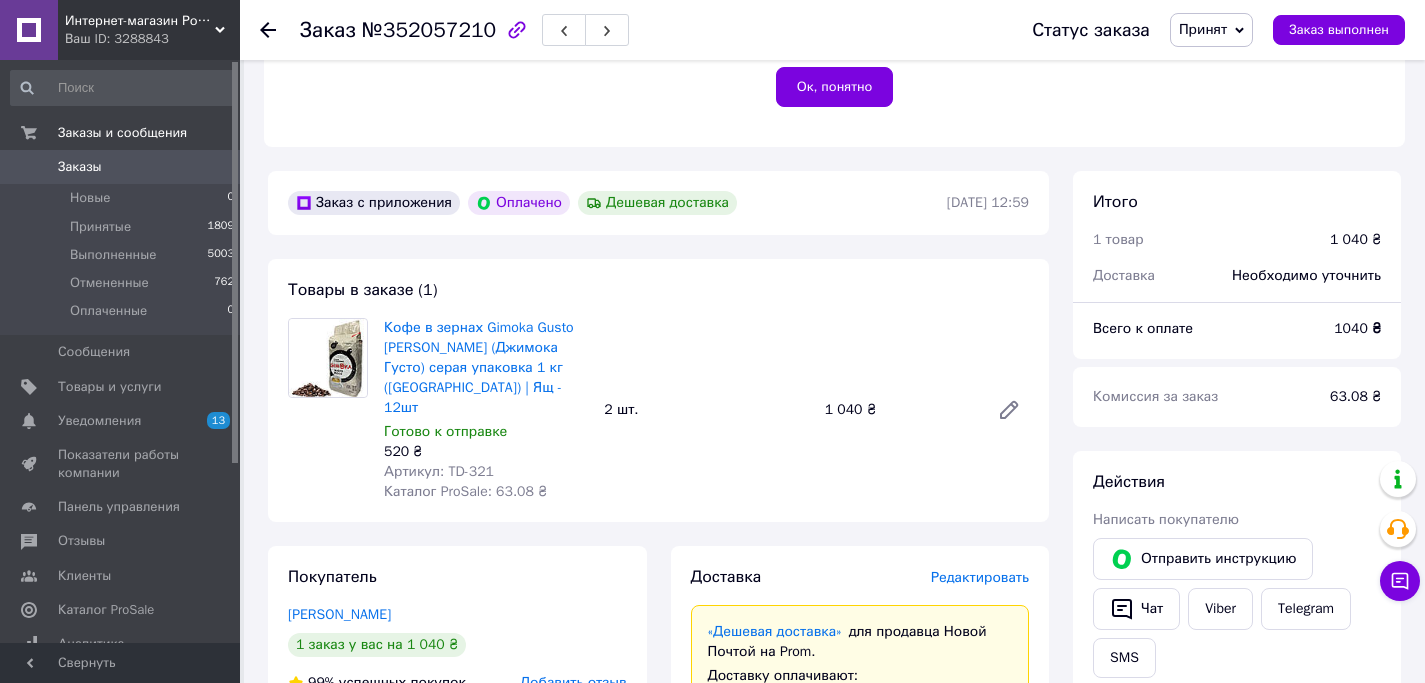 scroll, scrollTop: 474, scrollLeft: 0, axis: vertical 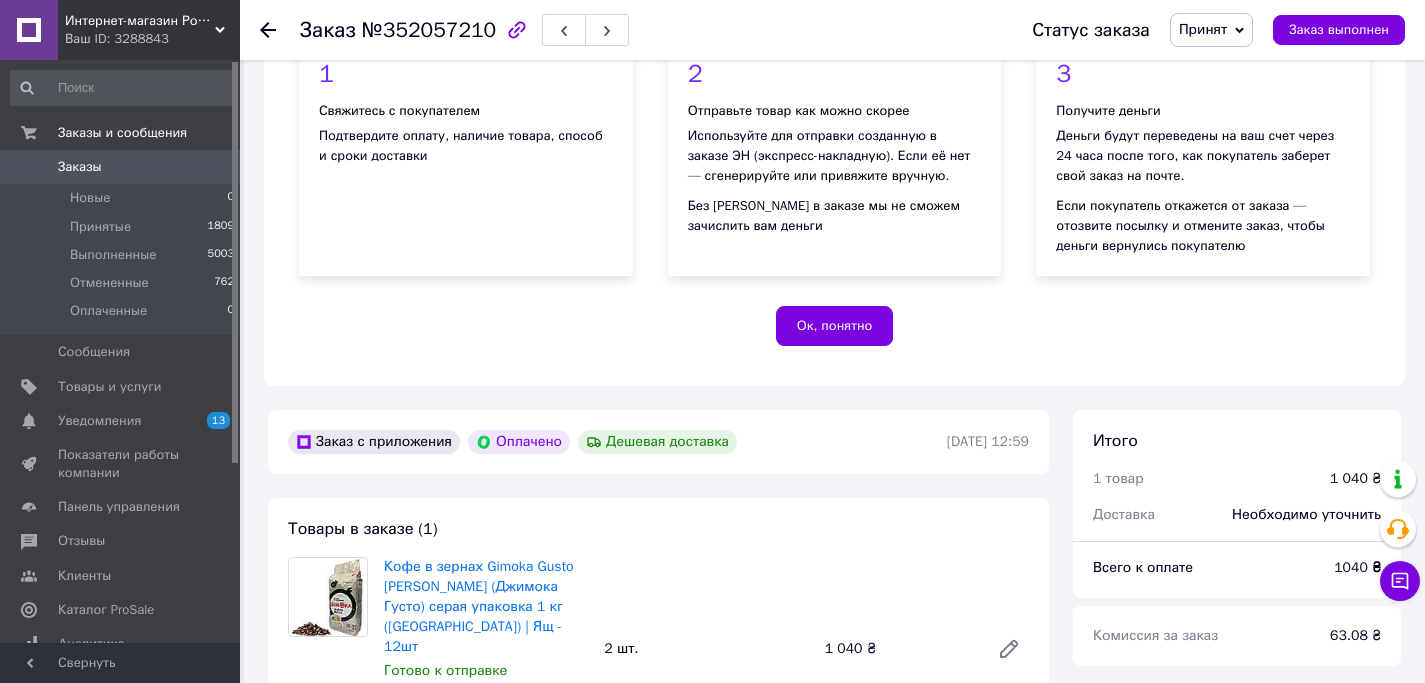 click on "Заказы" at bounding box center (80, 167) 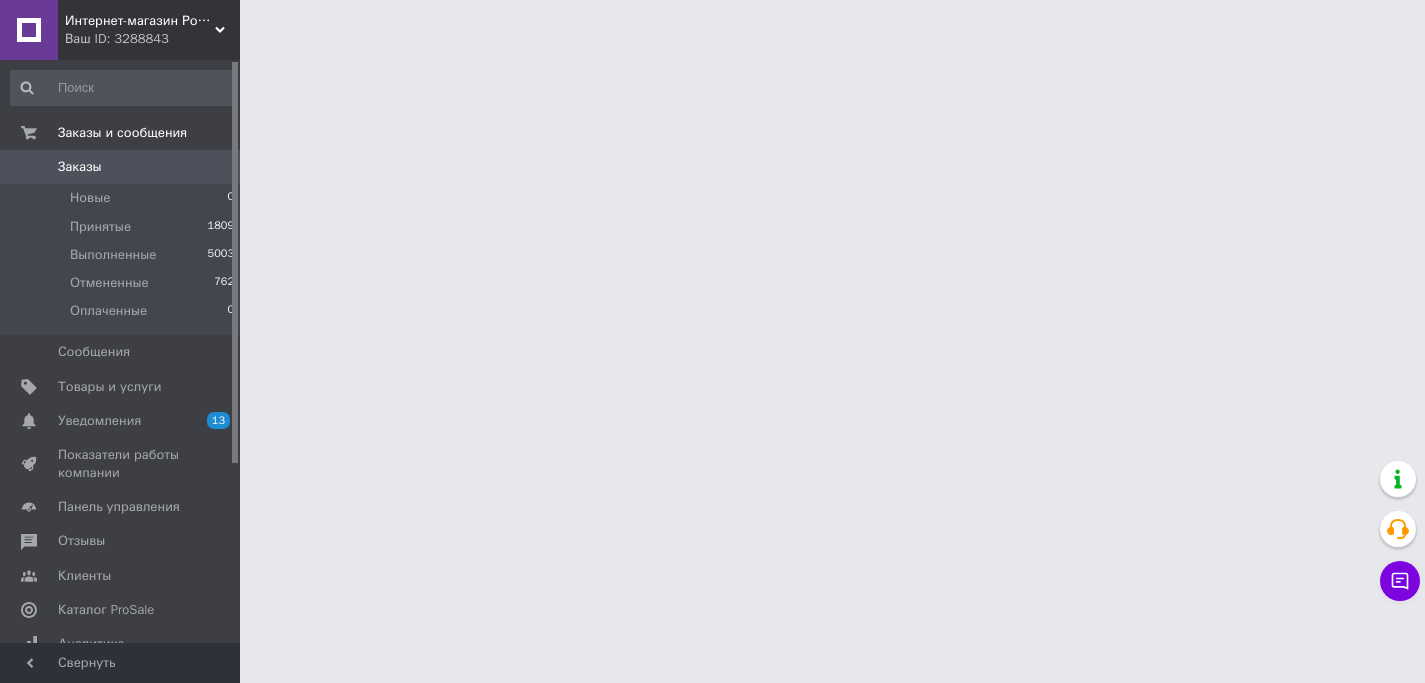 scroll, scrollTop: 0, scrollLeft: 0, axis: both 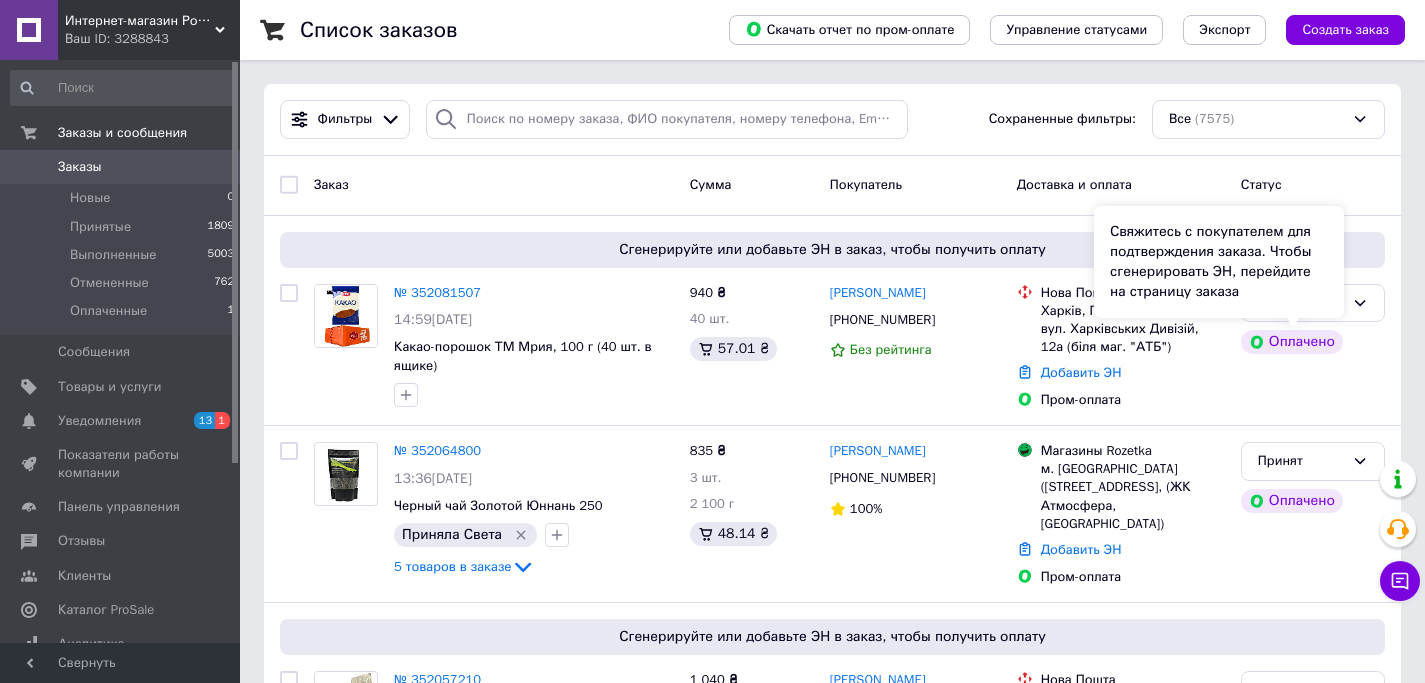 click on "Свяжитесь с покупателем для подтверждения заказа.
Чтобы сгенерировать ЭН, перейдите на страницу заказа" at bounding box center [1219, 262] 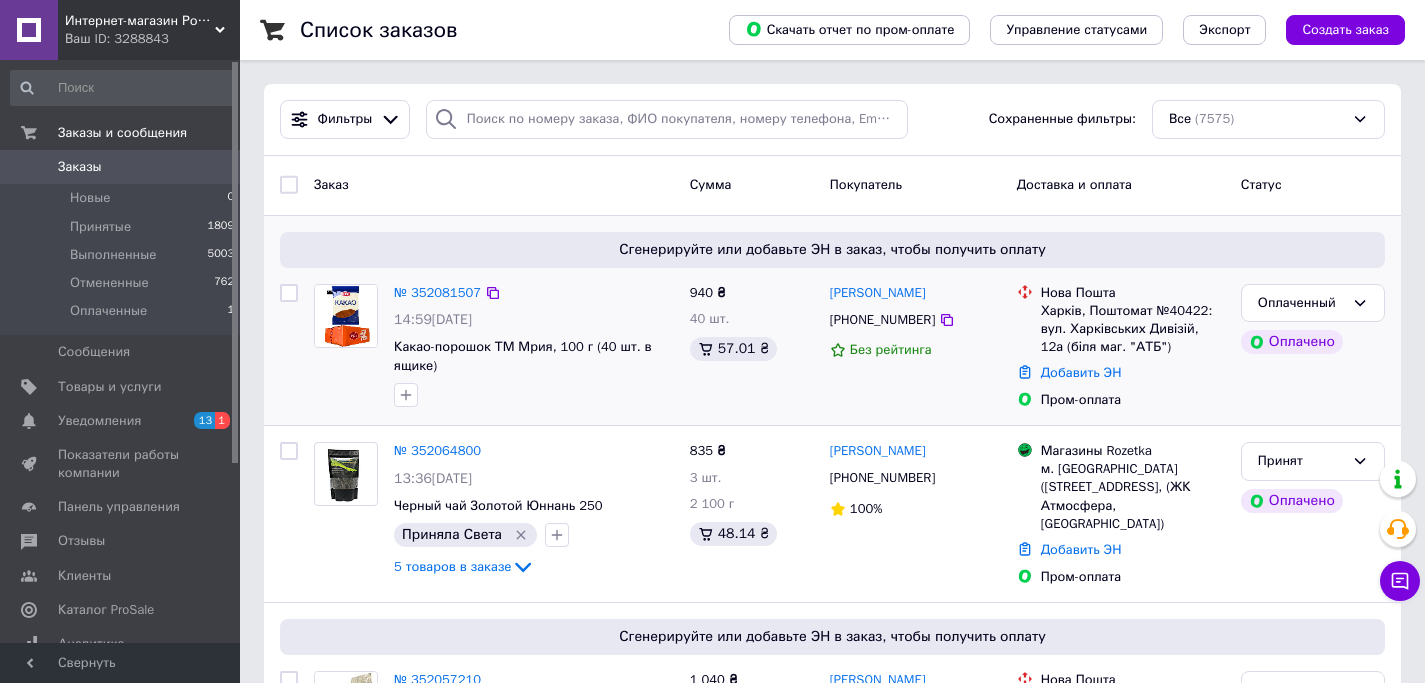 click on "Оплаченный Оплачено" at bounding box center (1313, 347) 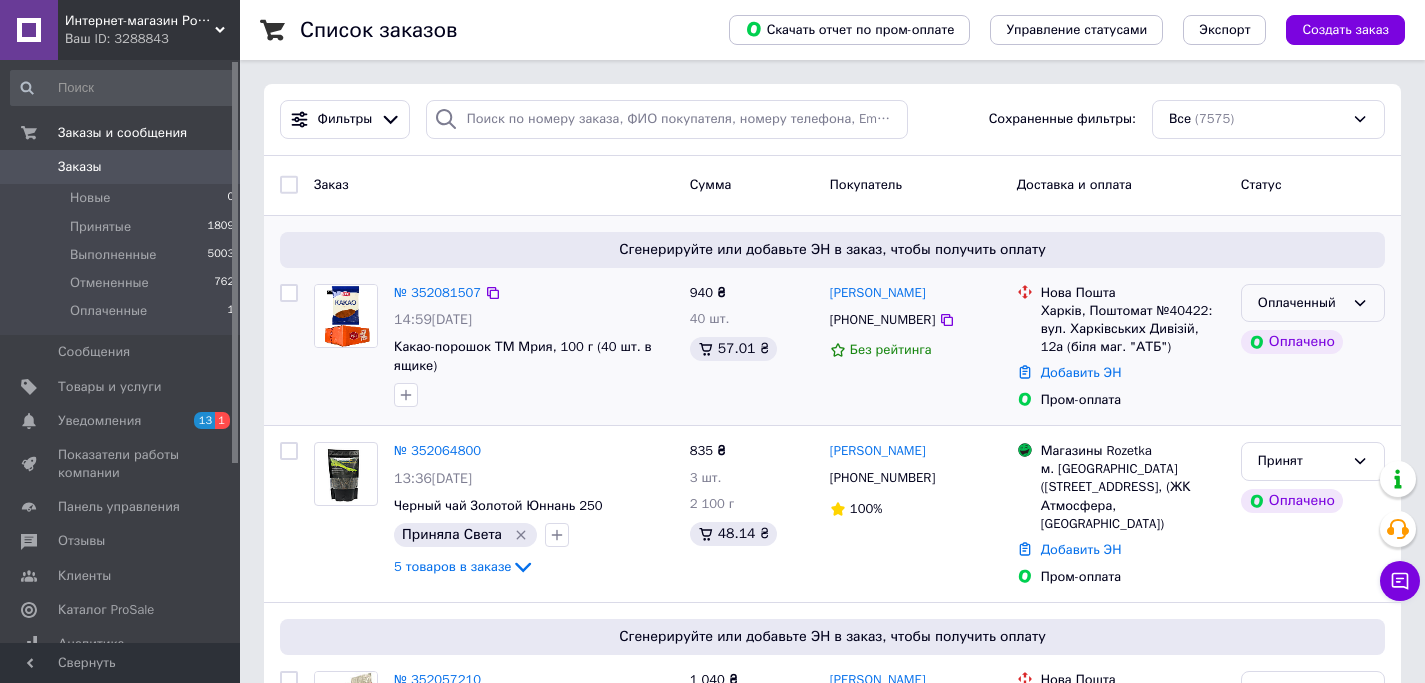 click on "Оплаченный" at bounding box center [1313, 303] 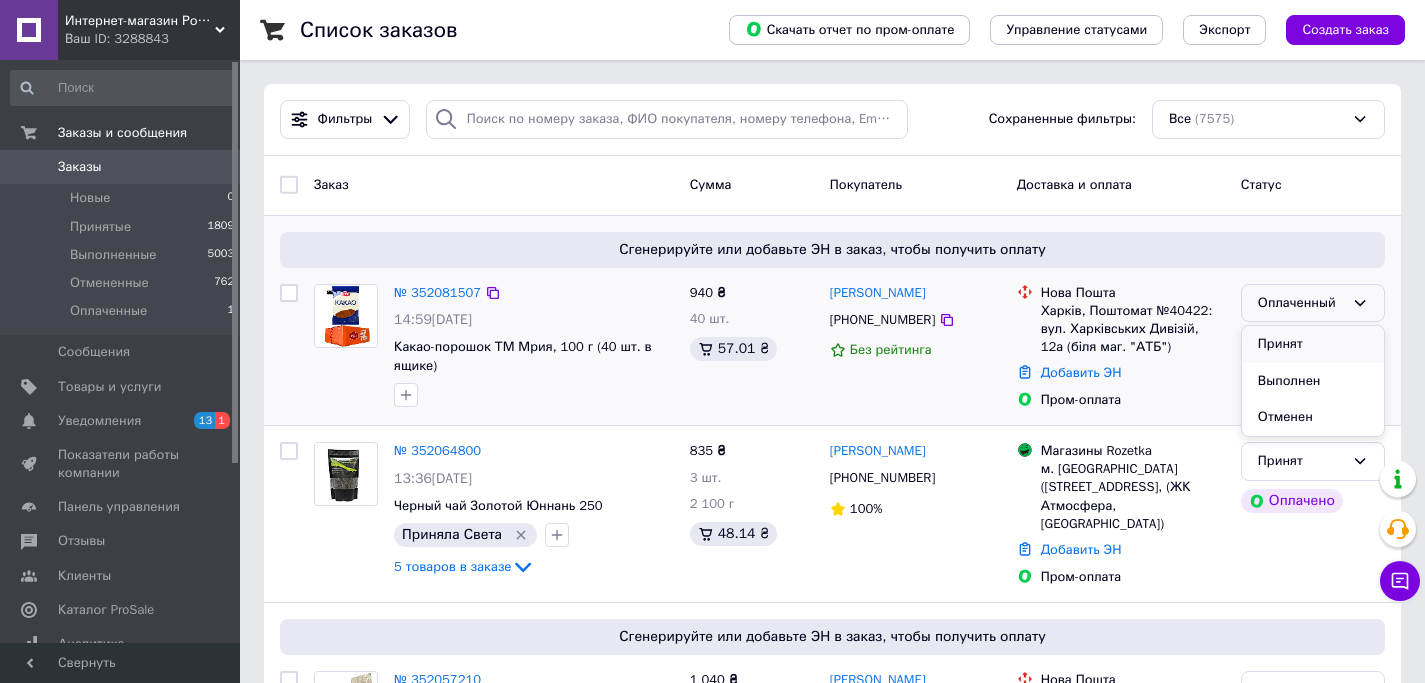 click on "Принят" at bounding box center [1313, 344] 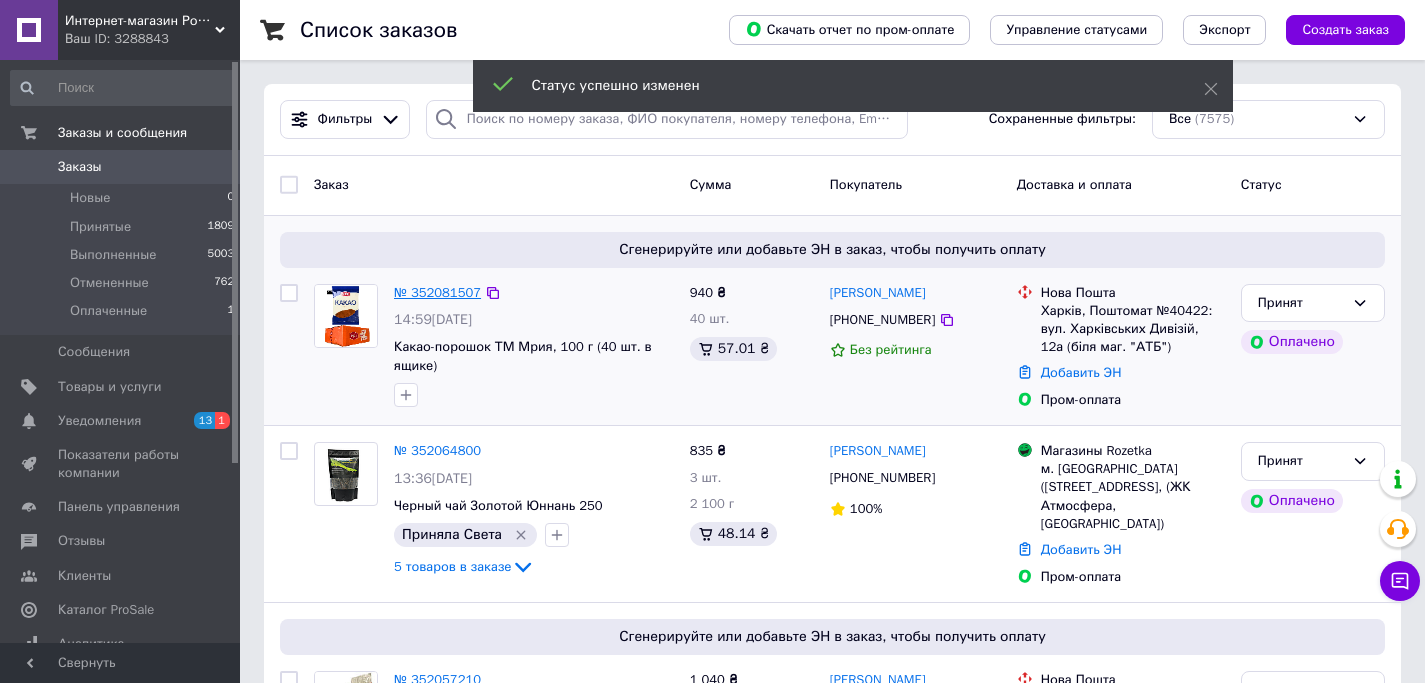 click on "№ 352081507" at bounding box center (437, 292) 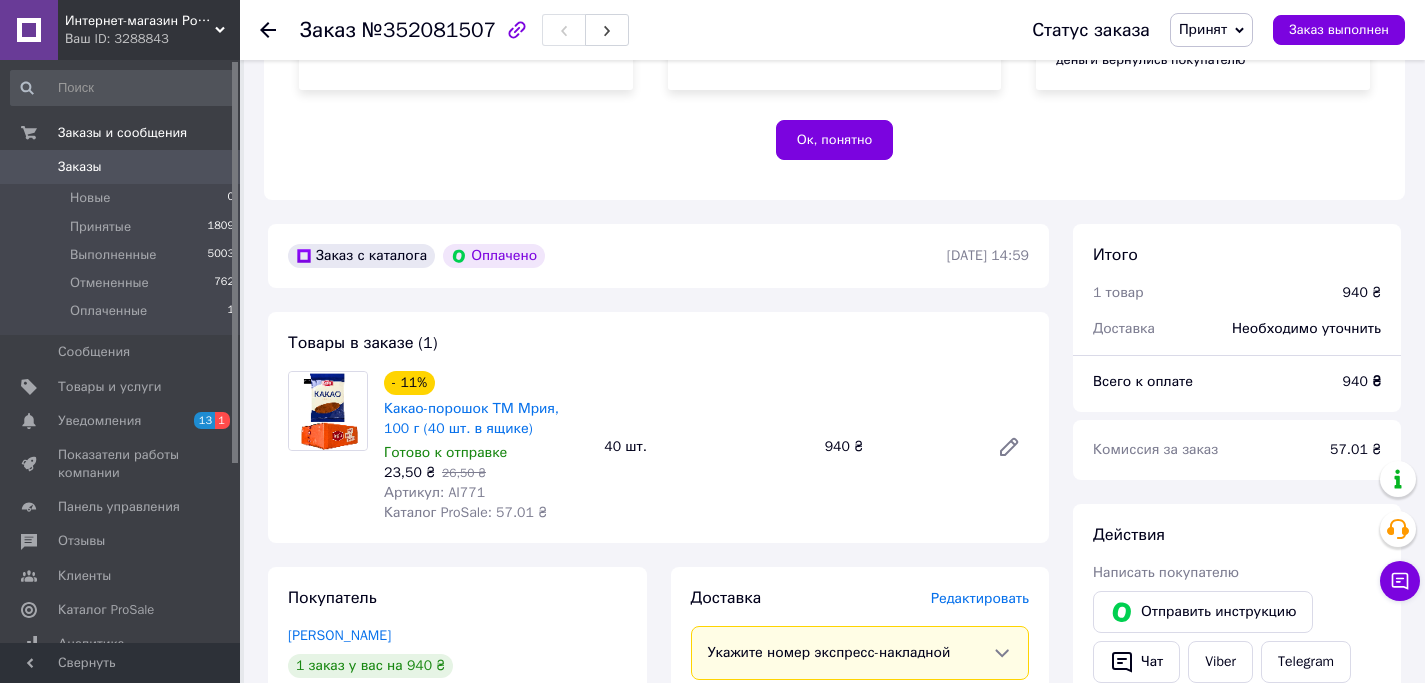 scroll, scrollTop: 799, scrollLeft: 0, axis: vertical 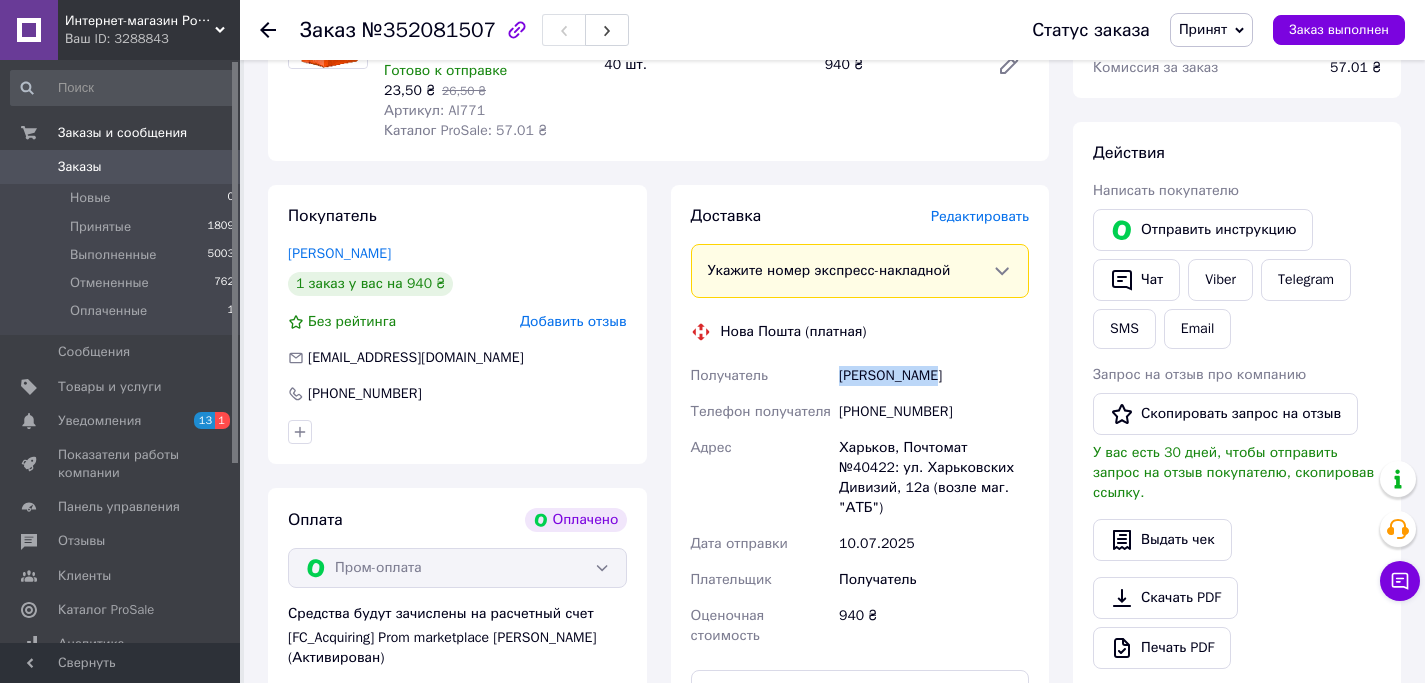 drag, startPoint x: 928, startPoint y: 381, endPoint x: 836, endPoint y: 380, distance: 92.00543 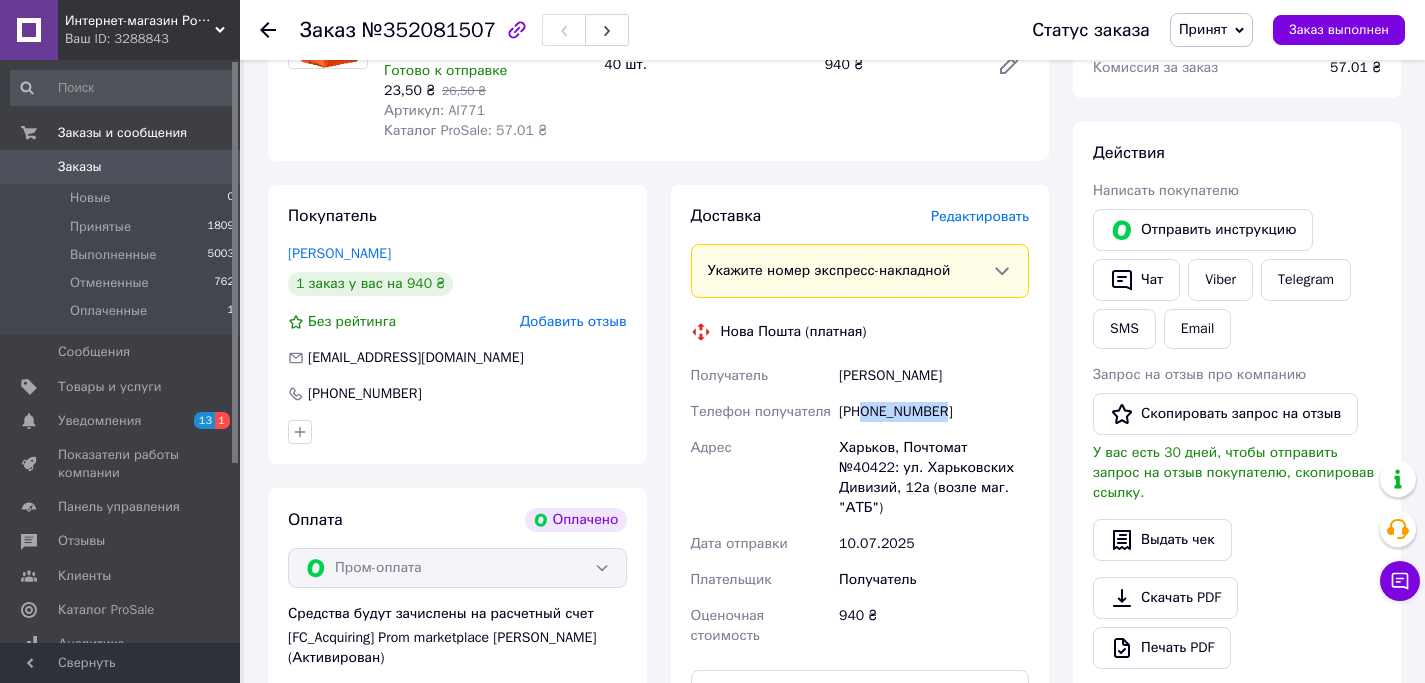 drag, startPoint x: 965, startPoint y: 407, endPoint x: 872, endPoint y: 416, distance: 93.43447 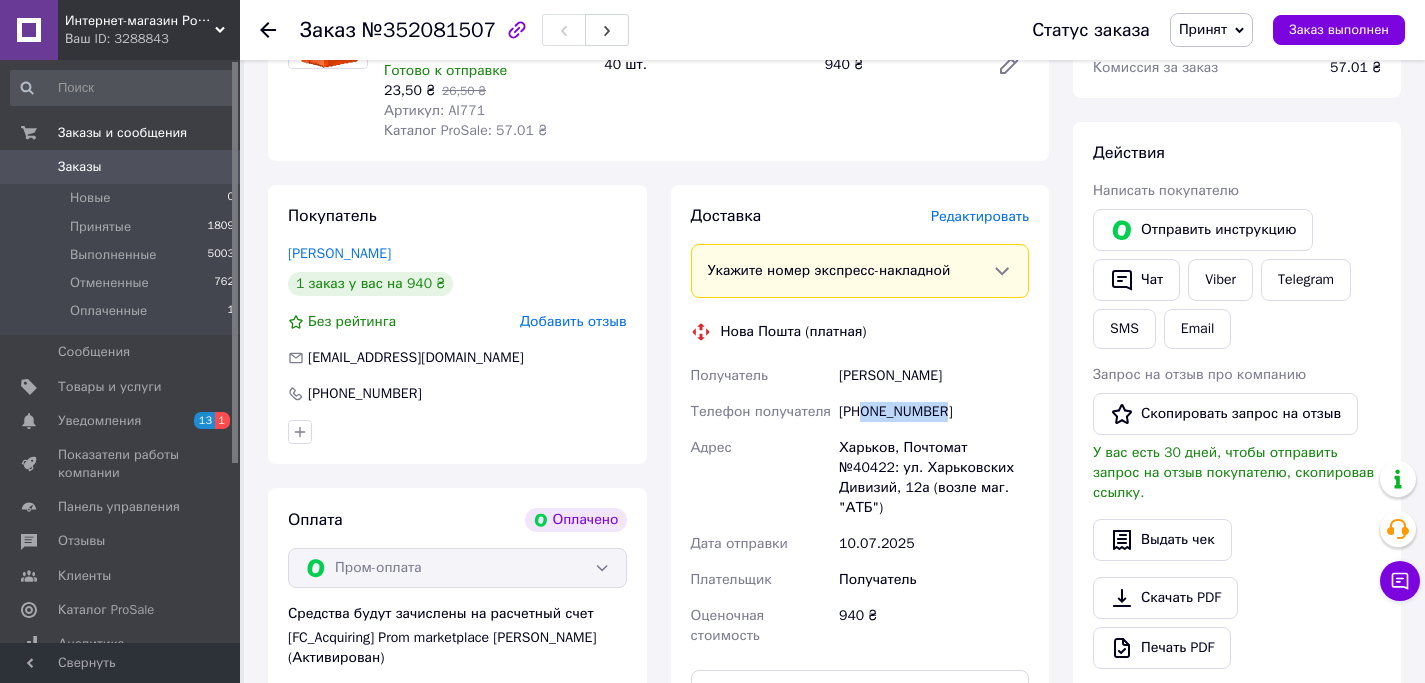 copy on "0992879904" 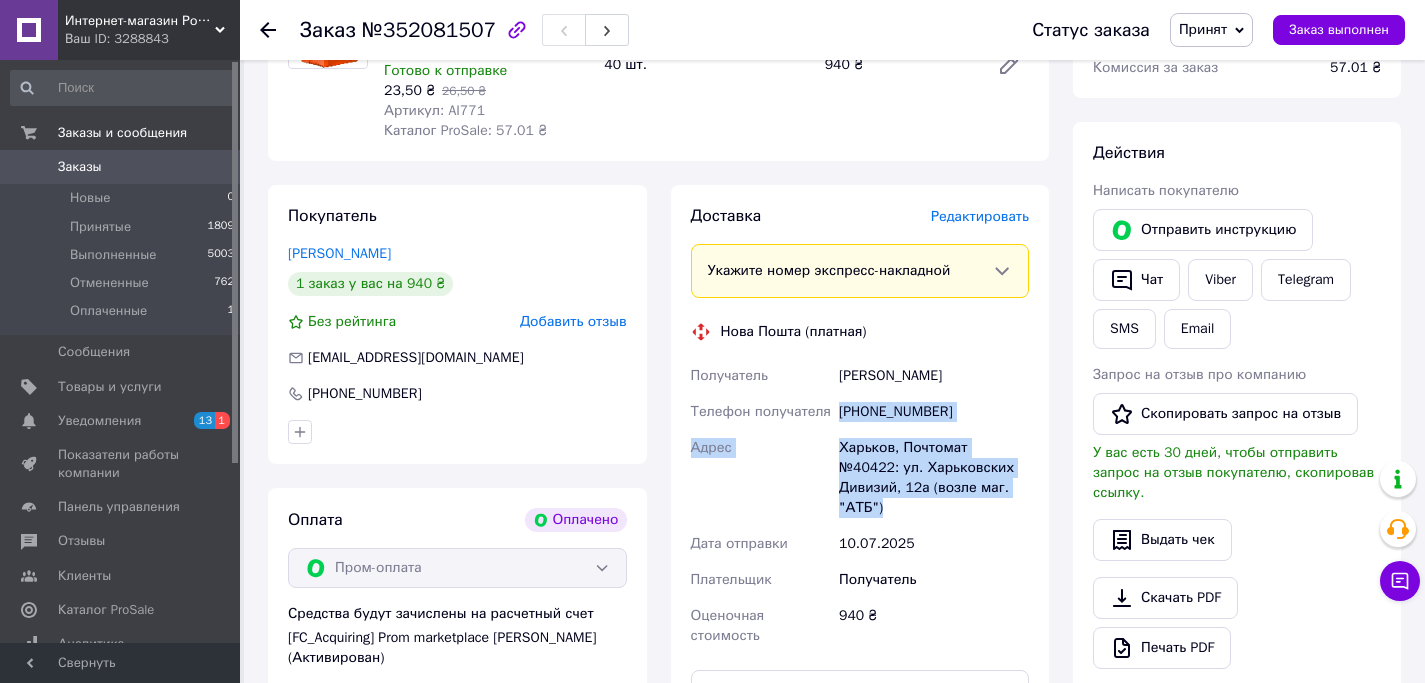 drag, startPoint x: 884, startPoint y: 511, endPoint x: 830, endPoint y: 415, distance: 110.145355 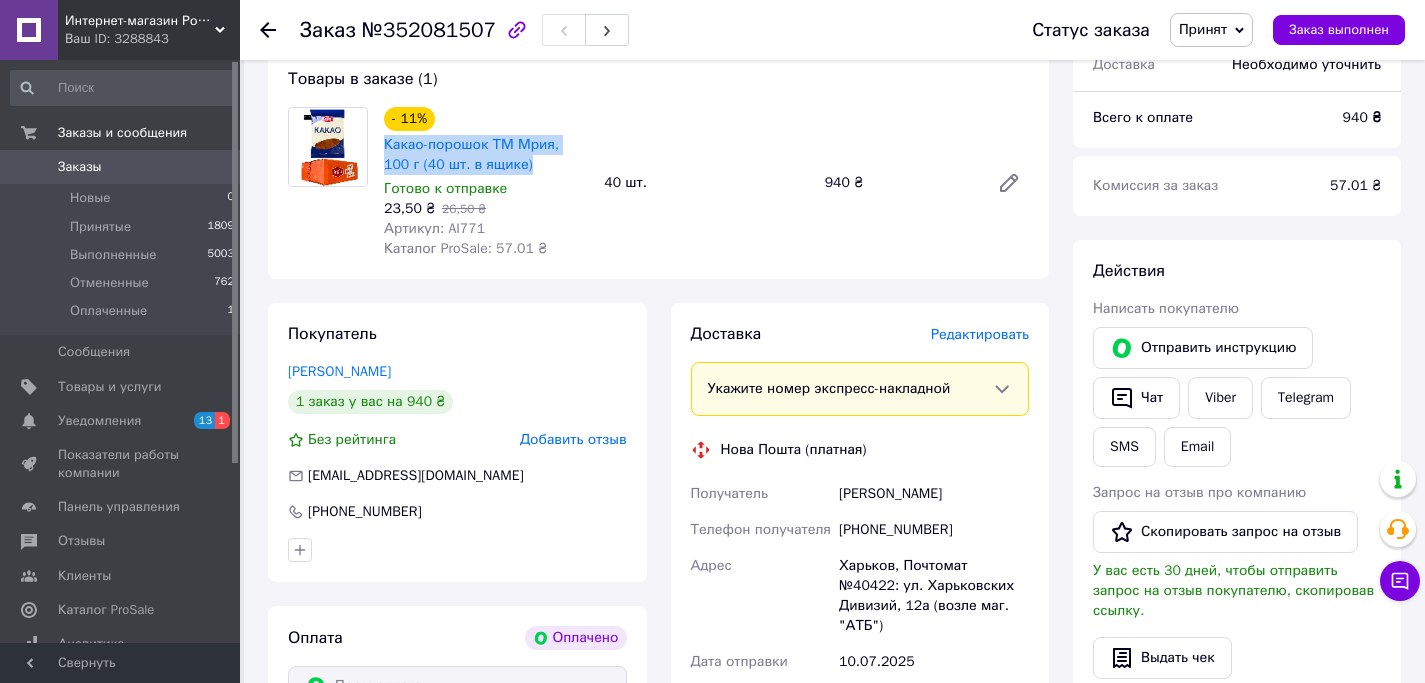 scroll, scrollTop: 662, scrollLeft: 0, axis: vertical 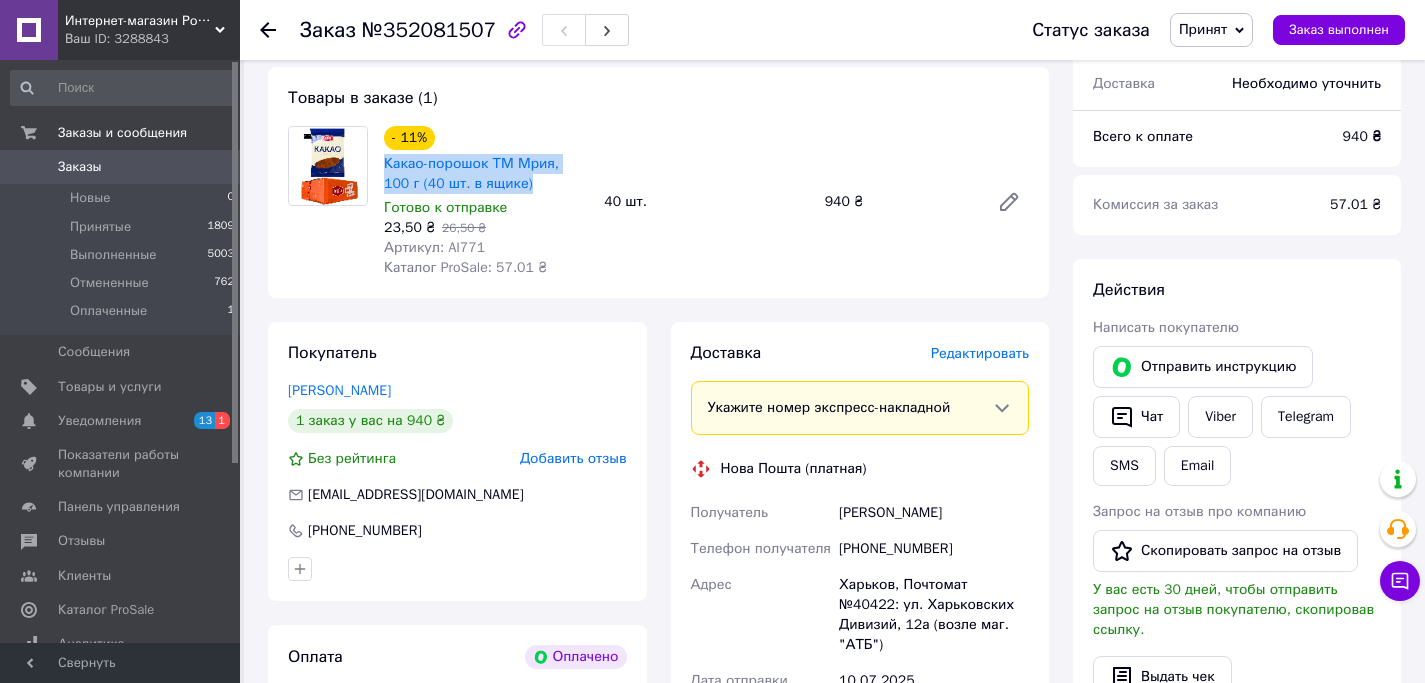 click on "Заказы" at bounding box center [121, 167] 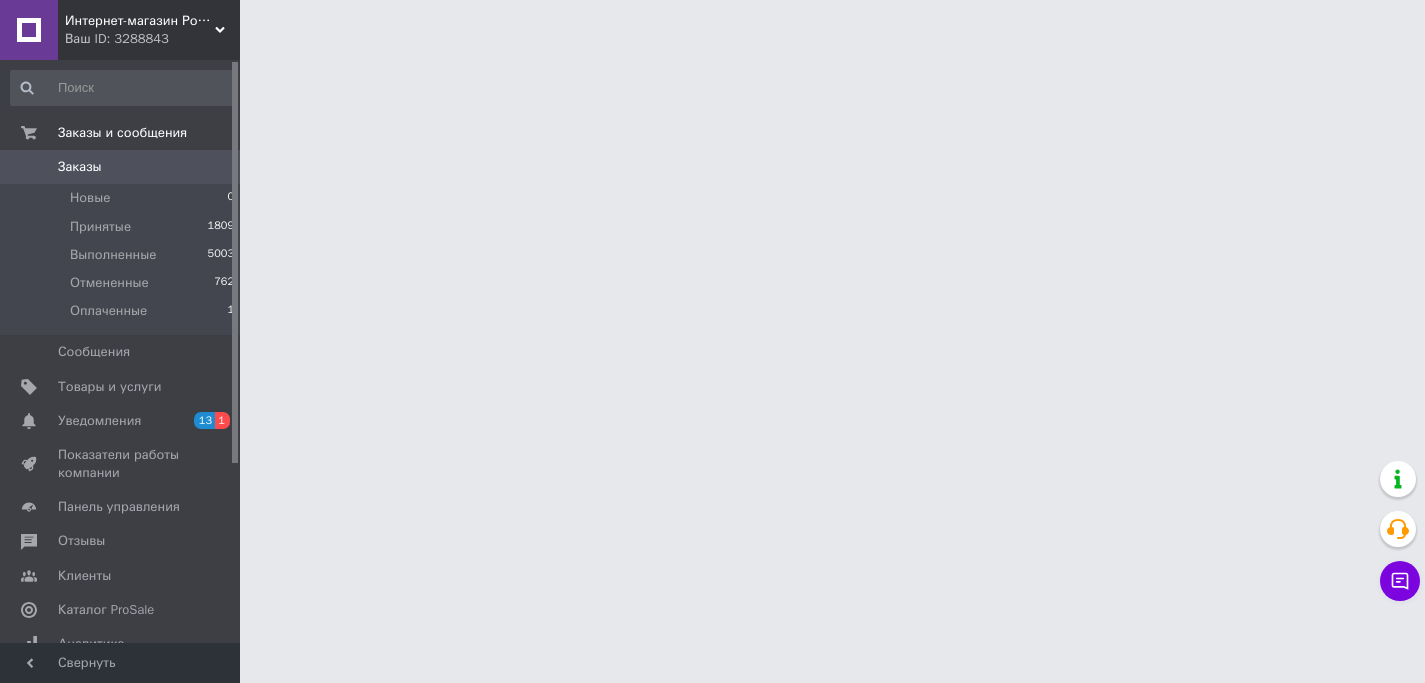 scroll, scrollTop: 0, scrollLeft: 0, axis: both 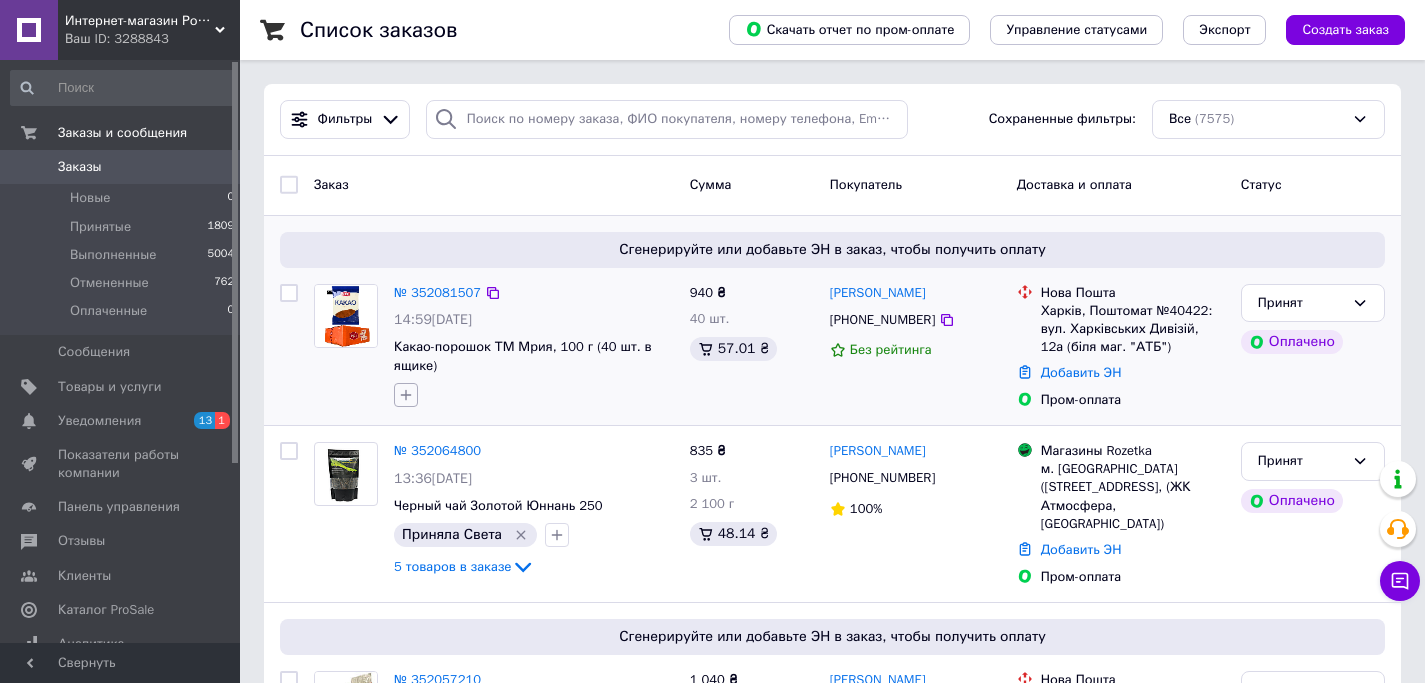 click 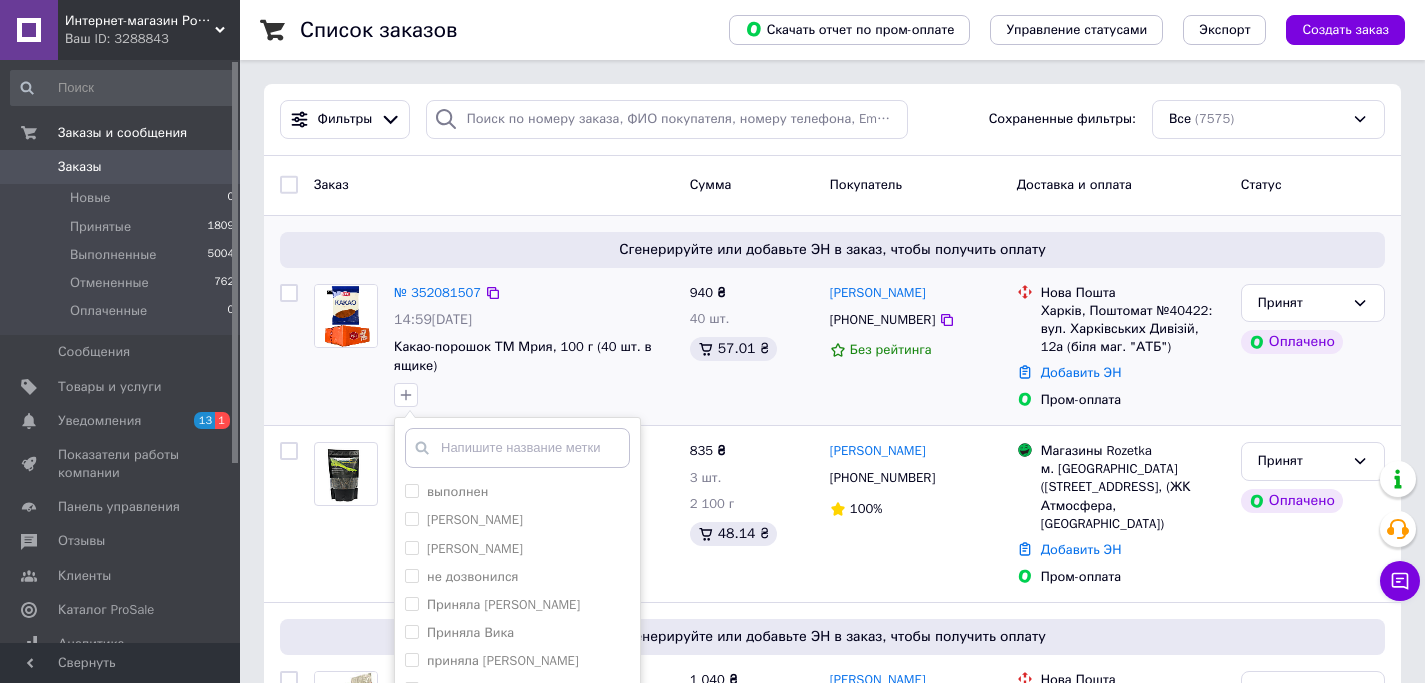 scroll, scrollTop: 433, scrollLeft: 0, axis: vertical 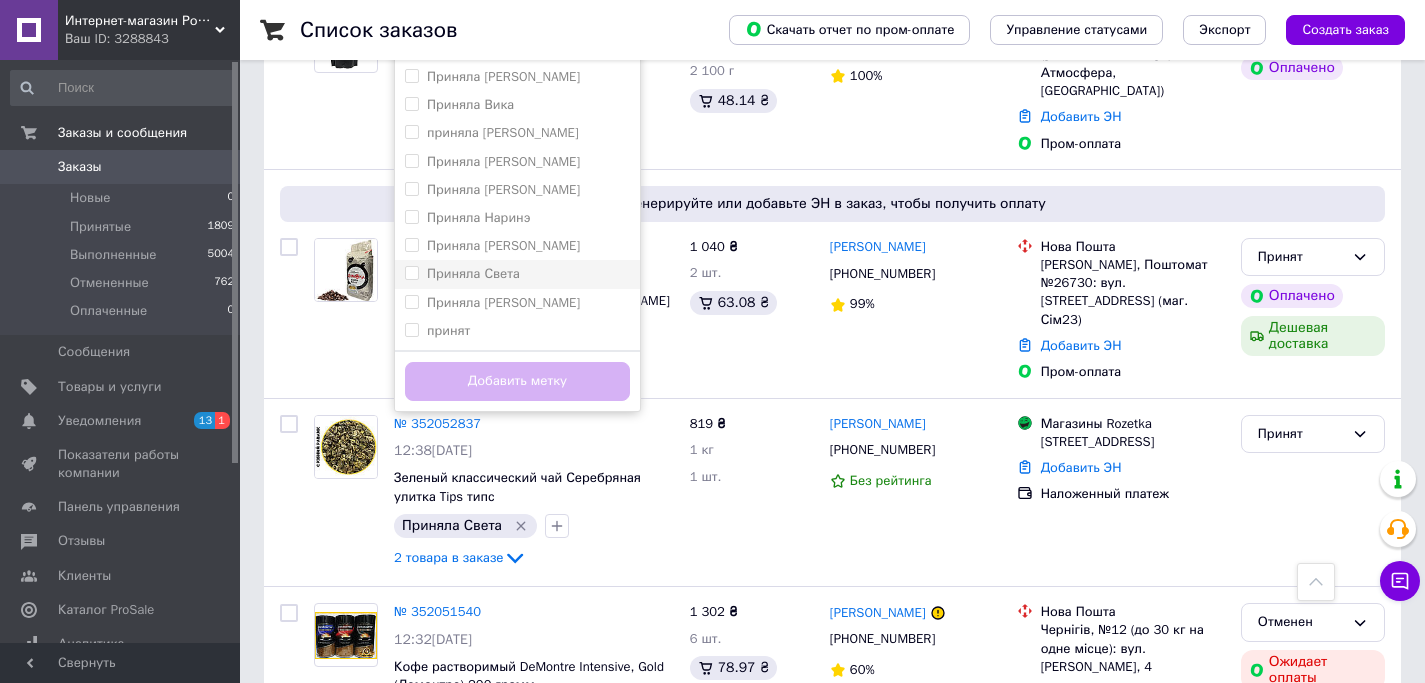 click on "Приняла Света" at bounding box center [517, 274] 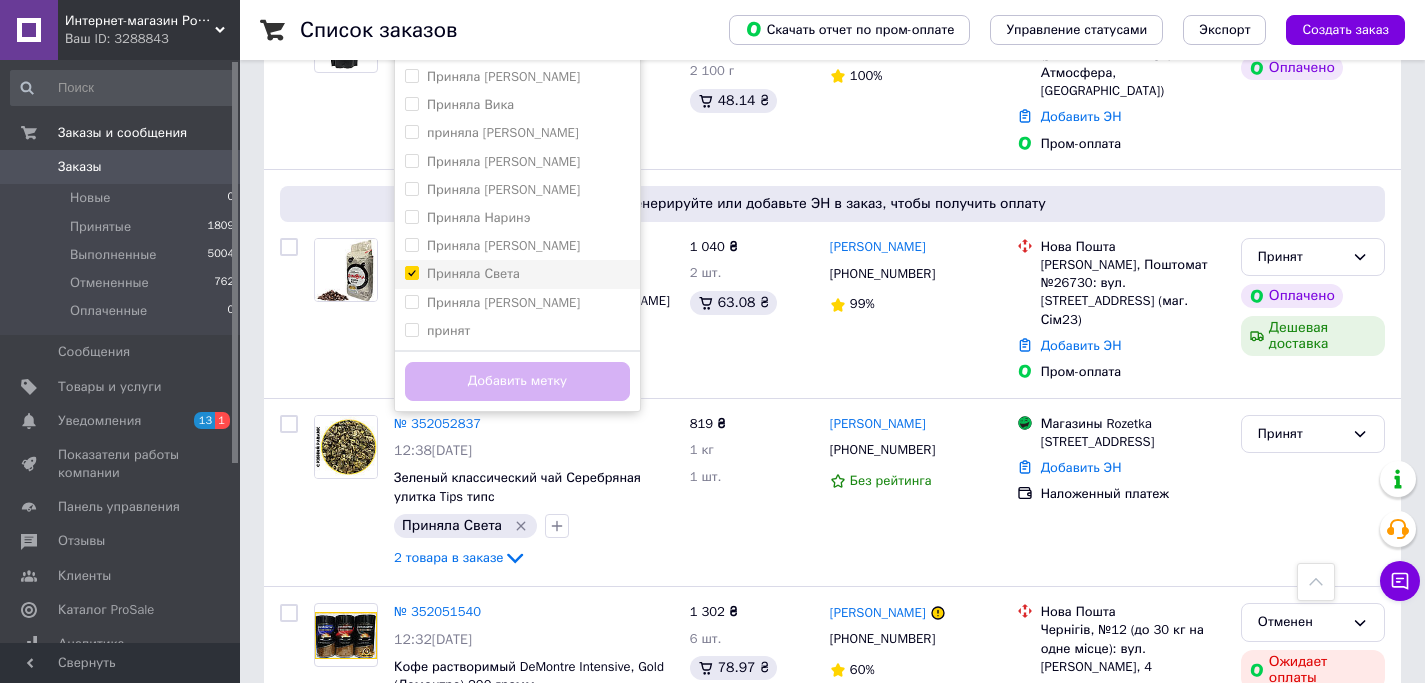 checkbox on "true" 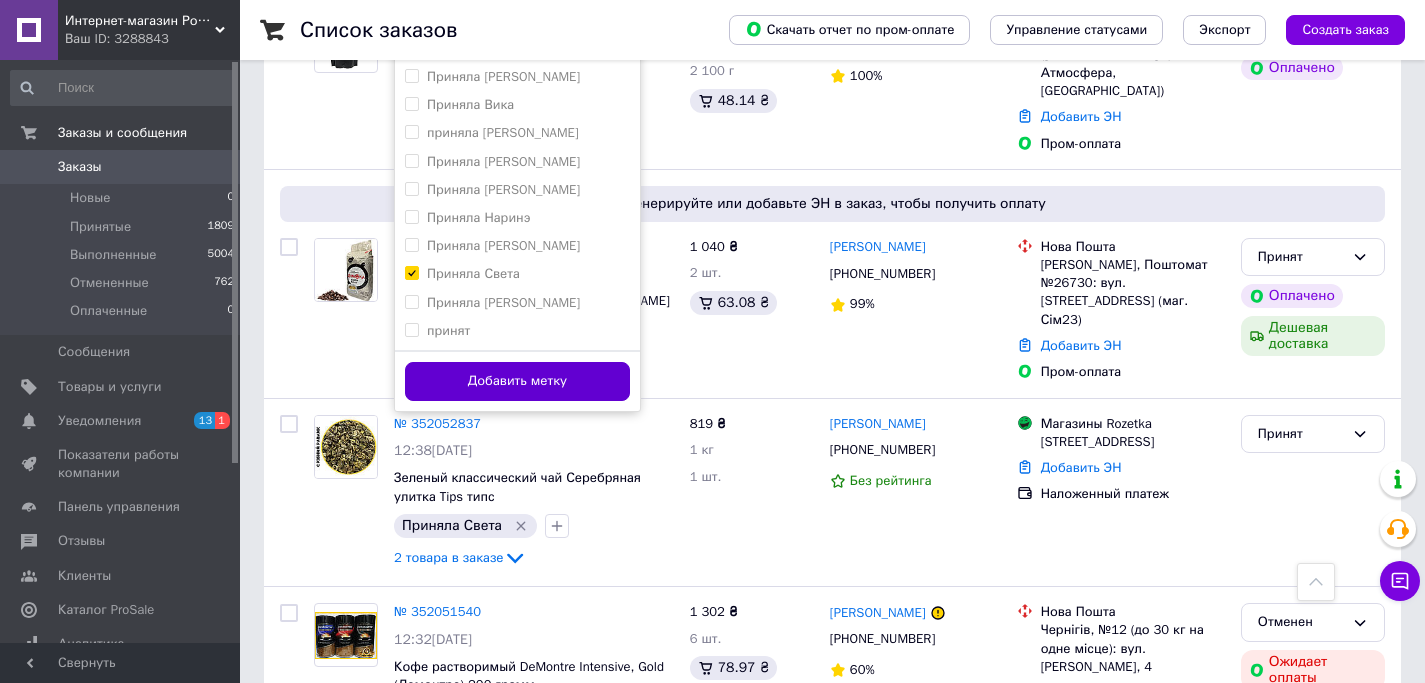 click on "Добавить метку" at bounding box center [517, 381] 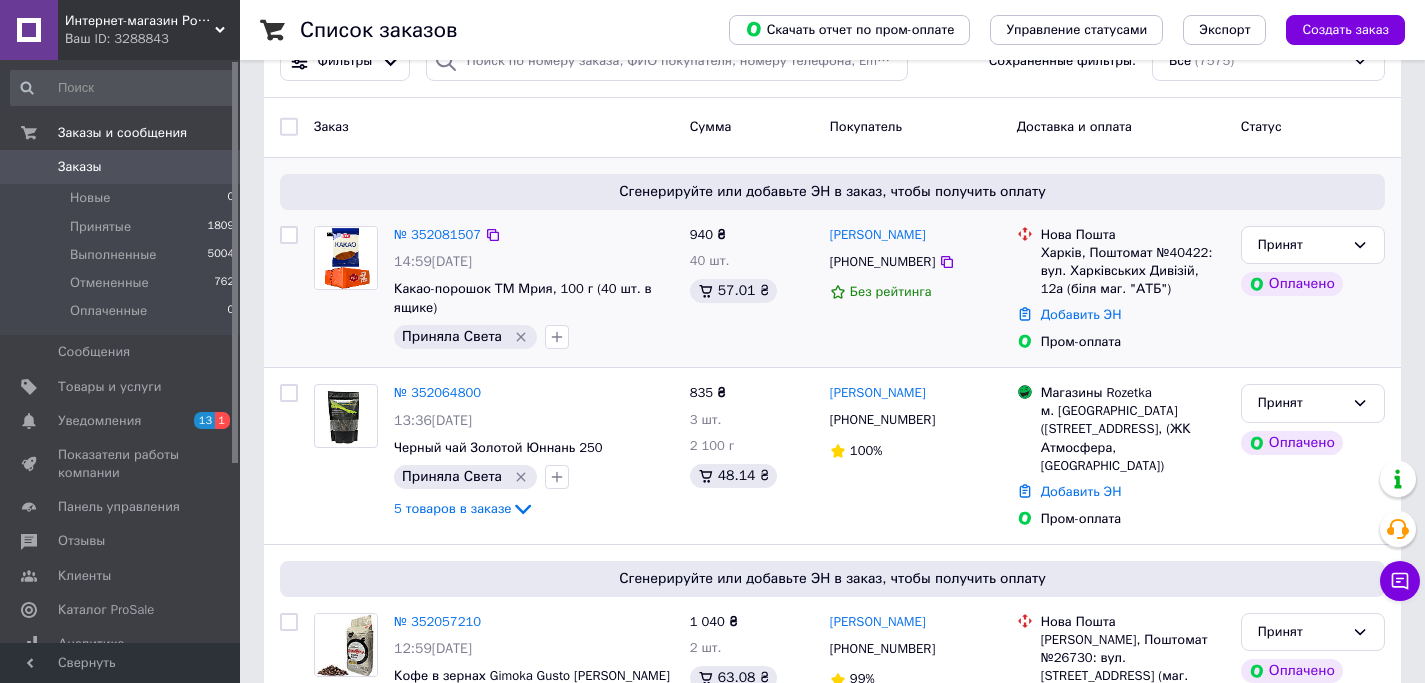 scroll, scrollTop: 69, scrollLeft: 0, axis: vertical 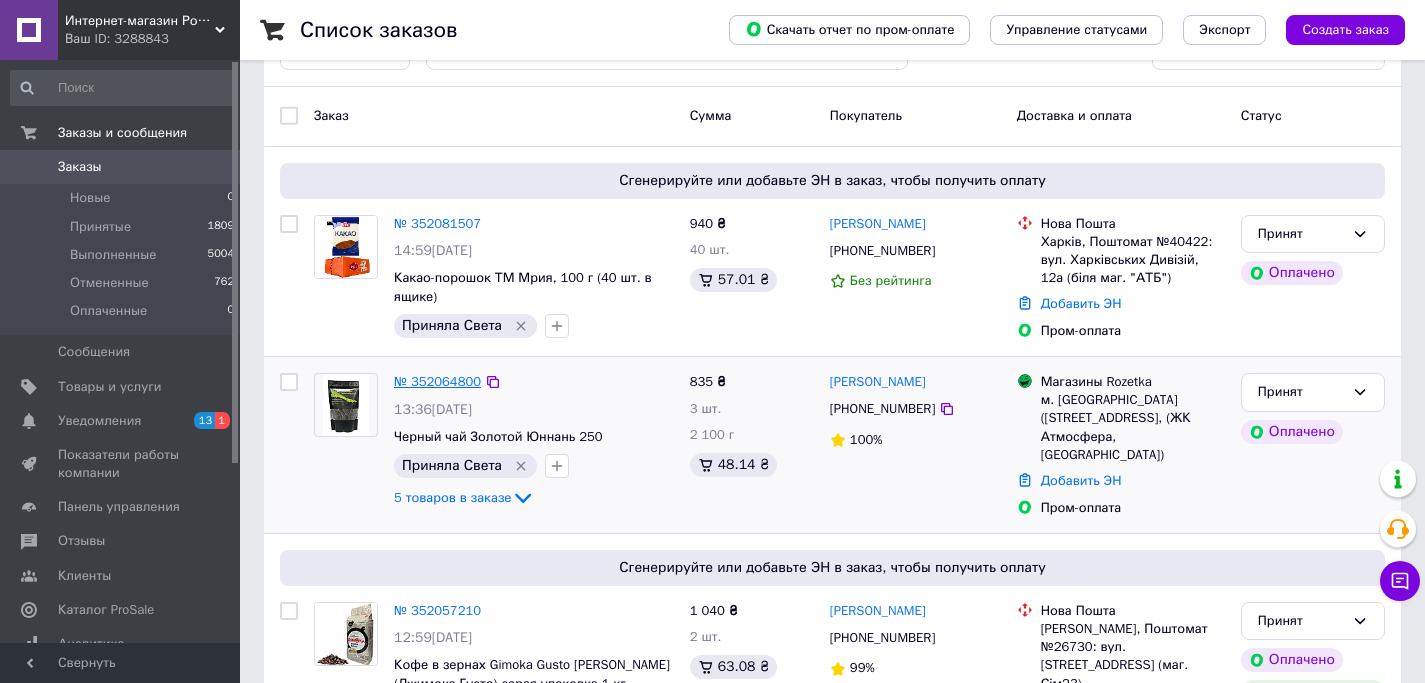 click on "№ 352064800" at bounding box center [437, 381] 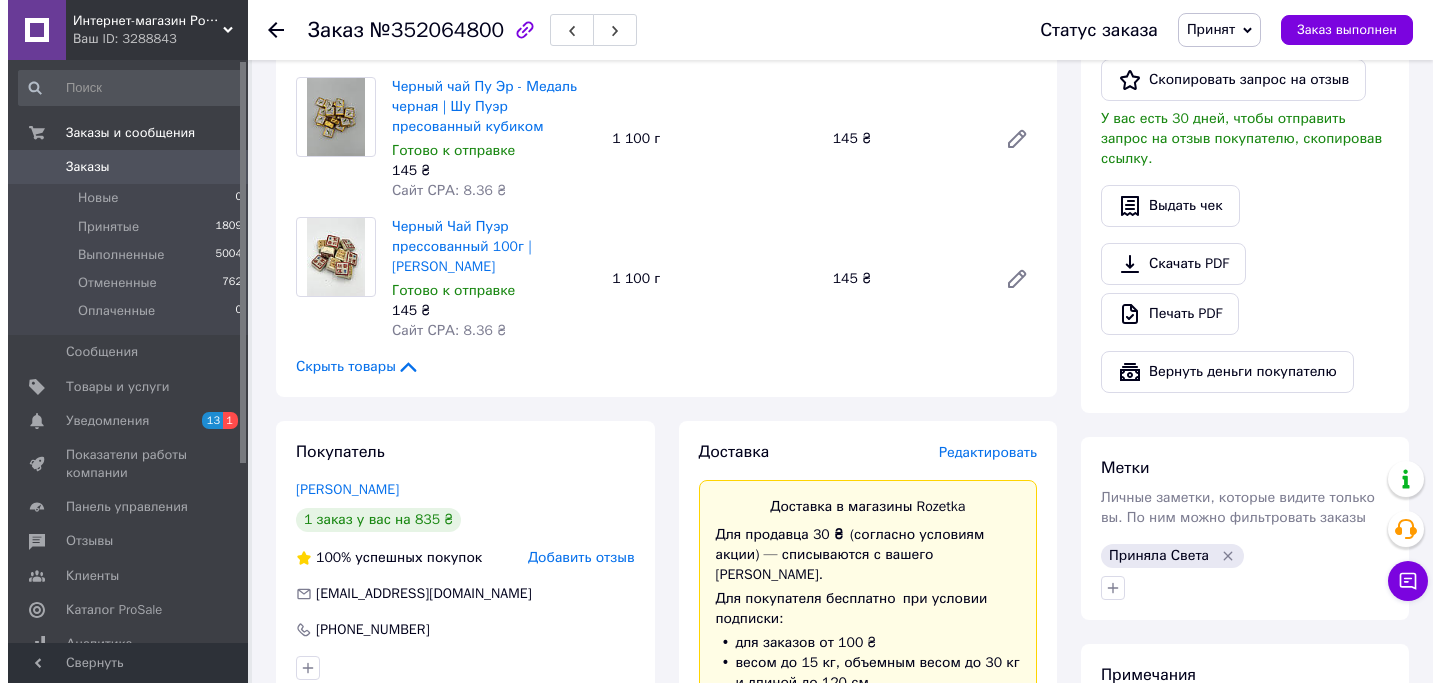 scroll, scrollTop: 1221, scrollLeft: 0, axis: vertical 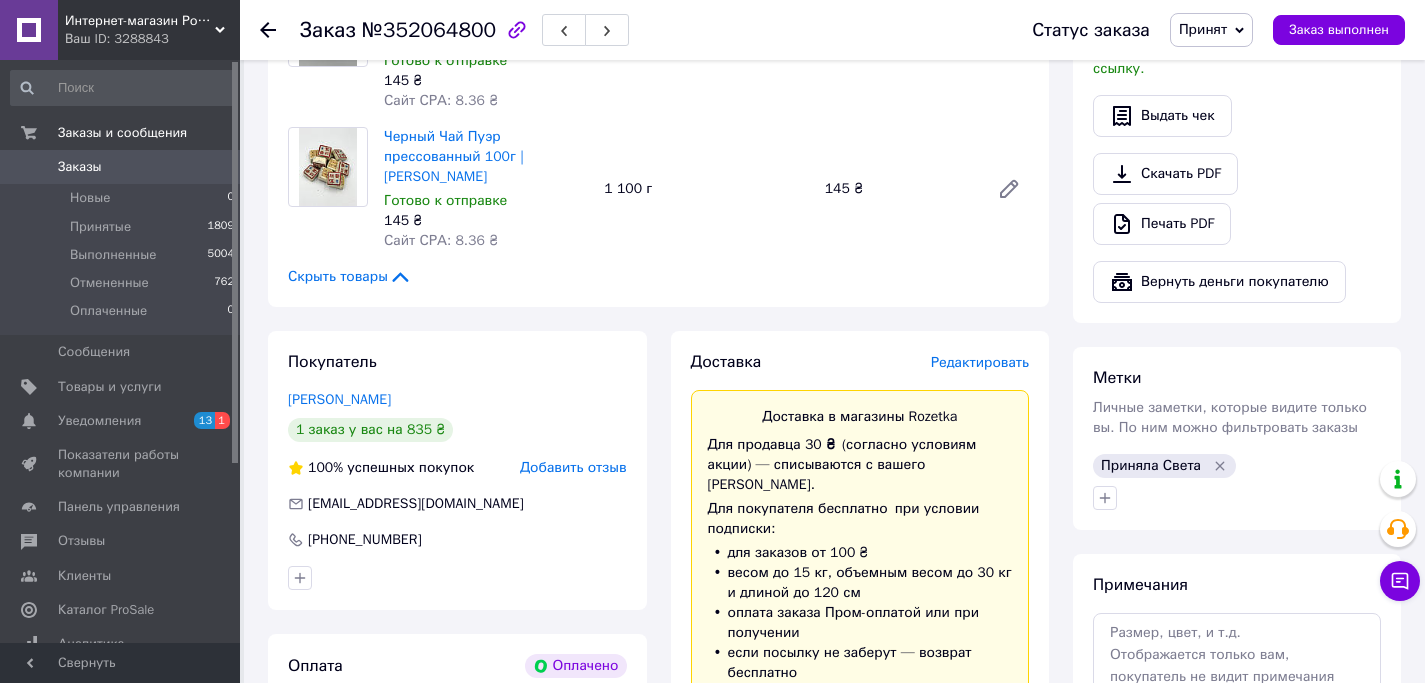 click on "Редактировать" at bounding box center (980, 362) 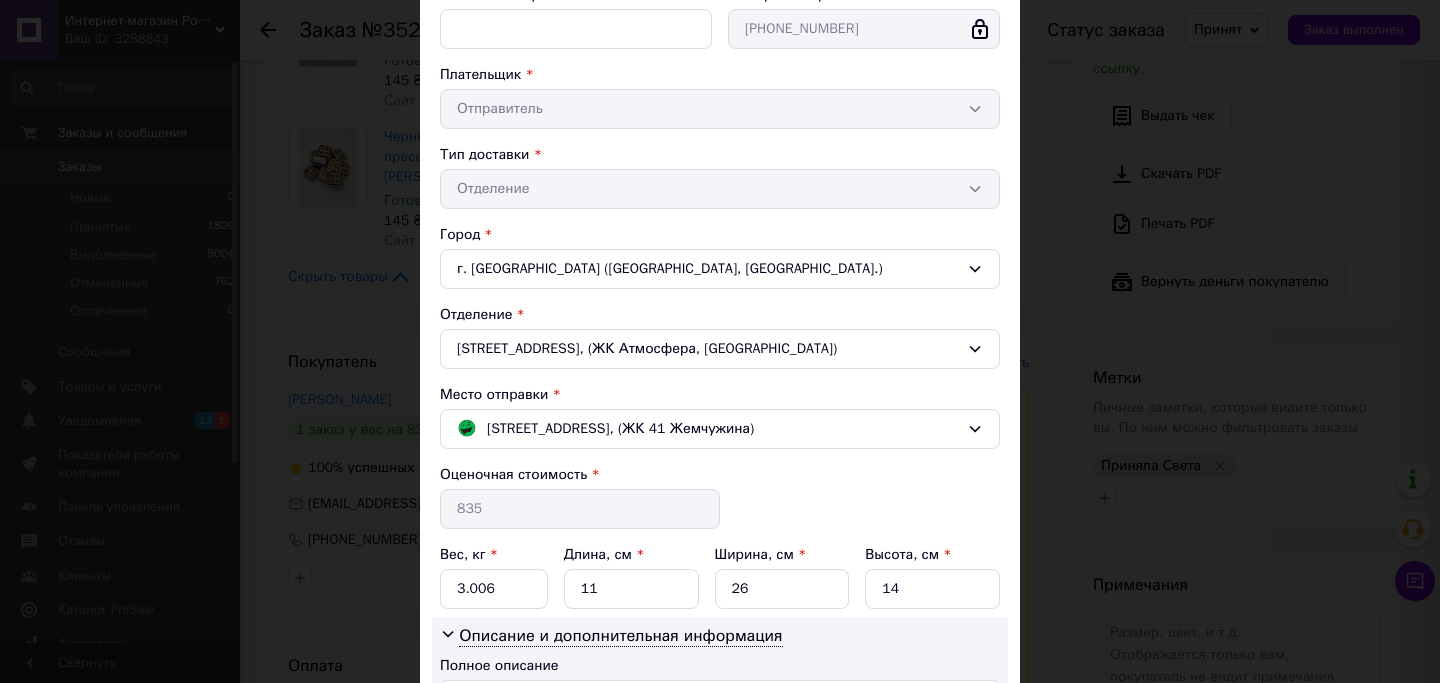 scroll, scrollTop: 329, scrollLeft: 0, axis: vertical 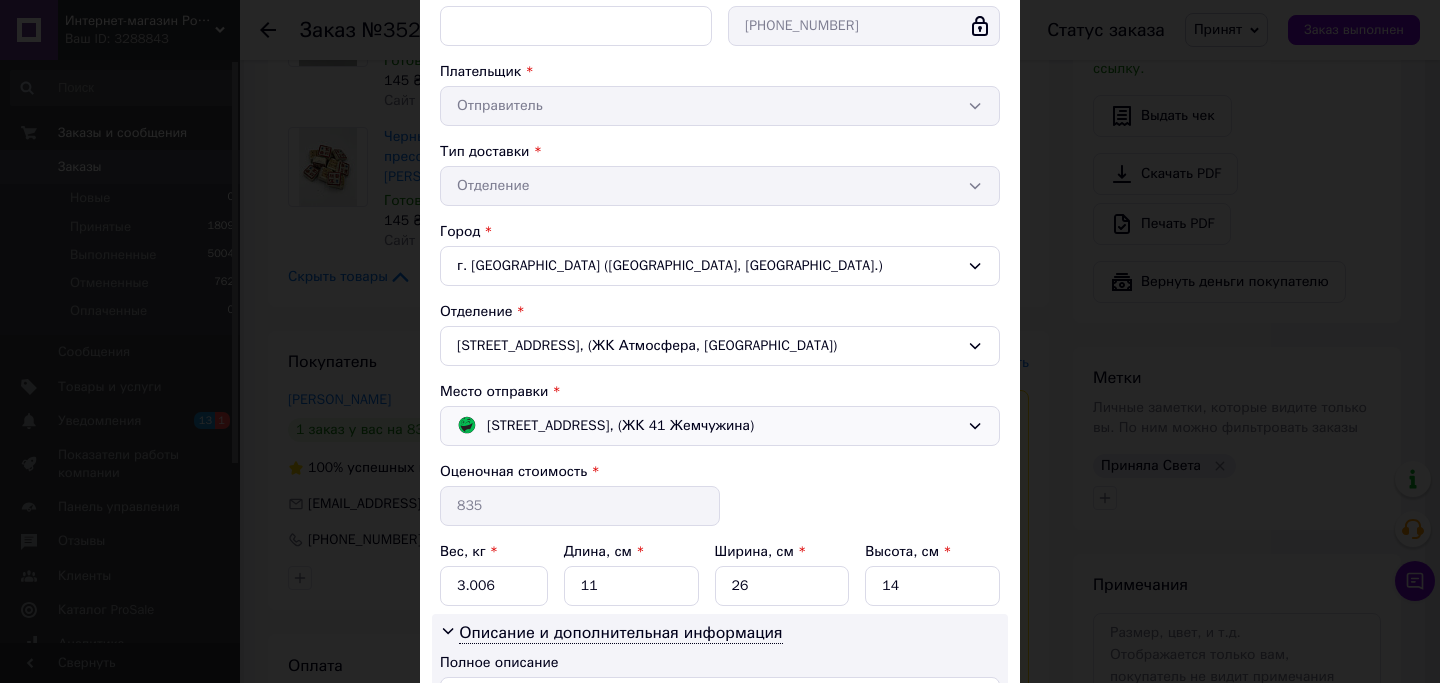 click on "Одесса; Жемчужная ул., 5Б, (ЖК 41 Жемчужина)" at bounding box center [620, 426] 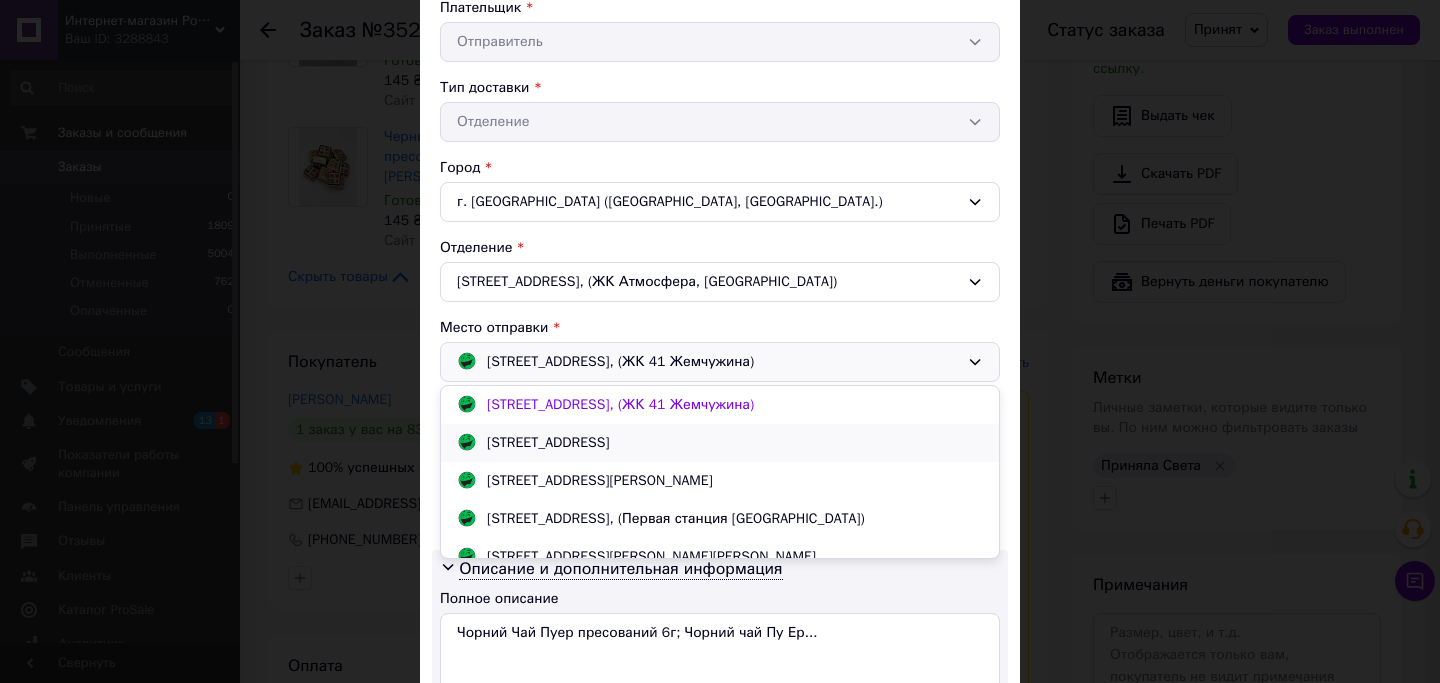 scroll, scrollTop: 414, scrollLeft: 0, axis: vertical 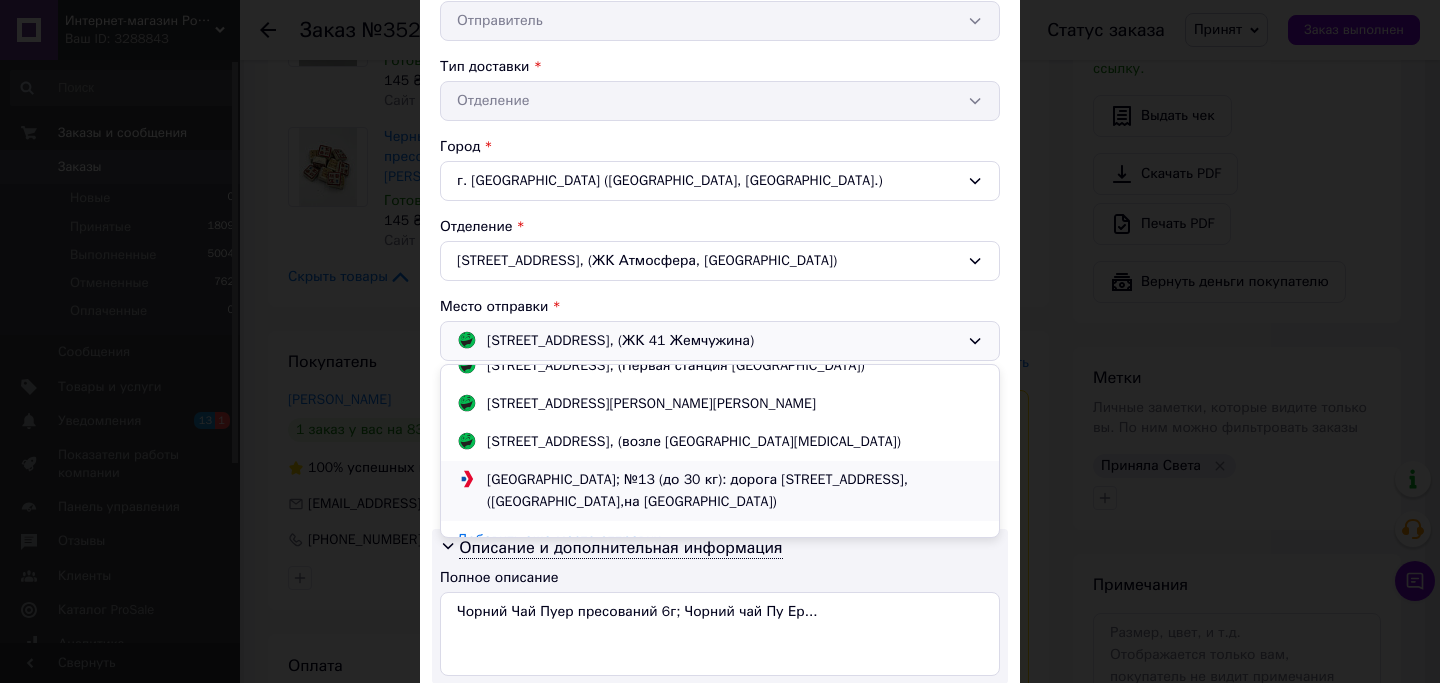 click on "Одесса; №13 (до 30 кг): дорога Люстдорфская, 52, (Rozetka,на касі)" at bounding box center [720, 491] 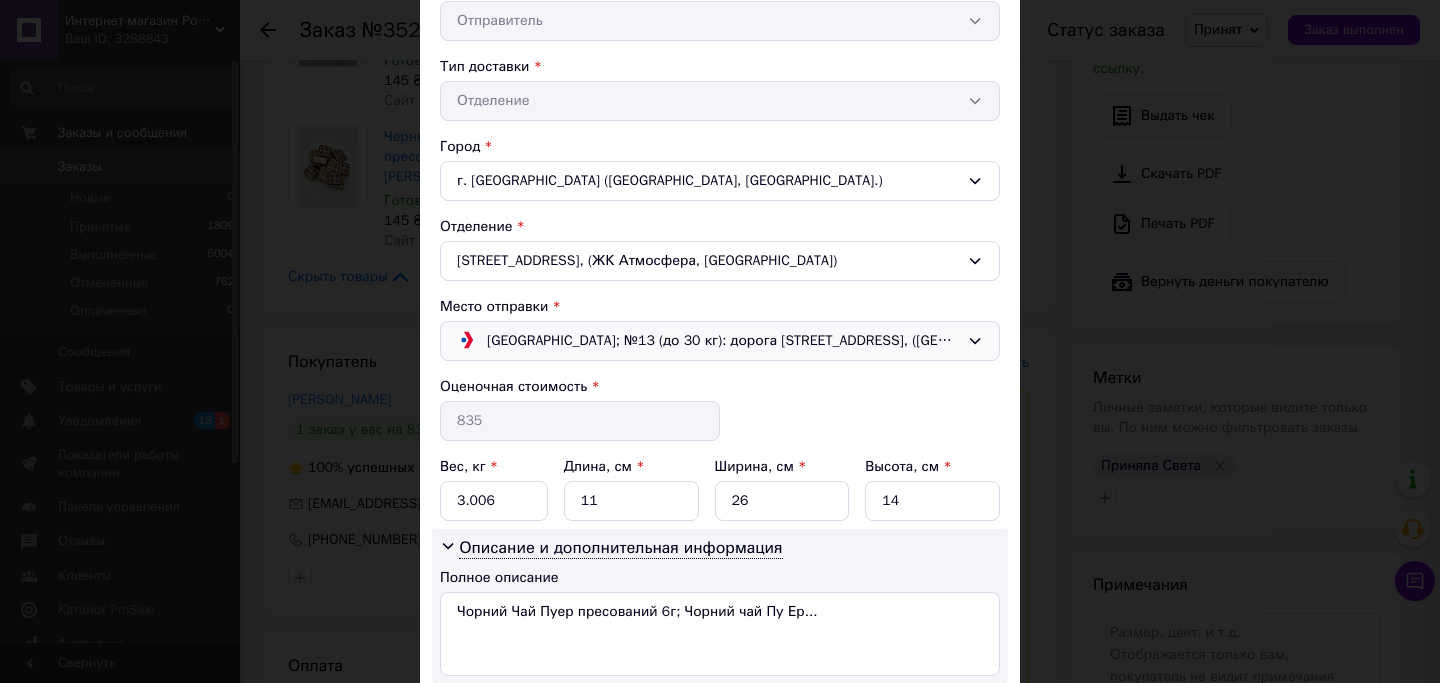 click on "Одесса; №13 (до 30 кг): дорога Люстдорфская, 52, (Rozetka,на касі)" at bounding box center (723, 341) 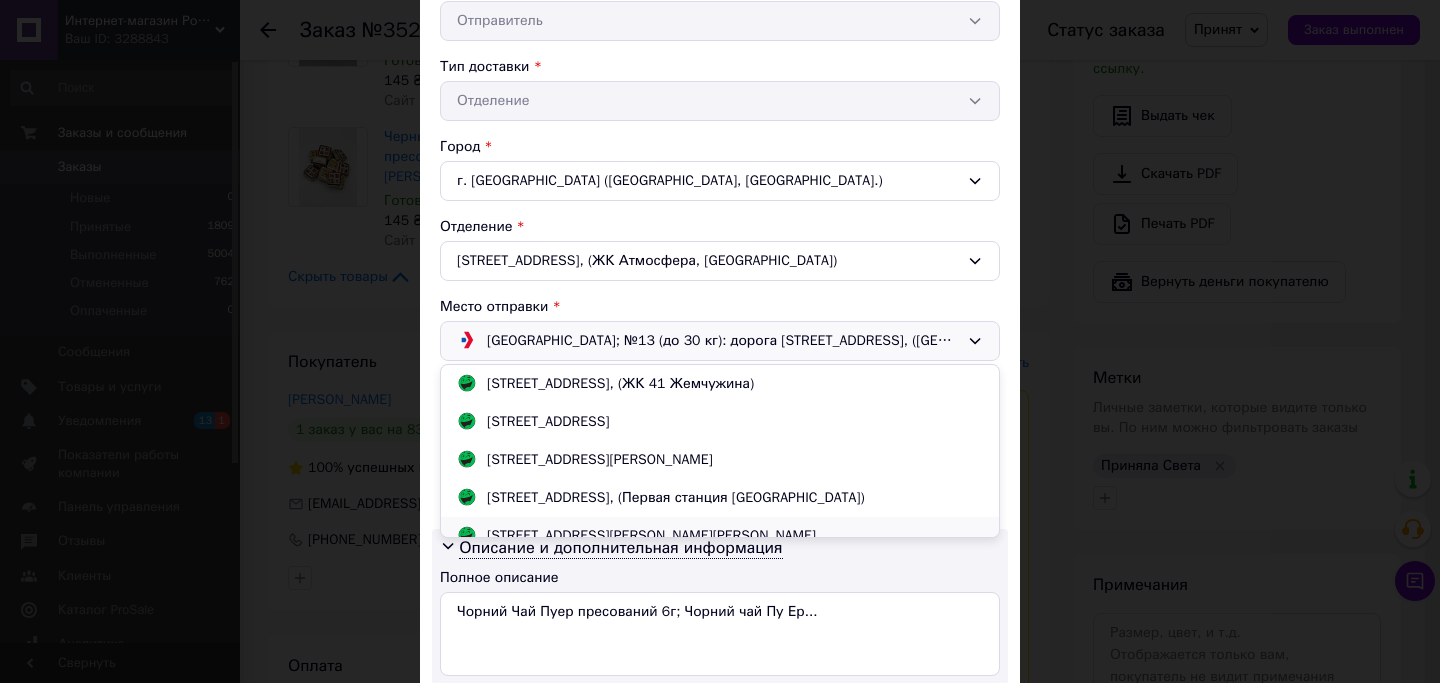 scroll, scrollTop: 132, scrollLeft: 0, axis: vertical 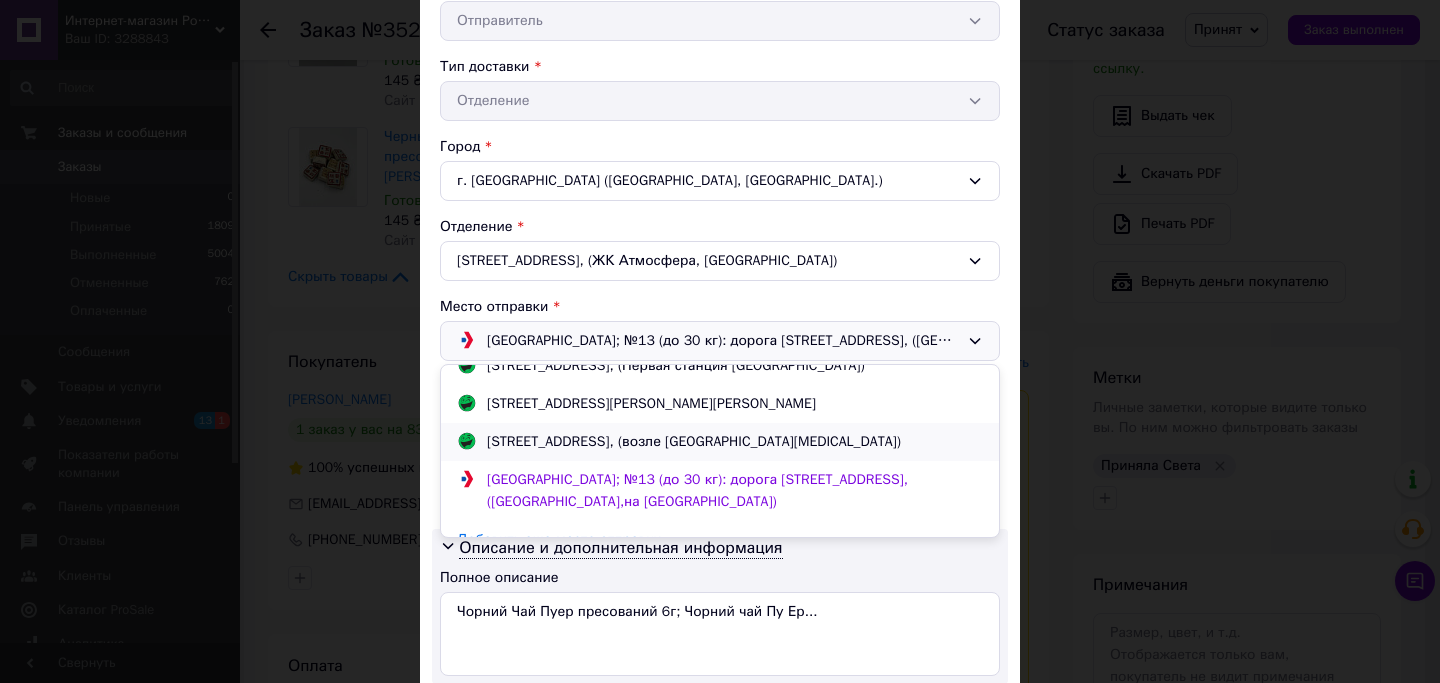 click on "Одесса; Семафорный пер., 4Т, (возле ТРЦ Fontan SKY)" at bounding box center (694, 442) 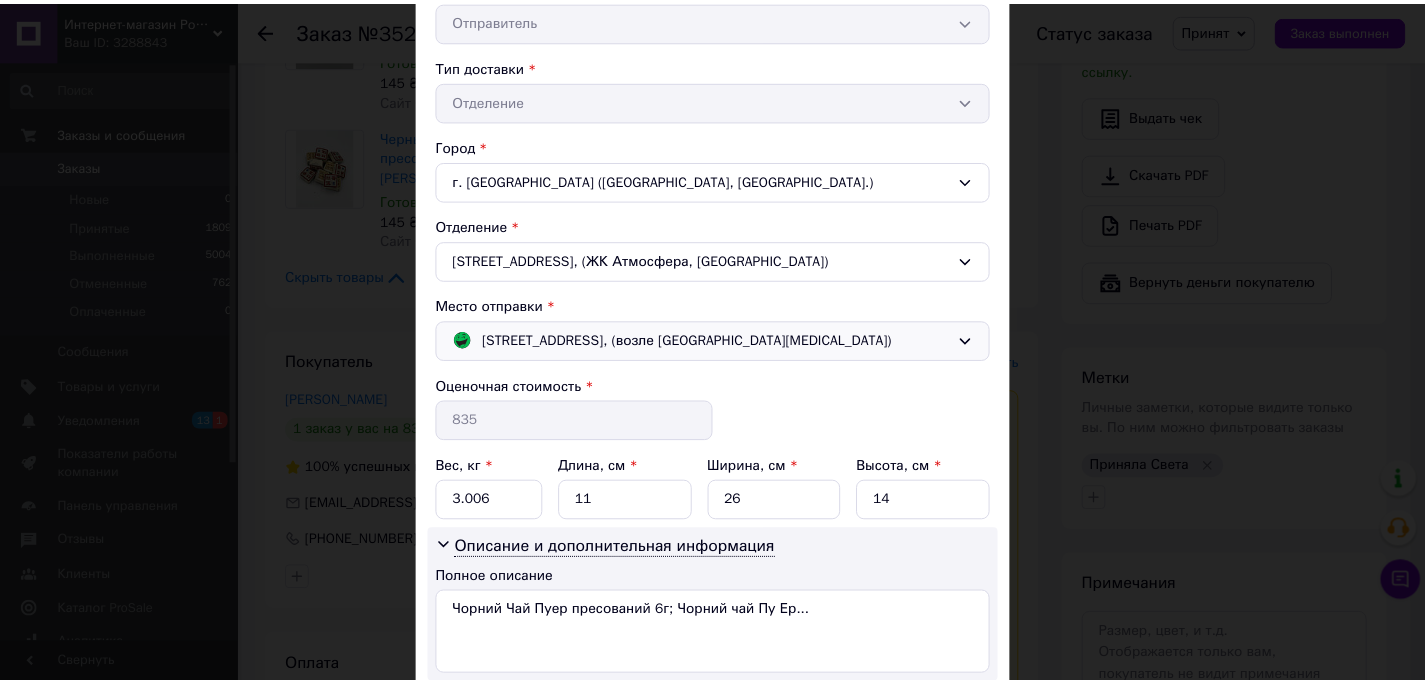 scroll, scrollTop: 557, scrollLeft: 0, axis: vertical 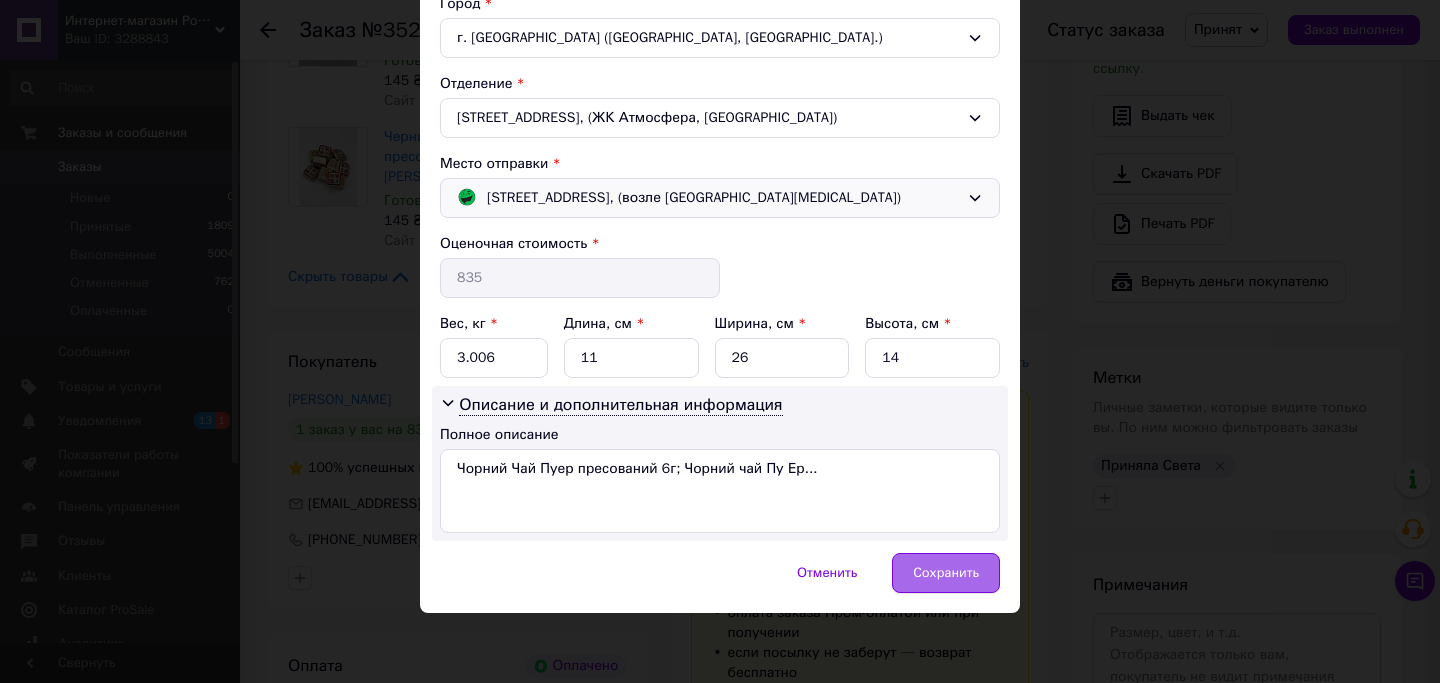 click on "Сохранить" at bounding box center [946, 573] 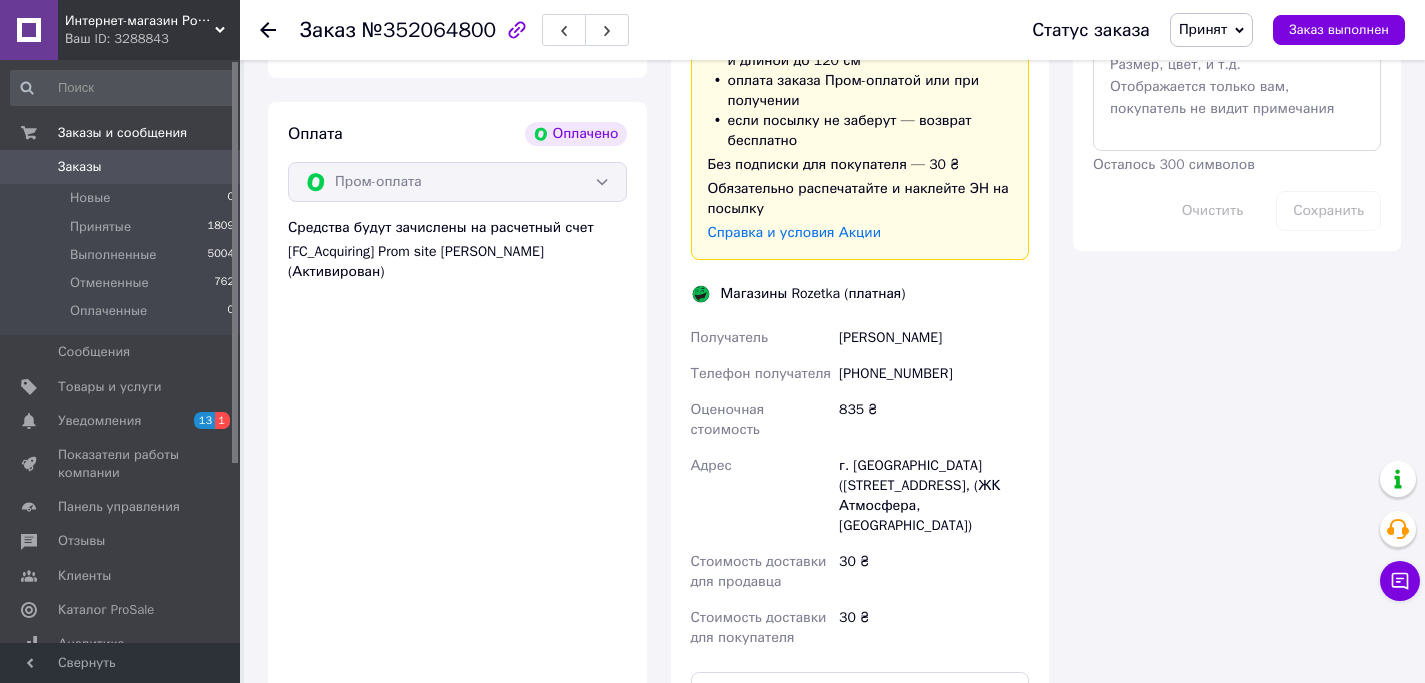 scroll, scrollTop: 1994, scrollLeft: 0, axis: vertical 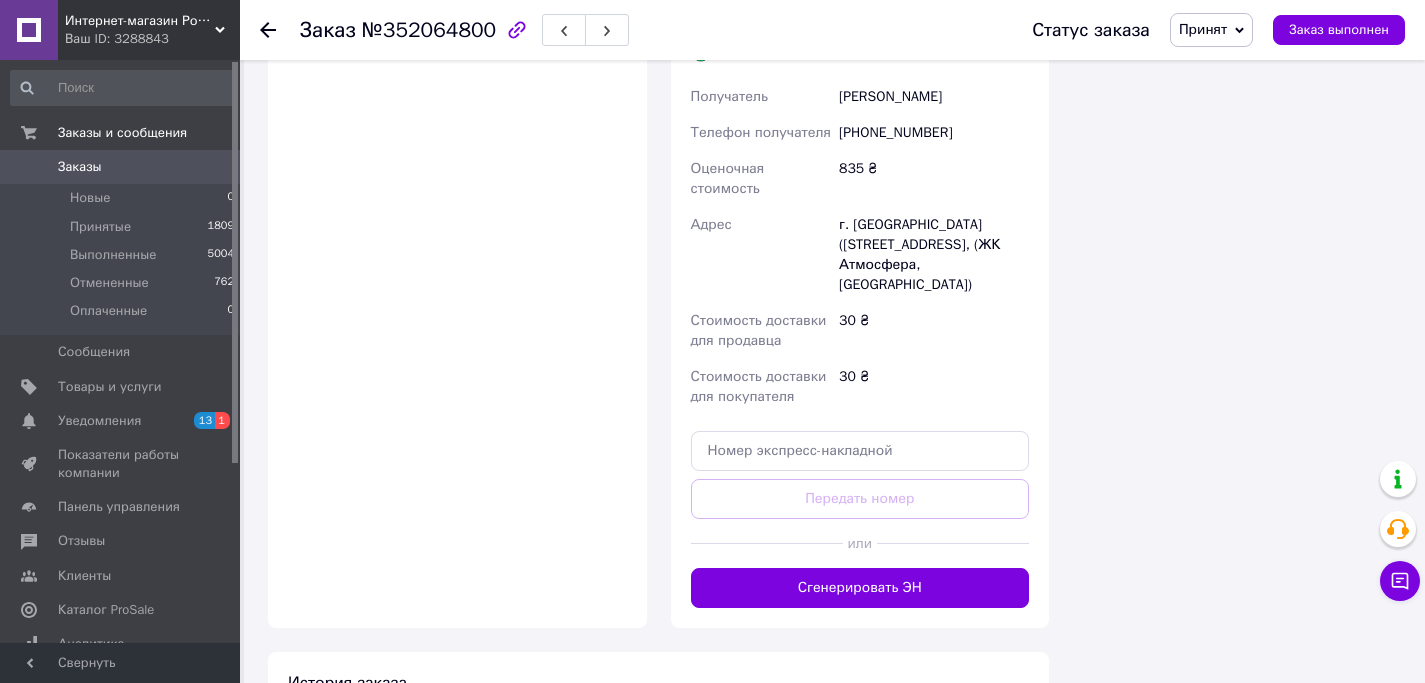 drag, startPoint x: 885, startPoint y: 568, endPoint x: 880, endPoint y: 488, distance: 80.1561 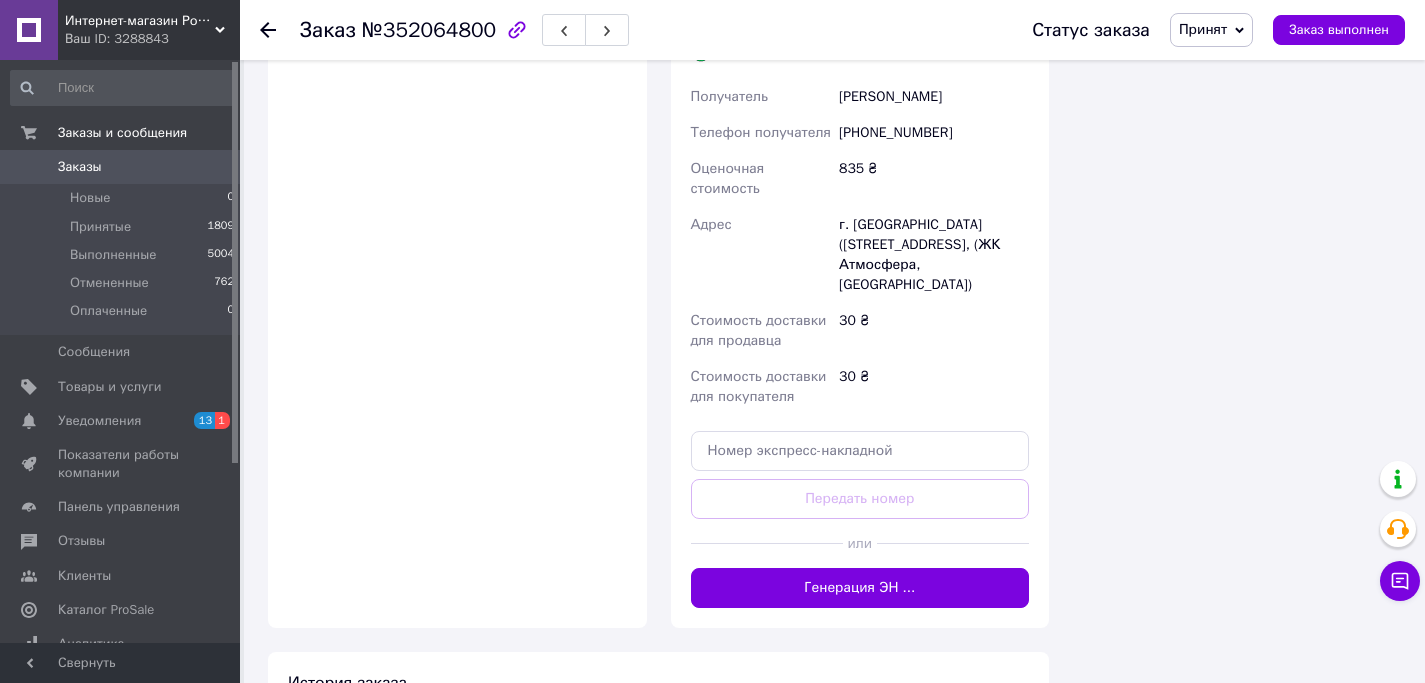 click on "[PHONE_NUMBER]" at bounding box center (934, 133) 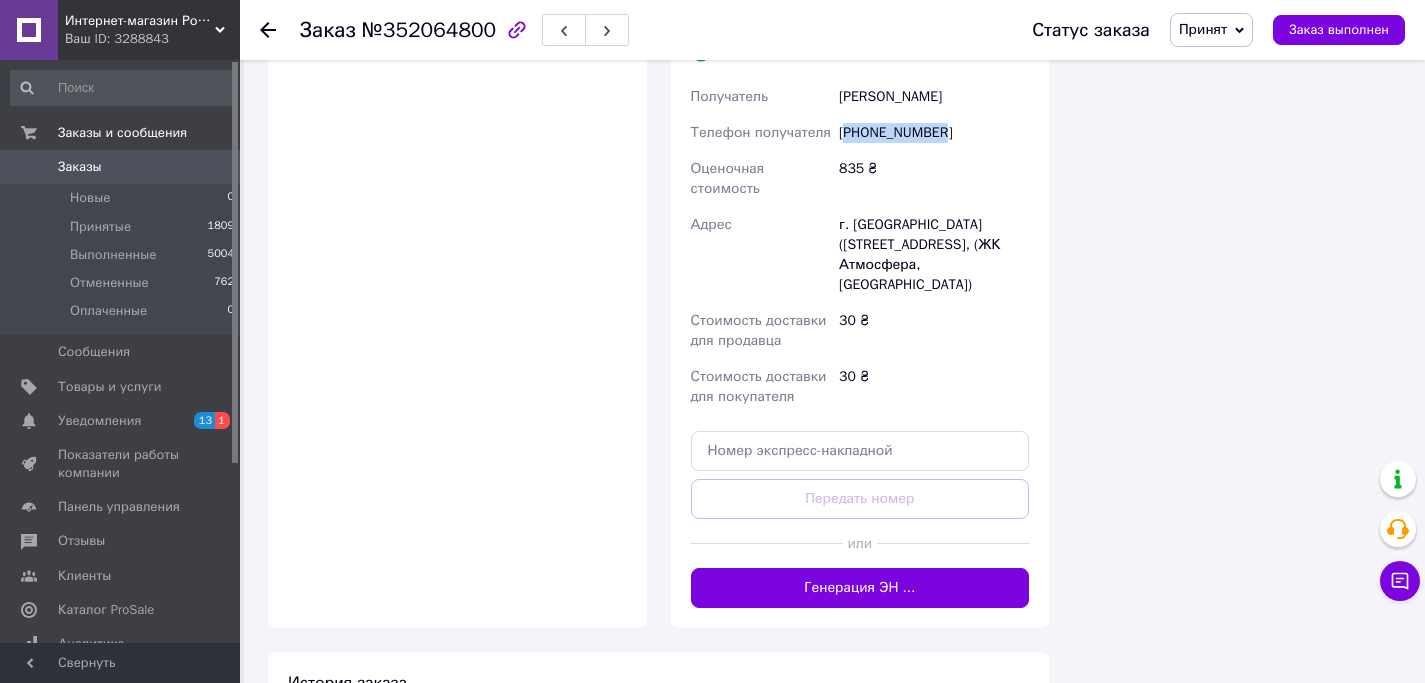 click on "[PHONE_NUMBER]" at bounding box center [934, 133] 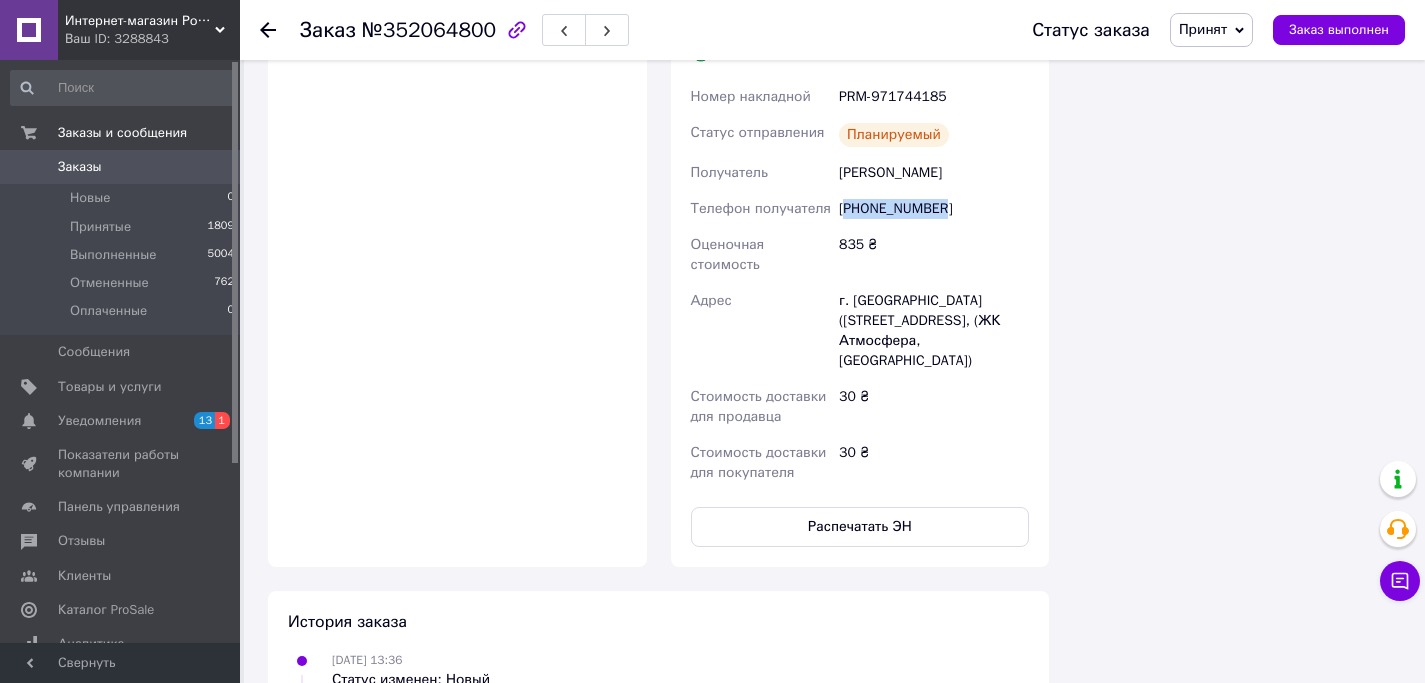 scroll, scrollTop: 1956, scrollLeft: 0, axis: vertical 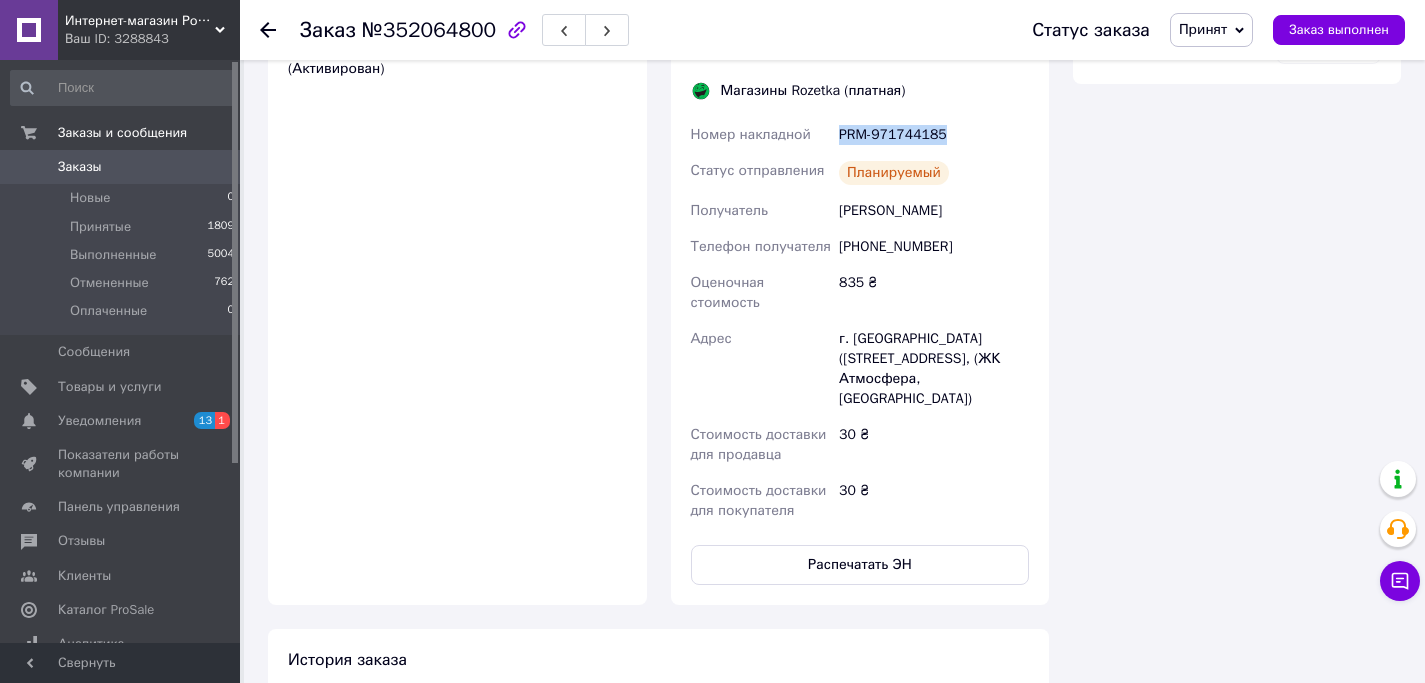 drag, startPoint x: 964, startPoint y: 115, endPoint x: 835, endPoint y: 118, distance: 129.03488 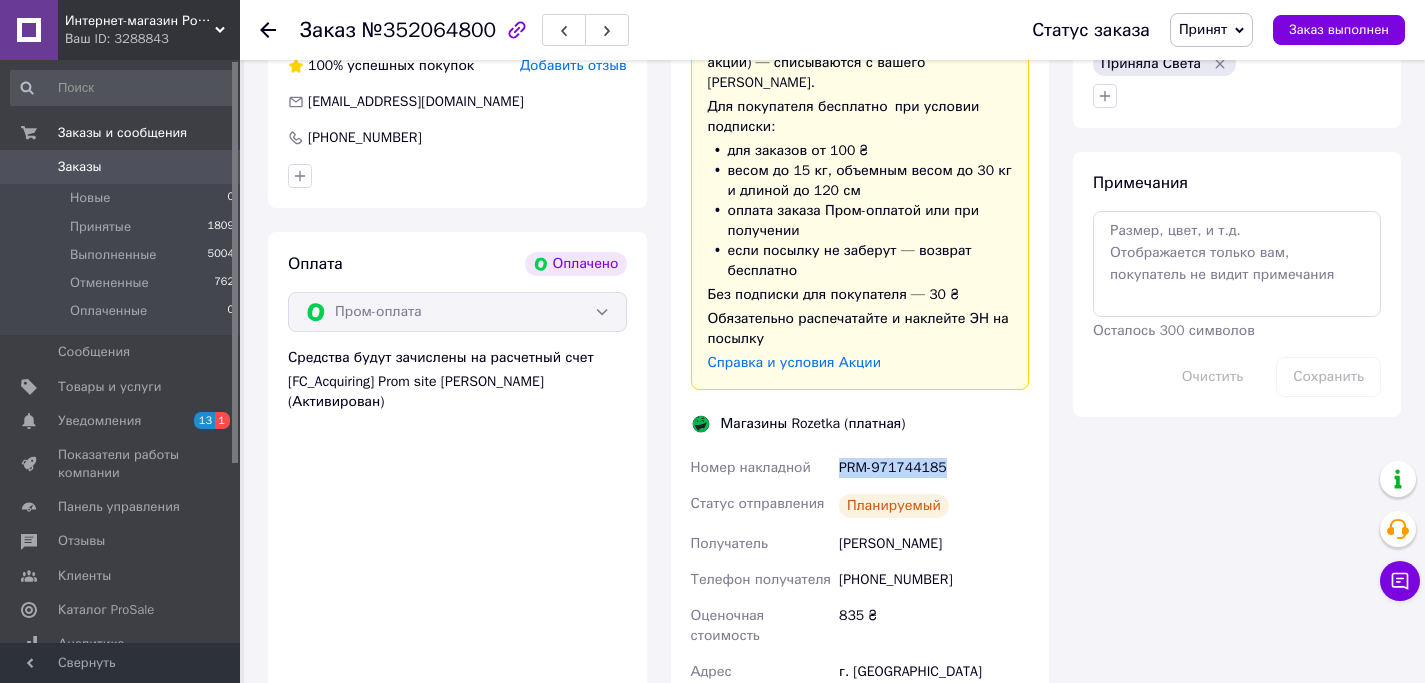 scroll, scrollTop: 1603, scrollLeft: 0, axis: vertical 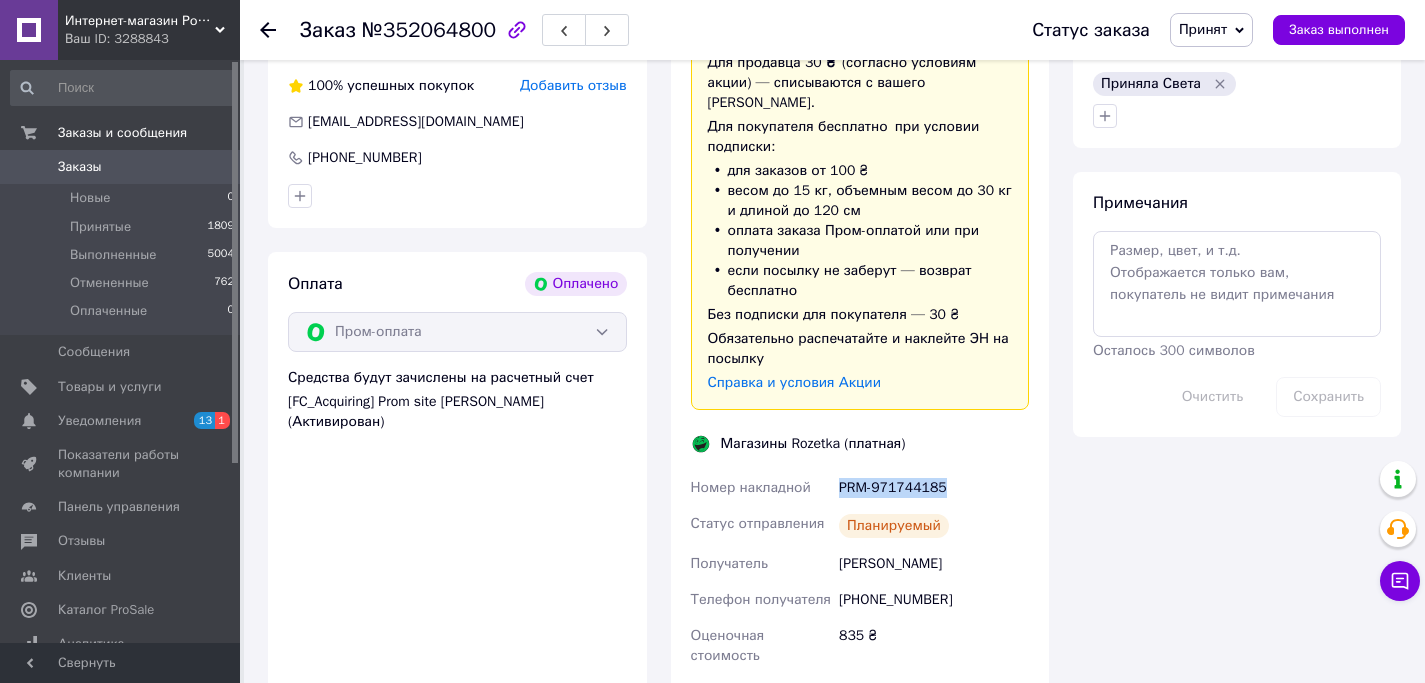 click on "Заказы" at bounding box center [121, 167] 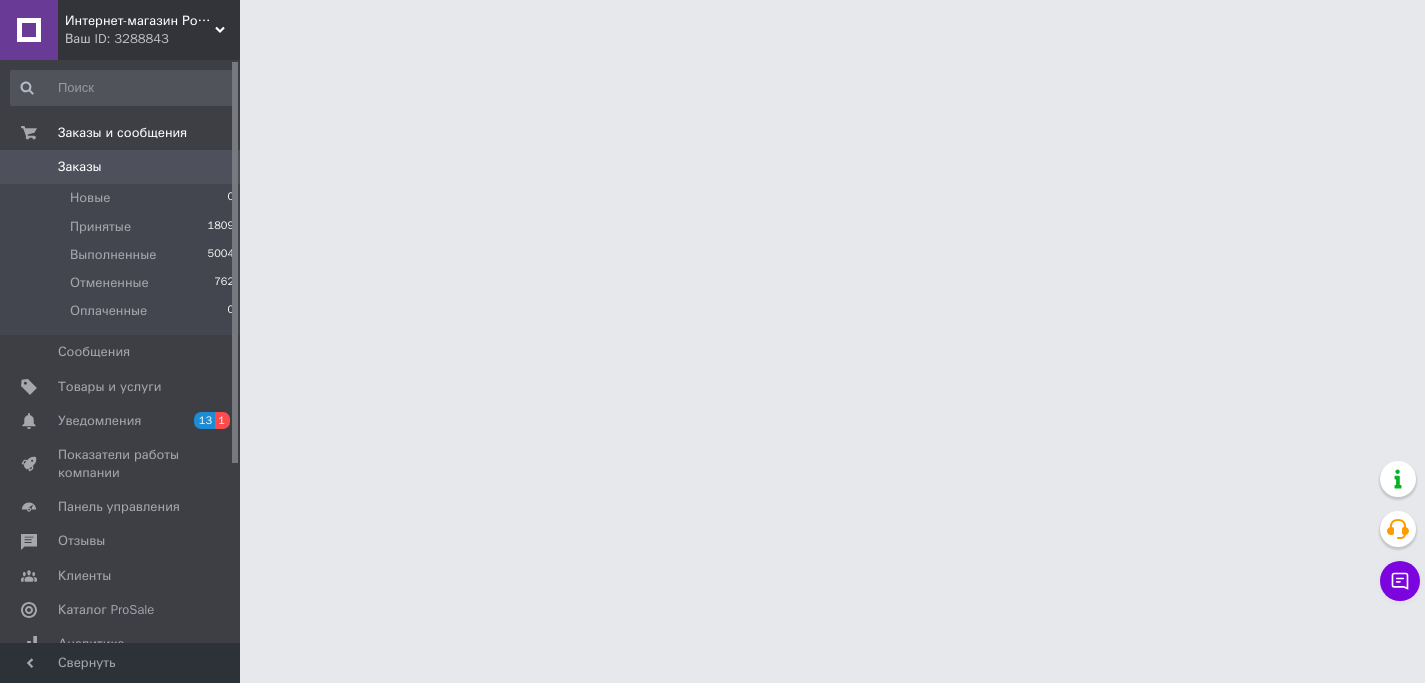 scroll, scrollTop: 0, scrollLeft: 0, axis: both 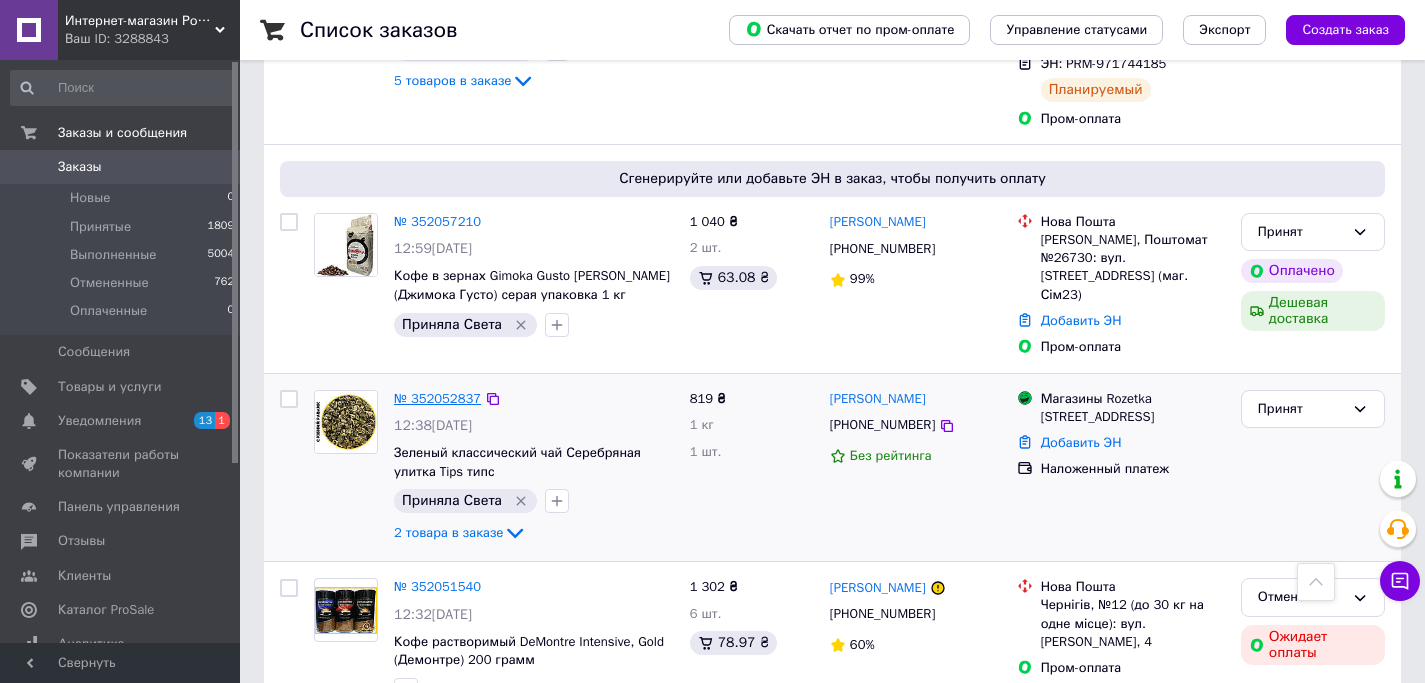 click on "№ 352052837" at bounding box center (437, 398) 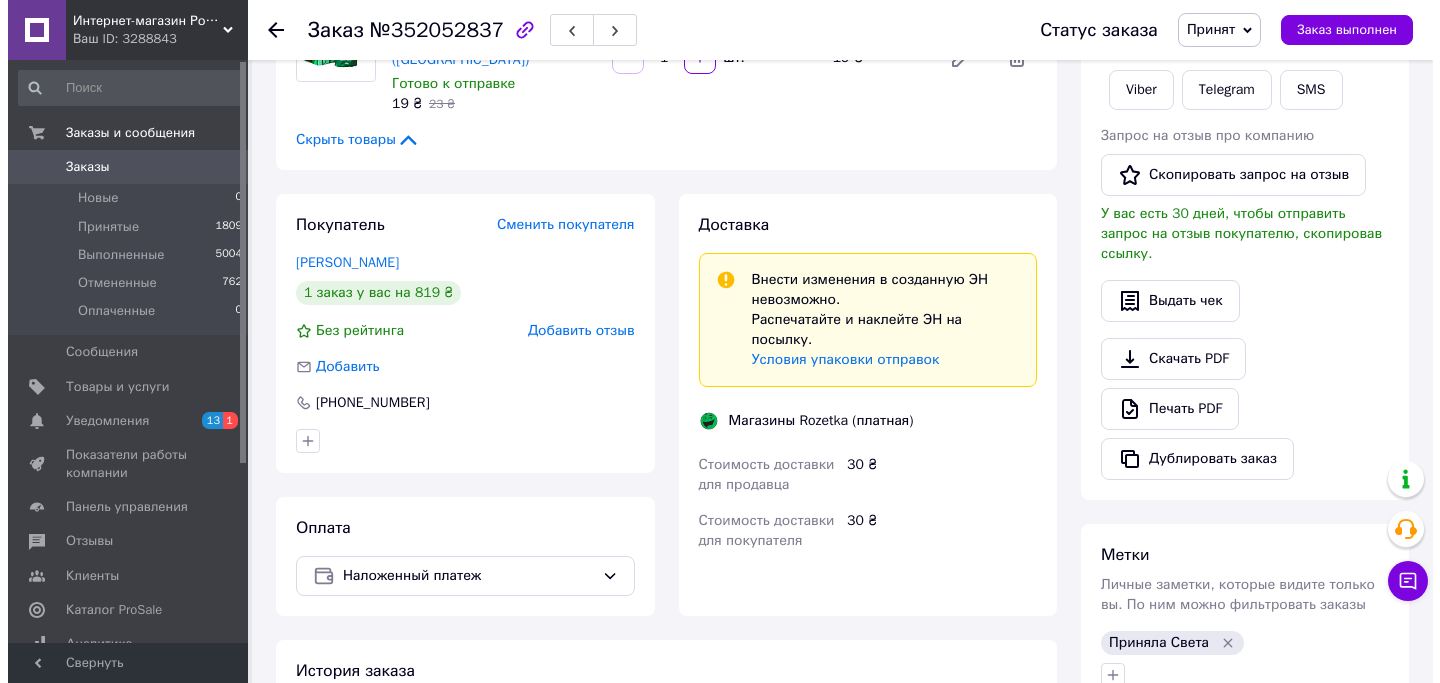 scroll, scrollTop: 486, scrollLeft: 0, axis: vertical 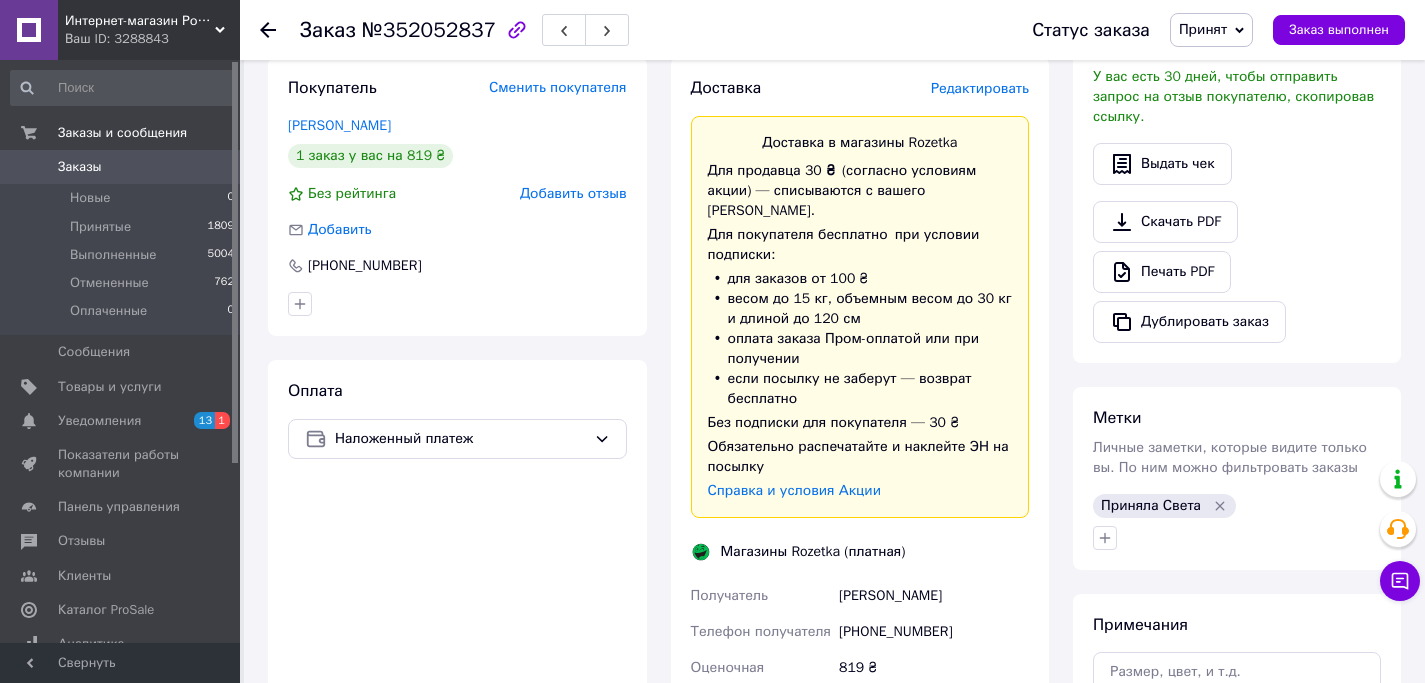 click on "Редактировать" at bounding box center [980, 88] 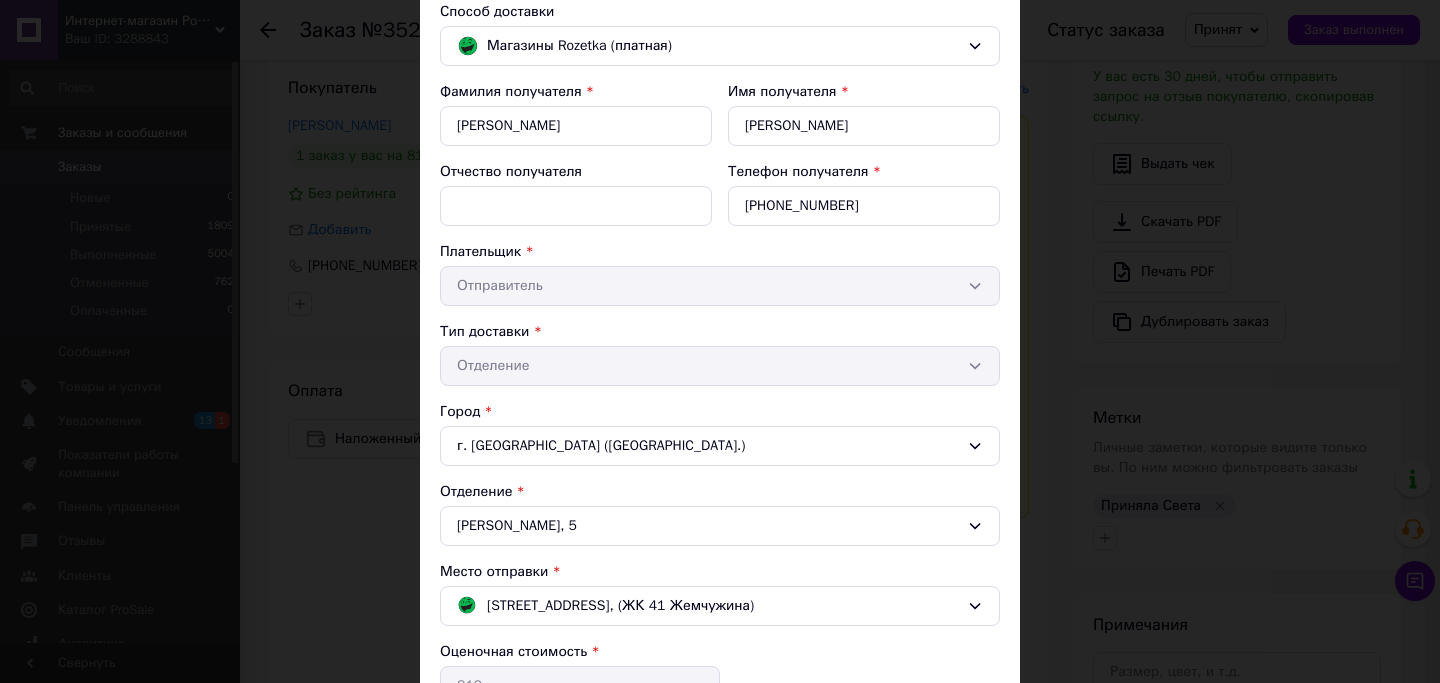 scroll, scrollTop: 363, scrollLeft: 0, axis: vertical 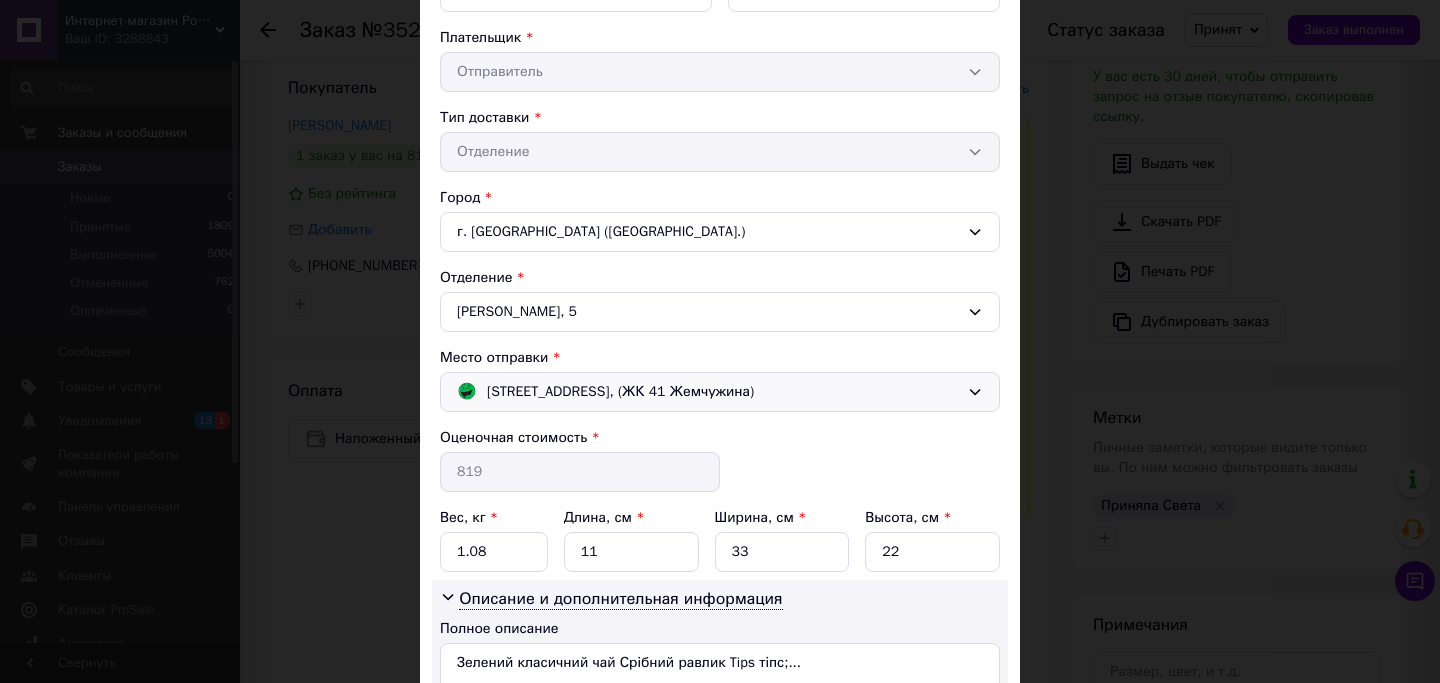 click on "Одесса; Жемчужная ул., 5Б, (ЖК 41 Жемчужина)" at bounding box center (620, 392) 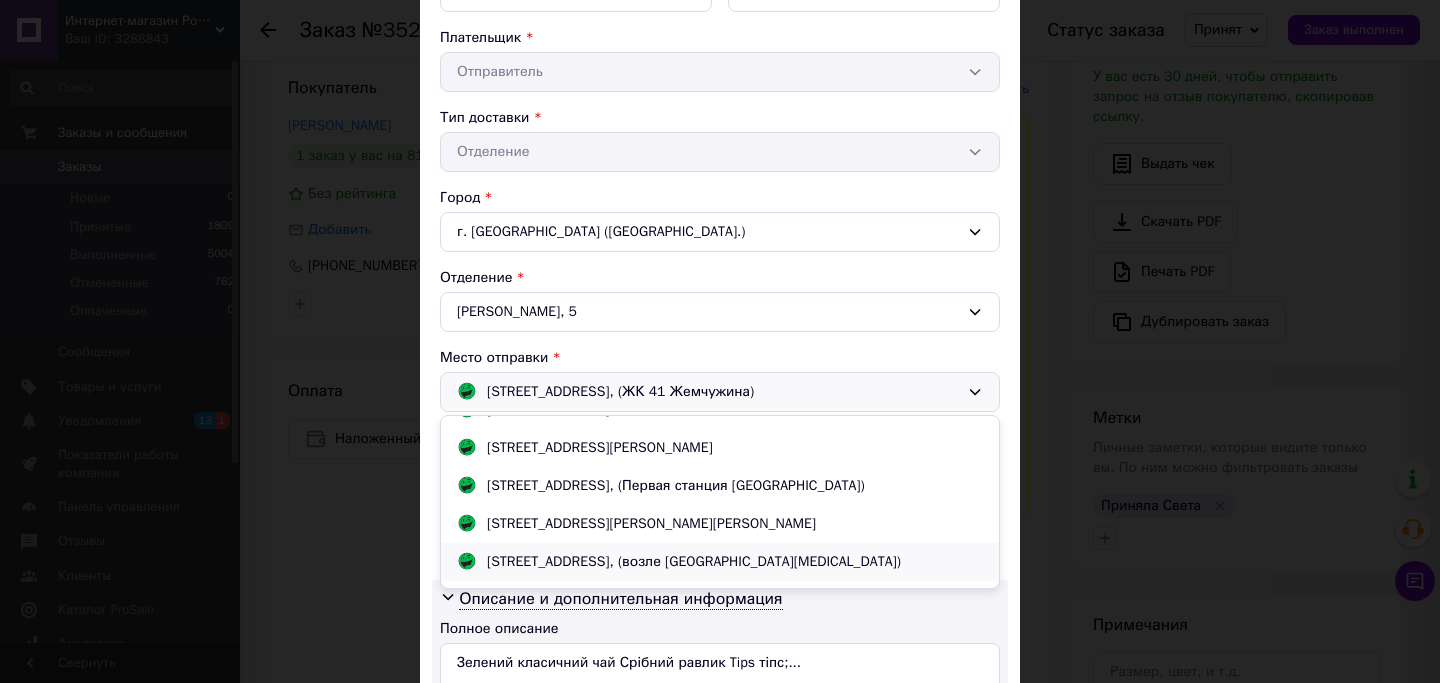 scroll, scrollTop: 64, scrollLeft: 0, axis: vertical 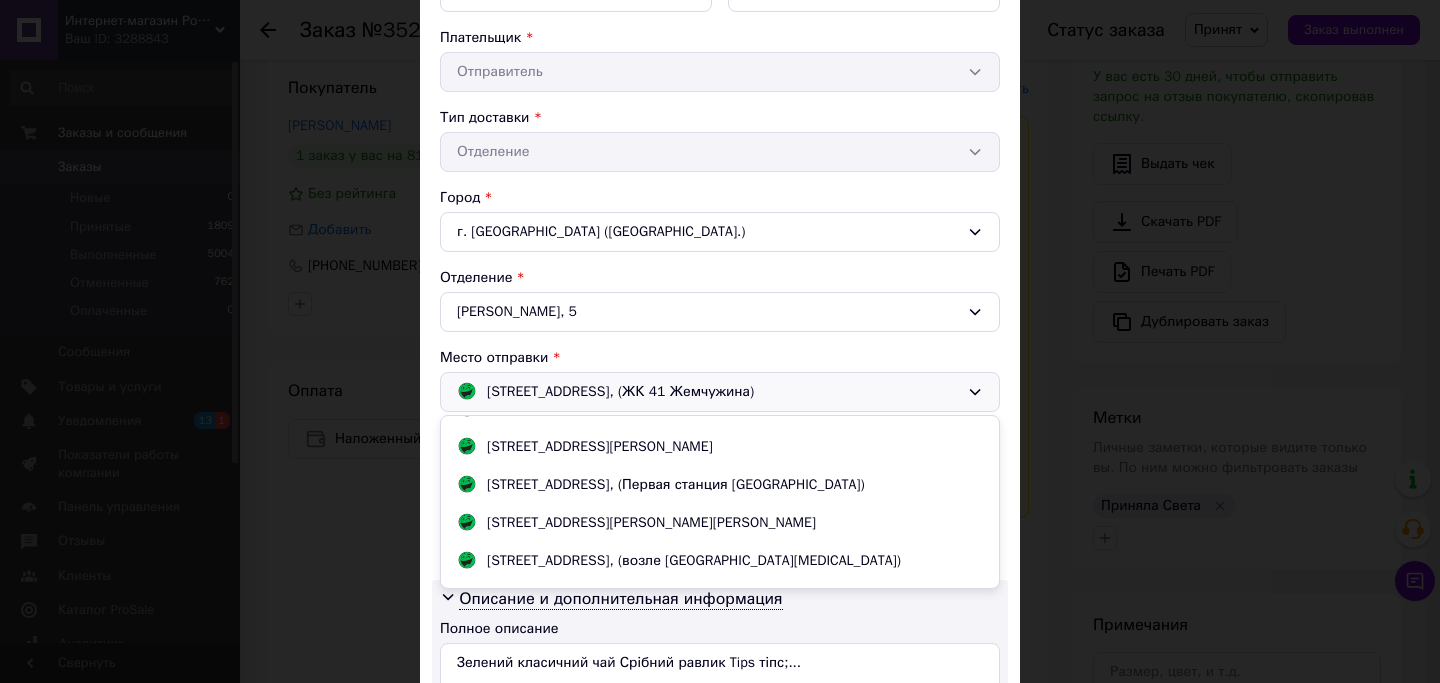 drag, startPoint x: 641, startPoint y: 560, endPoint x: 647, endPoint y: 548, distance: 13.416408 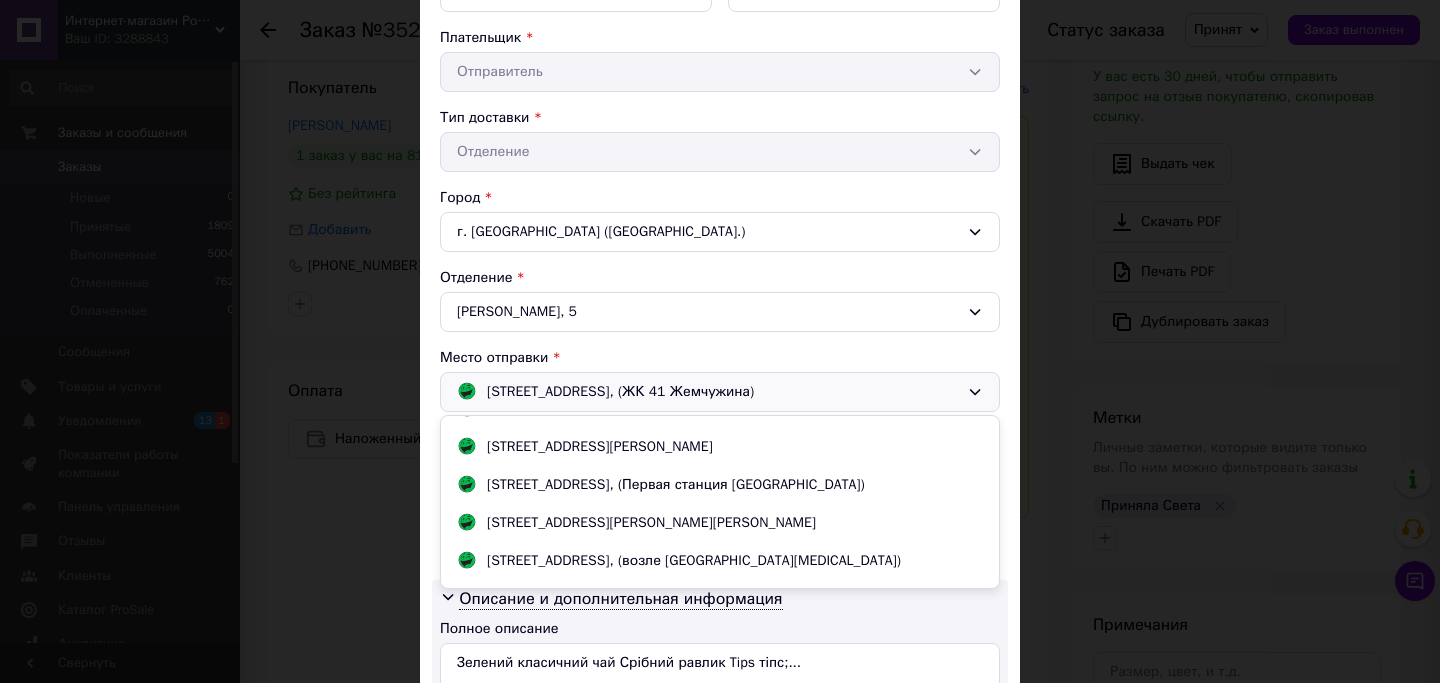 click on "Одесса; Семафорный пер., 4Т, (возле ТРЦ Fontan SKY)" at bounding box center [694, 561] 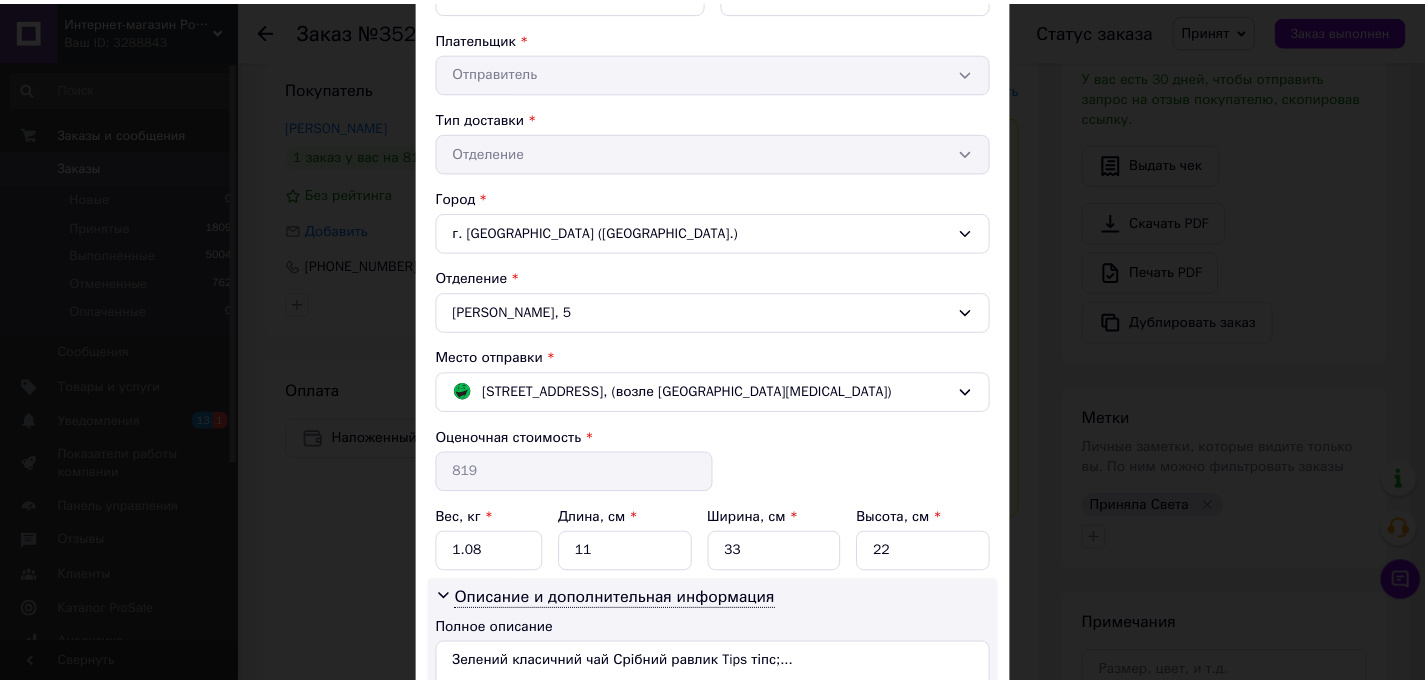 scroll, scrollTop: 549, scrollLeft: 0, axis: vertical 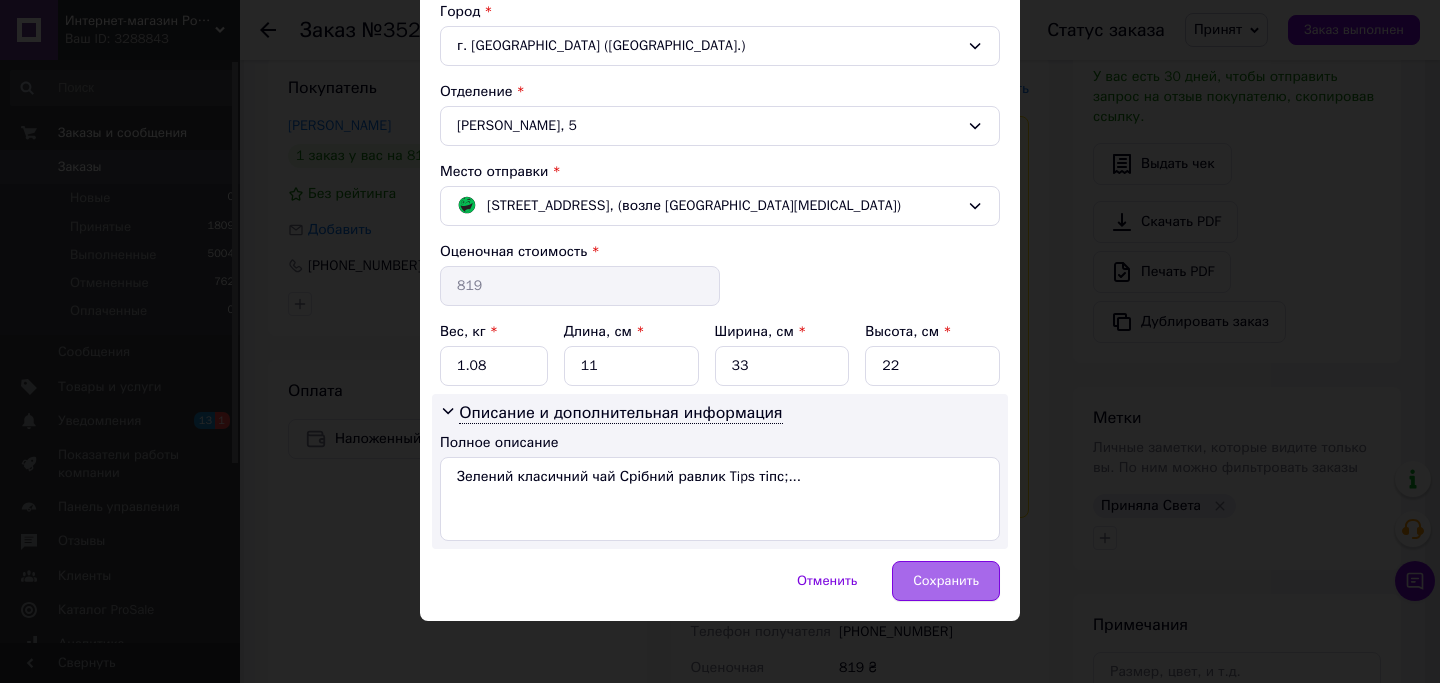 click on "Сохранить" at bounding box center [946, 581] 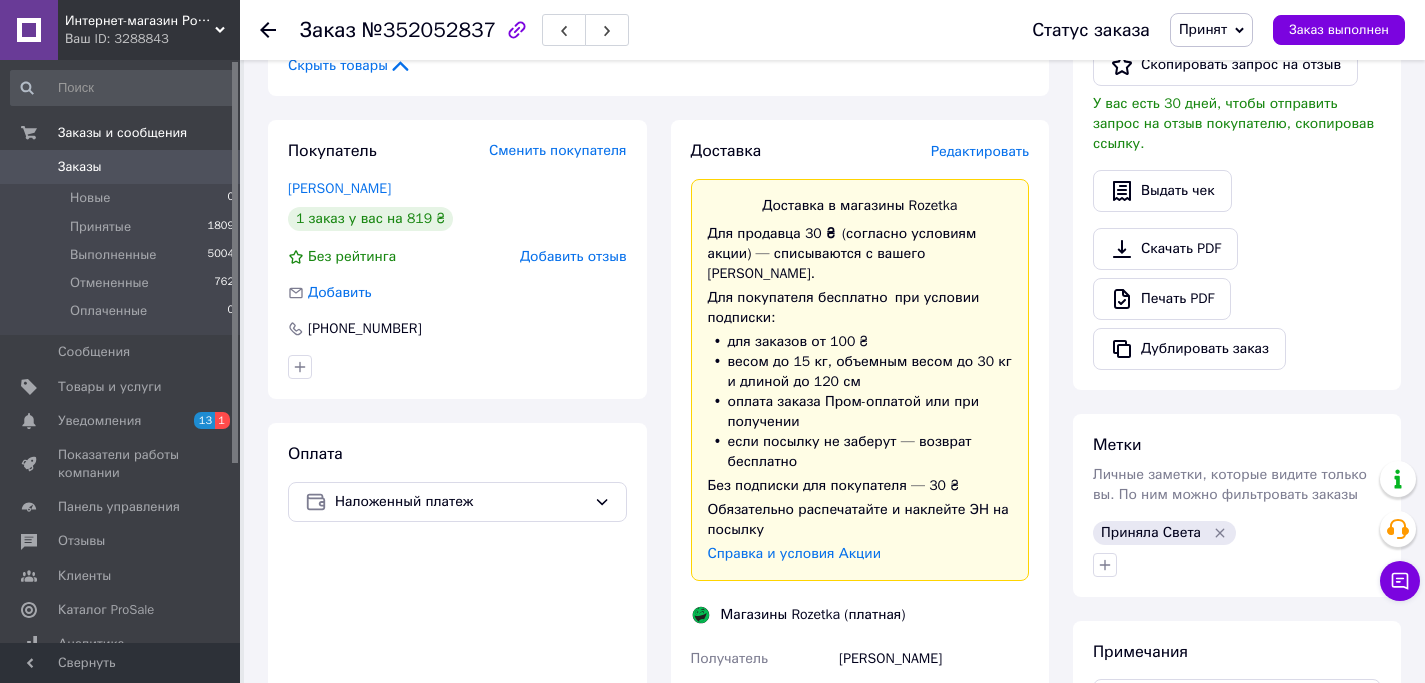 scroll, scrollTop: 859, scrollLeft: 0, axis: vertical 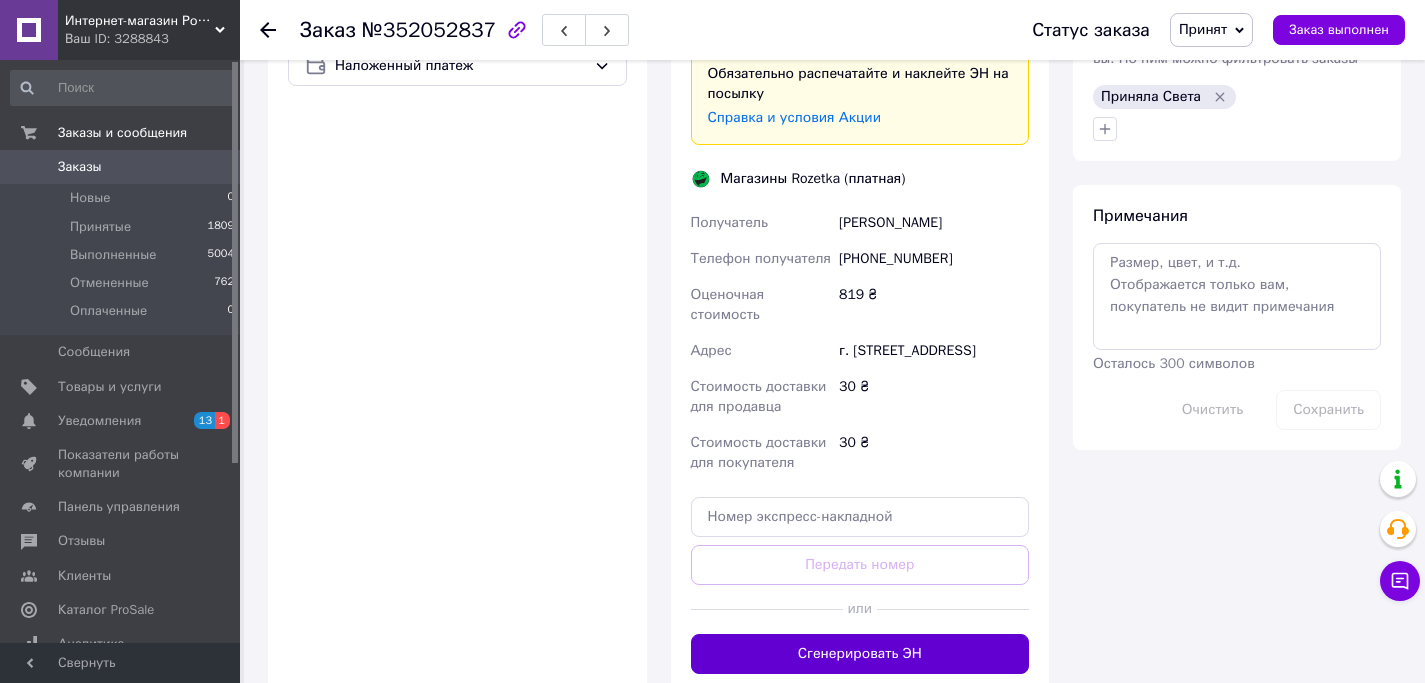 click on "Сгенерировать ЭН" at bounding box center [860, 654] 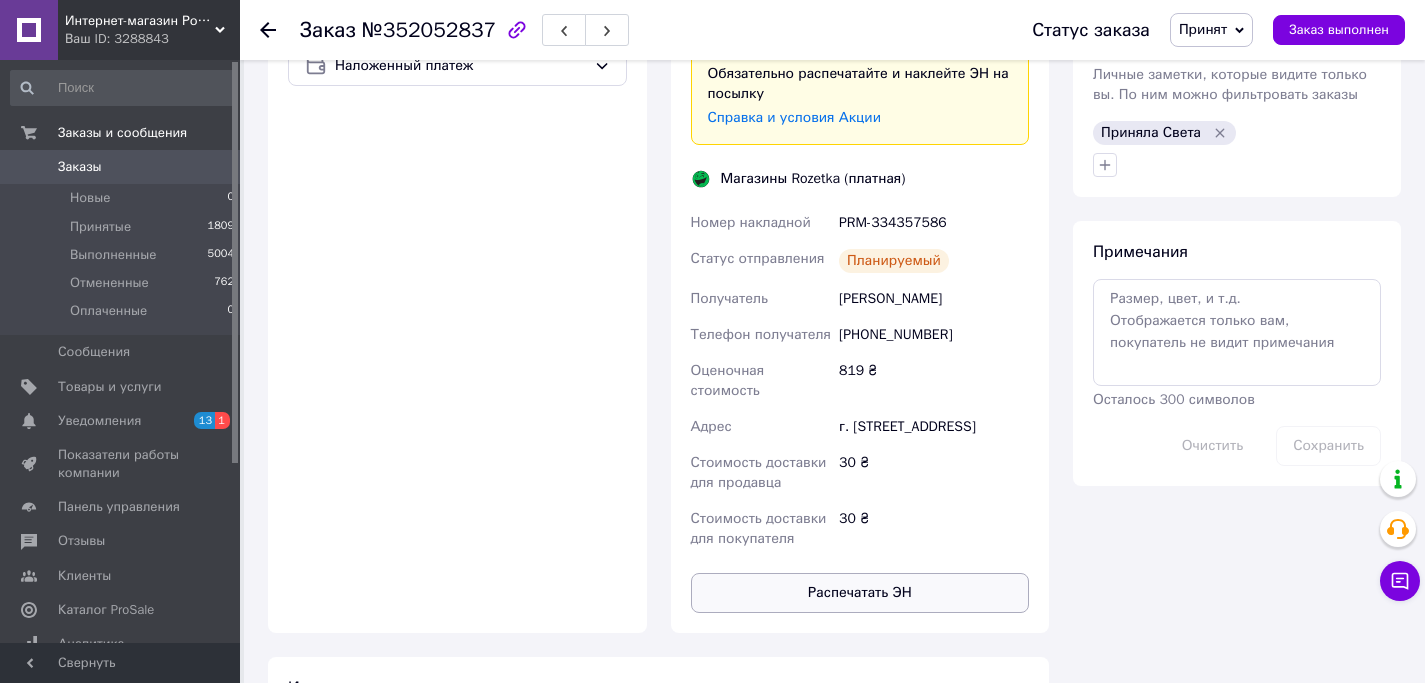 click on "Распечатать ЭН" at bounding box center (860, 593) 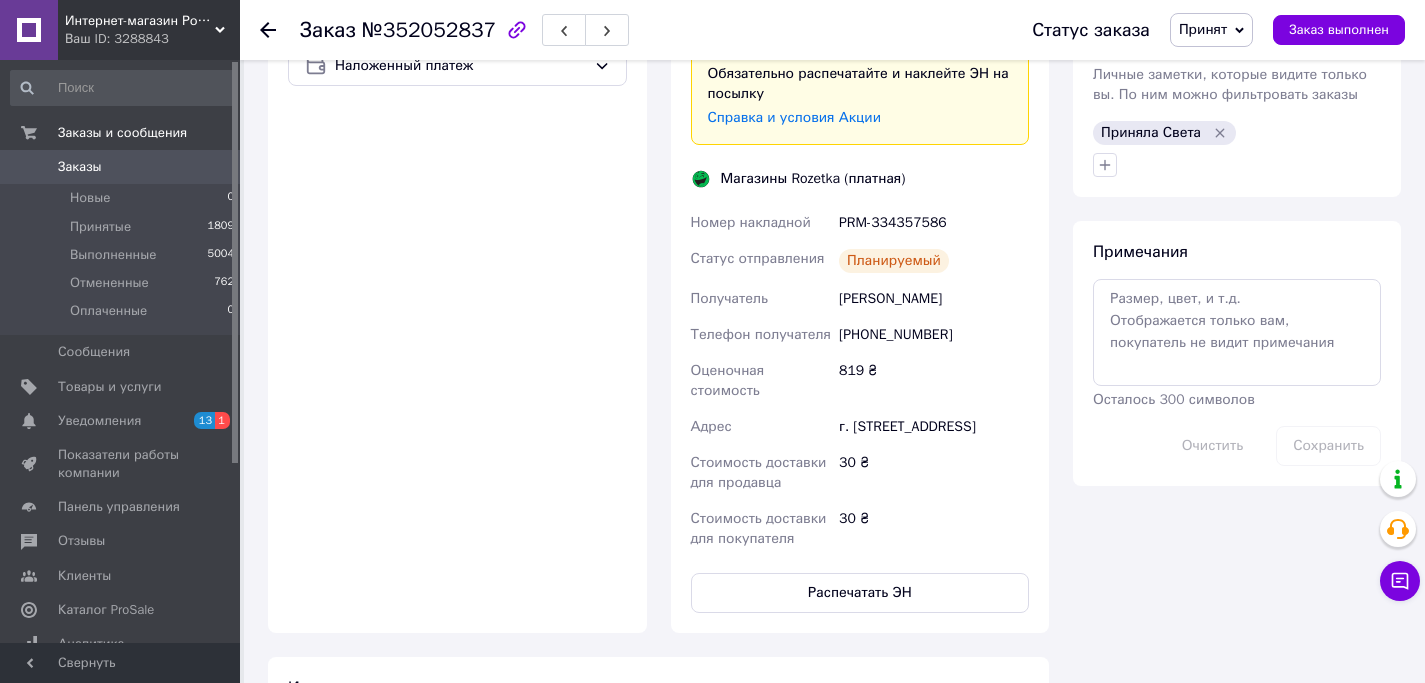 click on "0" at bounding box center (212, 167) 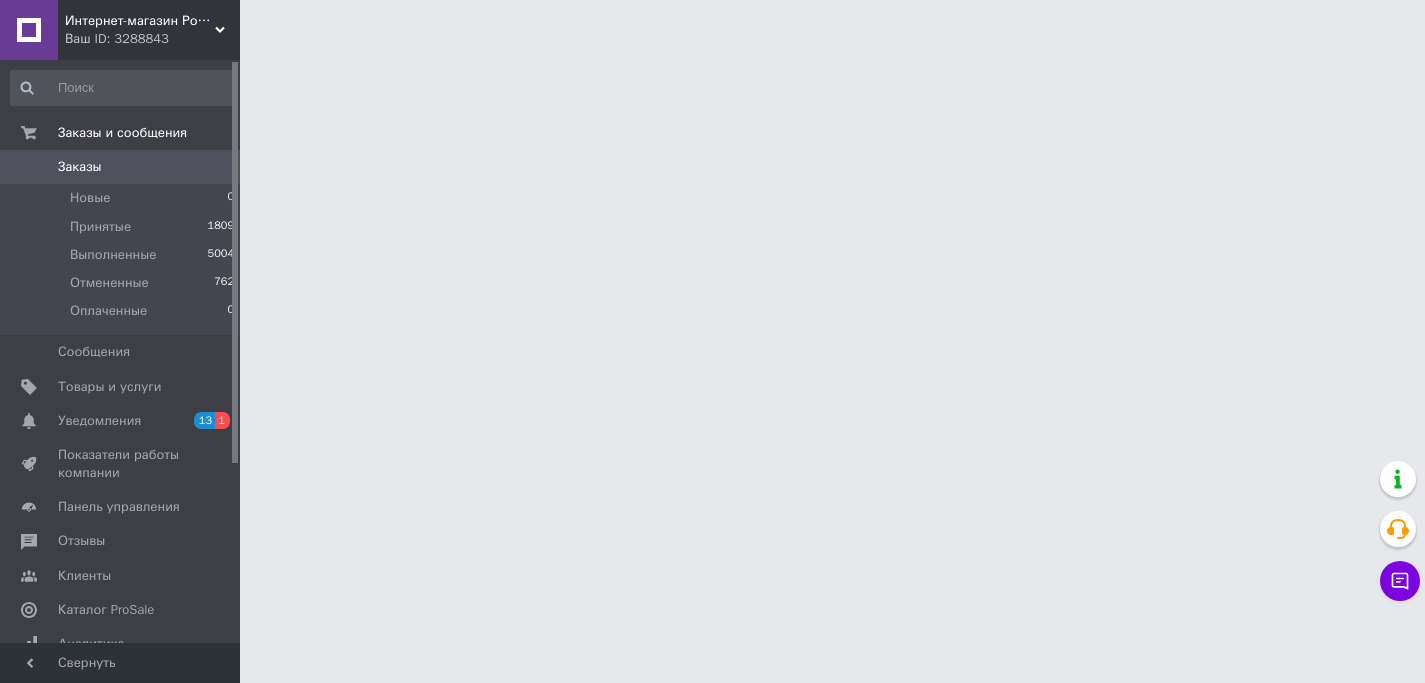 scroll, scrollTop: 0, scrollLeft: 0, axis: both 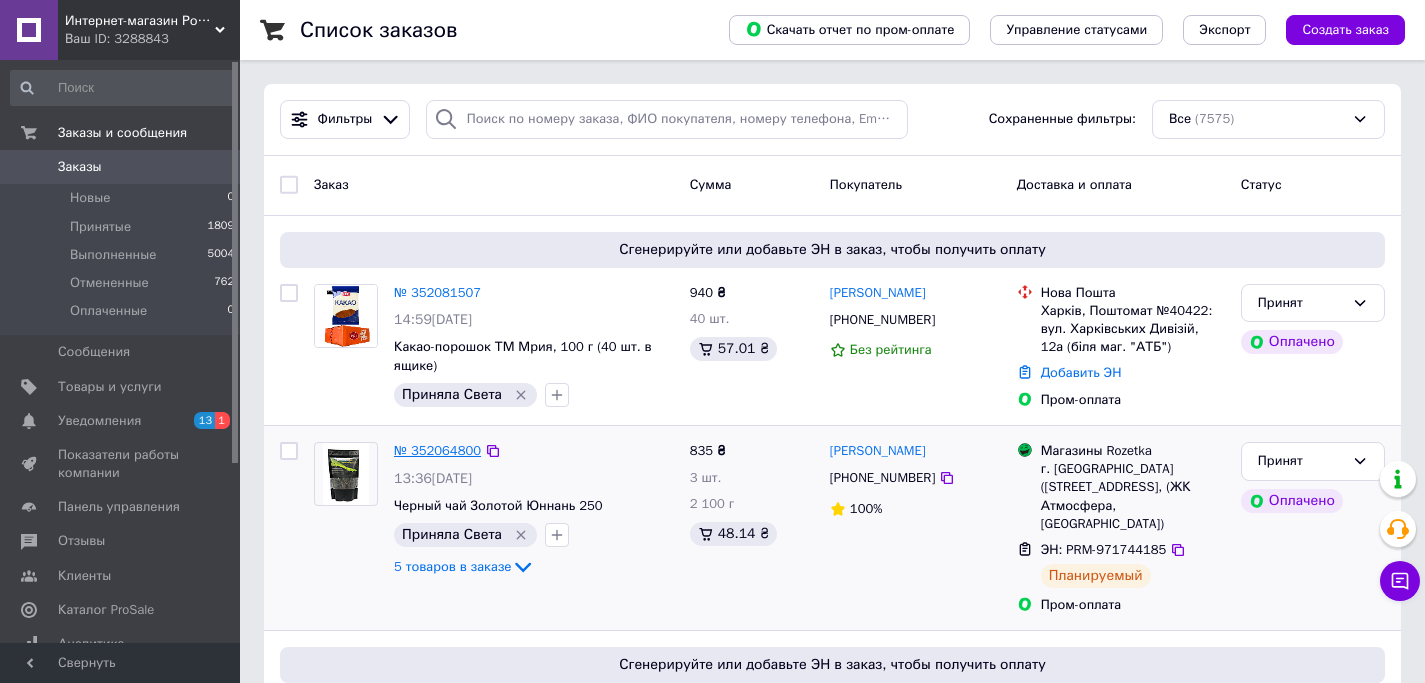 click on "№ 352064800" at bounding box center [437, 450] 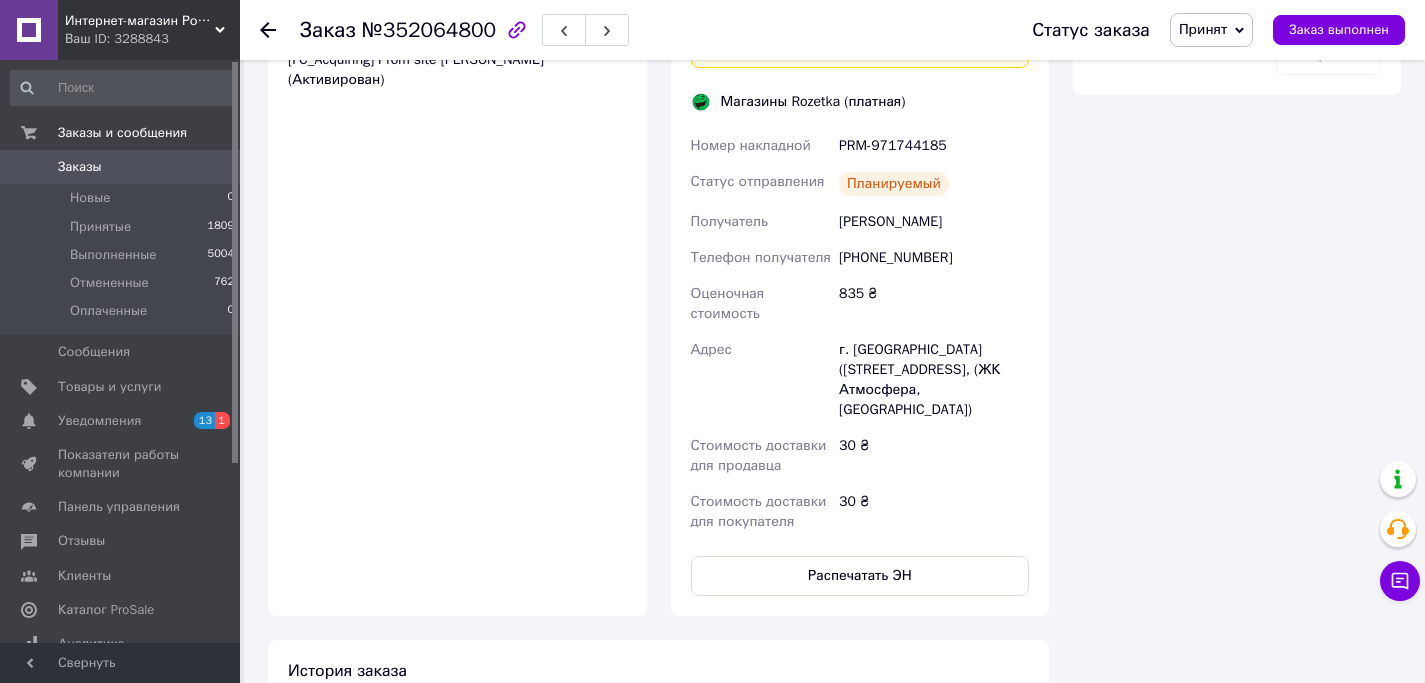 scroll, scrollTop: 1954, scrollLeft: 0, axis: vertical 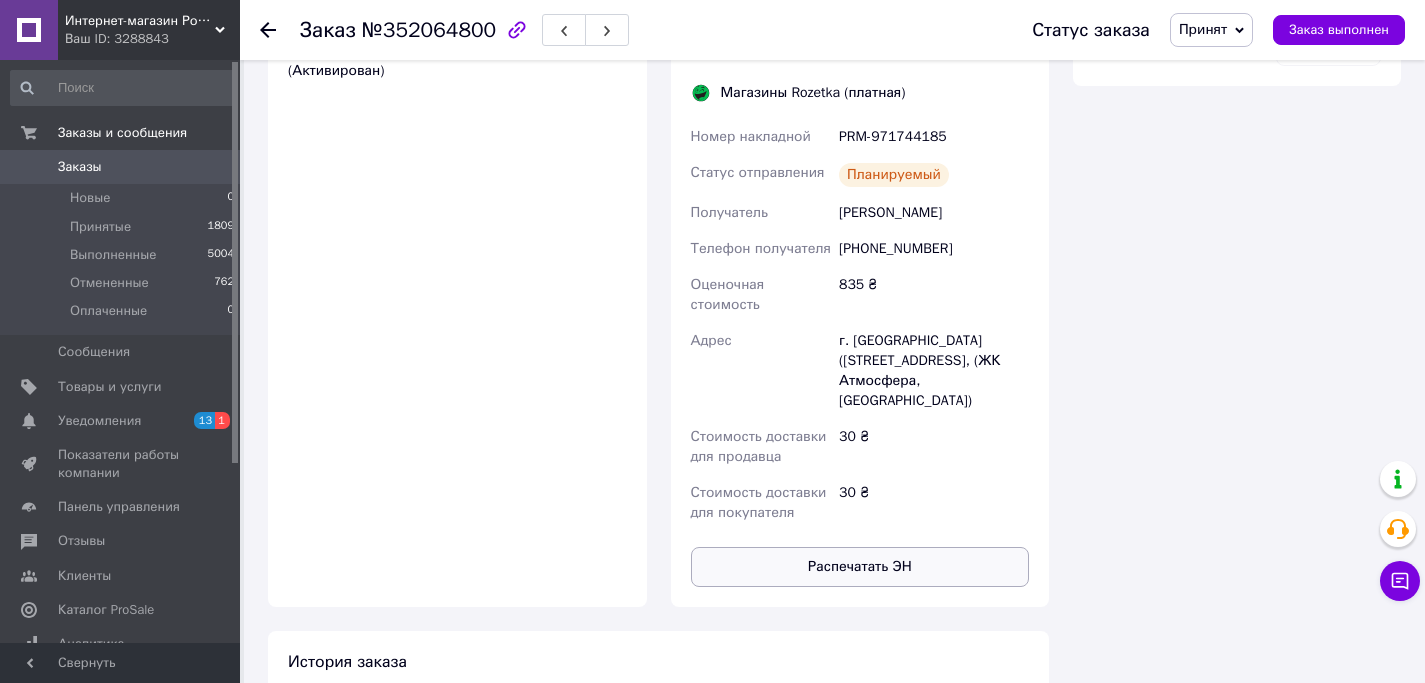 click on "Распечатать ЭН" at bounding box center (860, 567) 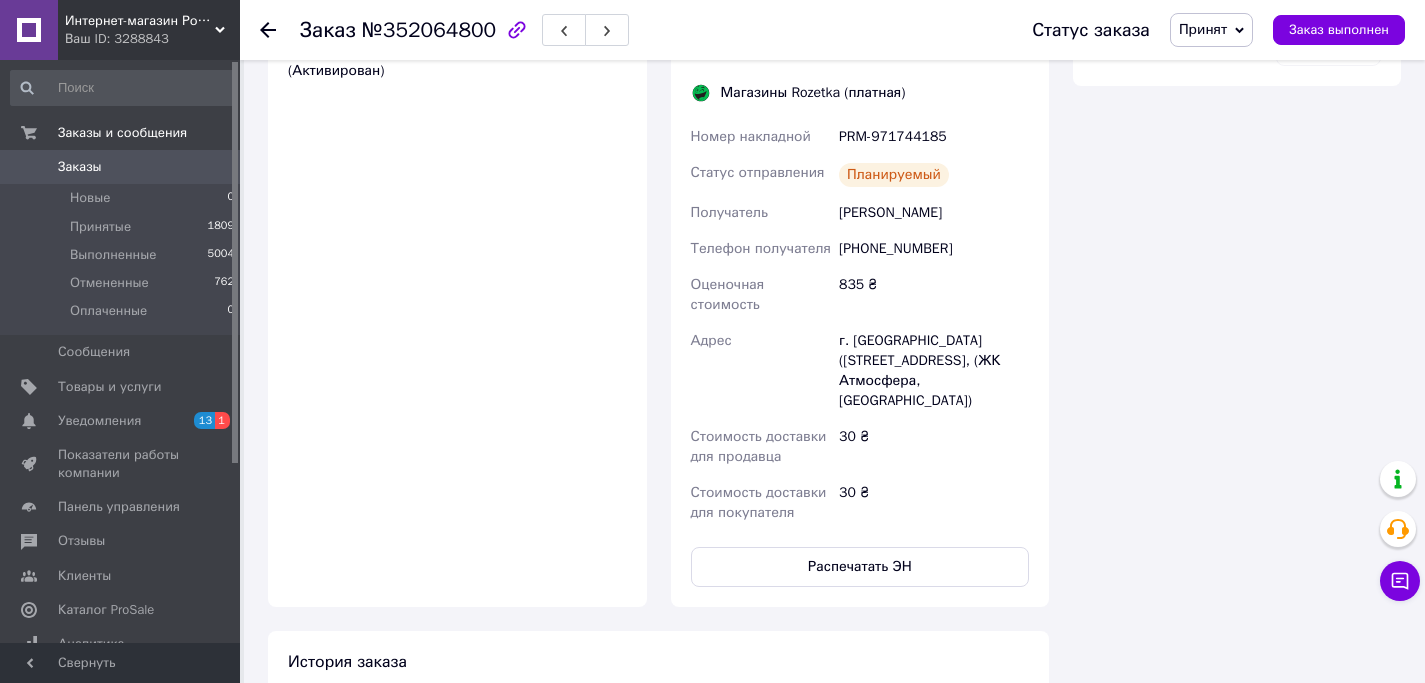 click on "Заказы" at bounding box center (121, 167) 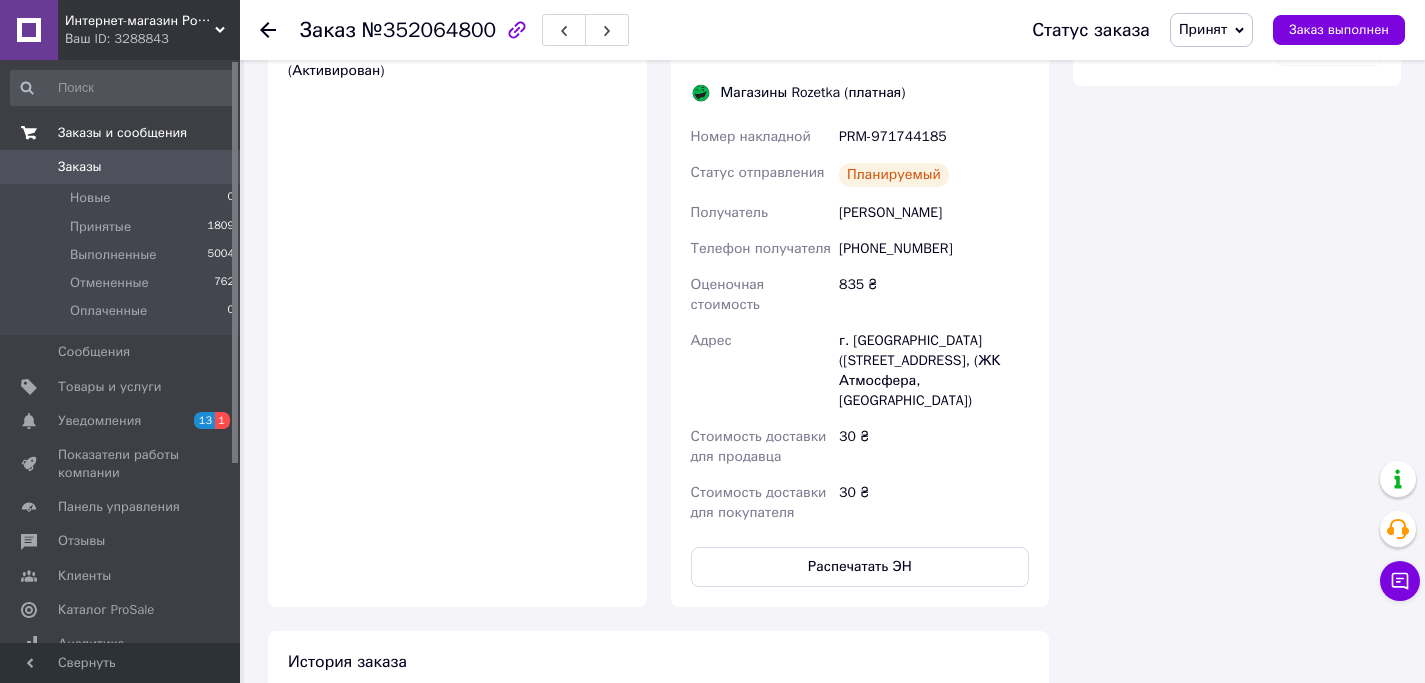 scroll, scrollTop: 0, scrollLeft: 0, axis: both 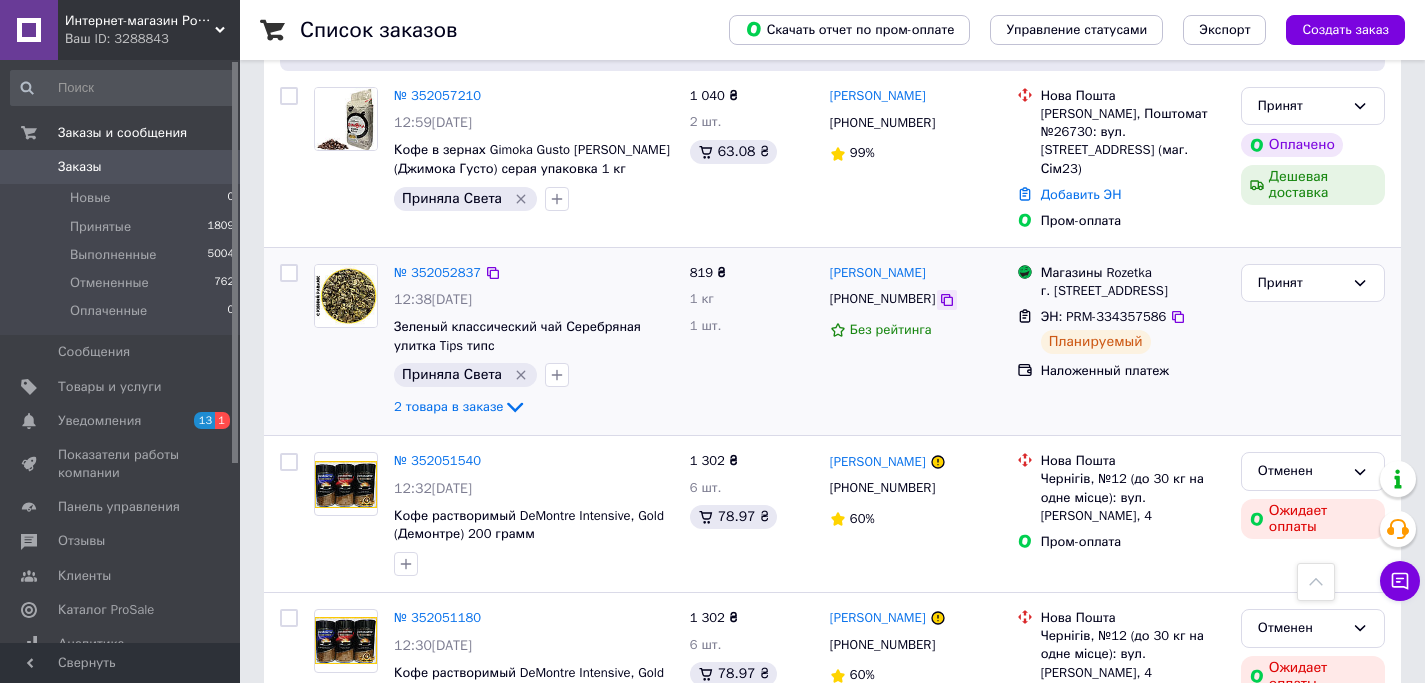click 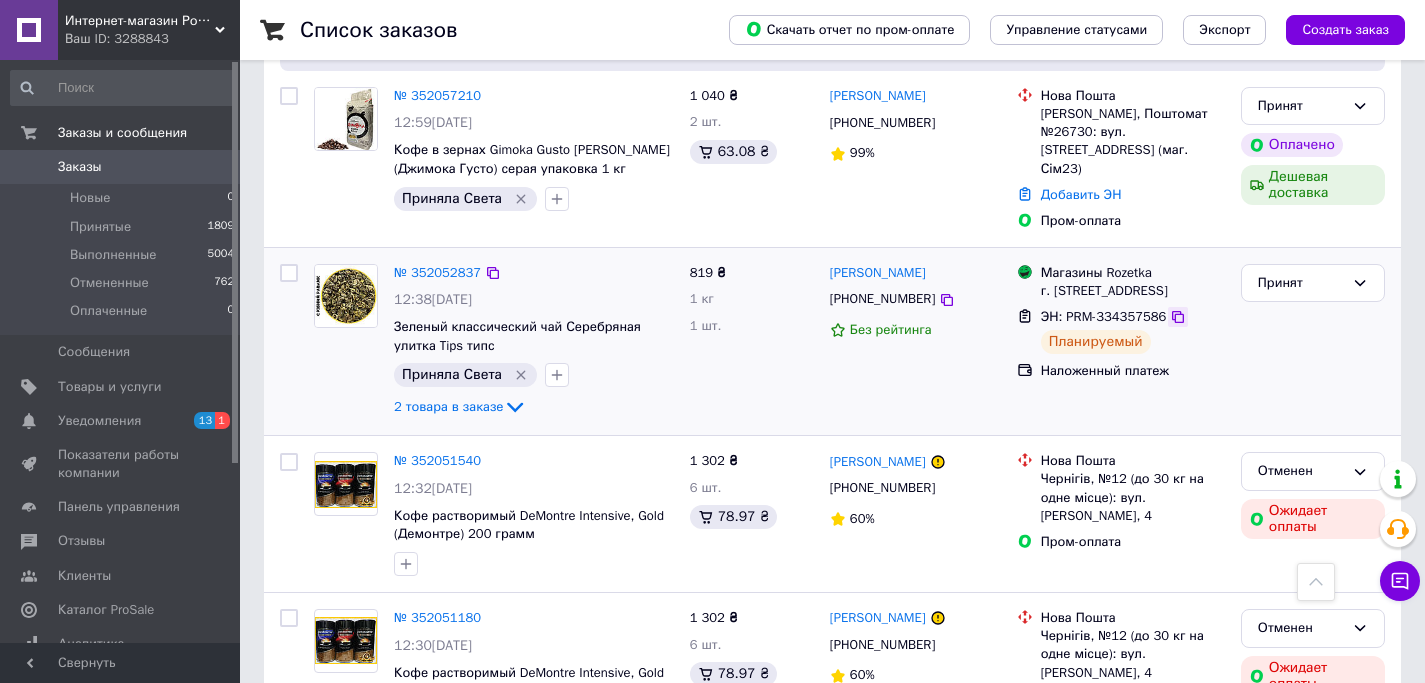 click 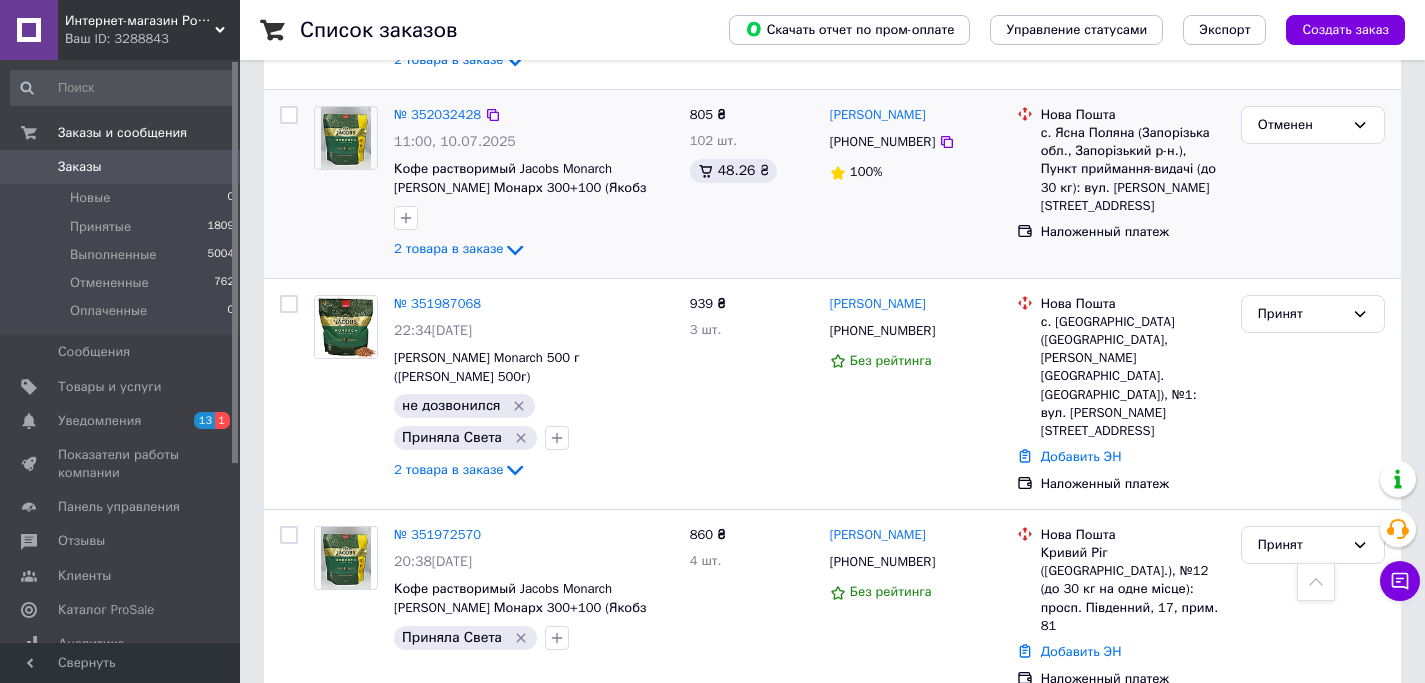 scroll, scrollTop: 2115, scrollLeft: 0, axis: vertical 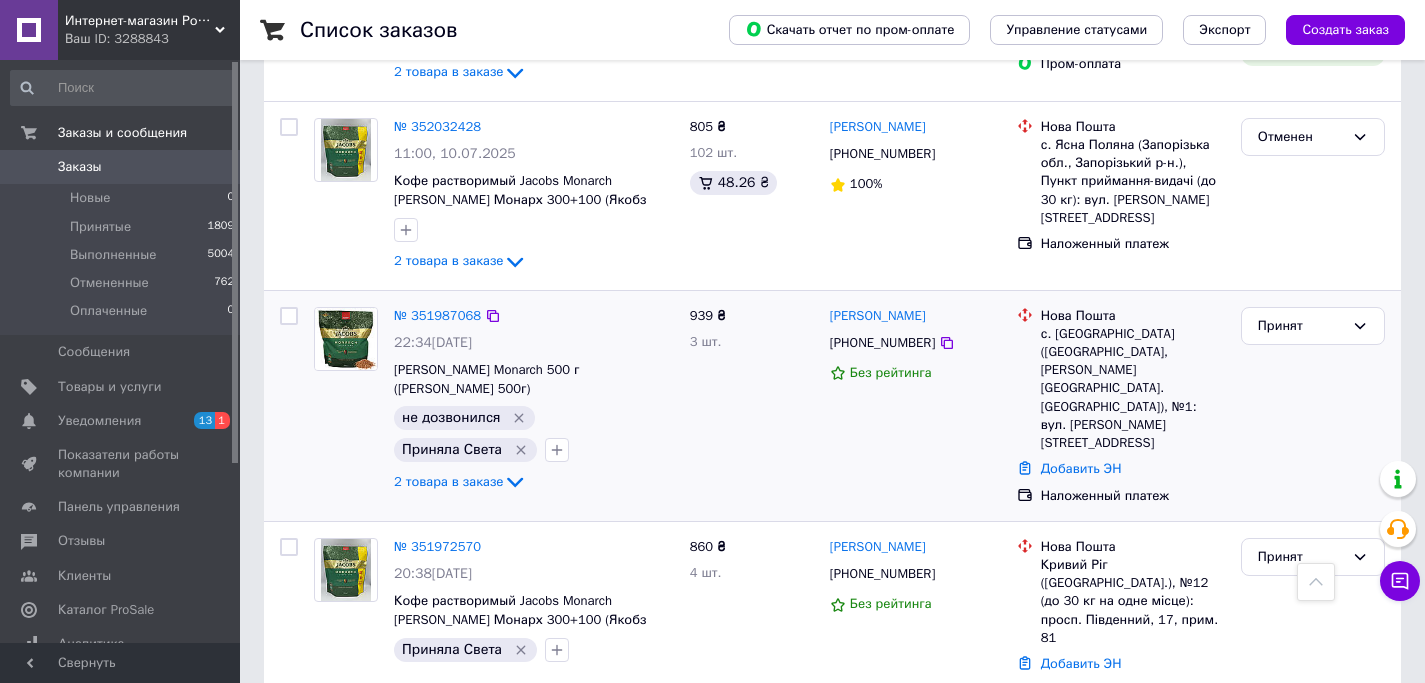 click 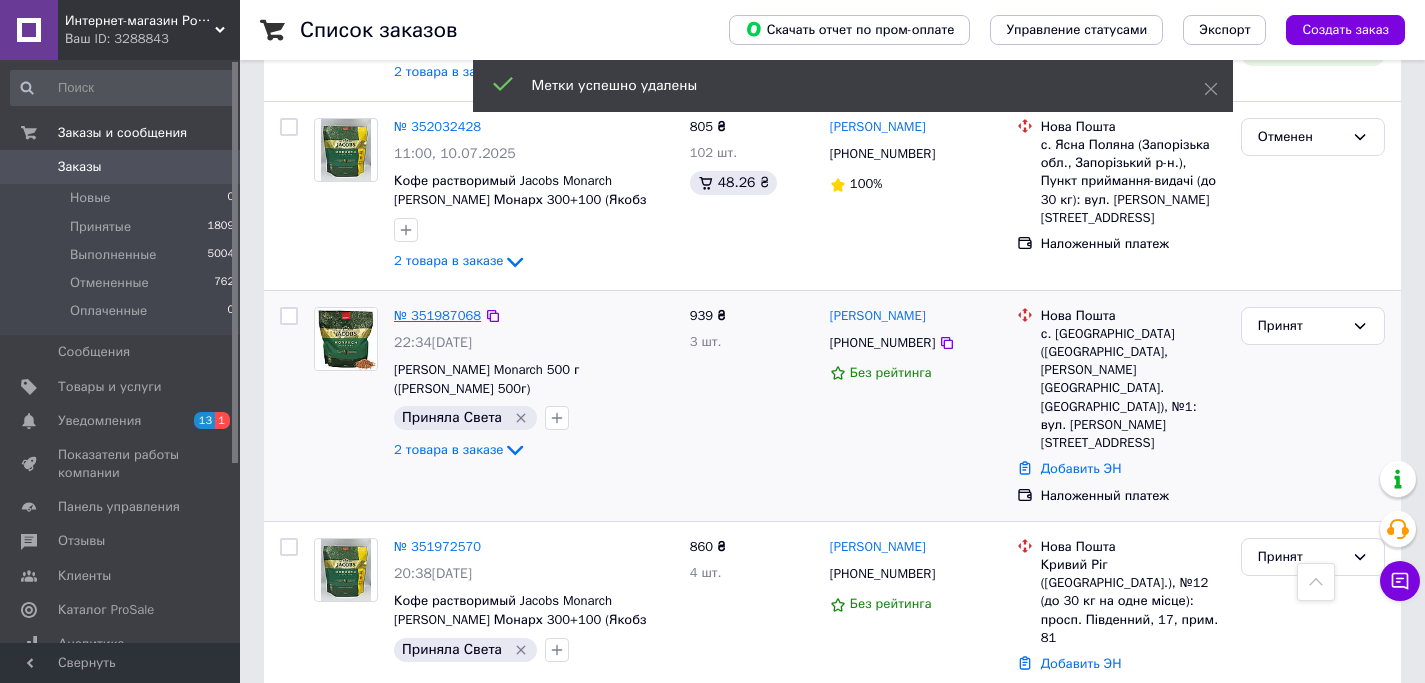click on "№ 351987068" at bounding box center [437, 315] 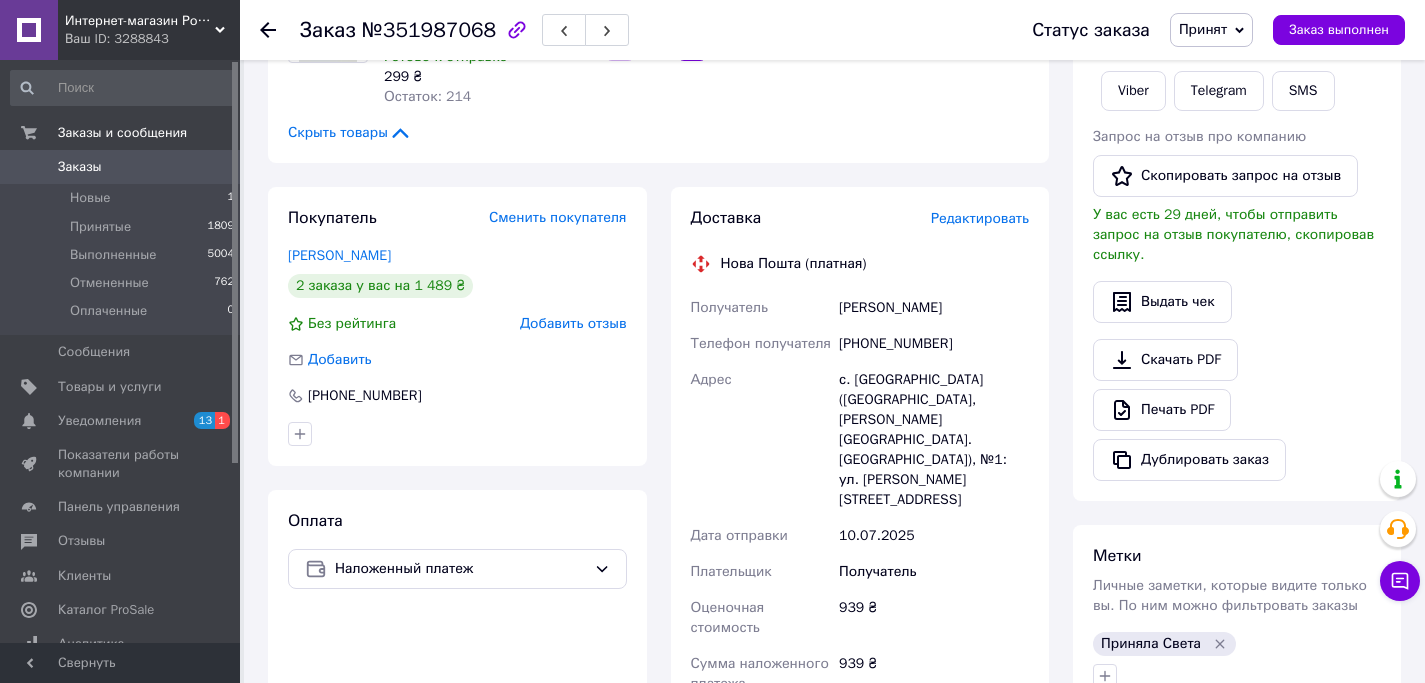 scroll, scrollTop: 347, scrollLeft: 0, axis: vertical 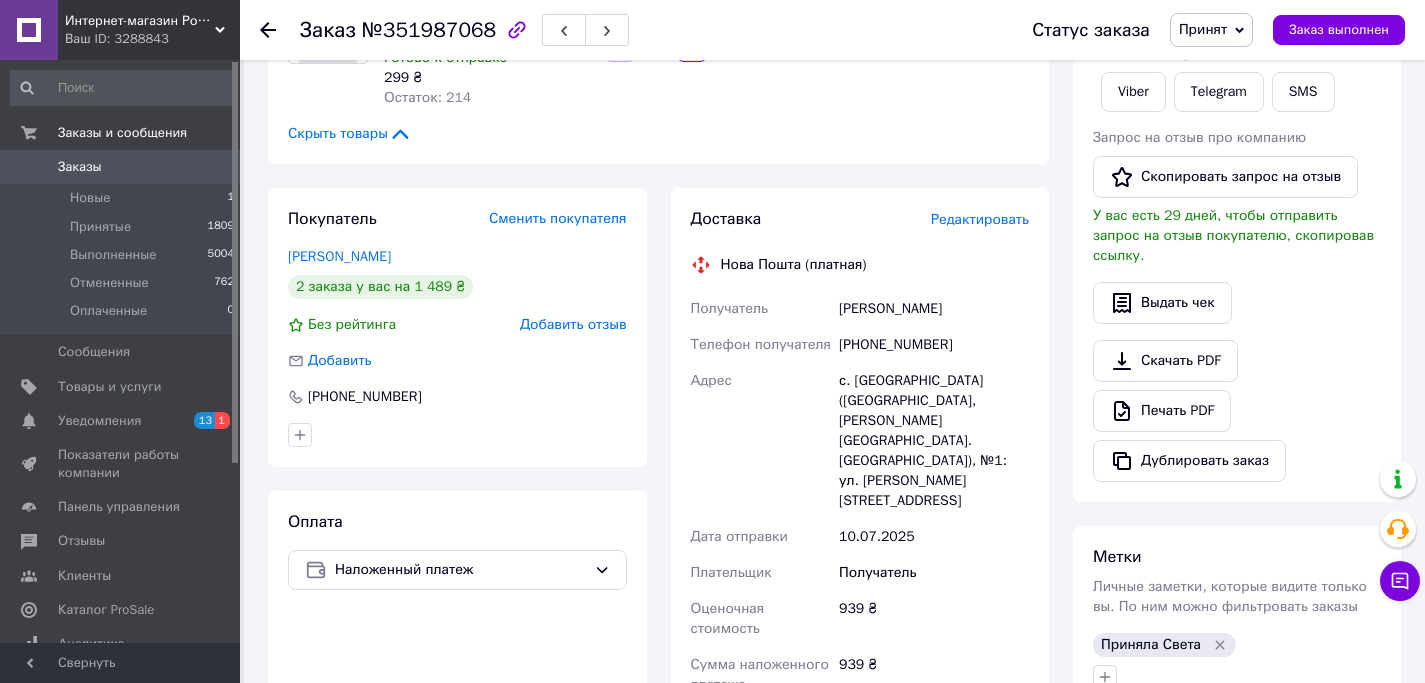 click on "Заказы" at bounding box center (121, 167) 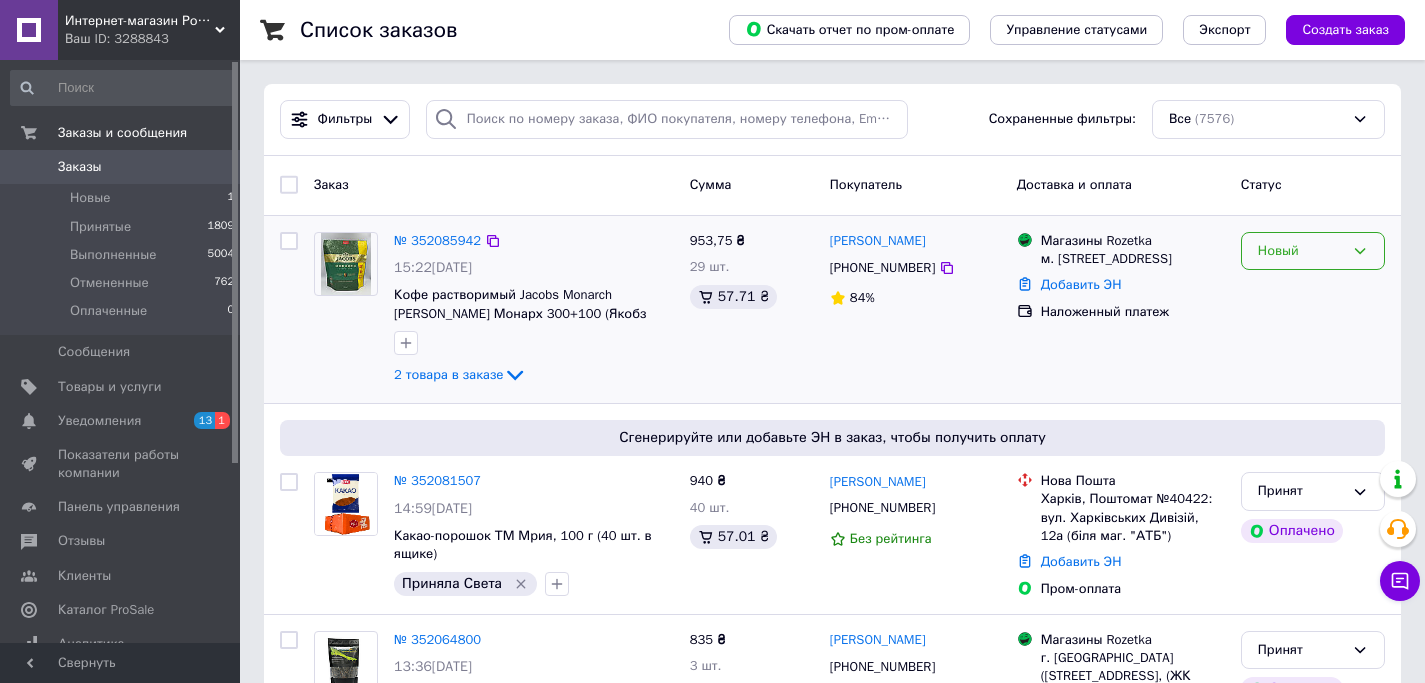 click on "Новый" at bounding box center [1301, 251] 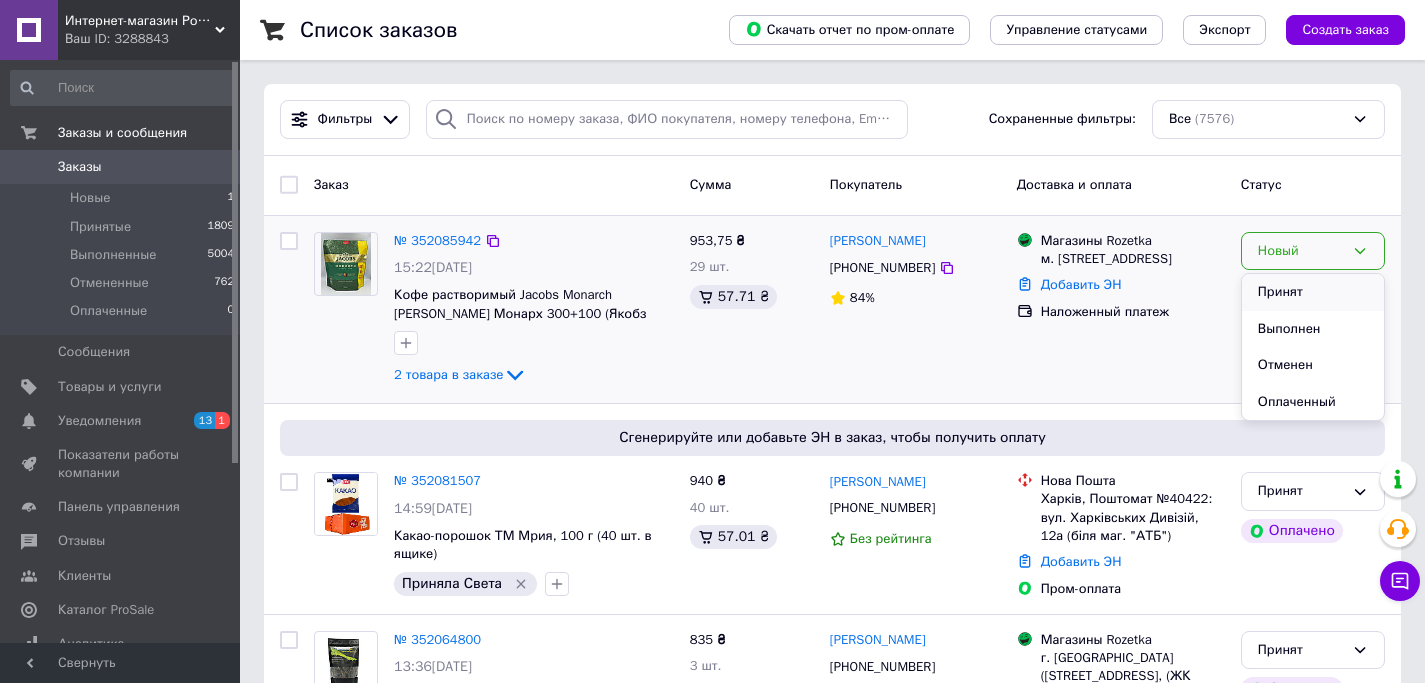 click on "Принят" at bounding box center (1313, 292) 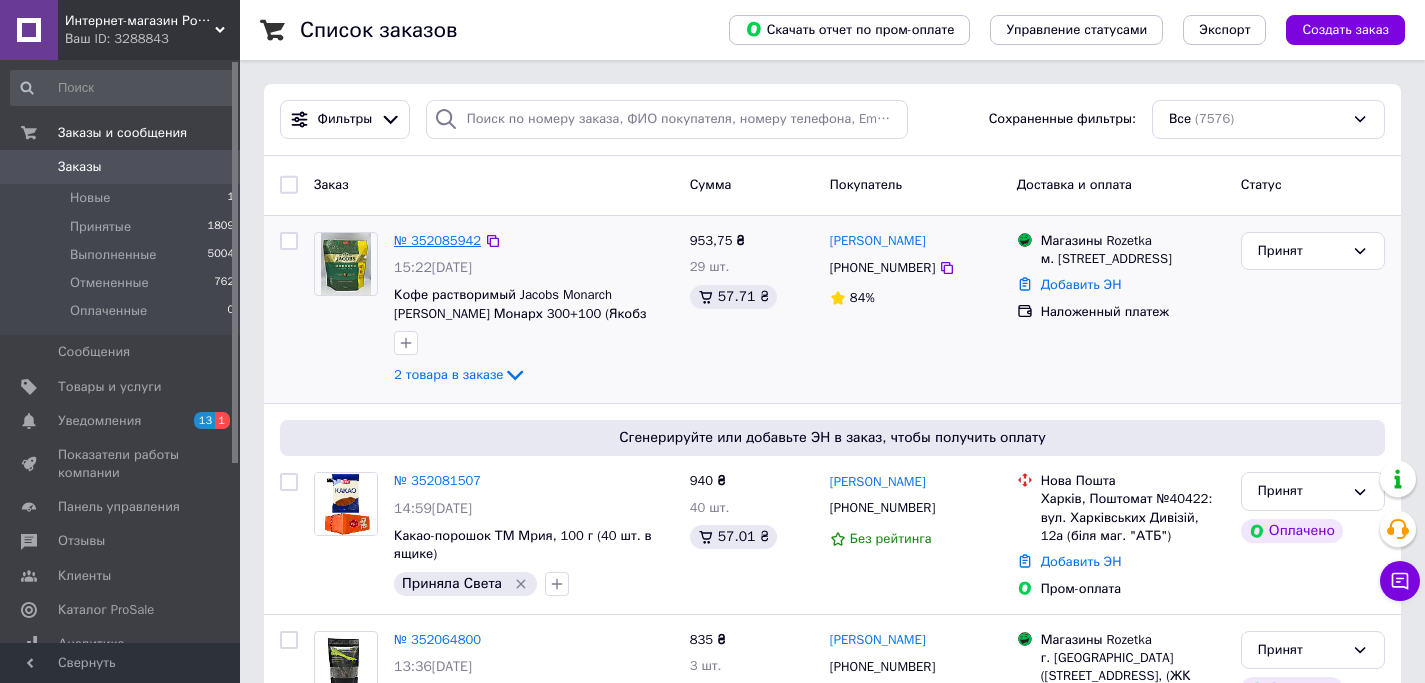 click on "№ 352085942" at bounding box center [437, 240] 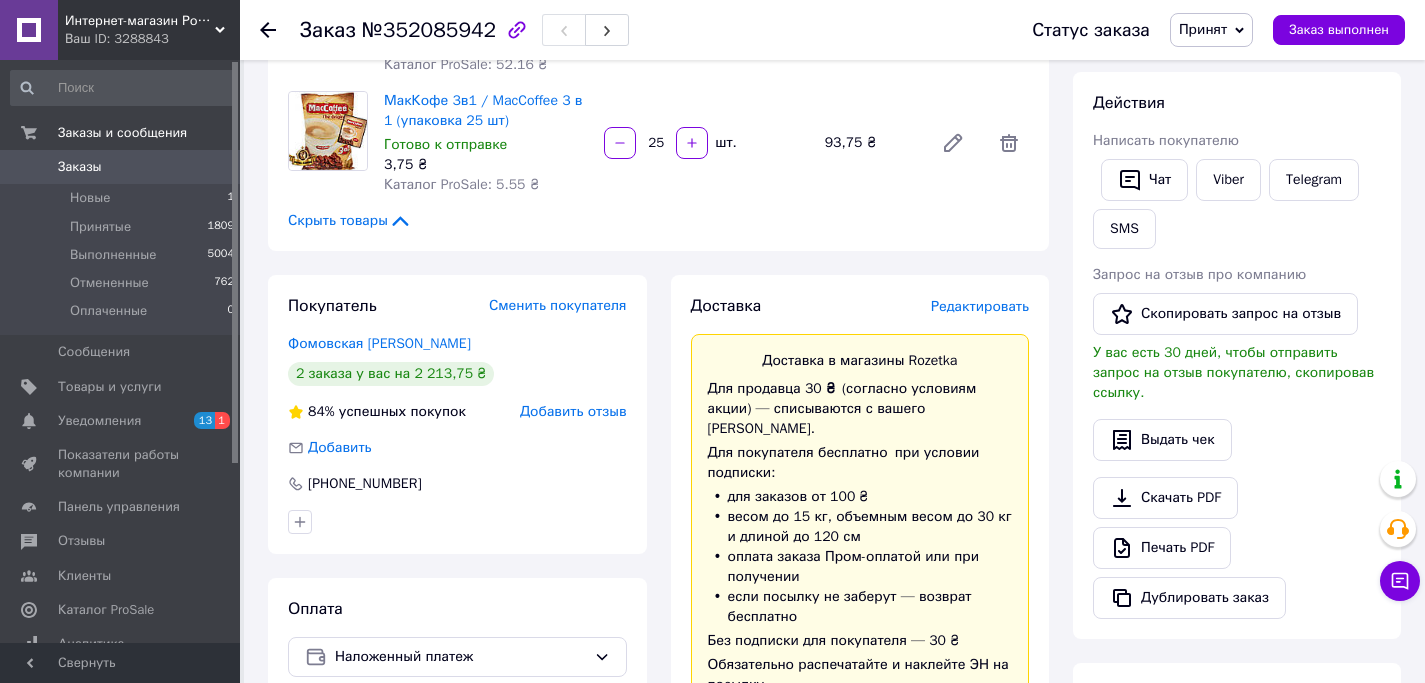 scroll, scrollTop: 340, scrollLeft: 0, axis: vertical 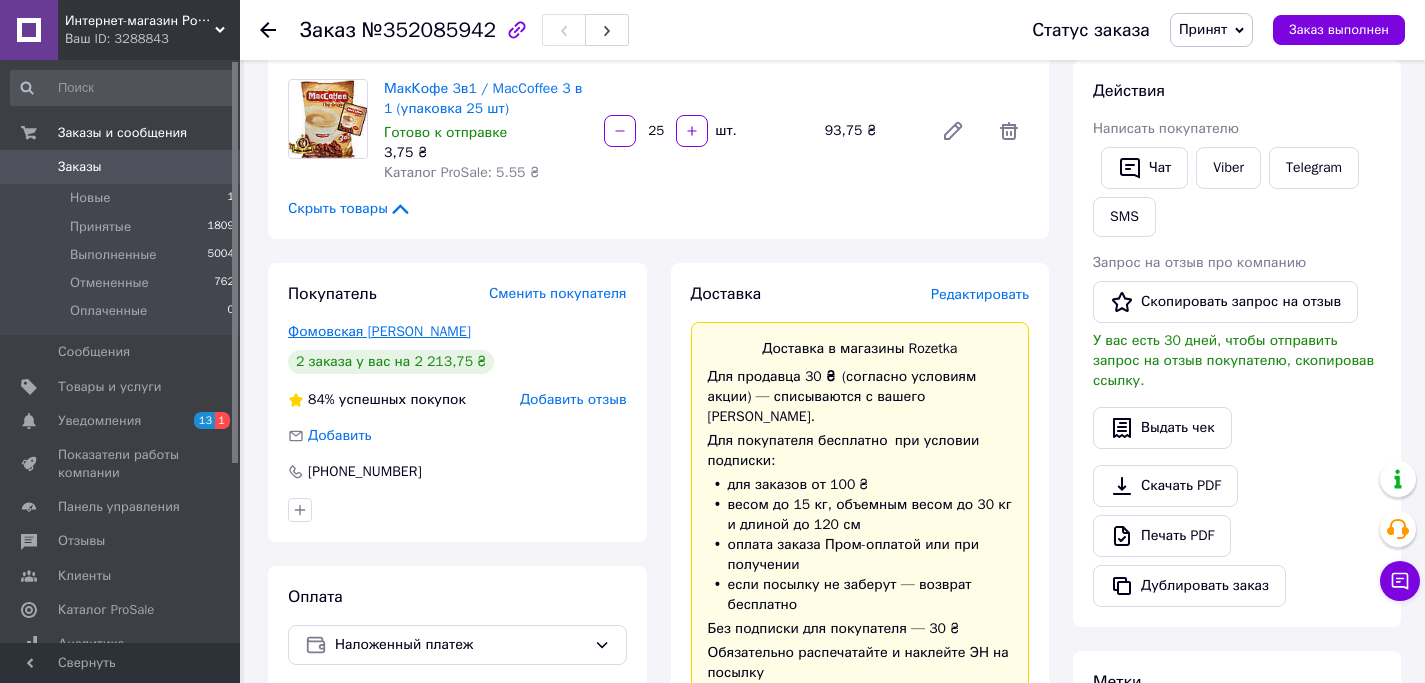 click on "Фомовская Светлана" at bounding box center (379, 331) 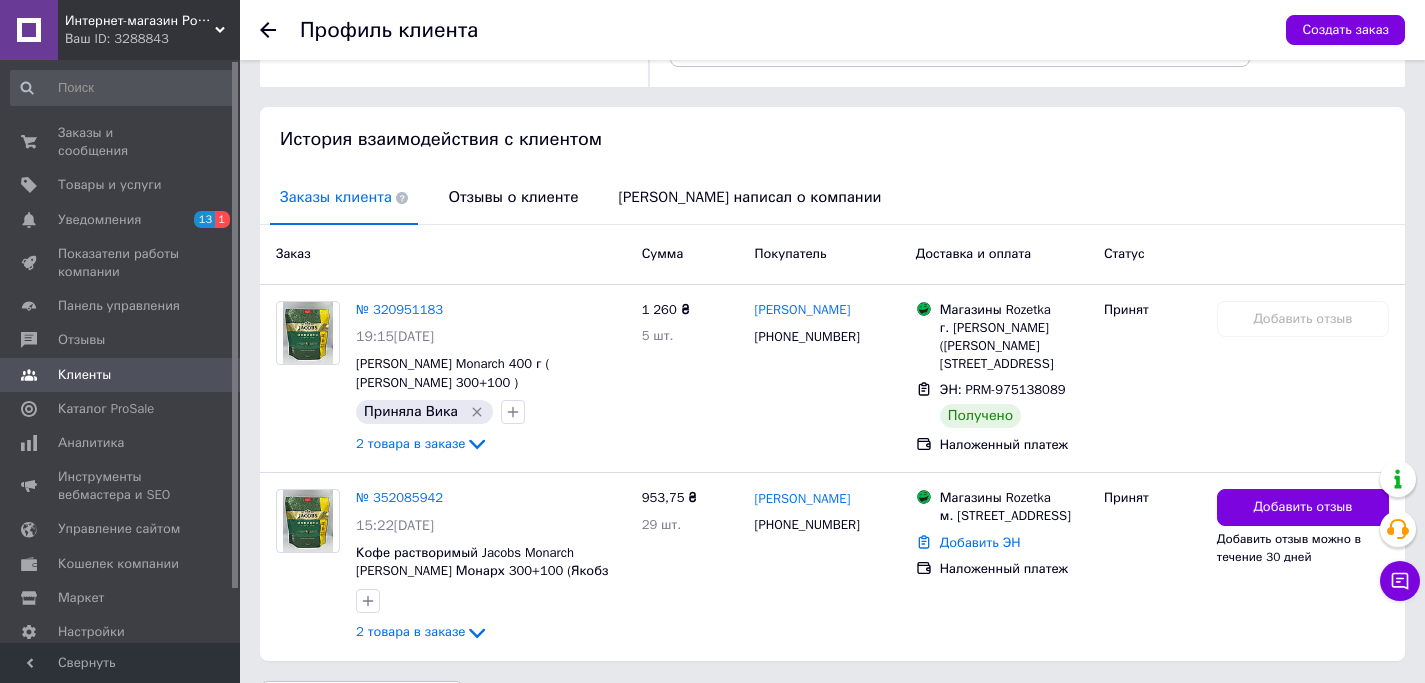 scroll, scrollTop: 422, scrollLeft: 0, axis: vertical 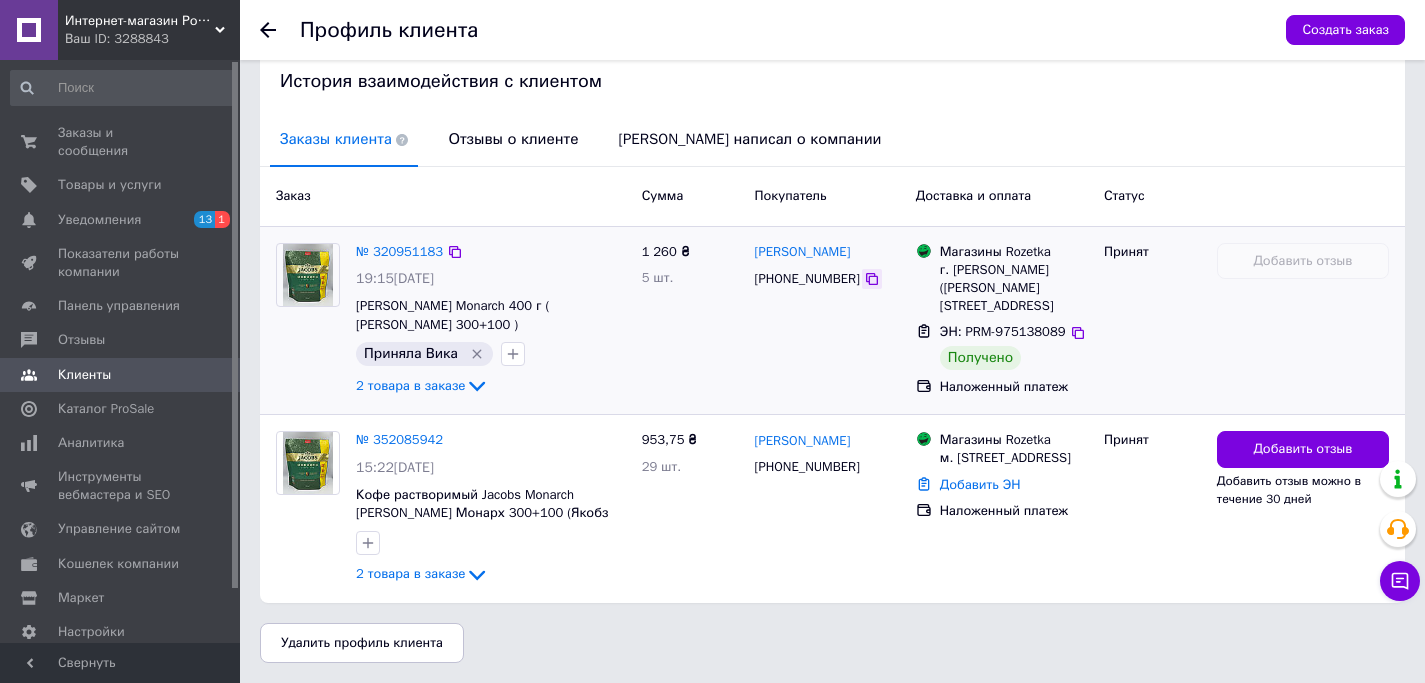 click 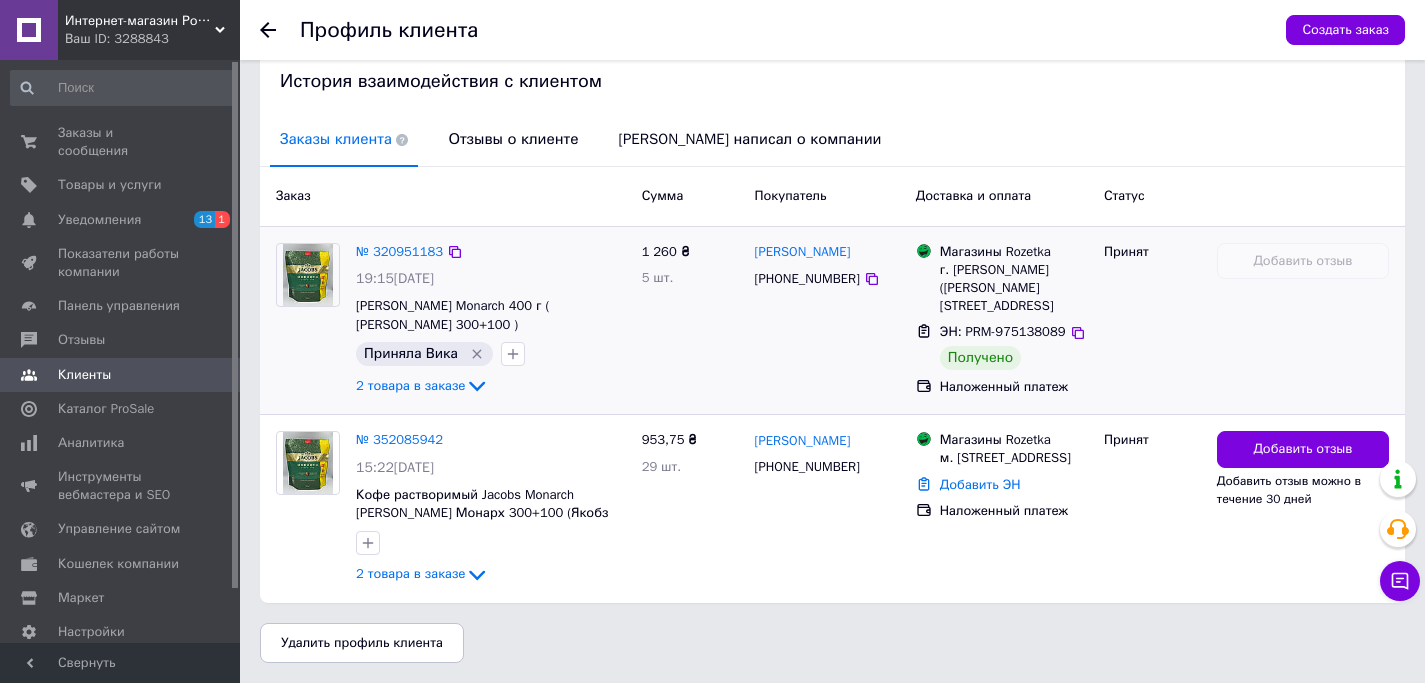 scroll, scrollTop: 0, scrollLeft: 0, axis: both 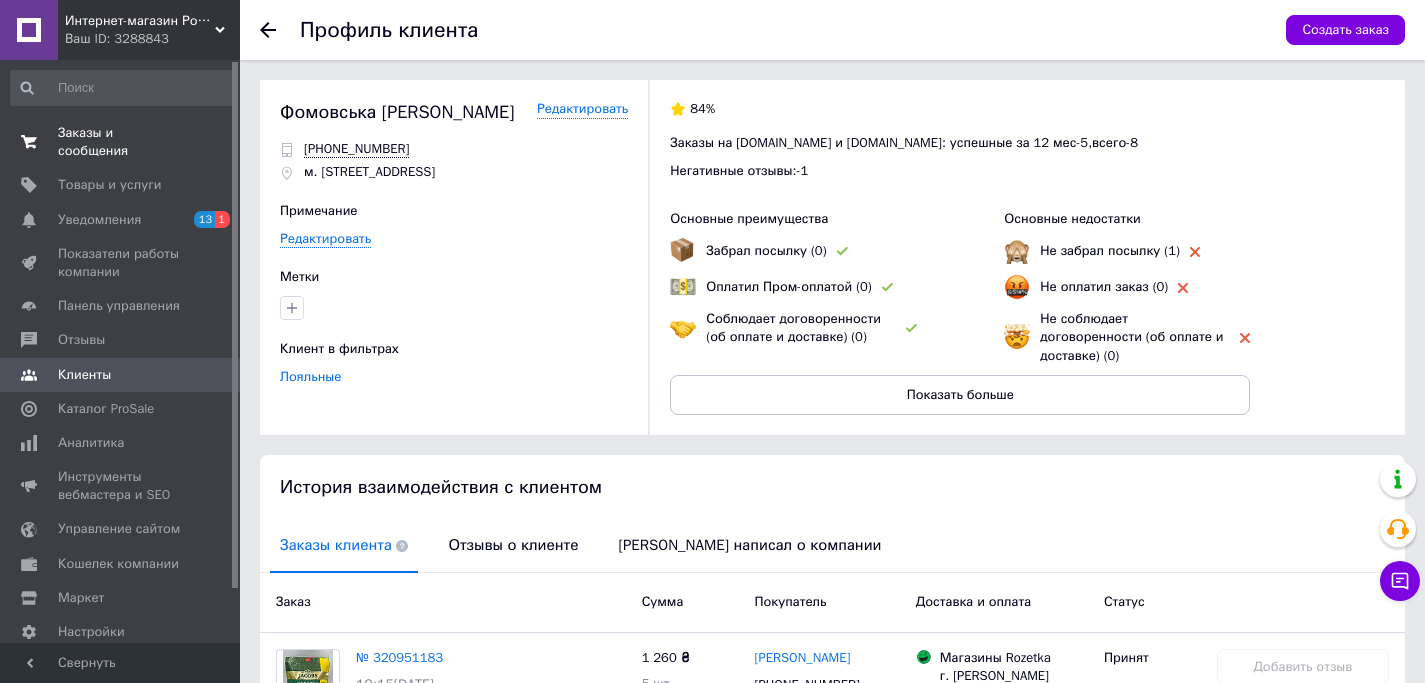 click on "Заказы и сообщения" at bounding box center (121, 142) 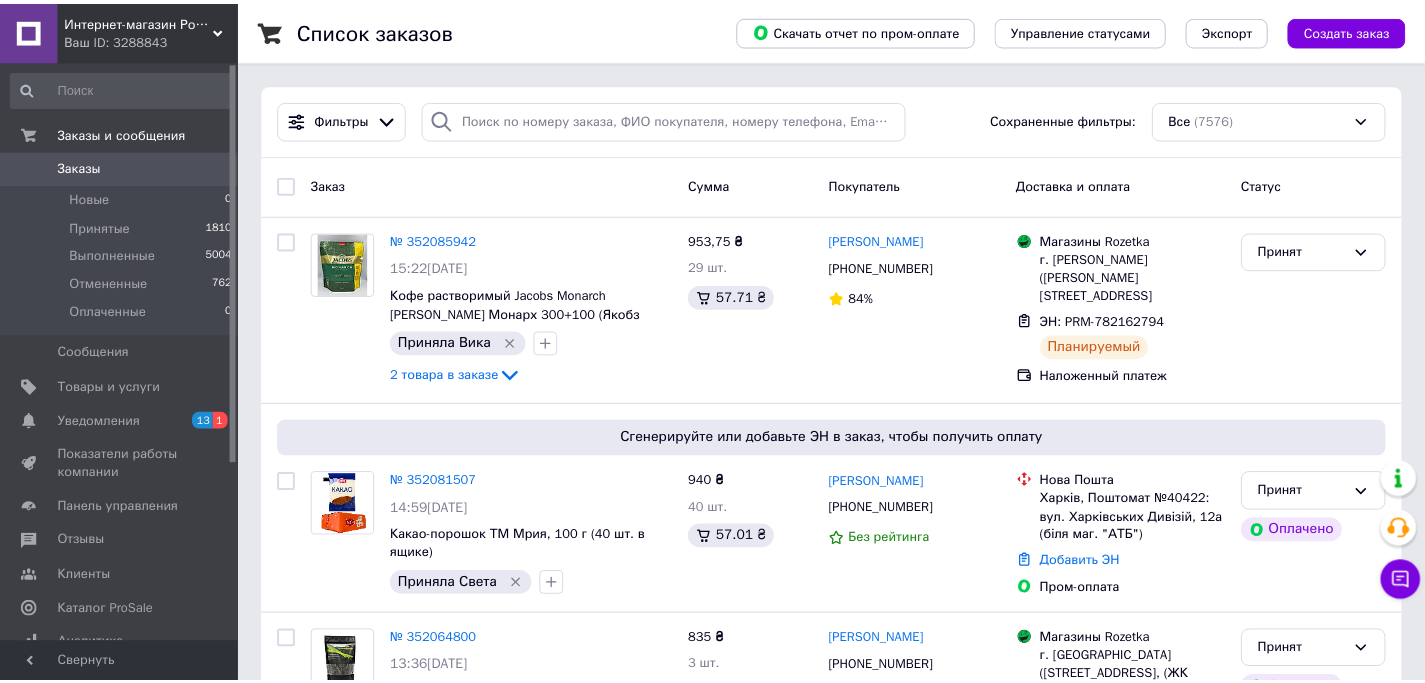 scroll, scrollTop: 0, scrollLeft: 0, axis: both 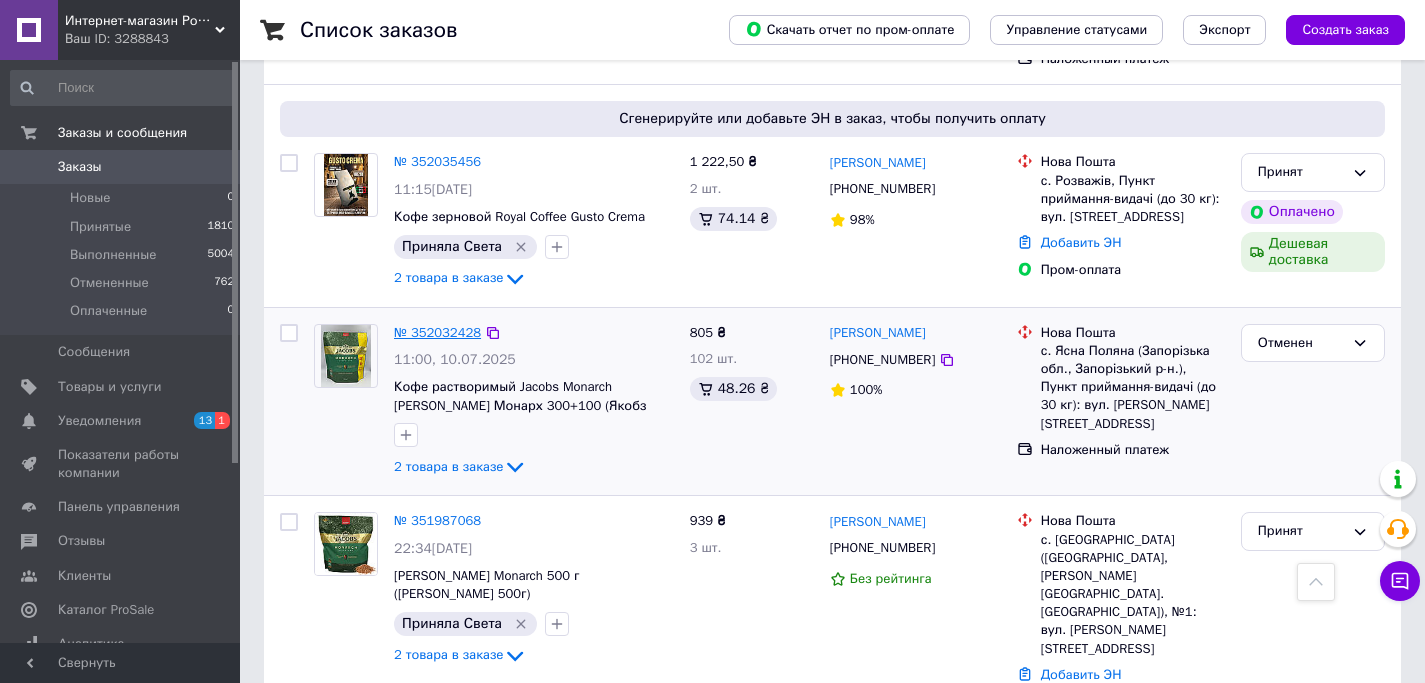 click on "№ 352032428" at bounding box center (437, 332) 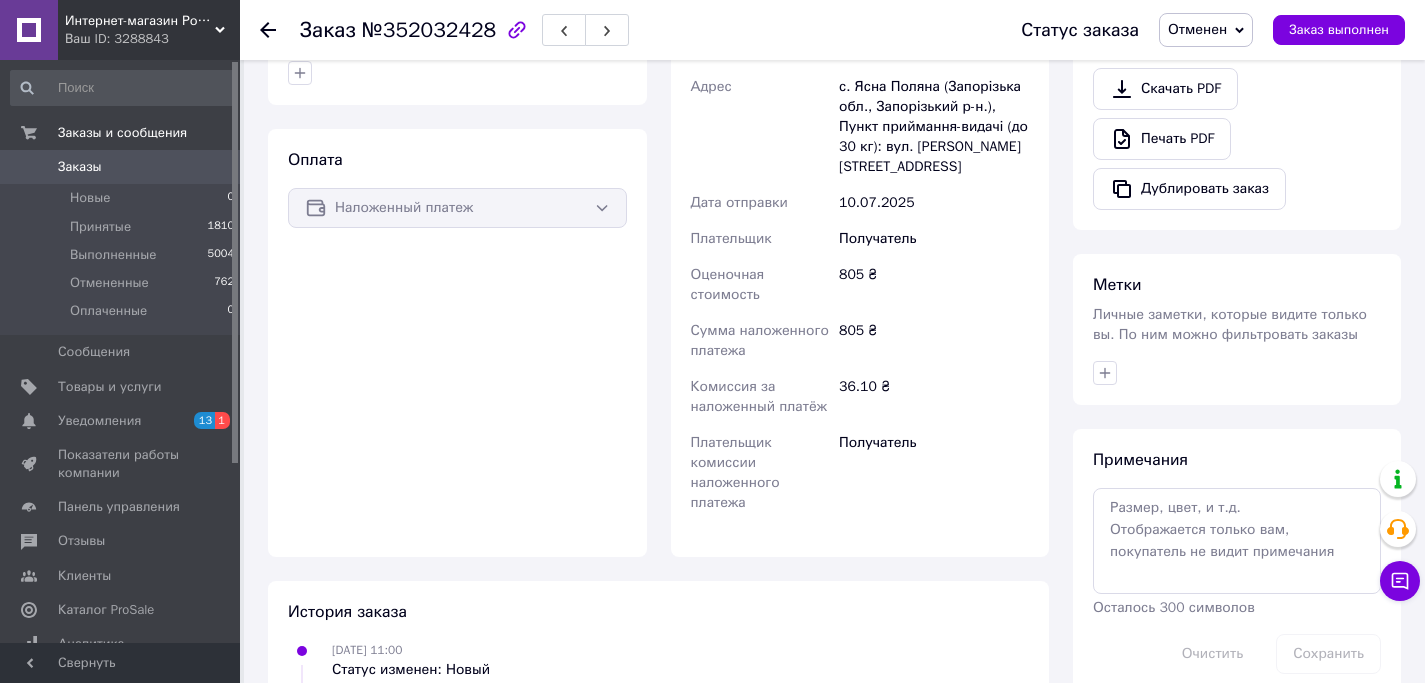 scroll, scrollTop: 1002, scrollLeft: 0, axis: vertical 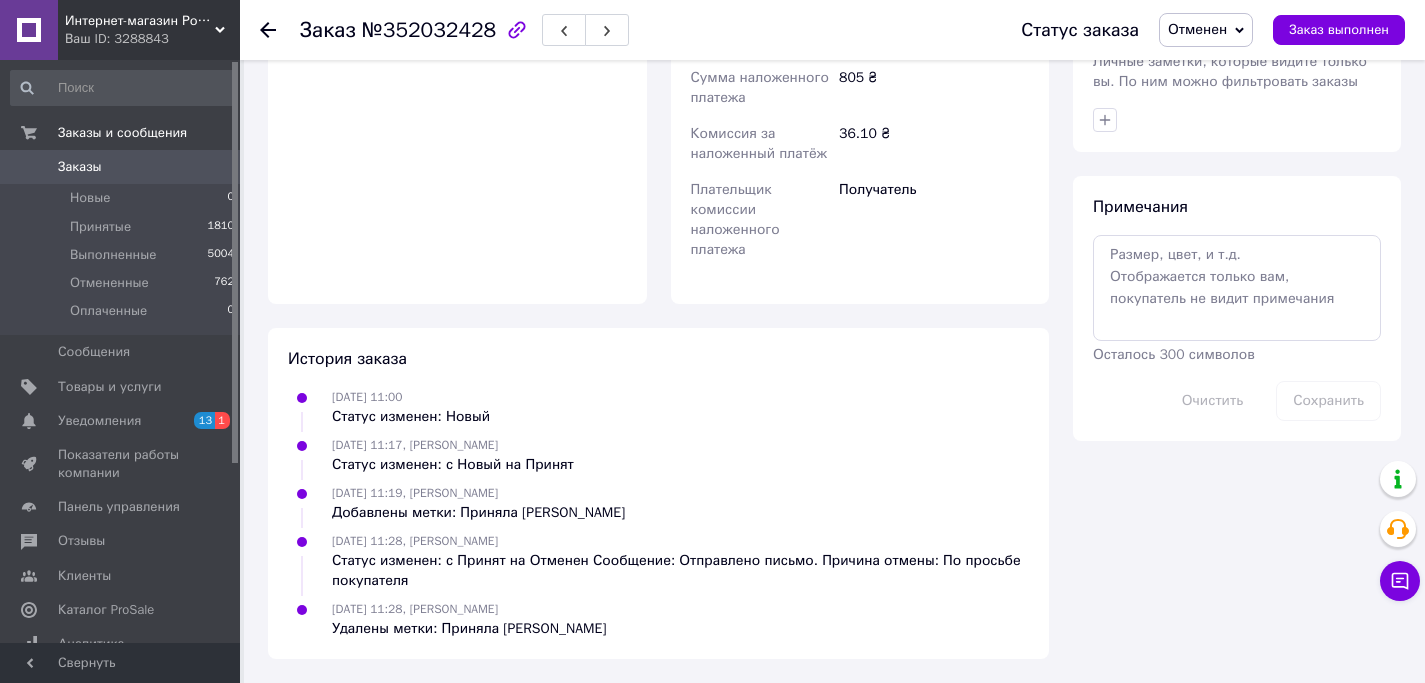click on "Заказы" at bounding box center [121, 167] 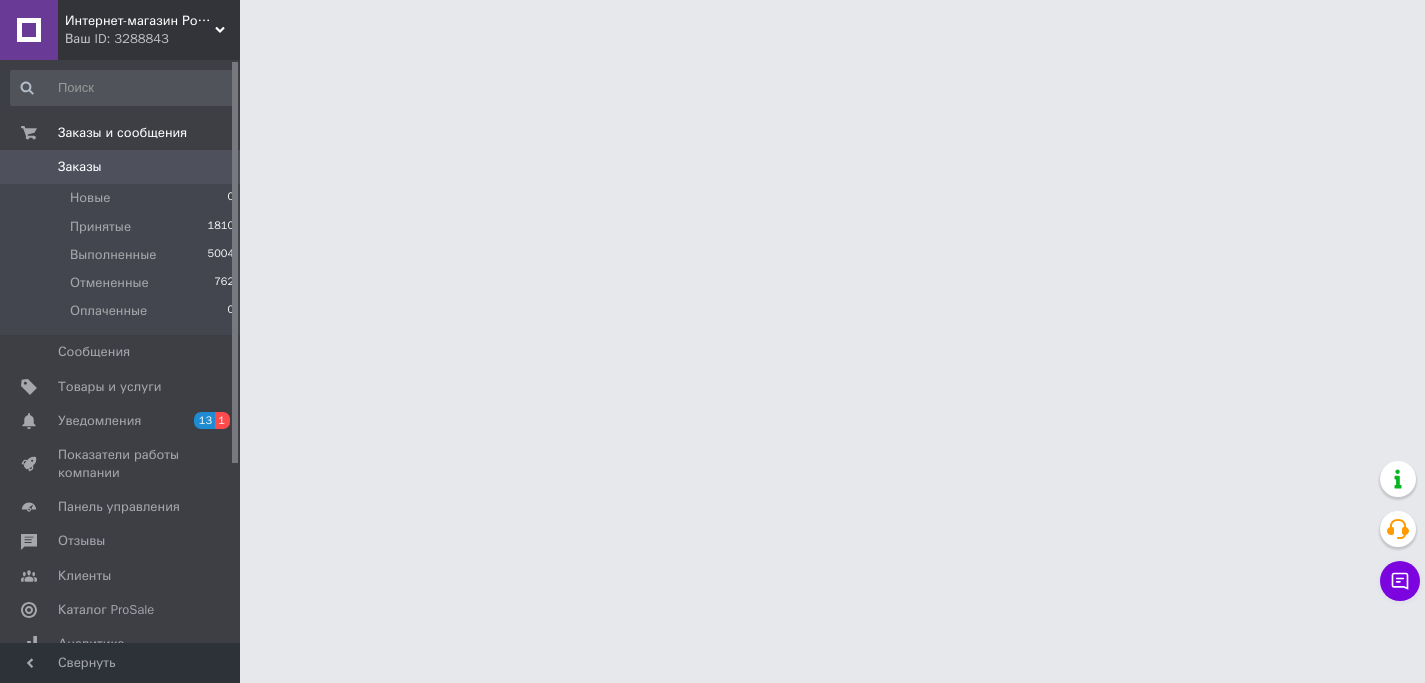 scroll, scrollTop: 0, scrollLeft: 0, axis: both 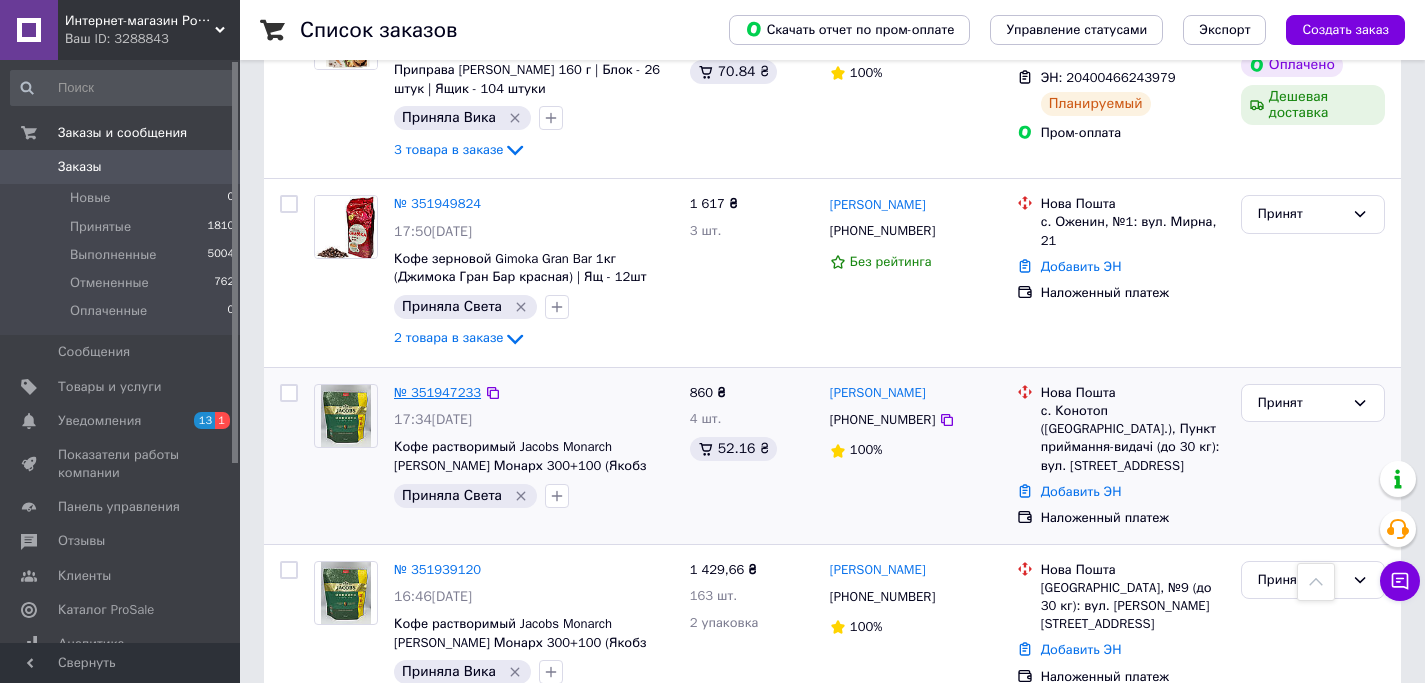 click on "№ 351947233" at bounding box center [437, 392] 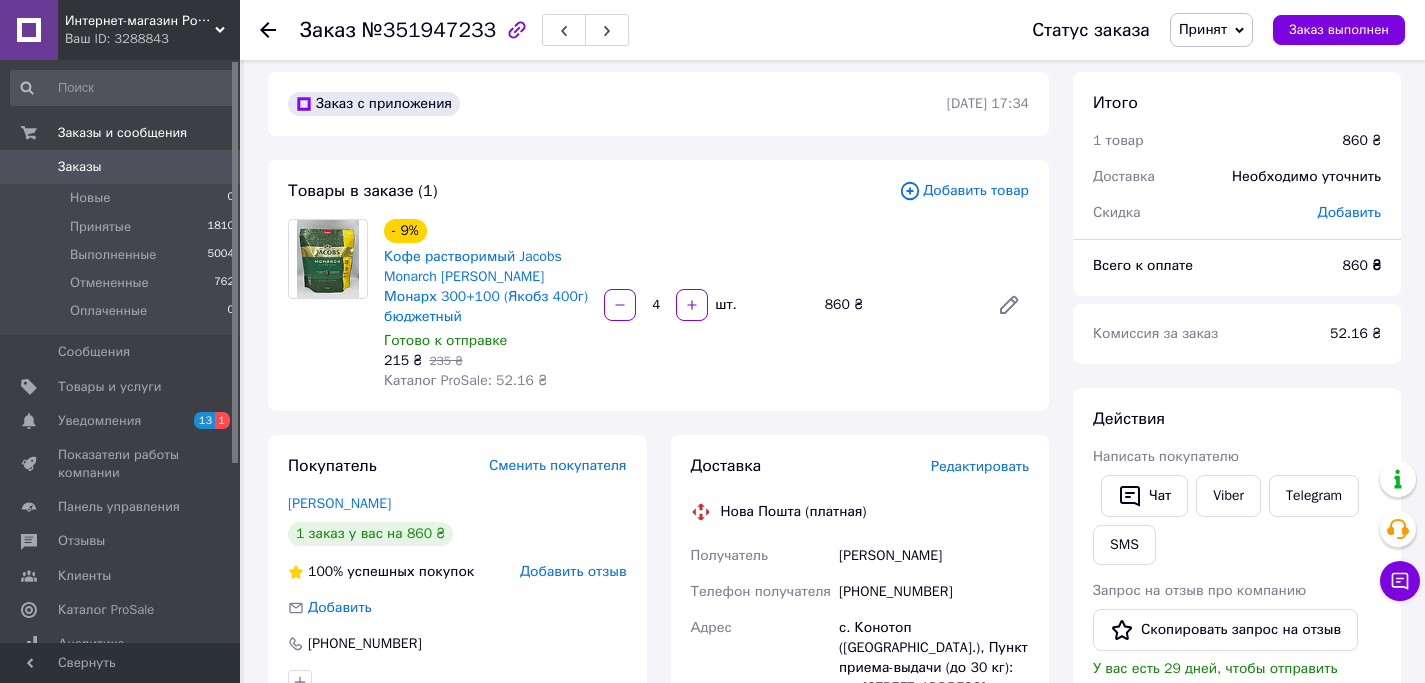 scroll, scrollTop: 0, scrollLeft: 0, axis: both 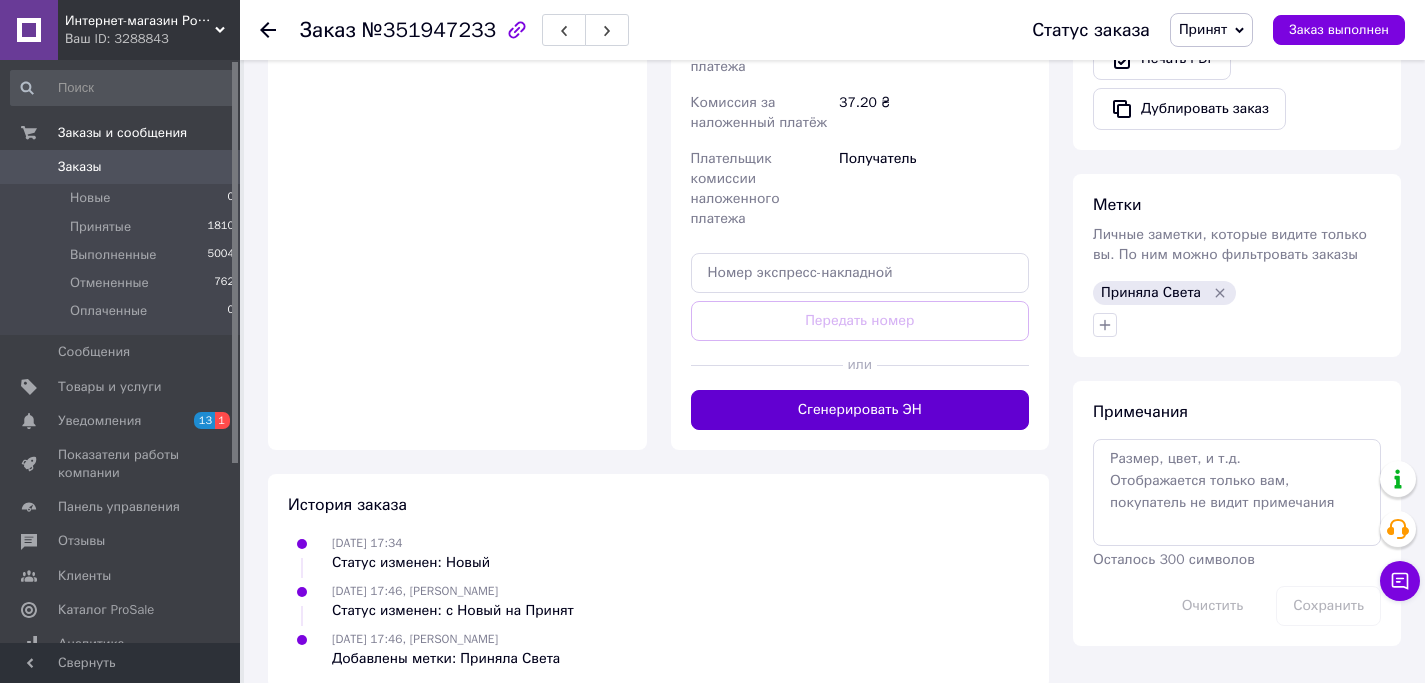 click on "Сгенерировать ЭН" at bounding box center [860, 410] 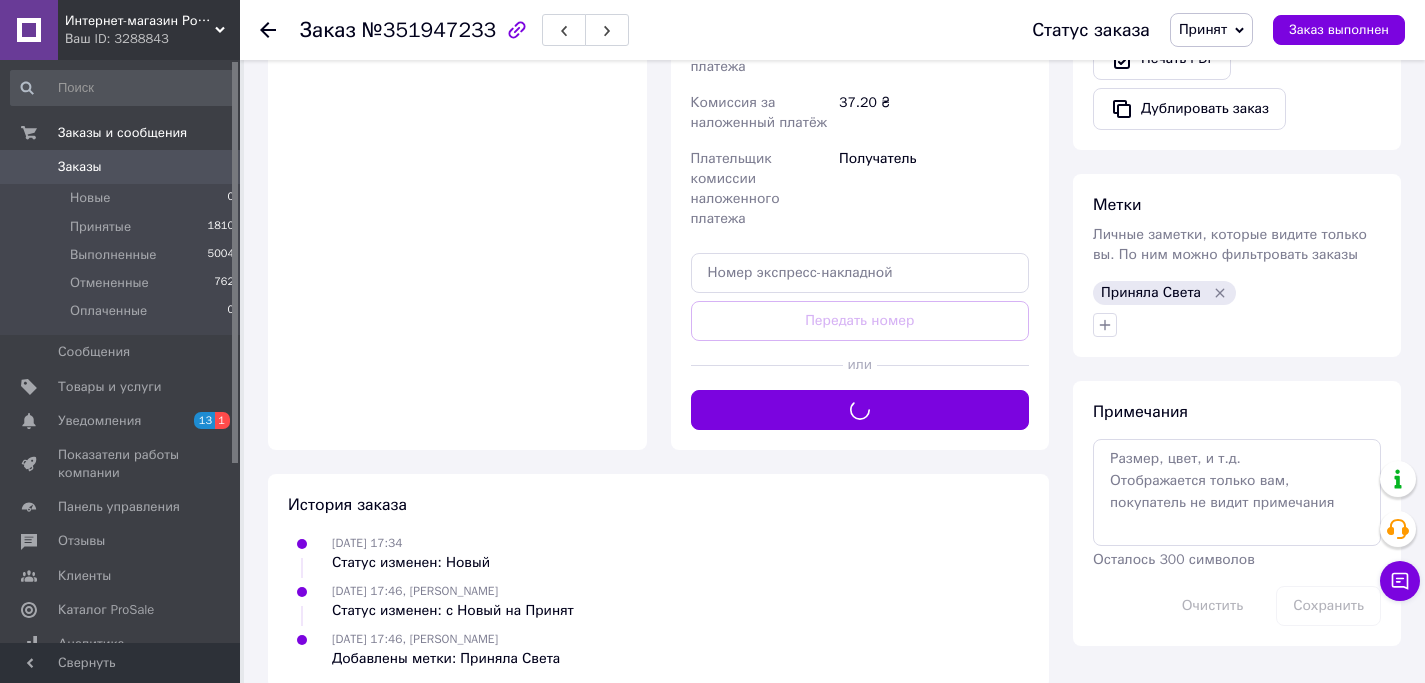 scroll, scrollTop: 161, scrollLeft: 0, axis: vertical 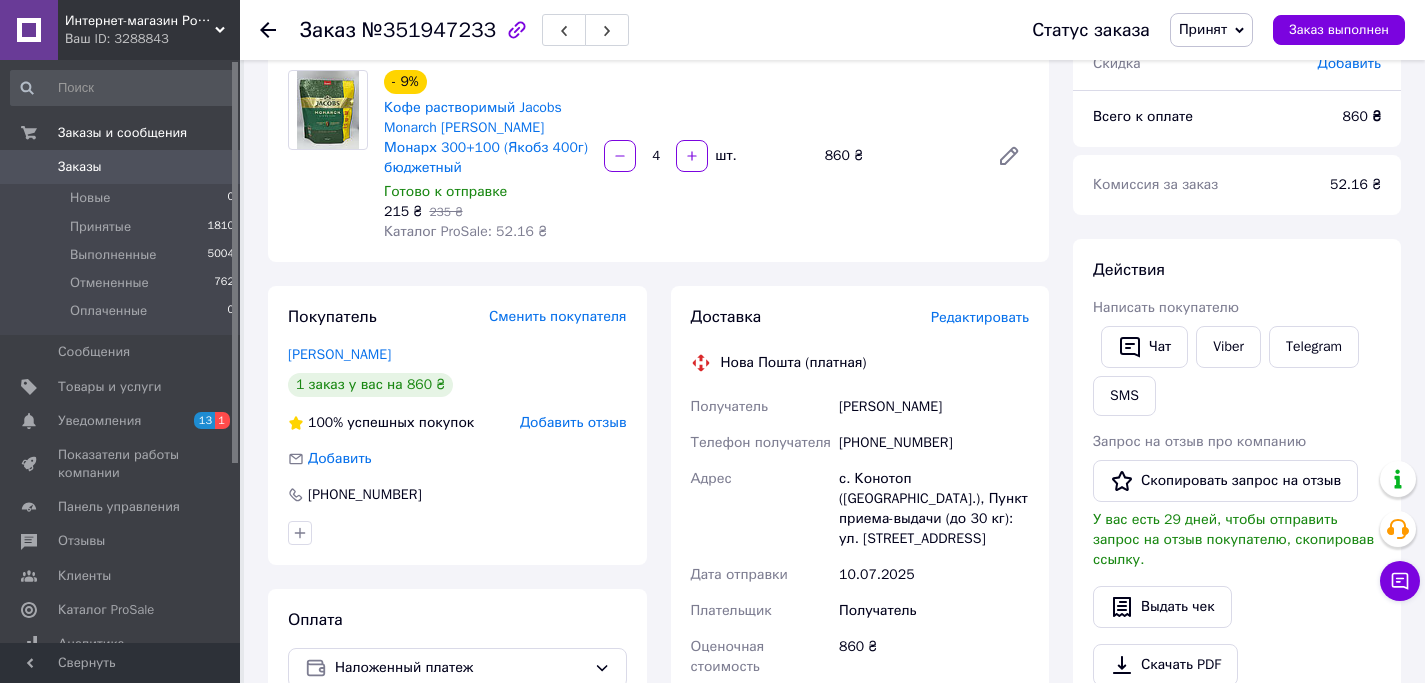 click on "[PHONE_NUMBER]" at bounding box center (934, 443) 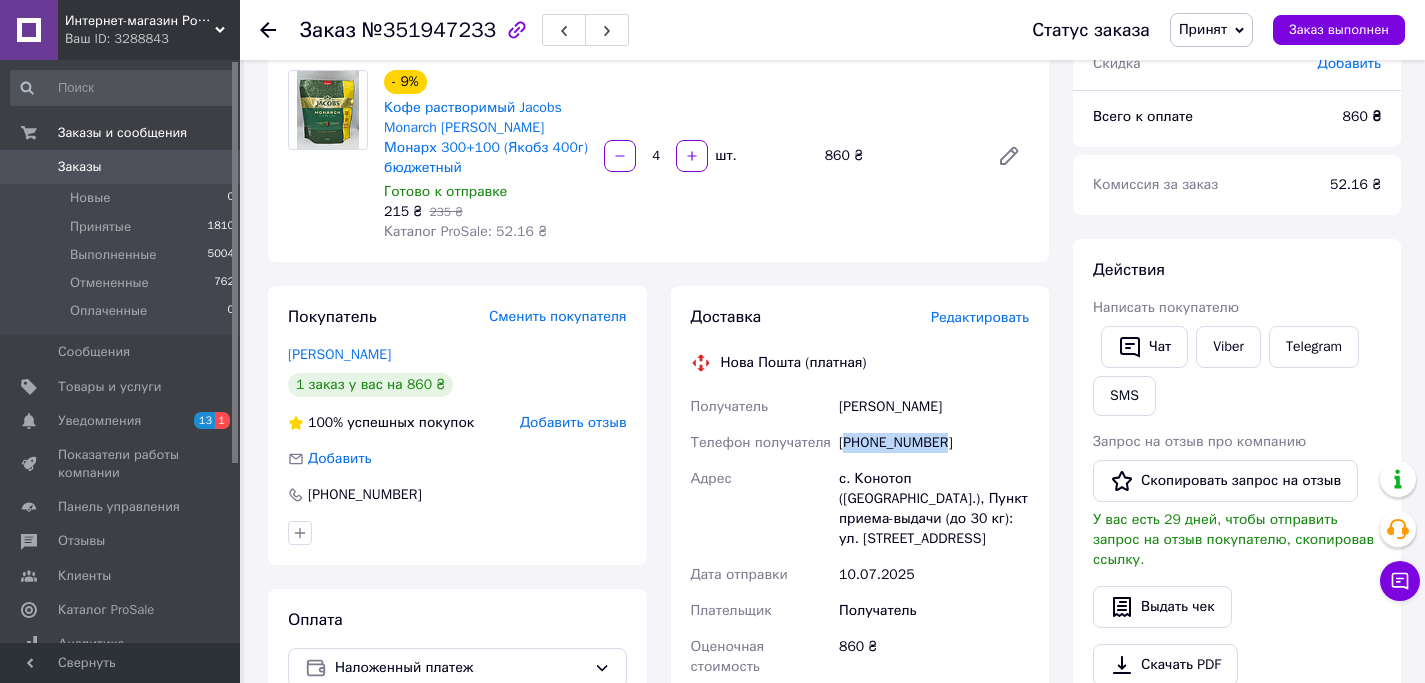 click on "[PHONE_NUMBER]" at bounding box center (934, 443) 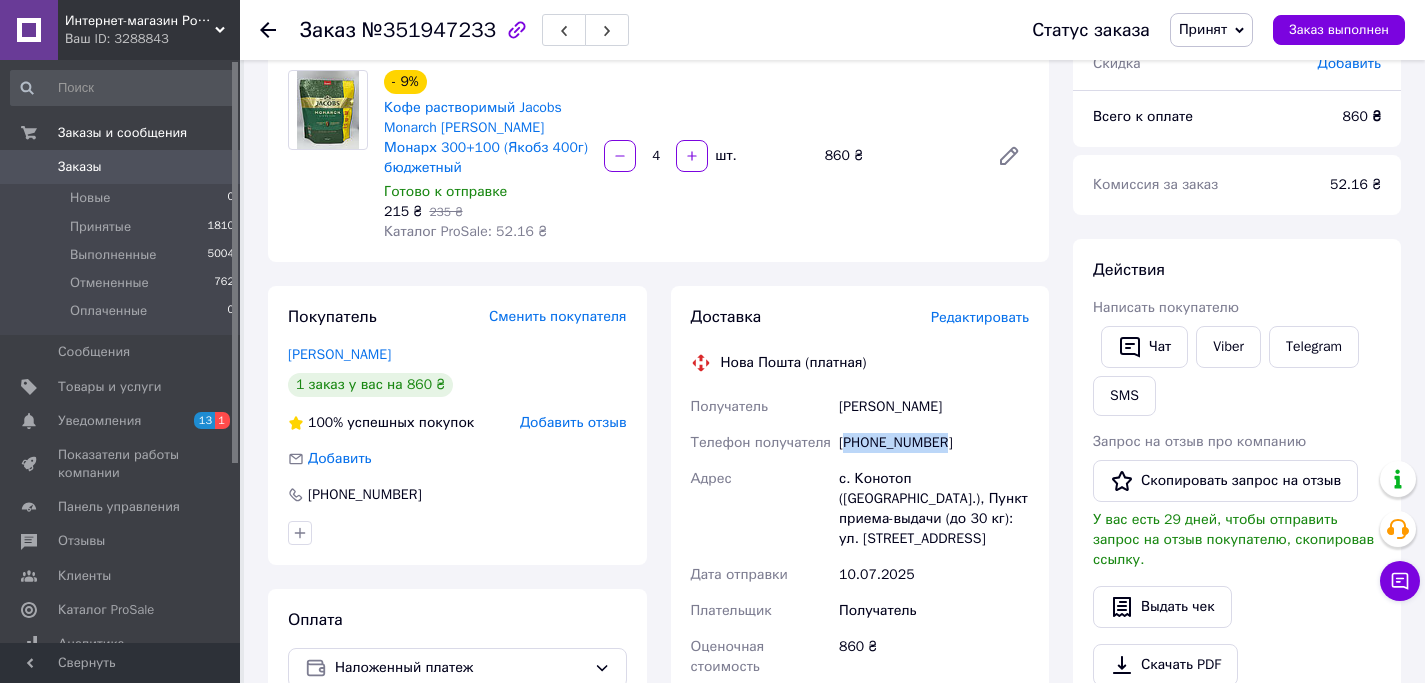 copy on "380964021229" 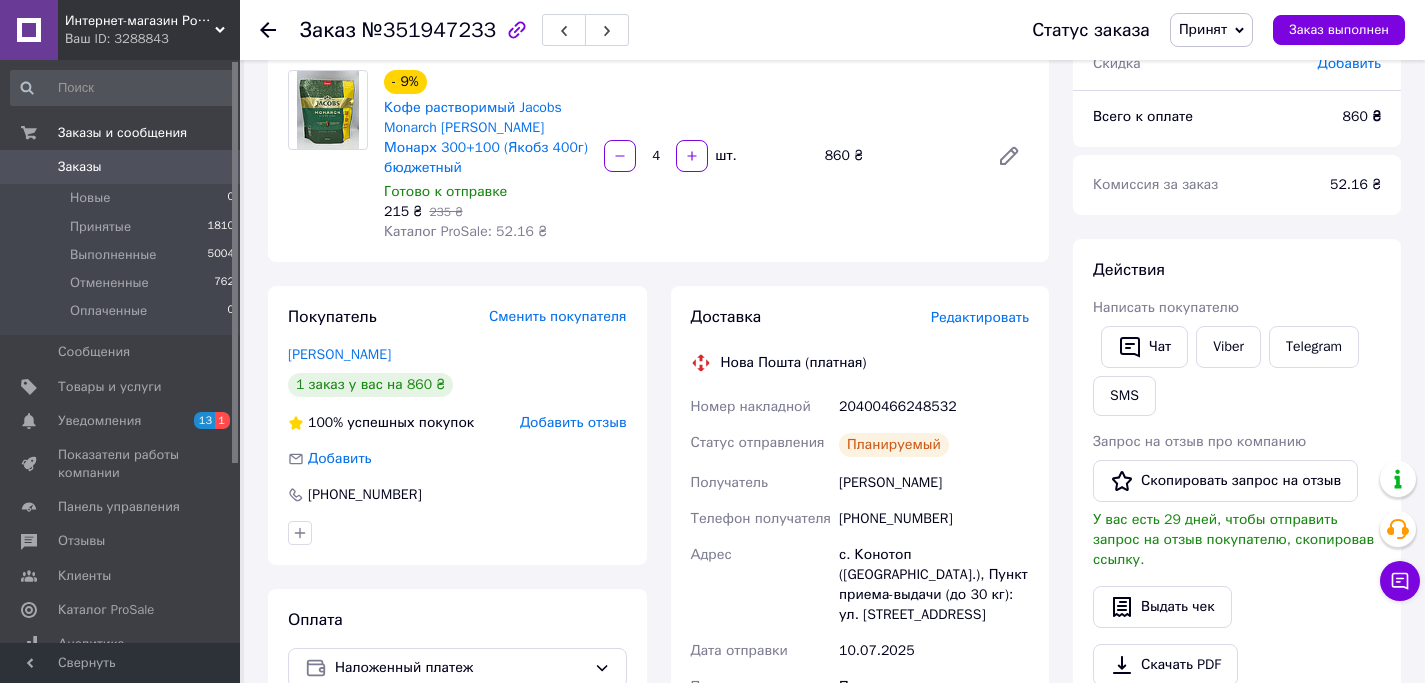 click on "20400466248532" at bounding box center [934, 407] 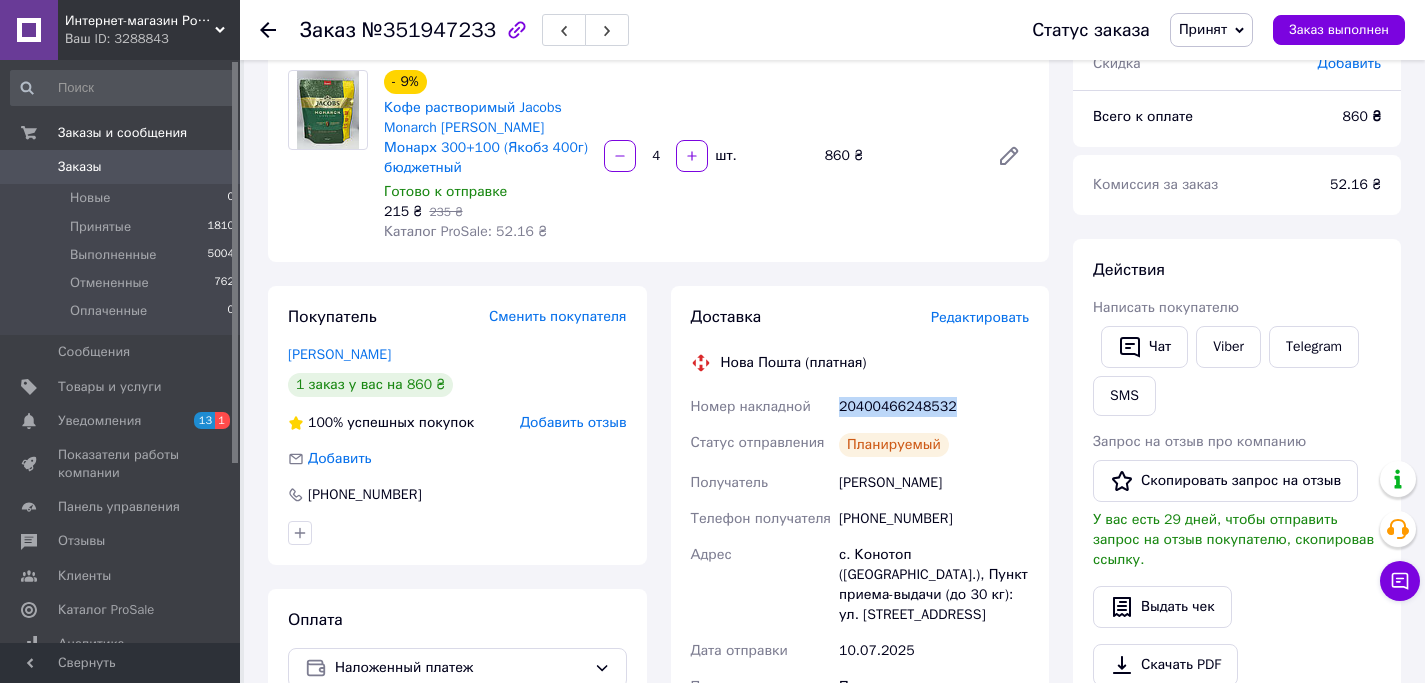 click on "20400466248532" at bounding box center [934, 407] 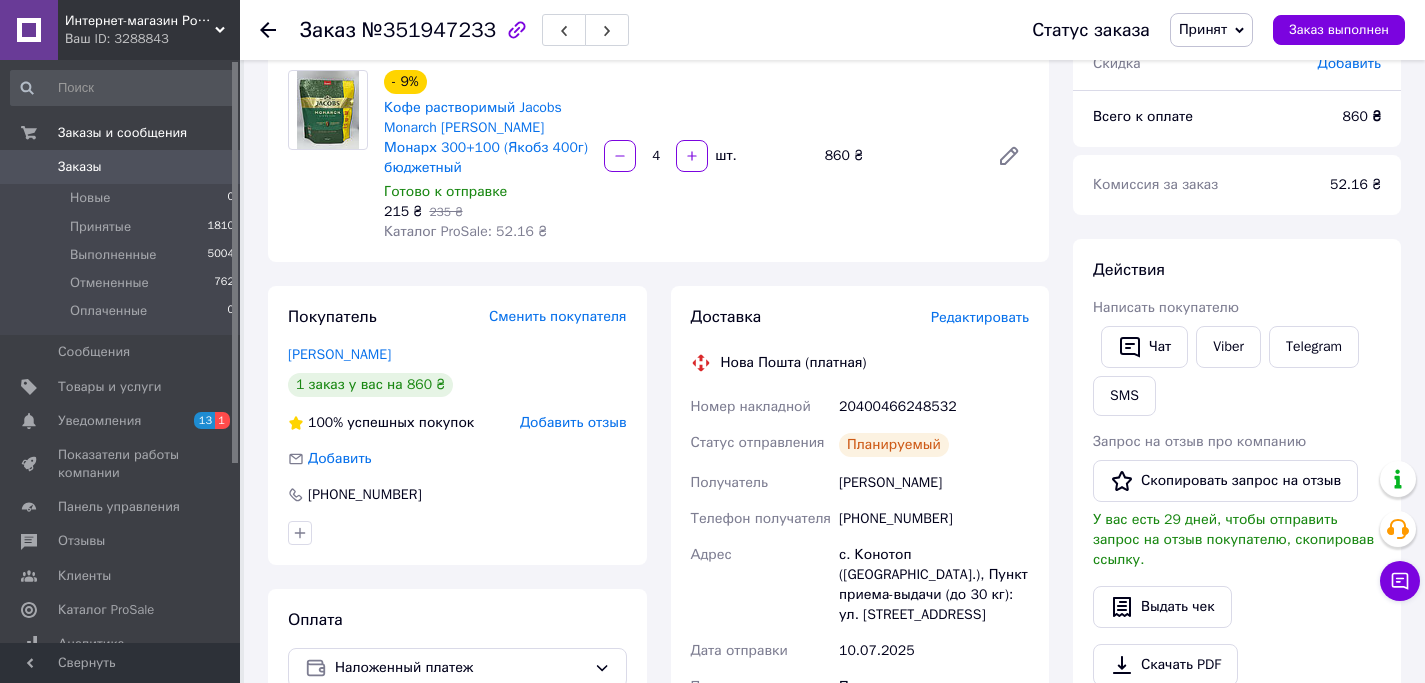click at bounding box center [280, 30] 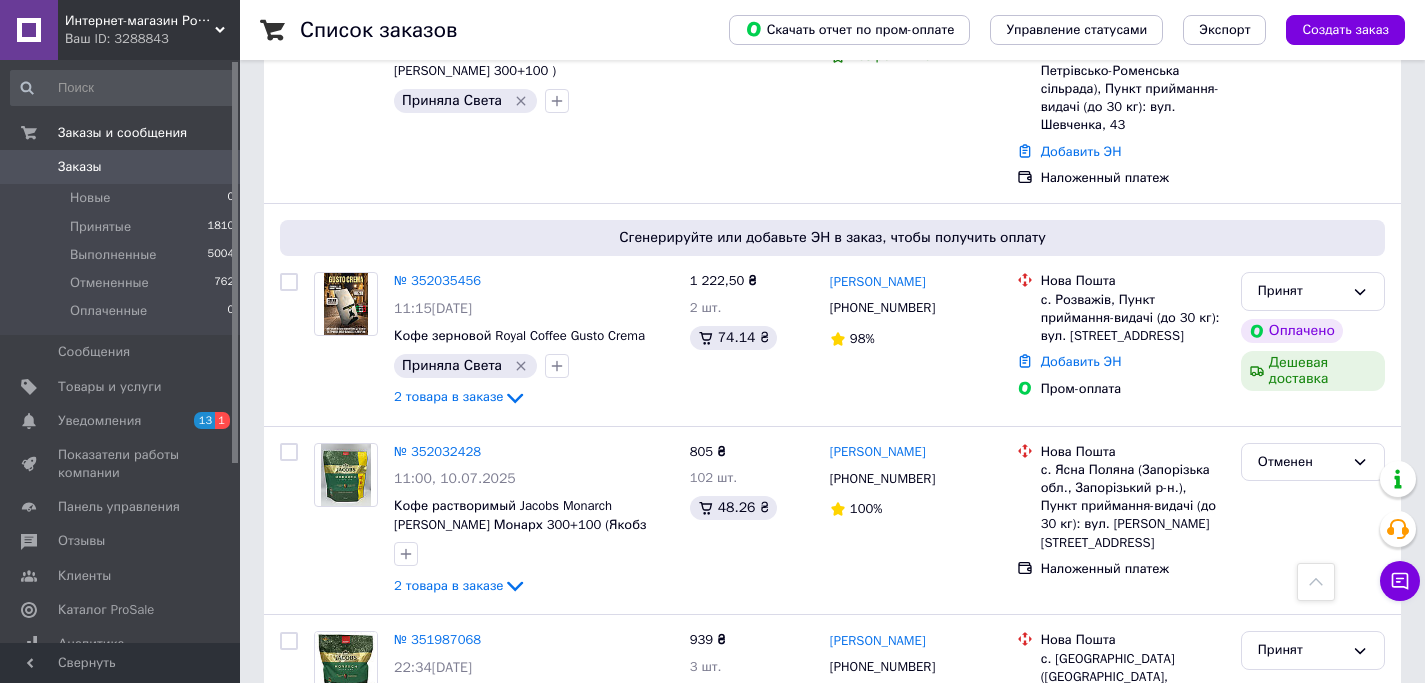 scroll, scrollTop: 2912, scrollLeft: 0, axis: vertical 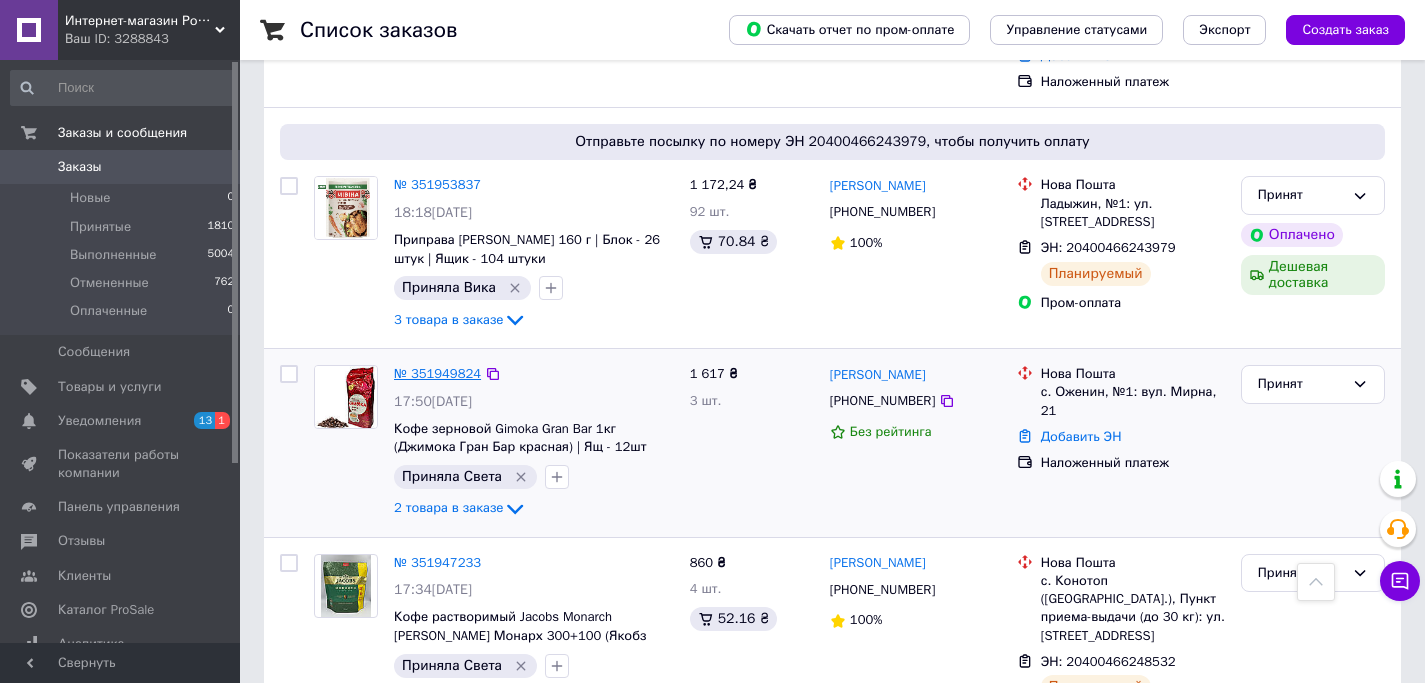 click on "№ 351949824" at bounding box center [437, 373] 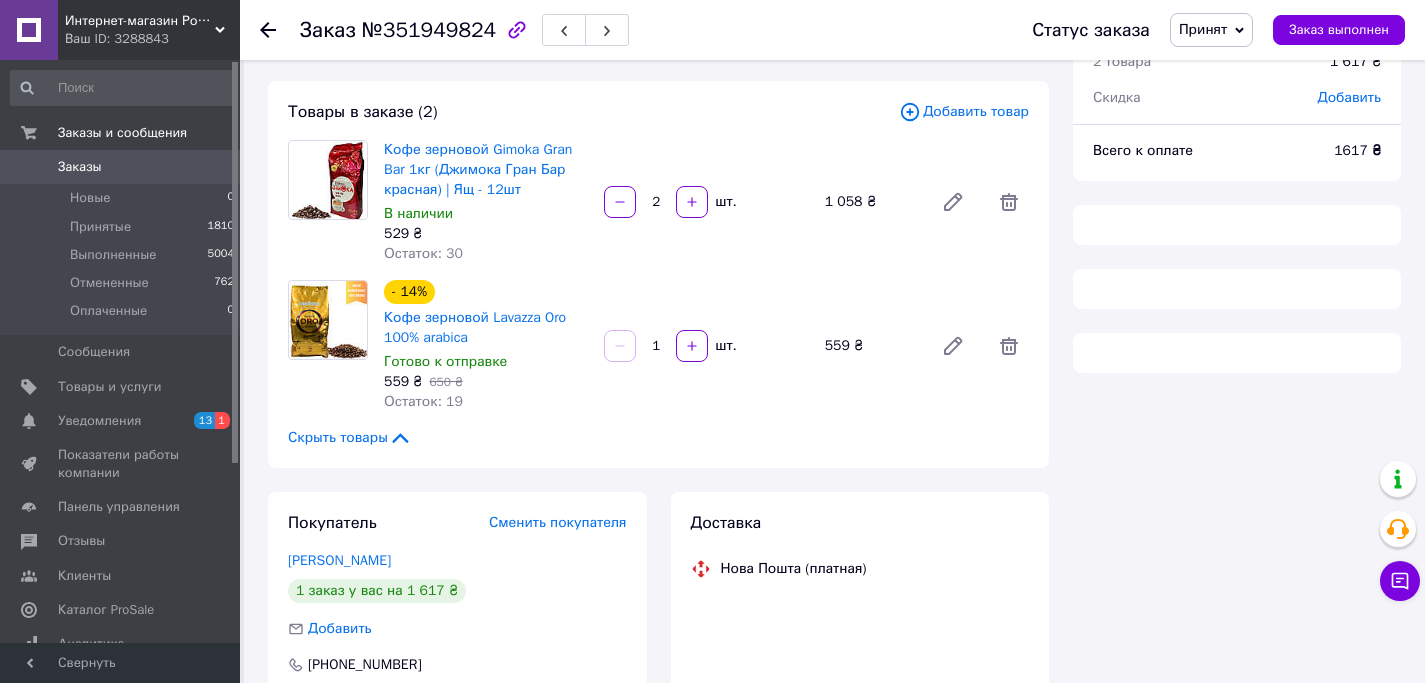 scroll, scrollTop: 0, scrollLeft: 0, axis: both 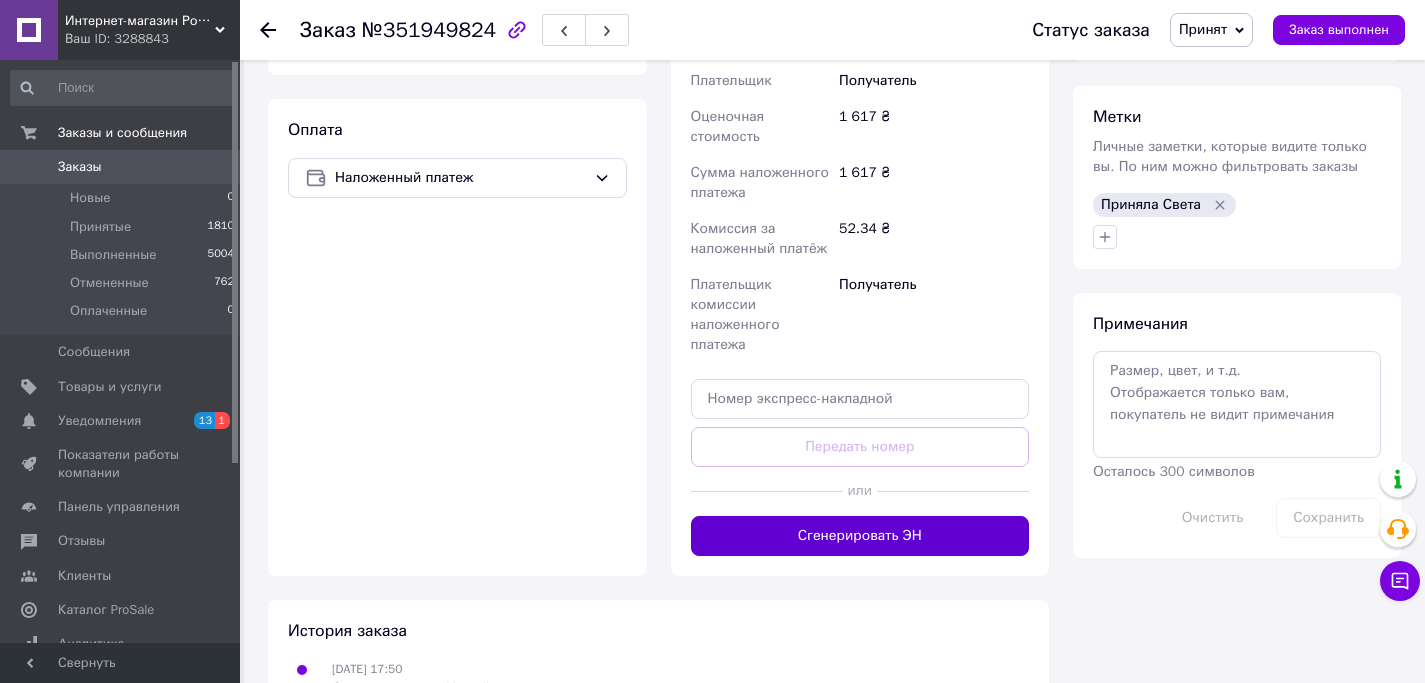 click on "Сгенерировать ЭН" at bounding box center [860, 536] 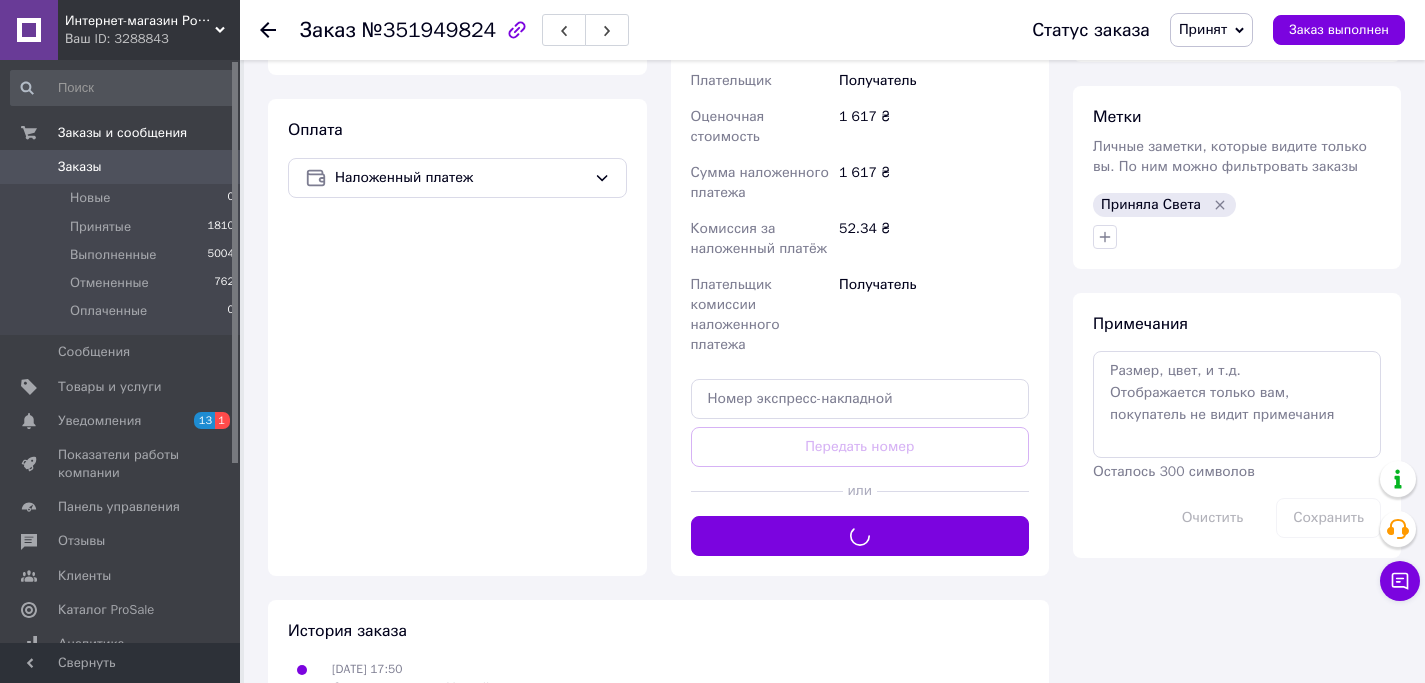 scroll, scrollTop: 407, scrollLeft: 0, axis: vertical 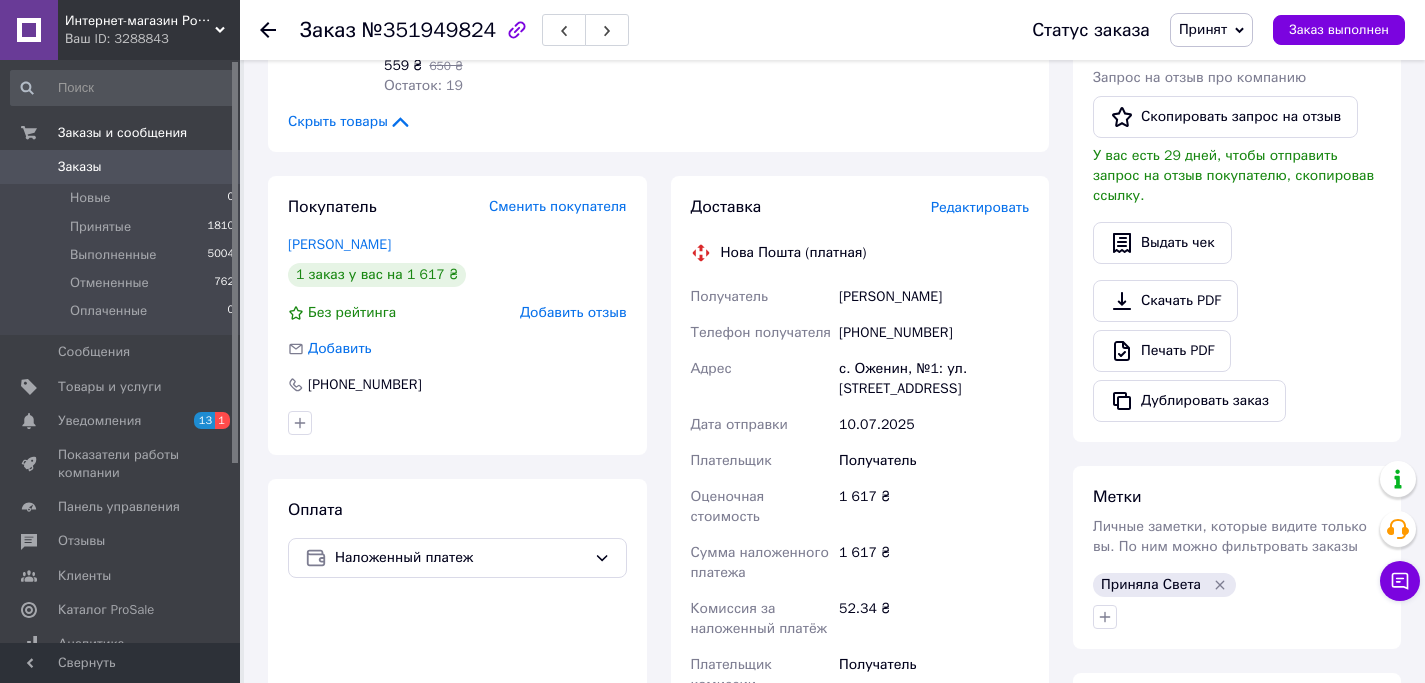 click on "[PHONE_NUMBER]" at bounding box center [934, 333] 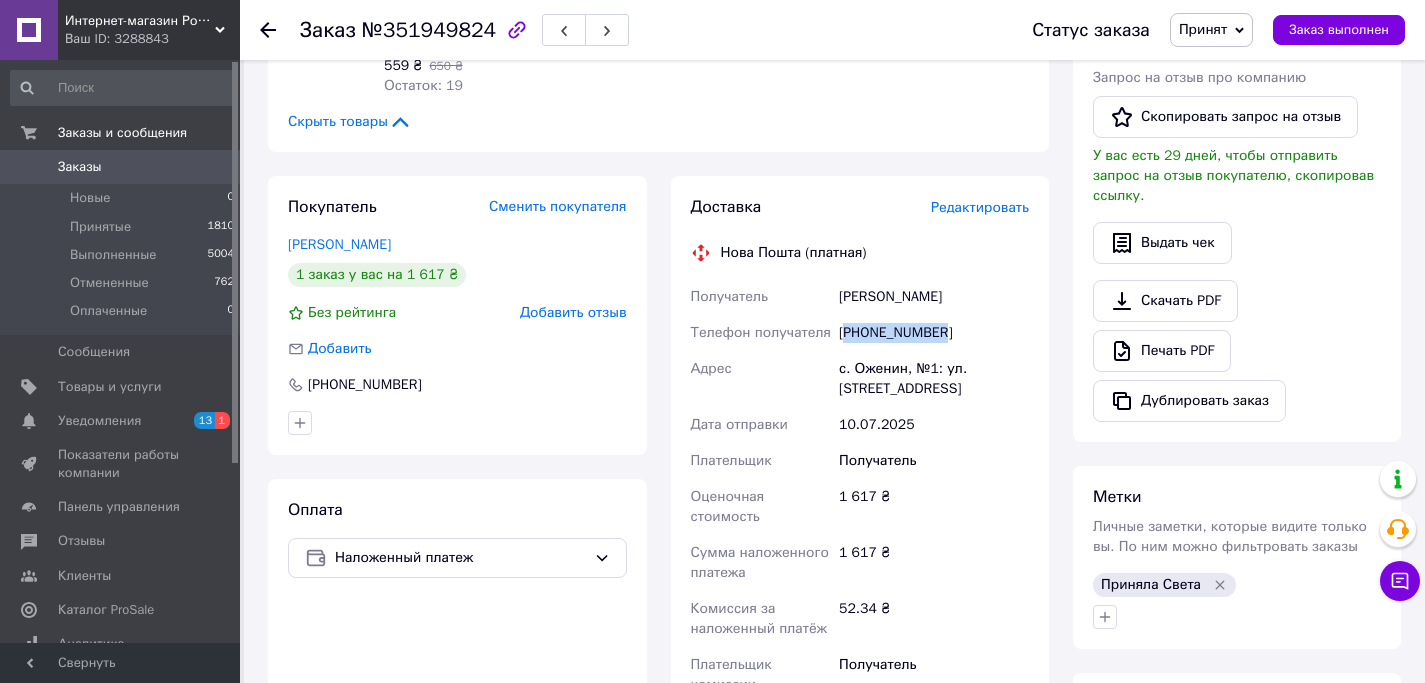 click on "[PHONE_NUMBER]" at bounding box center (934, 333) 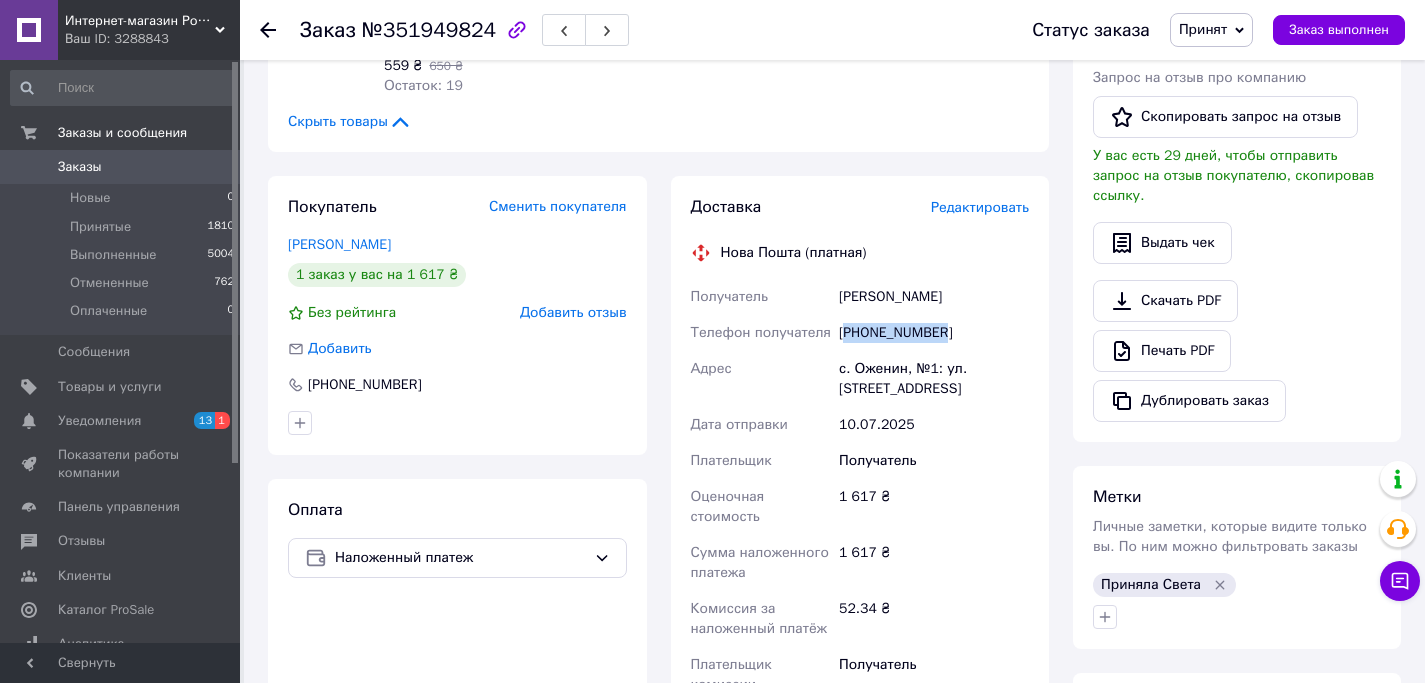 copy on "380673621264" 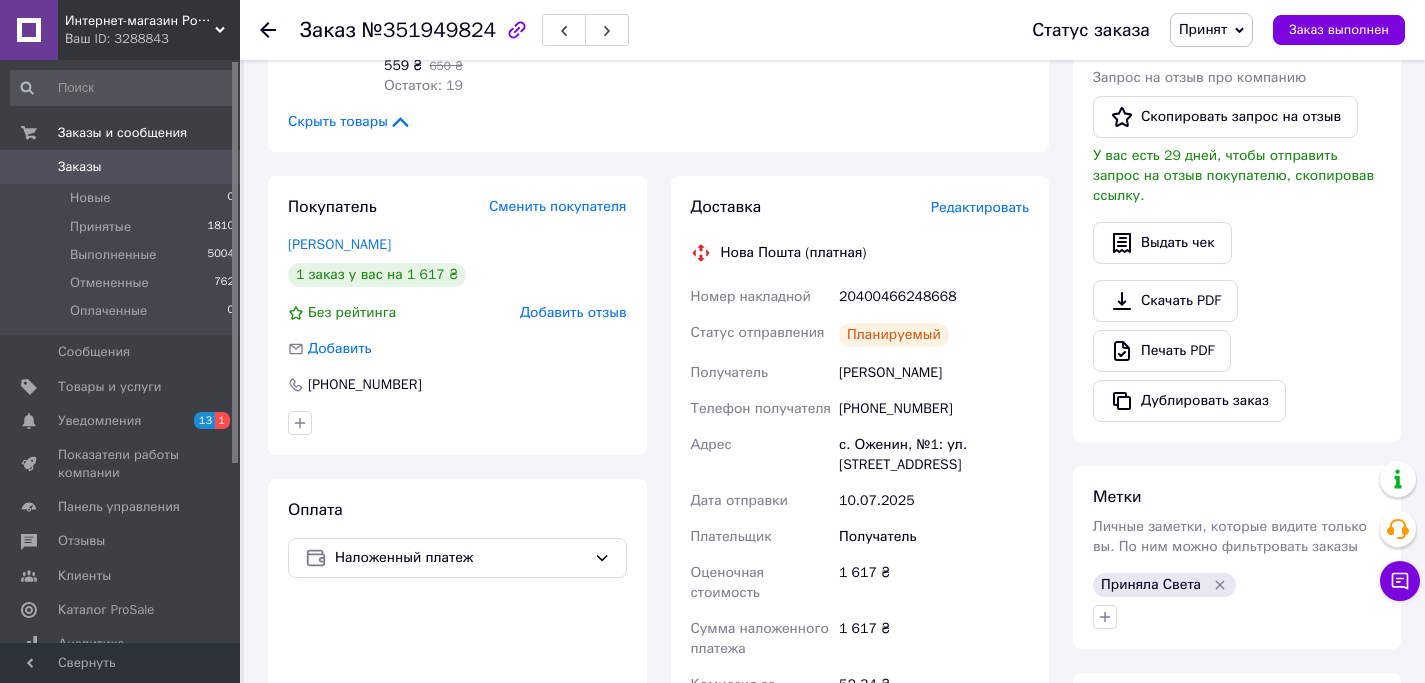 click on "20400466248668" at bounding box center (934, 297) 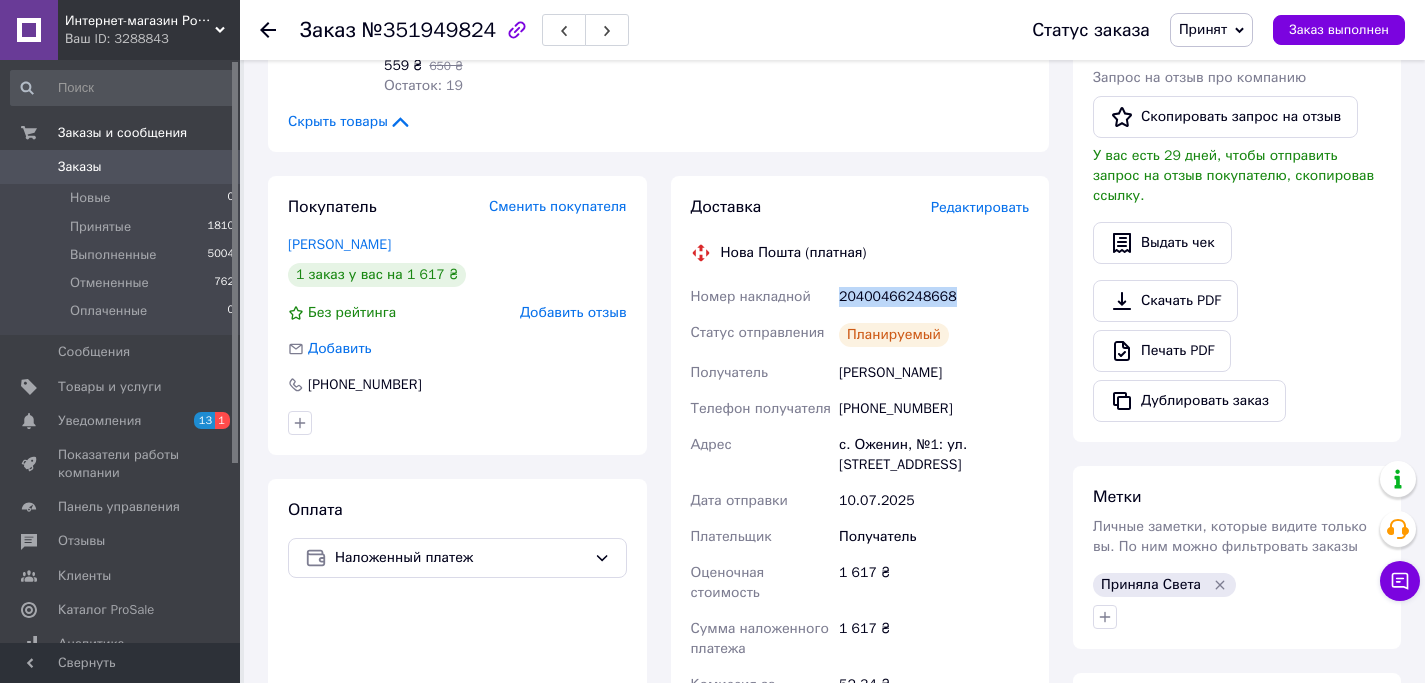 click on "20400466248668" at bounding box center (934, 297) 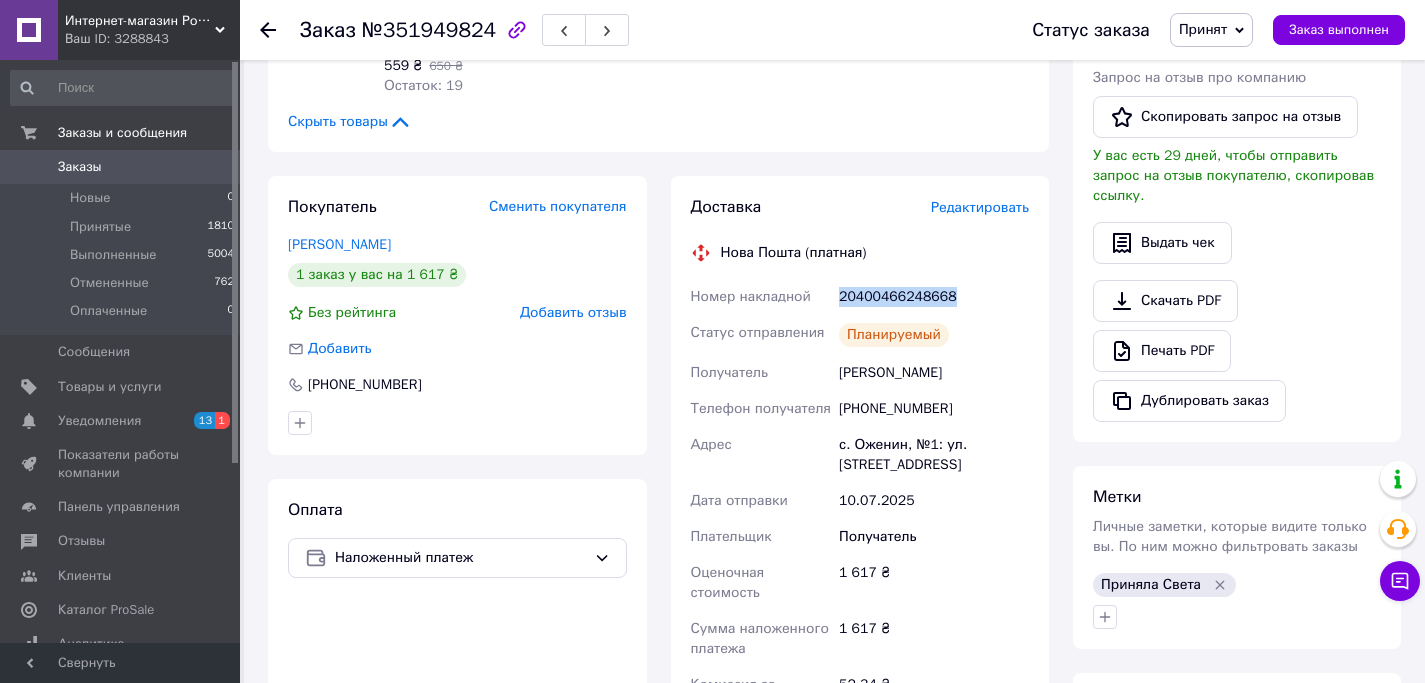click on "Заказы" at bounding box center (80, 167) 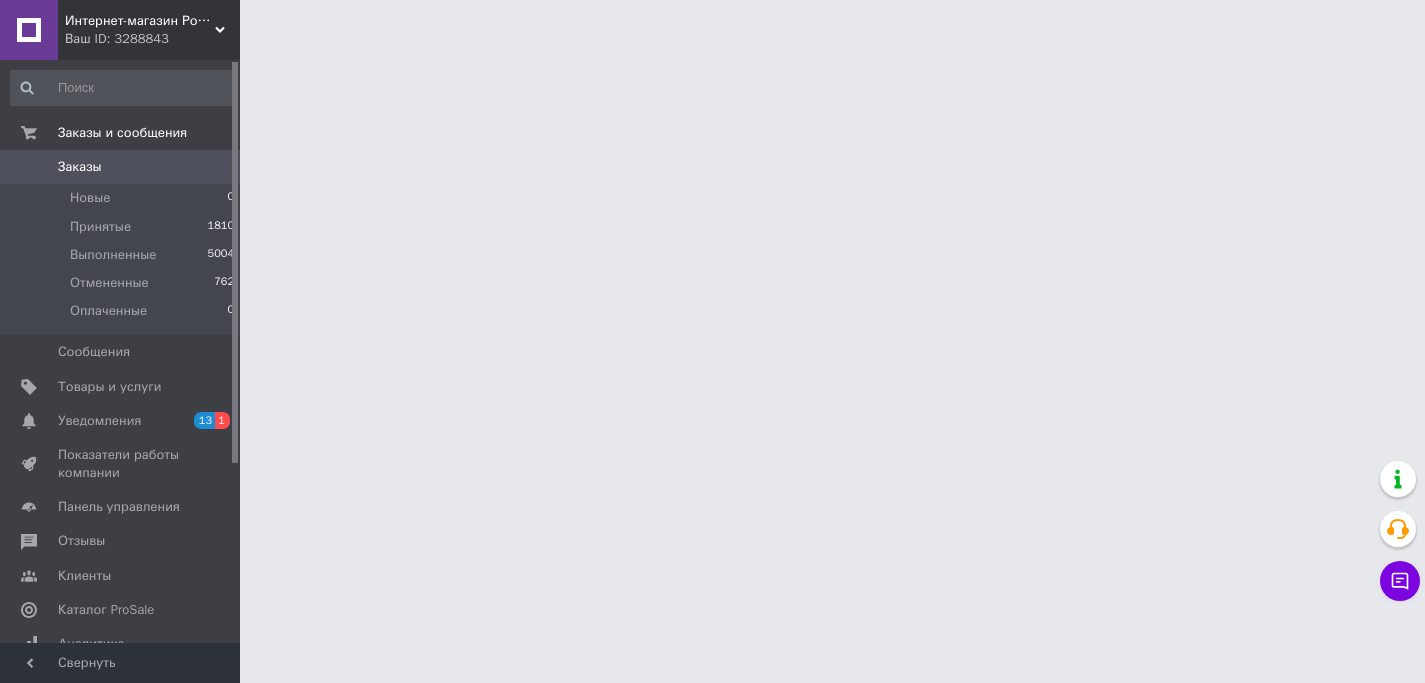 scroll, scrollTop: 0, scrollLeft: 0, axis: both 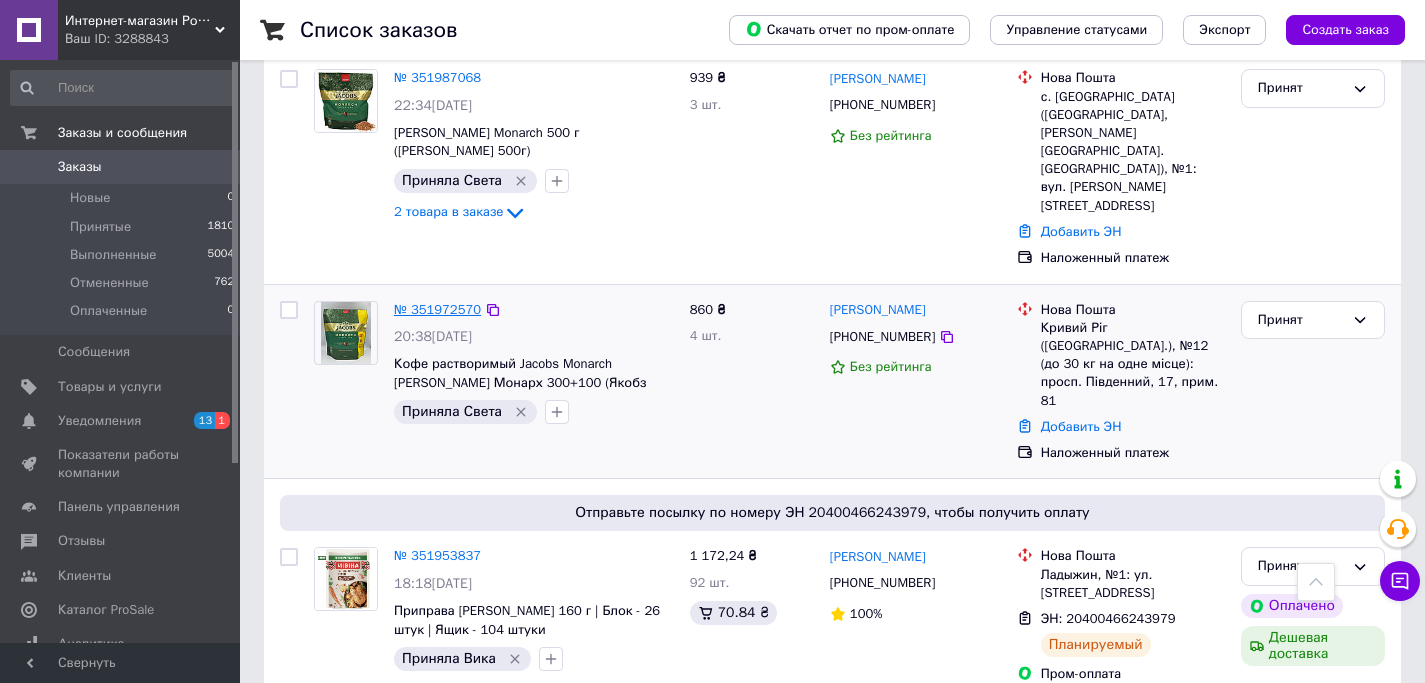 click on "№ 351972570" at bounding box center [437, 309] 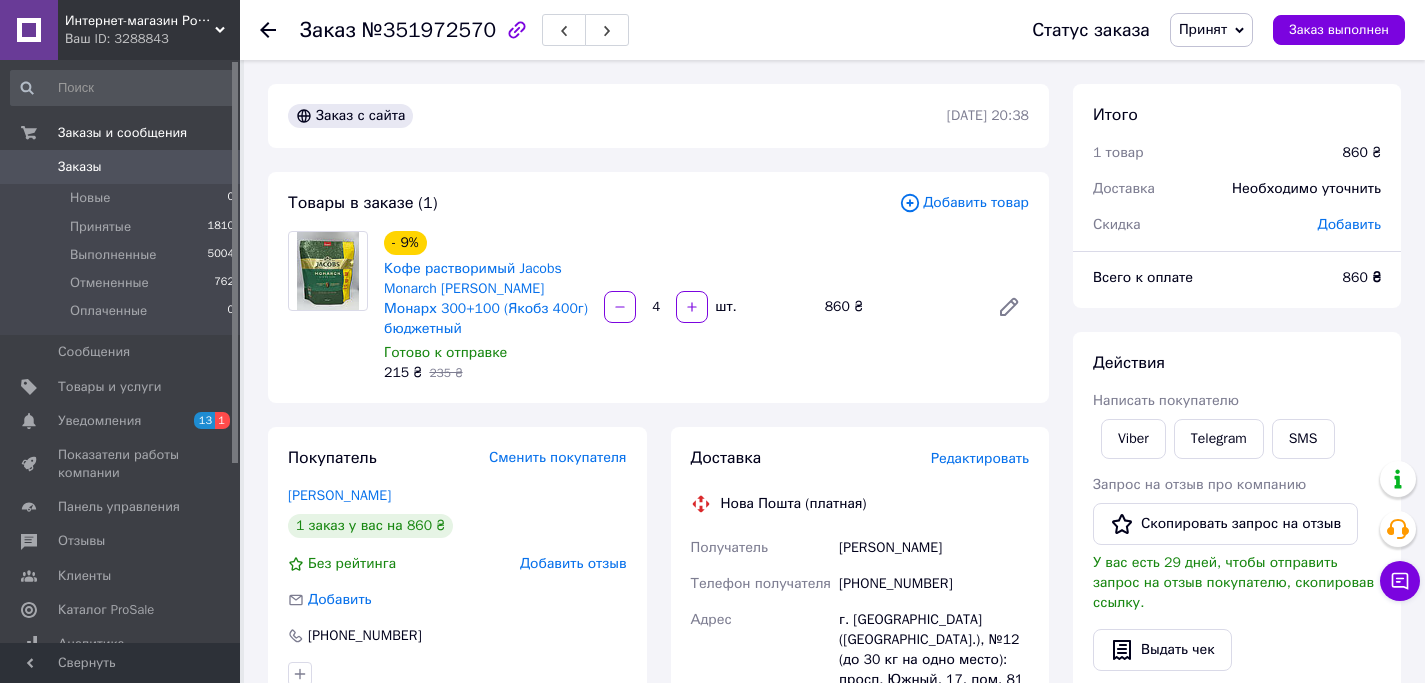 scroll, scrollTop: 617, scrollLeft: 0, axis: vertical 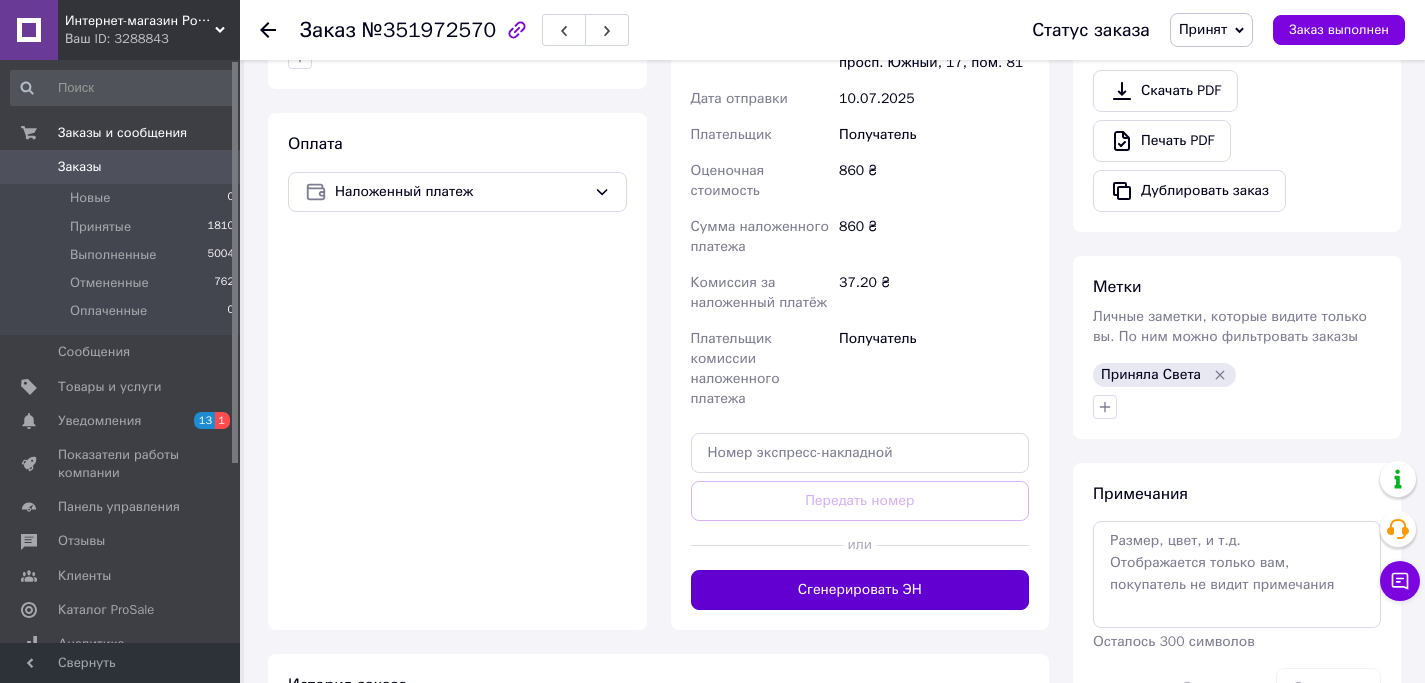 click on "Сгенерировать ЭН" at bounding box center [860, 590] 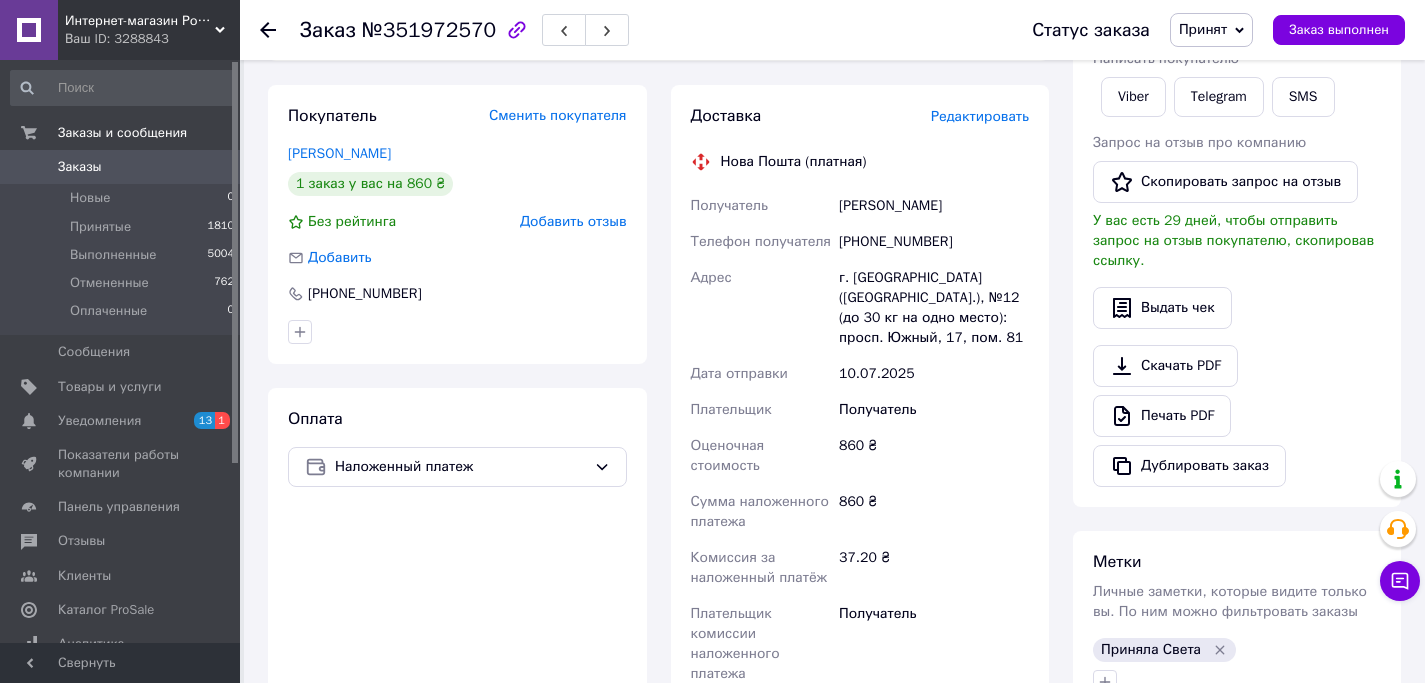 scroll, scrollTop: 195, scrollLeft: 0, axis: vertical 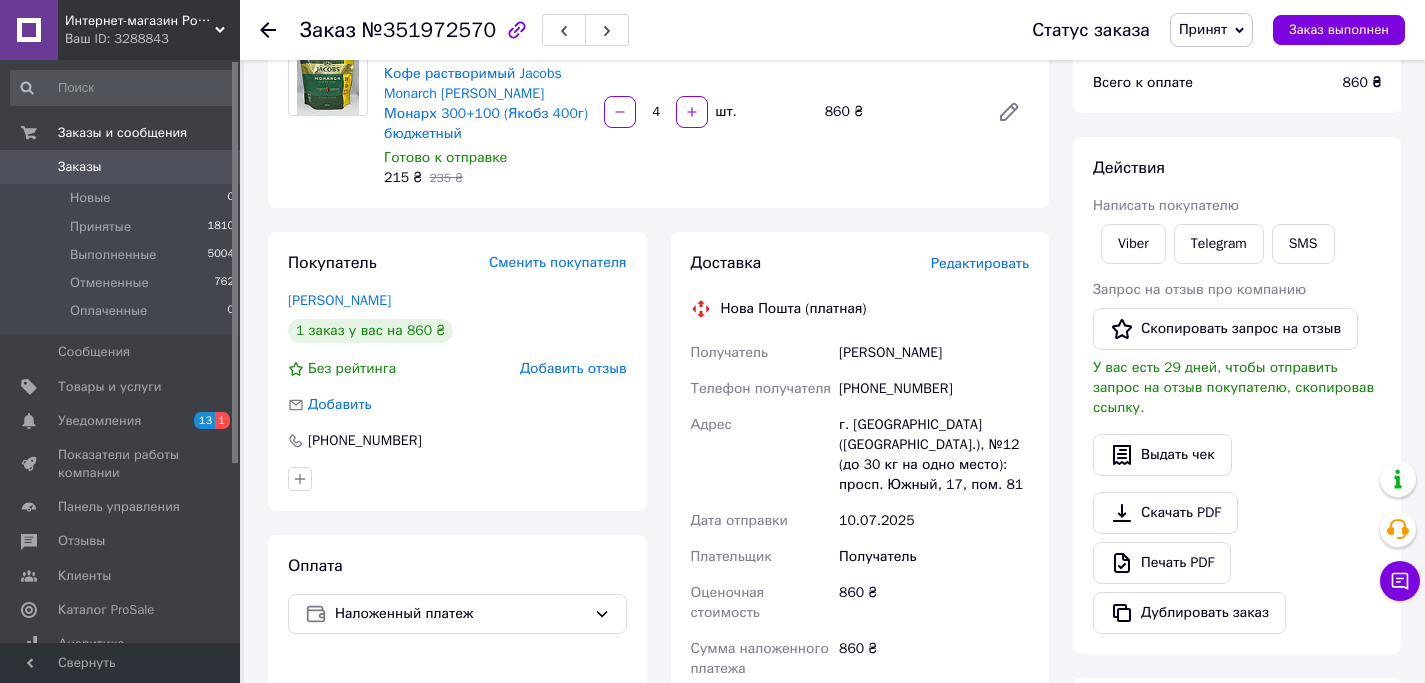 click on "[PHONE_NUMBER]" at bounding box center [934, 389] 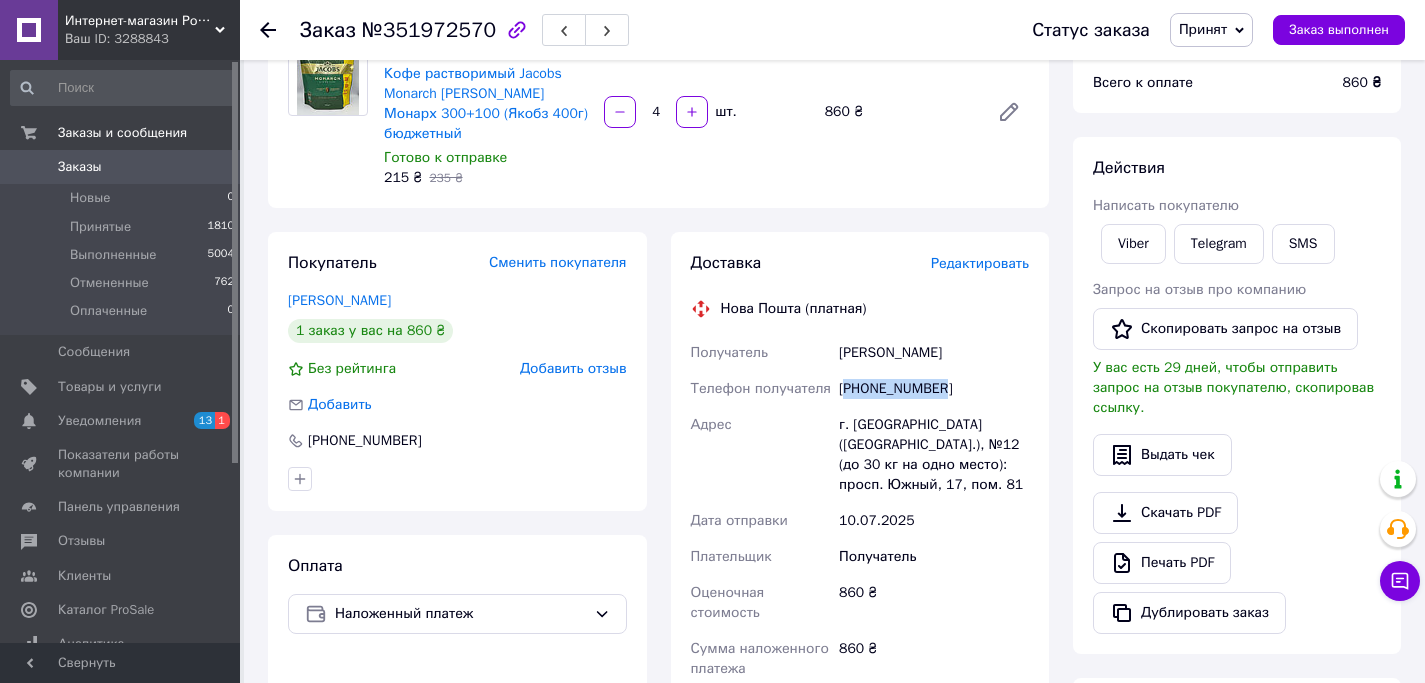 click on "[PHONE_NUMBER]" at bounding box center [934, 389] 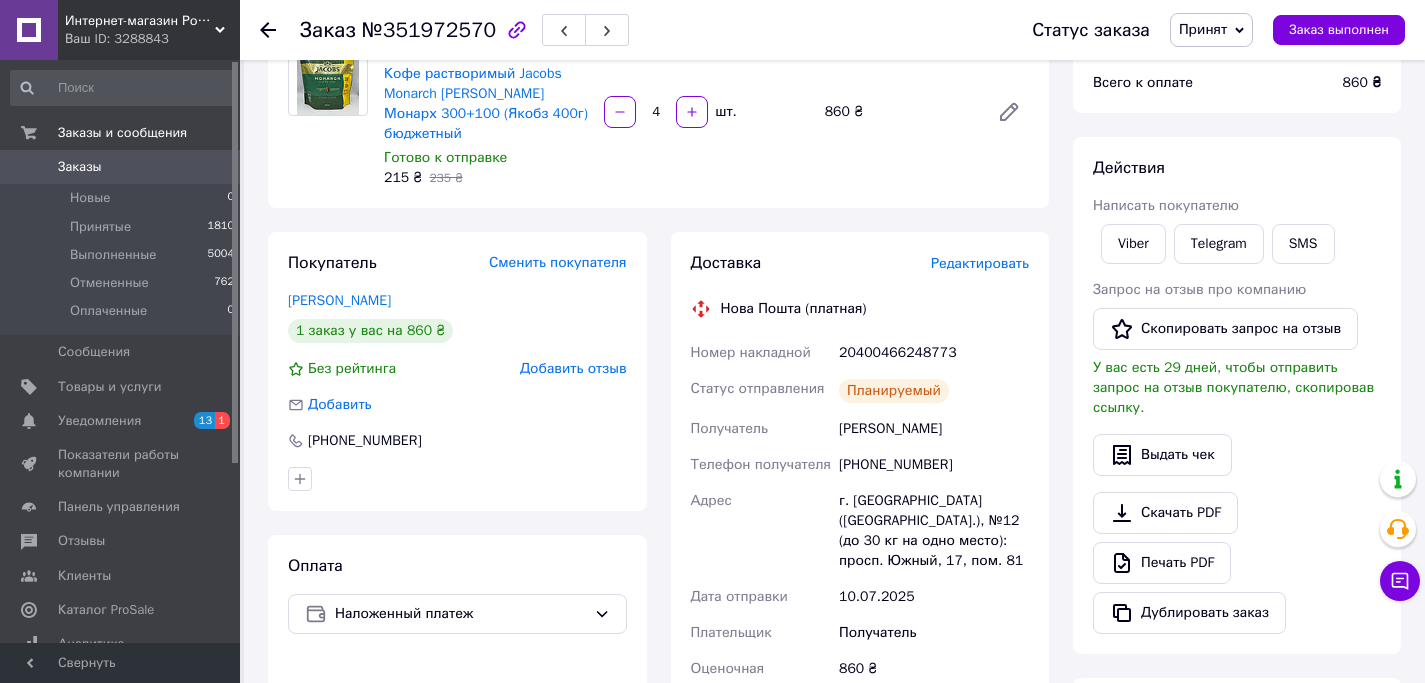 click on "20400466248773" at bounding box center [934, 353] 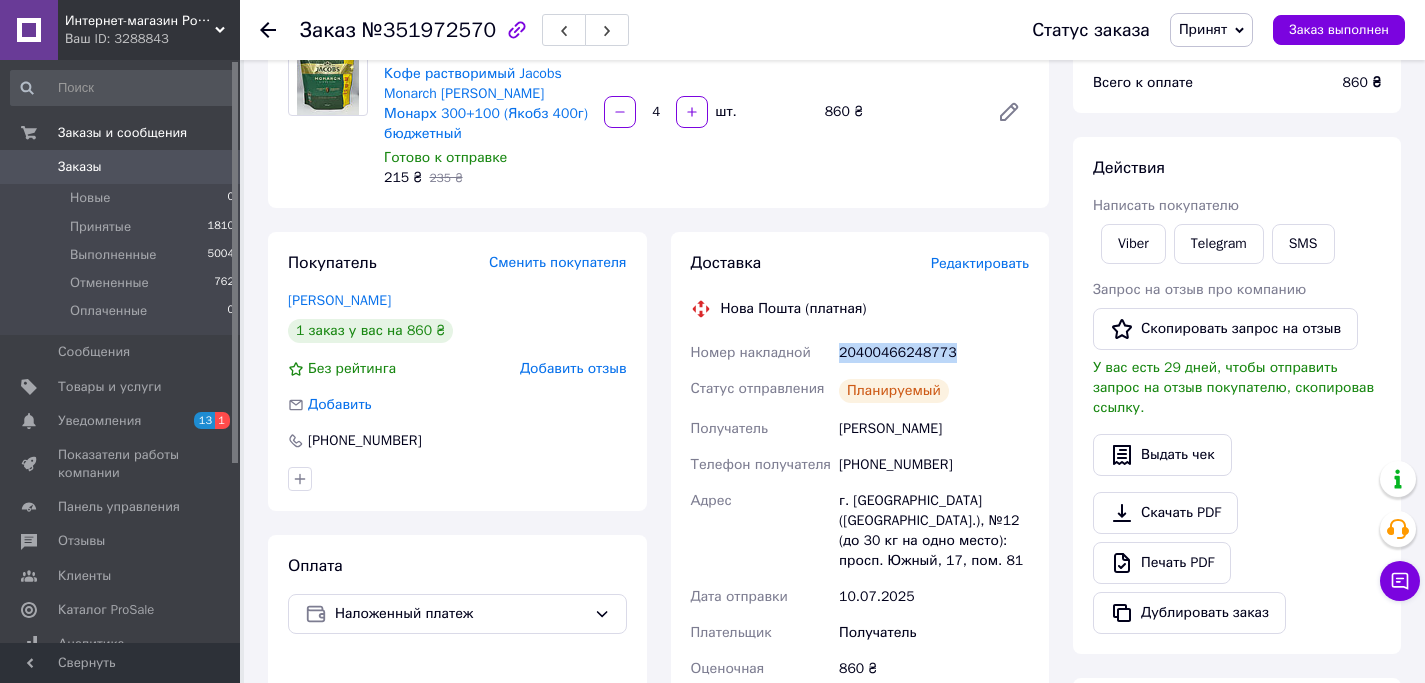 click on "20400466248773" at bounding box center (934, 353) 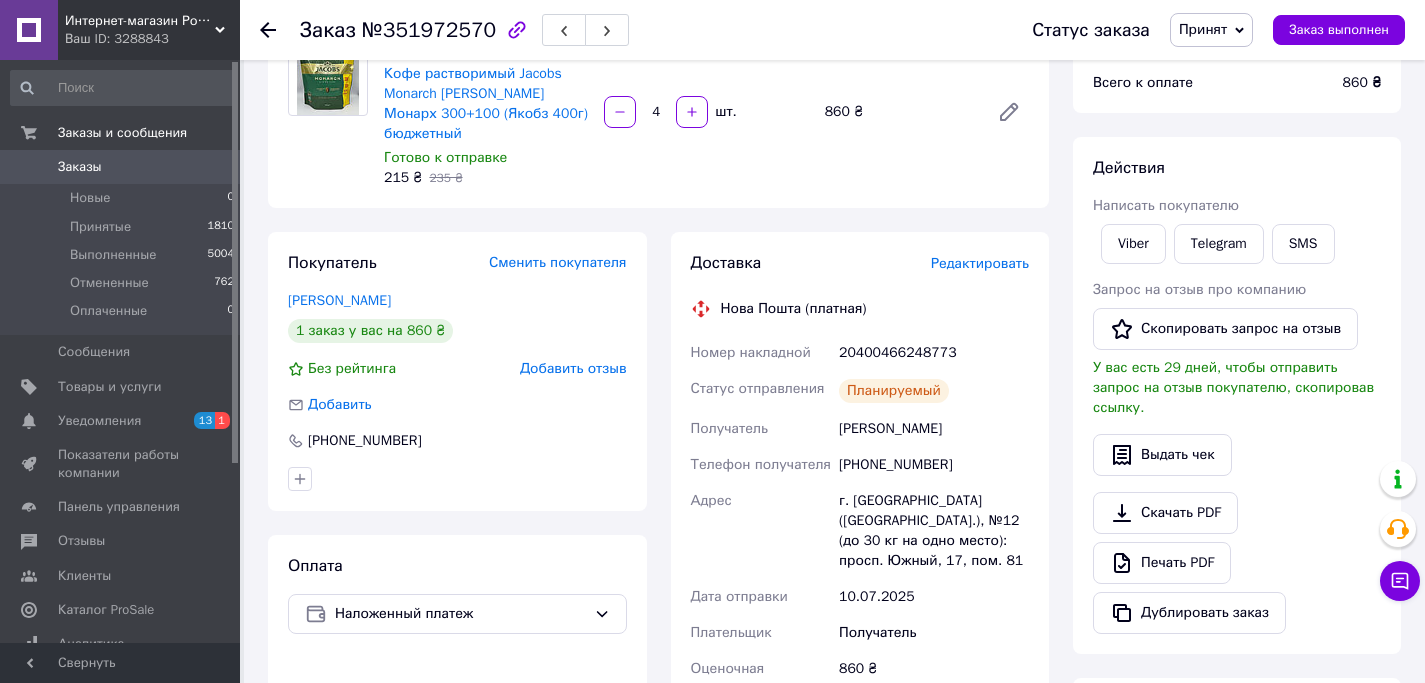 click 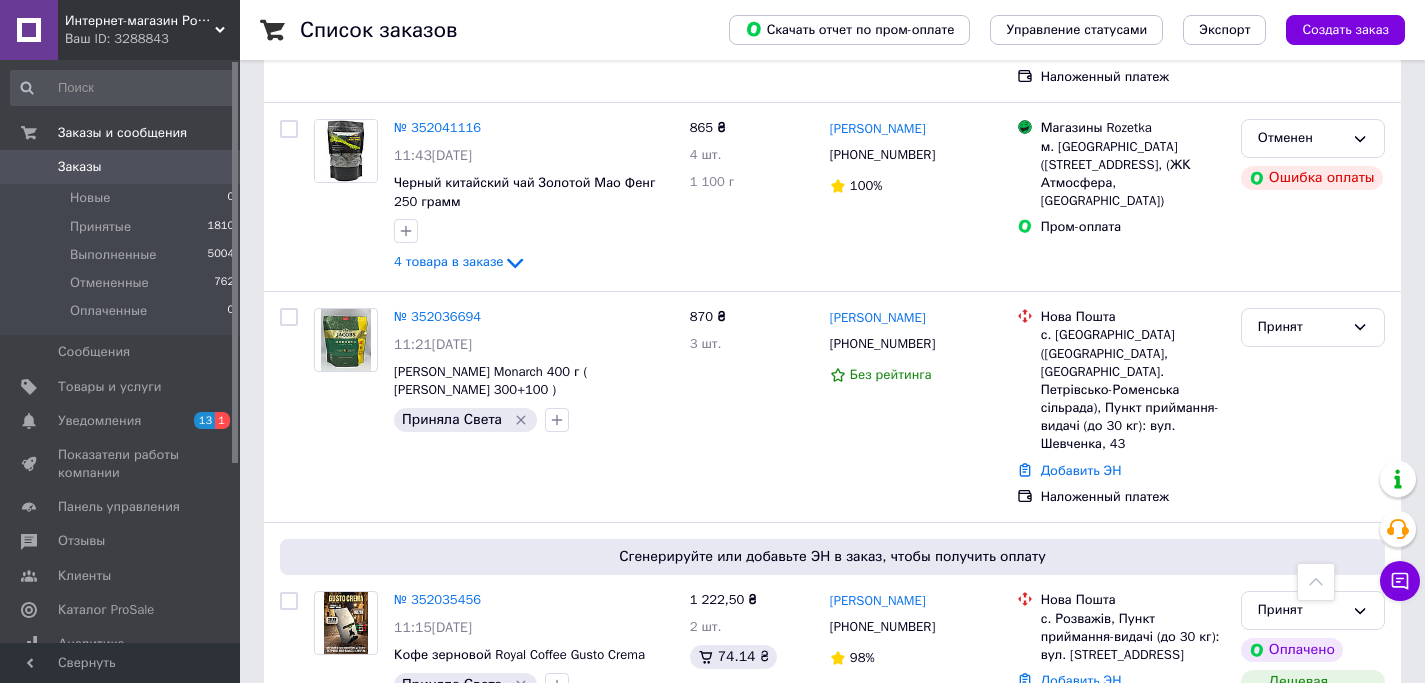 scroll, scrollTop: 2307, scrollLeft: 0, axis: vertical 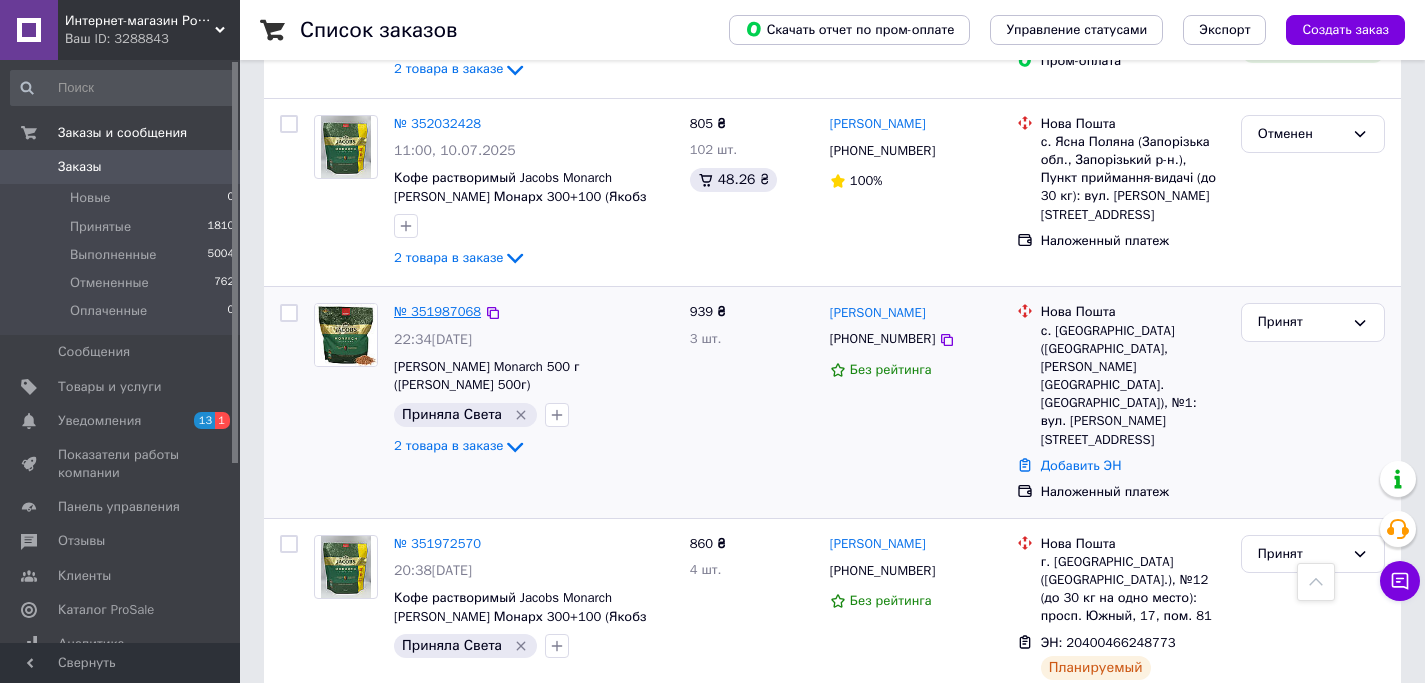 click on "№ 351987068" at bounding box center [437, 311] 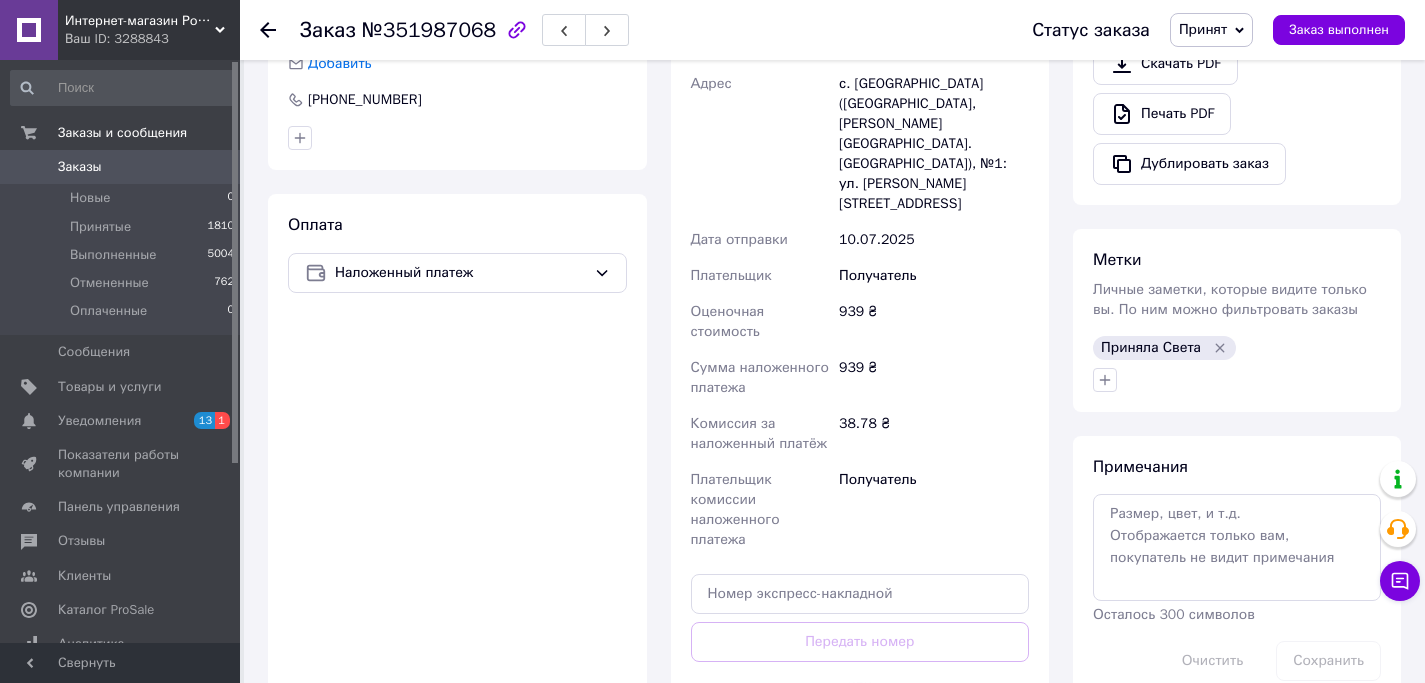 scroll, scrollTop: 682, scrollLeft: 0, axis: vertical 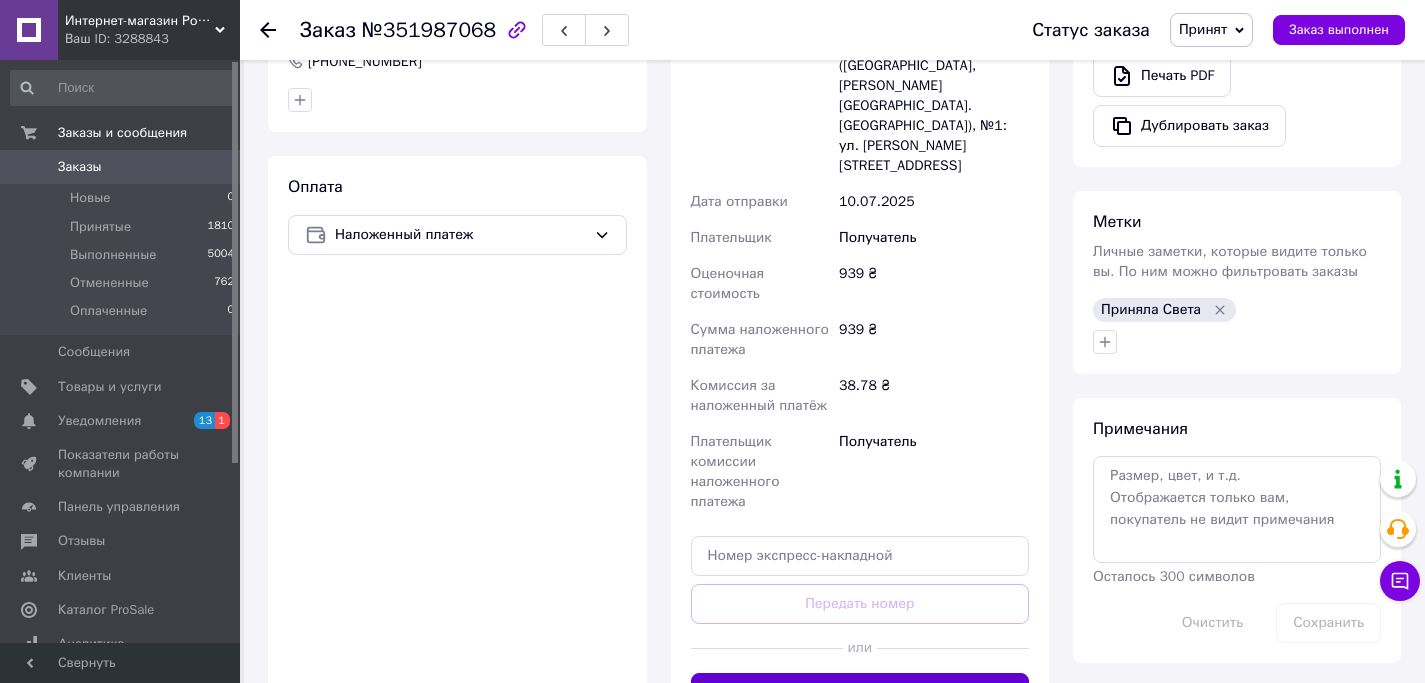 click on "Сгенерировать ЭН" at bounding box center (860, 693) 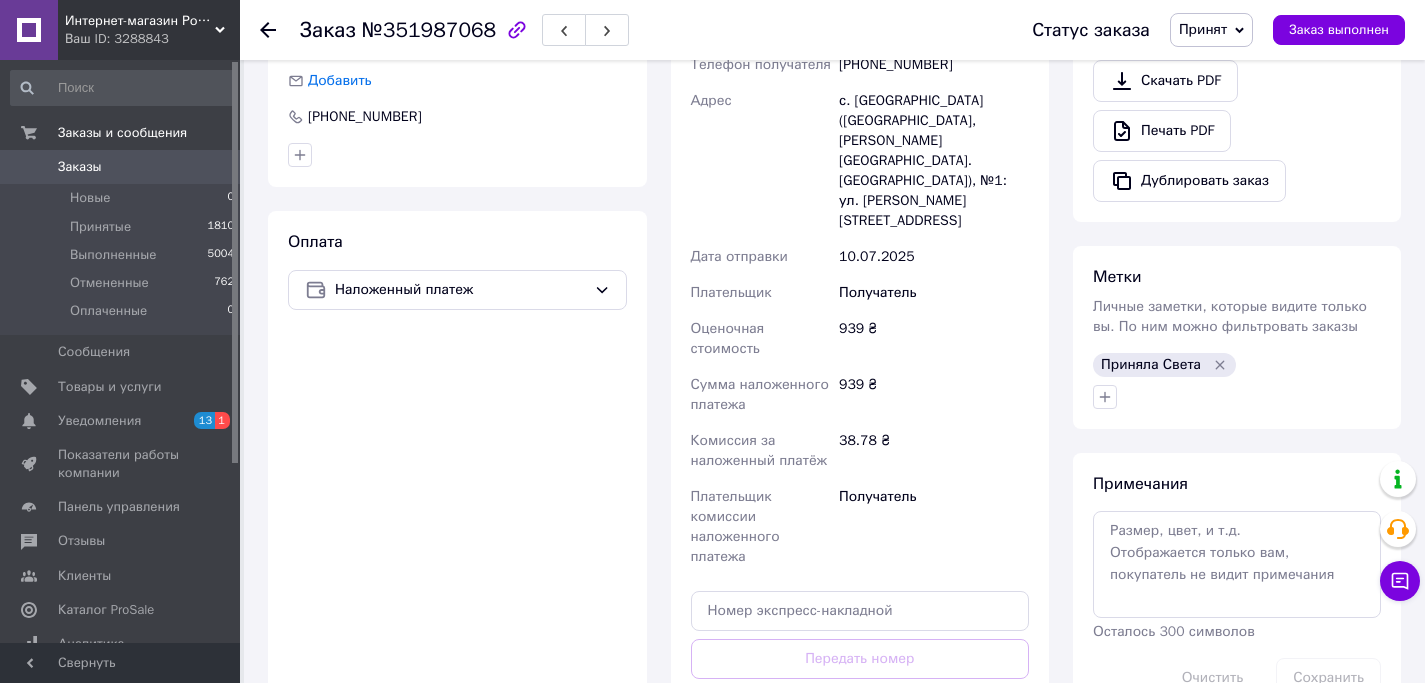 scroll, scrollTop: 495, scrollLeft: 0, axis: vertical 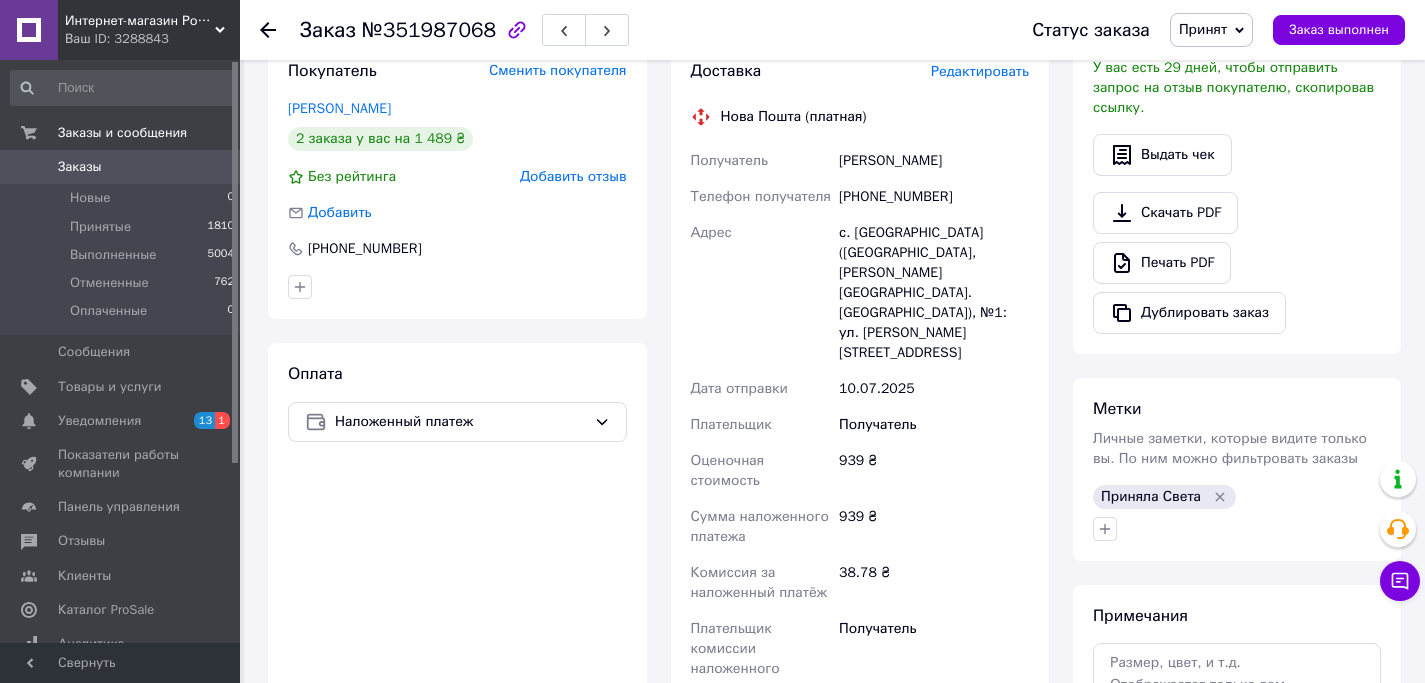 click on "[PHONE_NUMBER]" at bounding box center (934, 197) 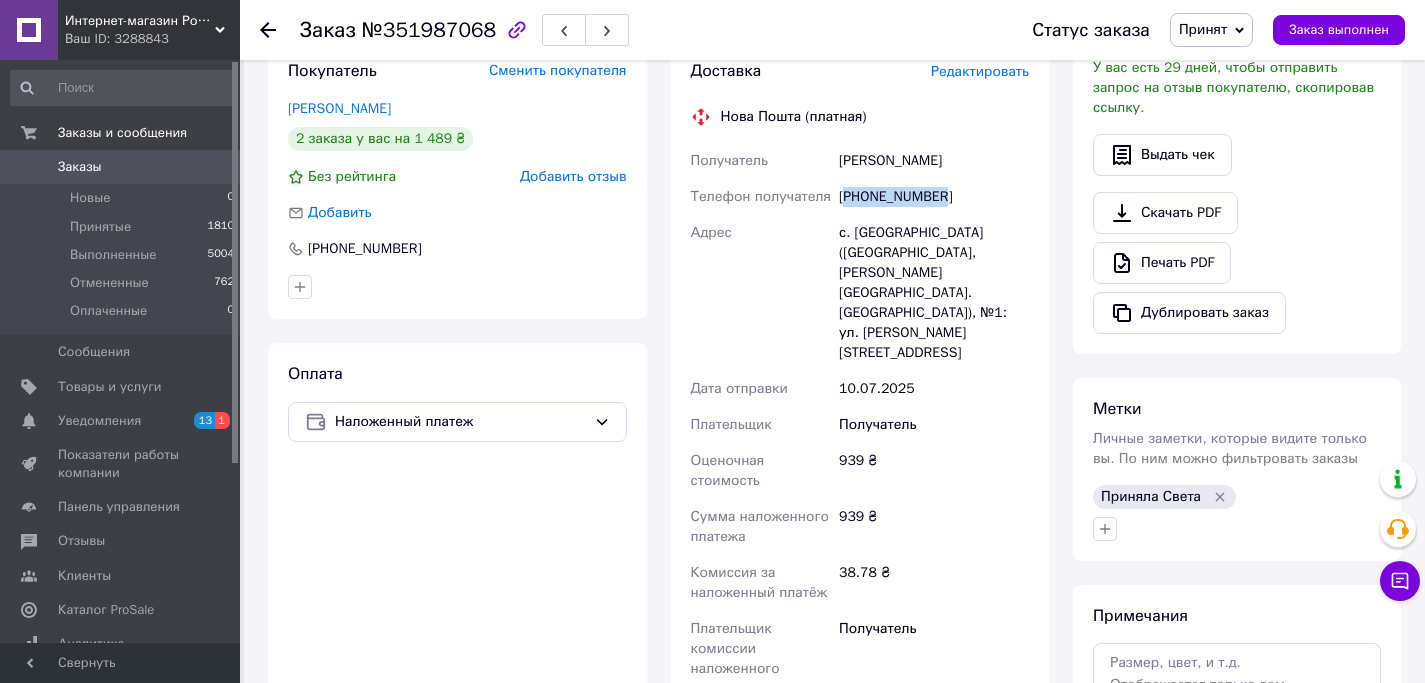 click on "[PHONE_NUMBER]" at bounding box center (934, 197) 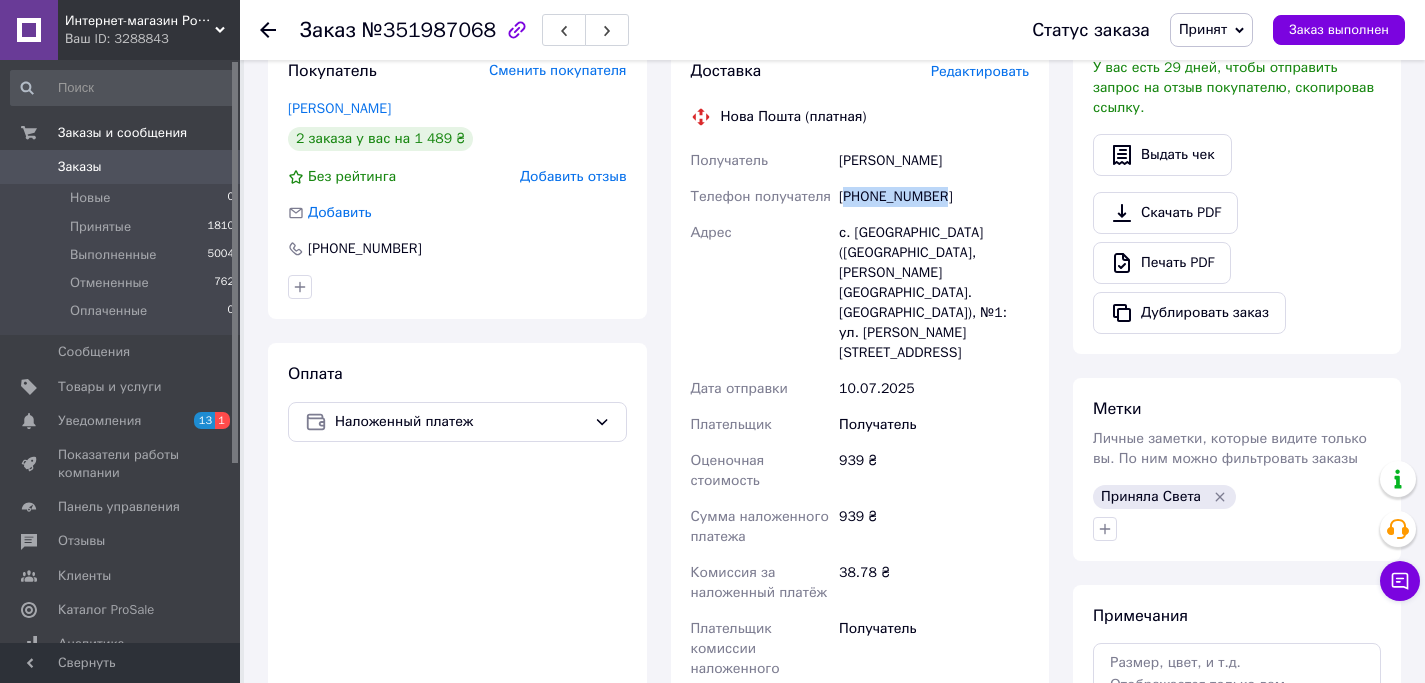 copy on "380509394354" 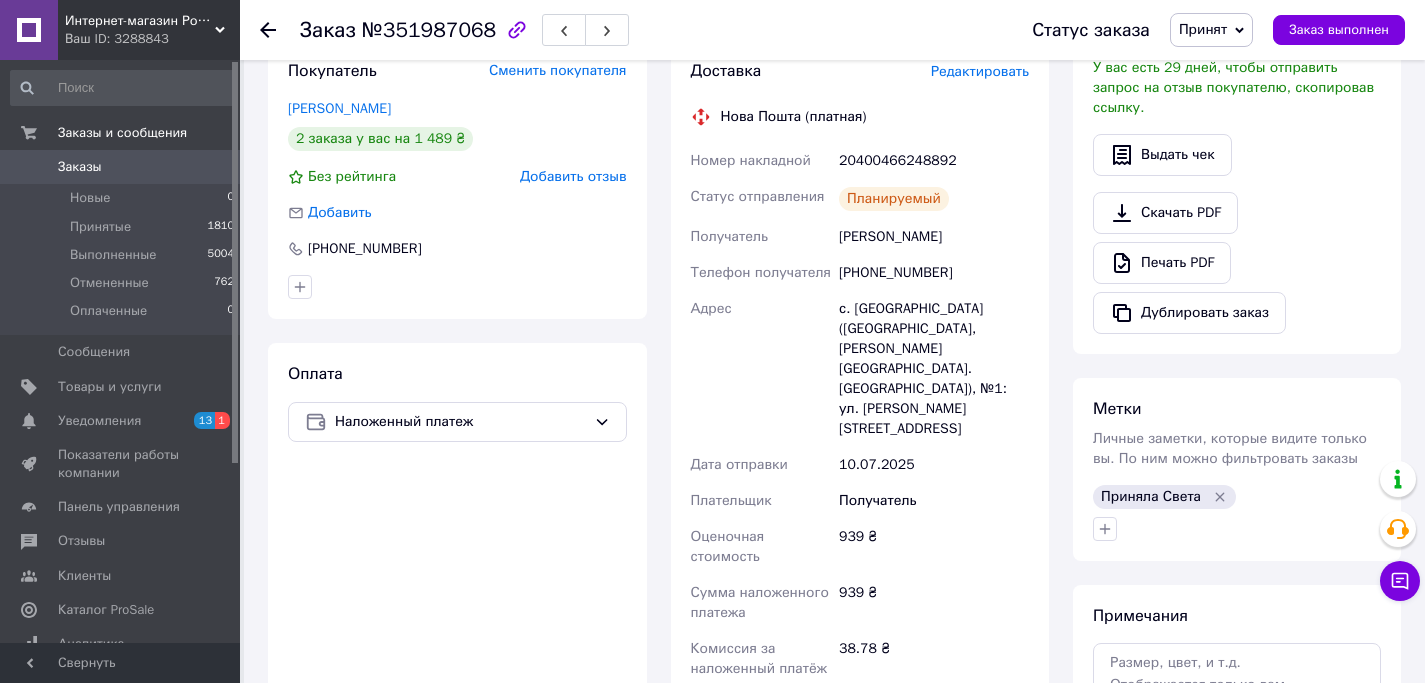 click on "20400466248892" at bounding box center (934, 161) 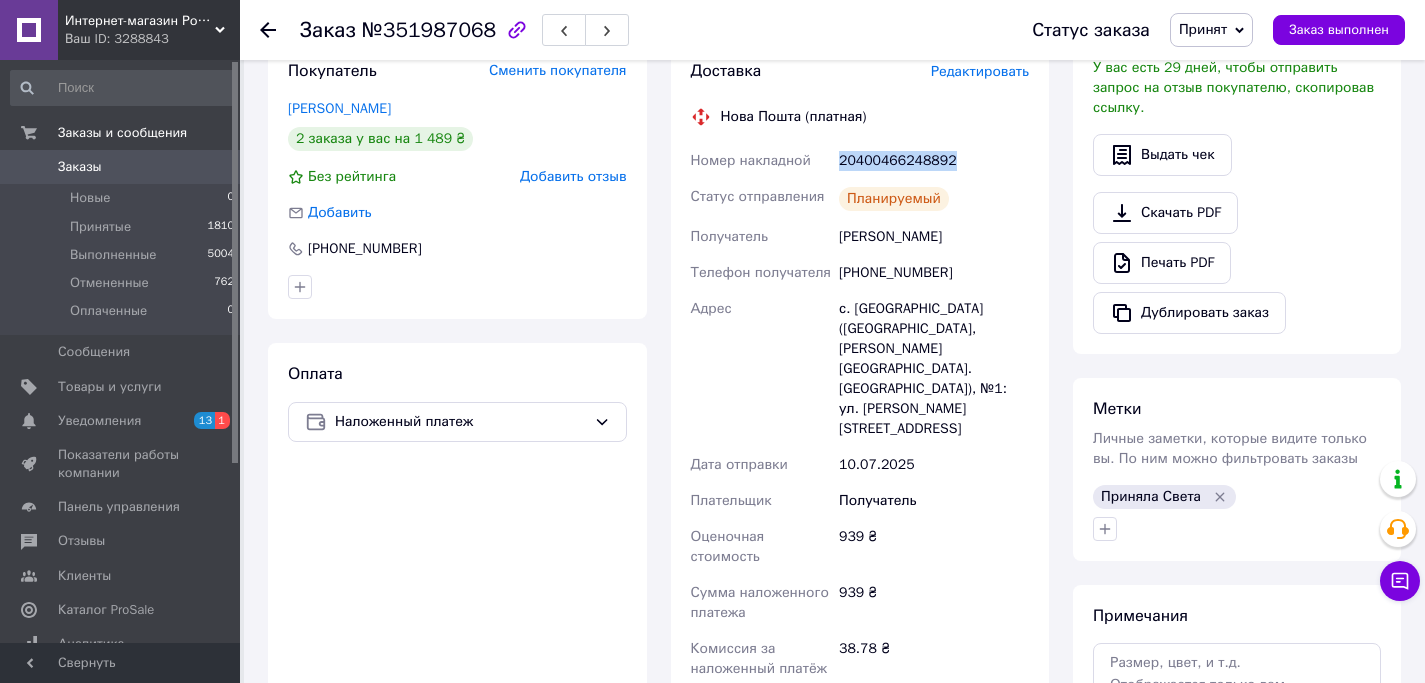 click on "20400466248892" at bounding box center (934, 161) 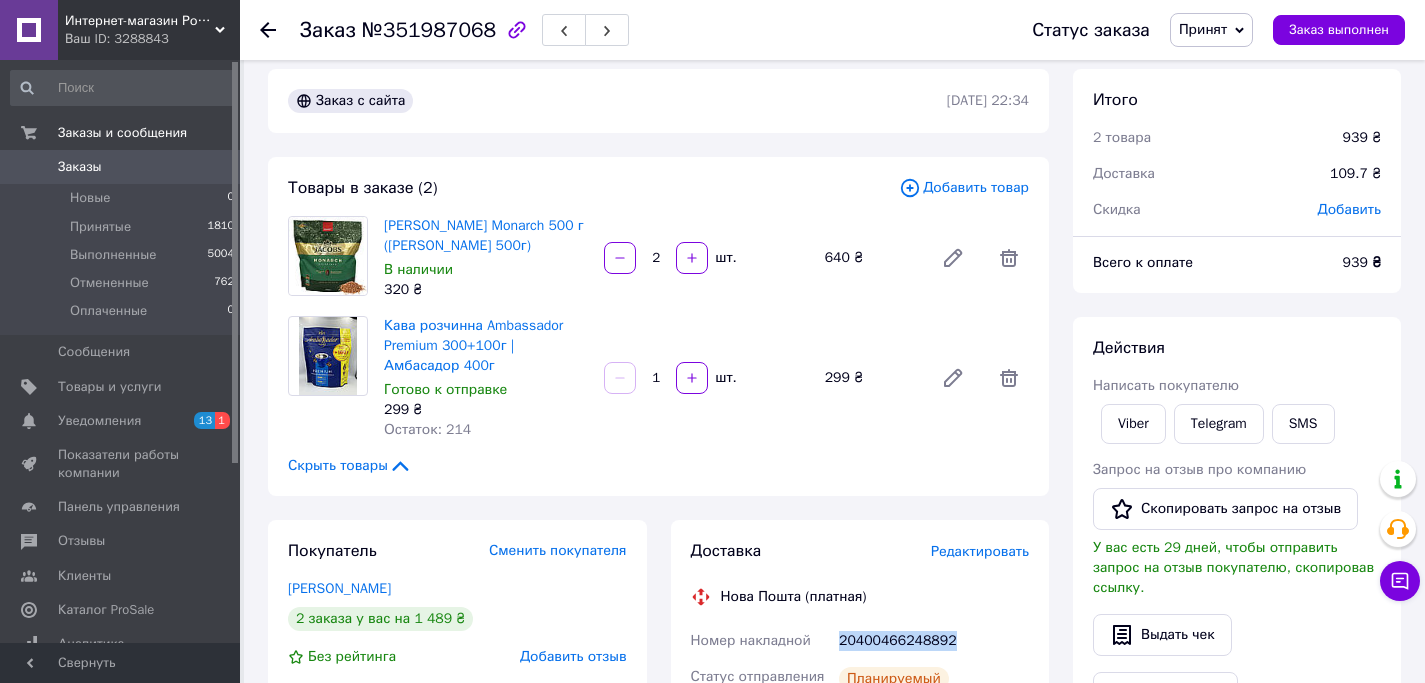 scroll, scrollTop: 0, scrollLeft: 0, axis: both 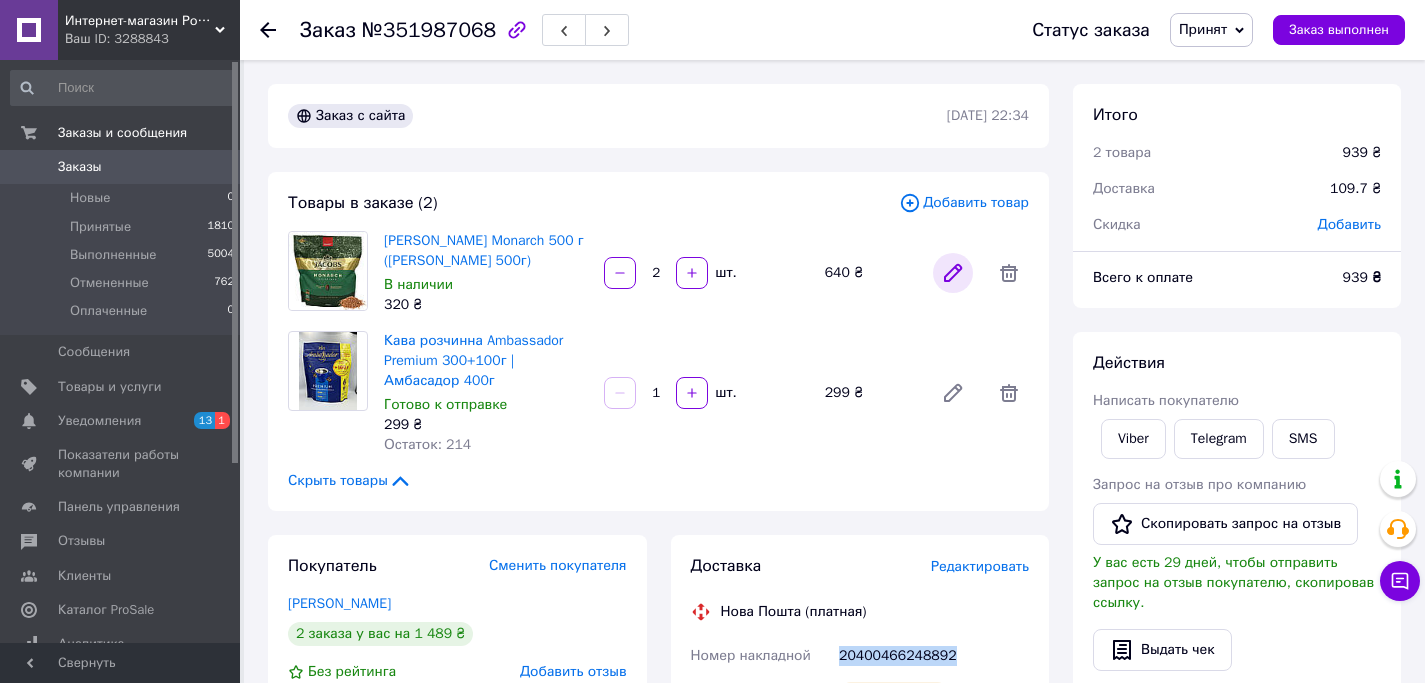 click 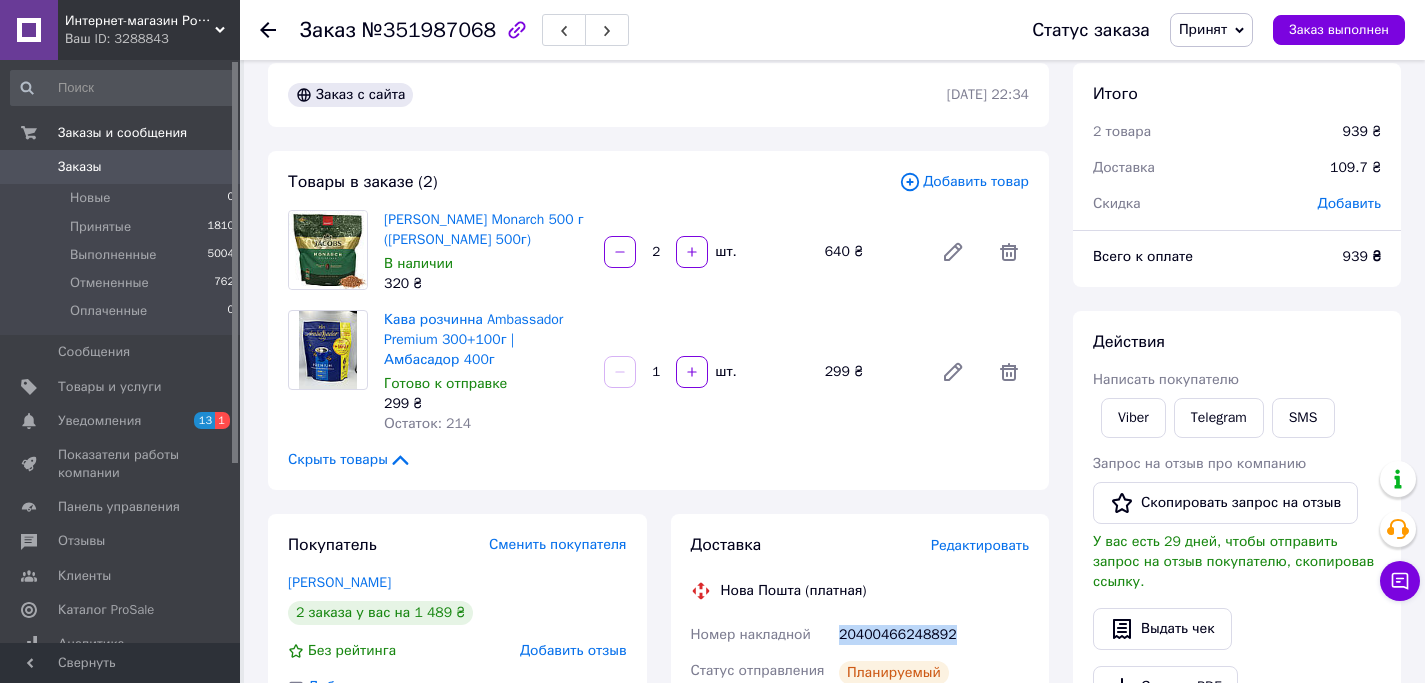 scroll, scrollTop: 36, scrollLeft: 0, axis: vertical 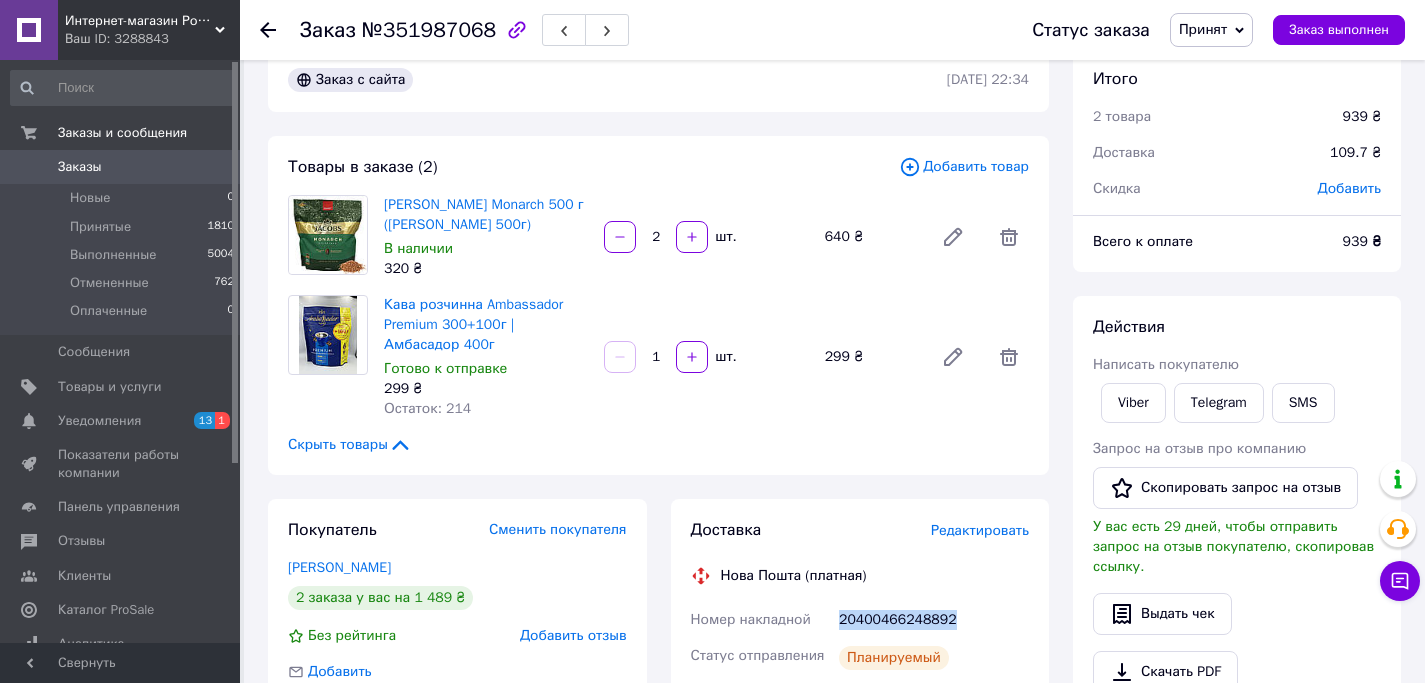 click on "Заказы 0" at bounding box center (123, 167) 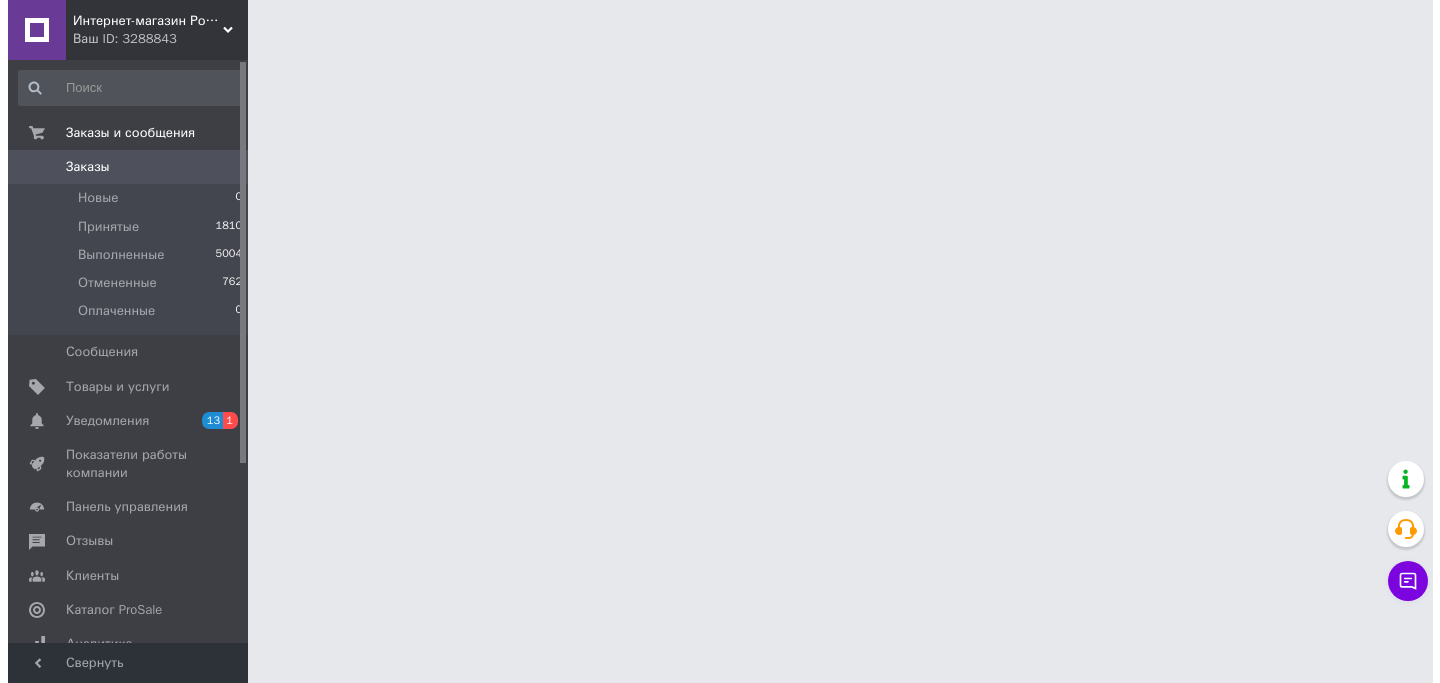 scroll, scrollTop: 0, scrollLeft: 0, axis: both 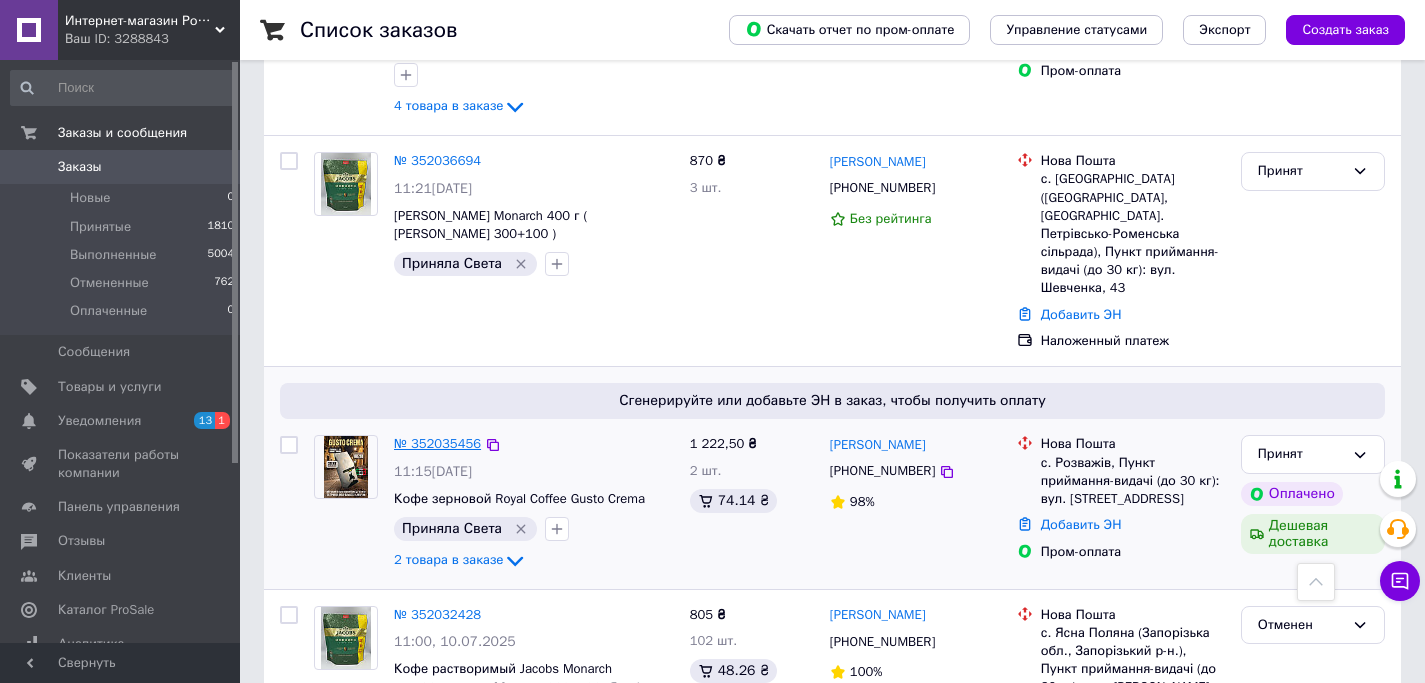 click on "№ 352035456" at bounding box center (437, 443) 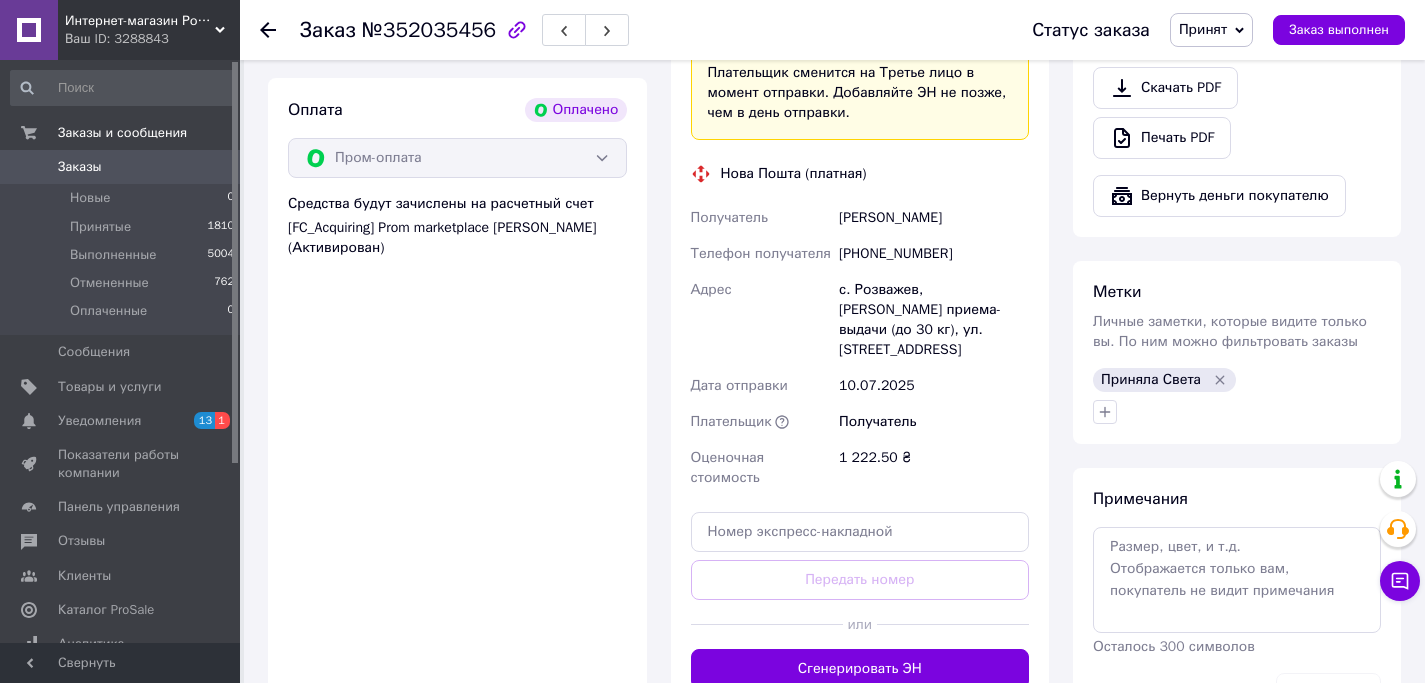 scroll, scrollTop: 1305, scrollLeft: 0, axis: vertical 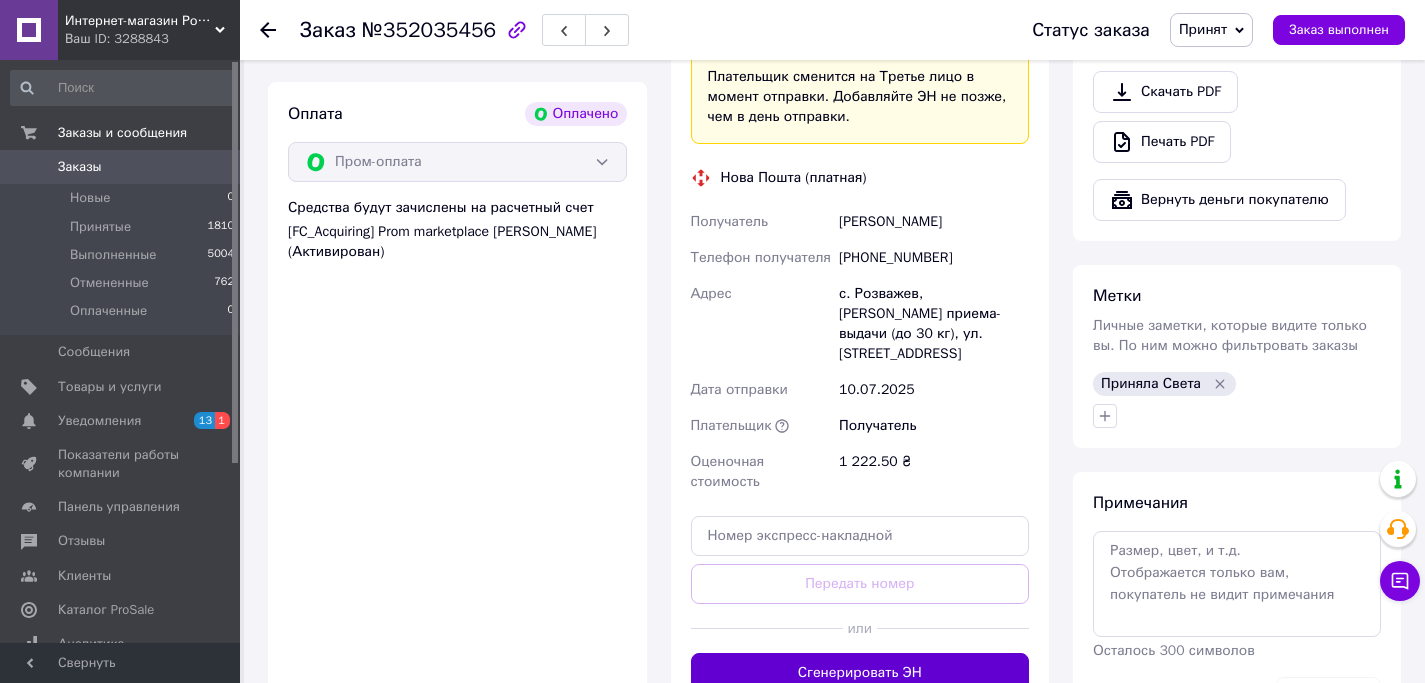 click on "Сгенерировать ЭН" at bounding box center (860, 673) 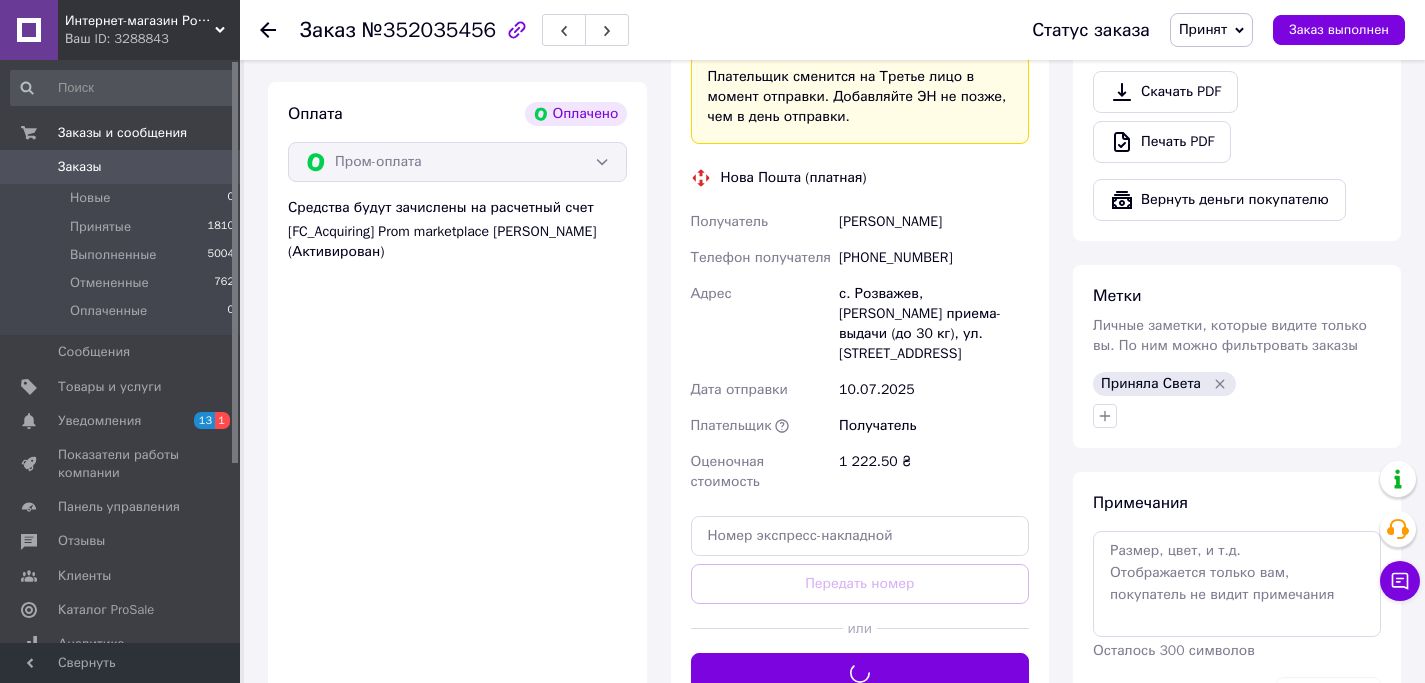 click on "[PHONE_NUMBER]" at bounding box center [934, 258] 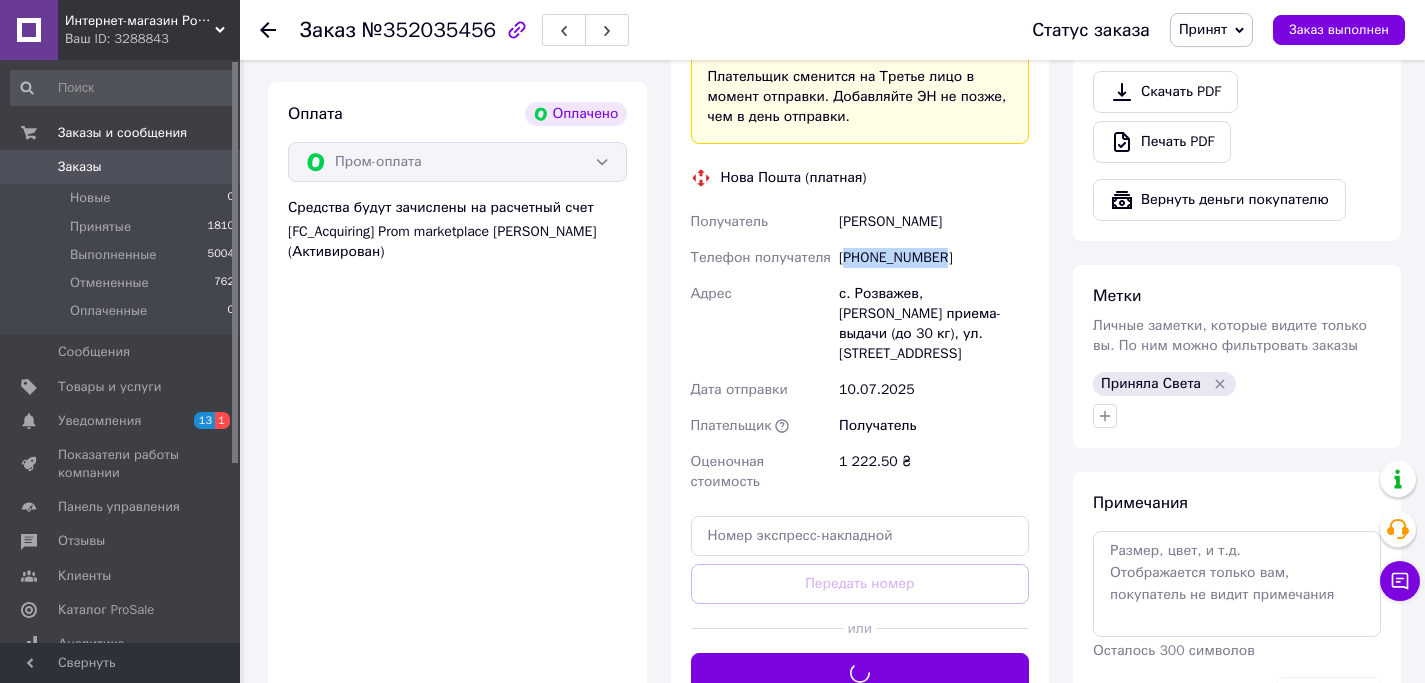click on "[PHONE_NUMBER]" at bounding box center (934, 258) 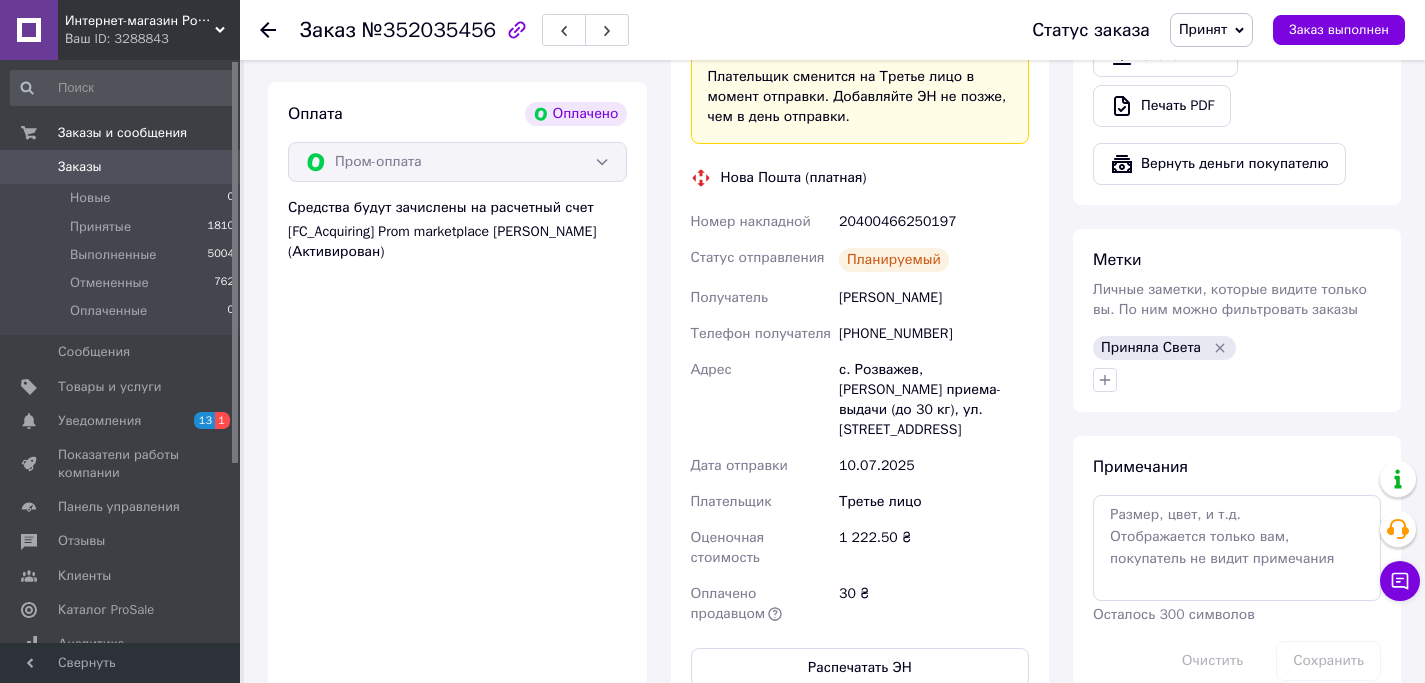 click on "20400466250197" at bounding box center [934, 222] 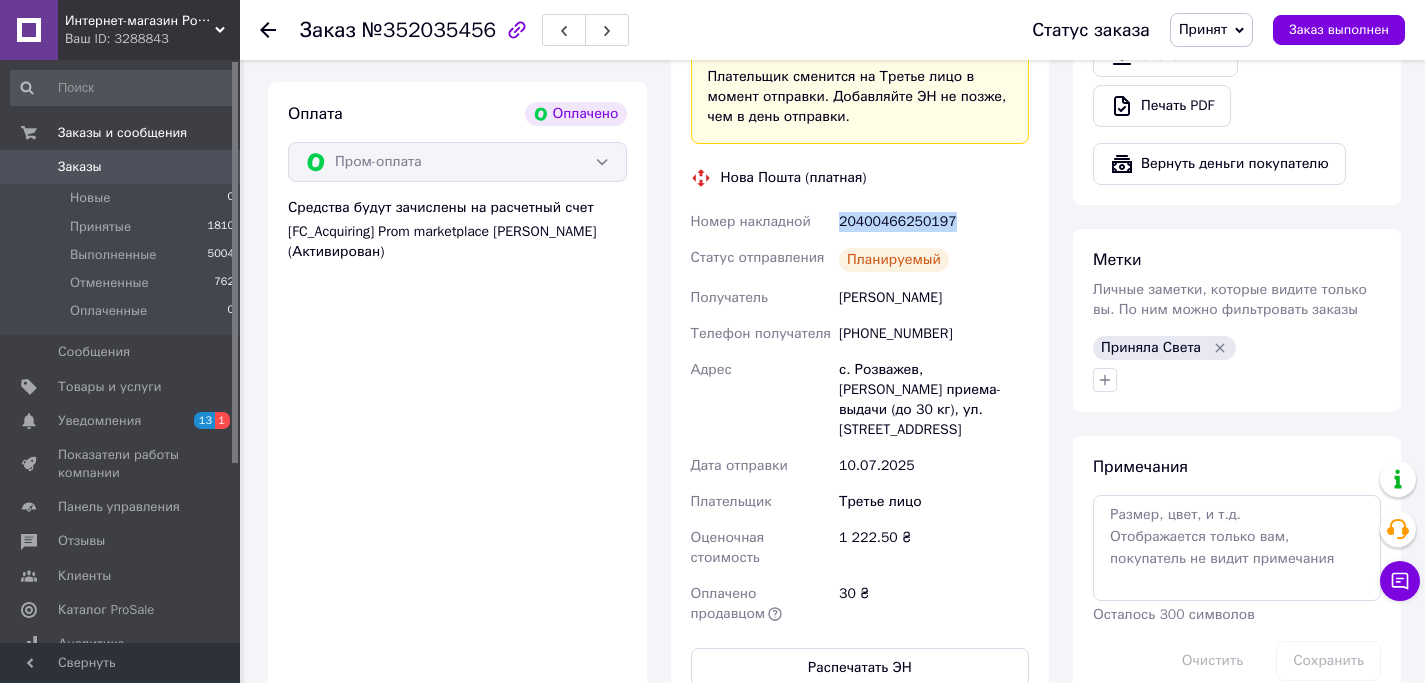 click on "20400466250197" at bounding box center (934, 222) 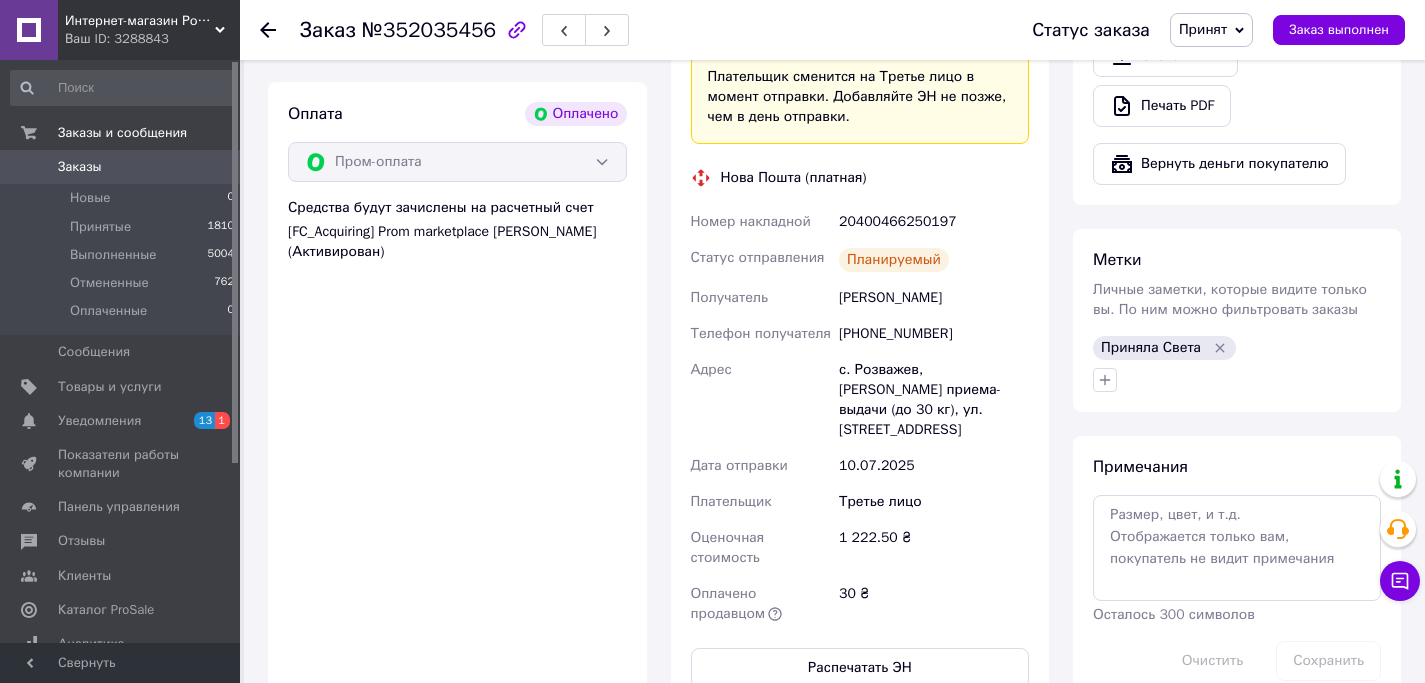 click 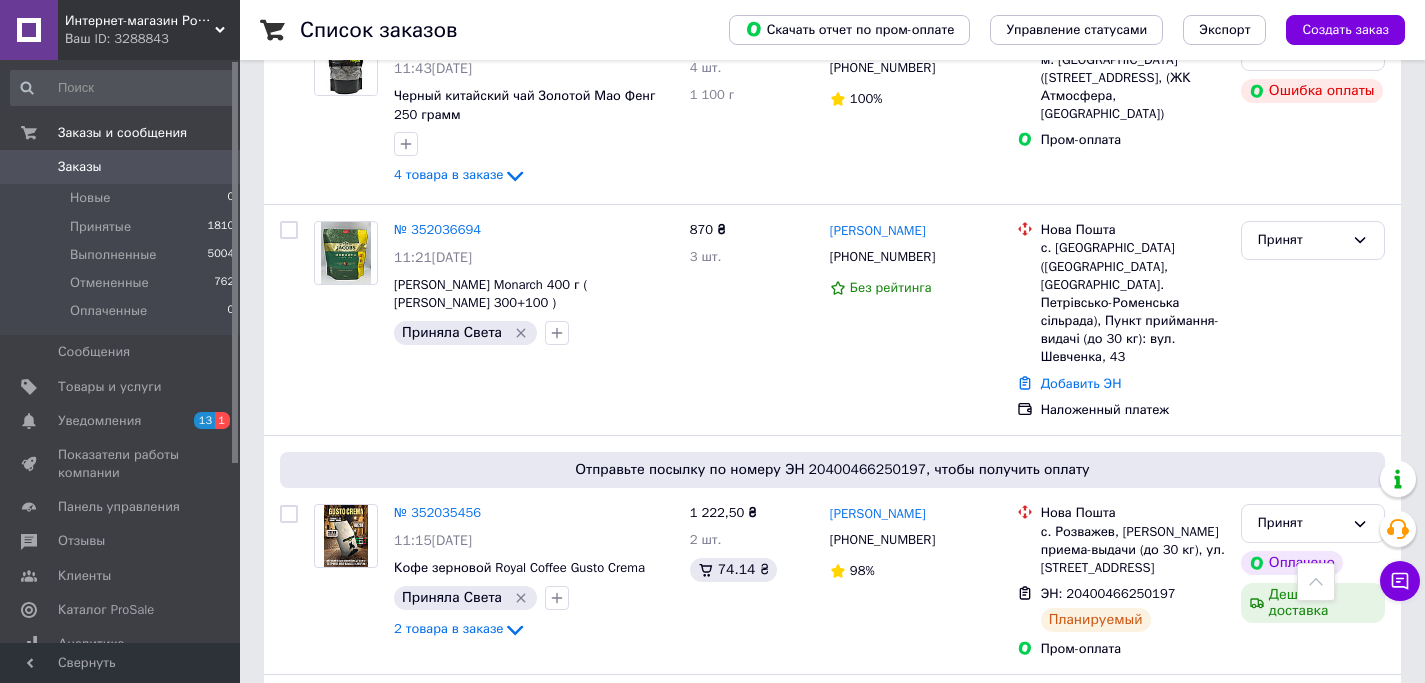 scroll, scrollTop: 1746, scrollLeft: 0, axis: vertical 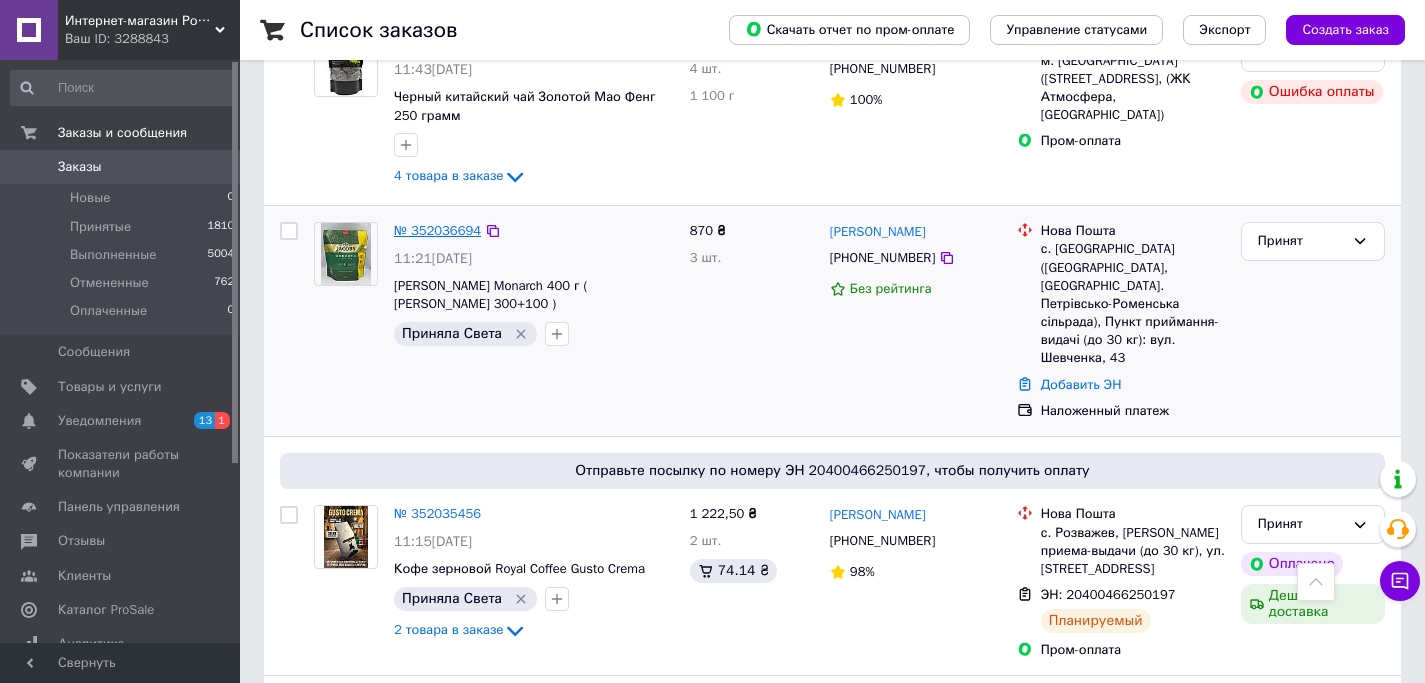click on "№ 352036694" at bounding box center [437, 230] 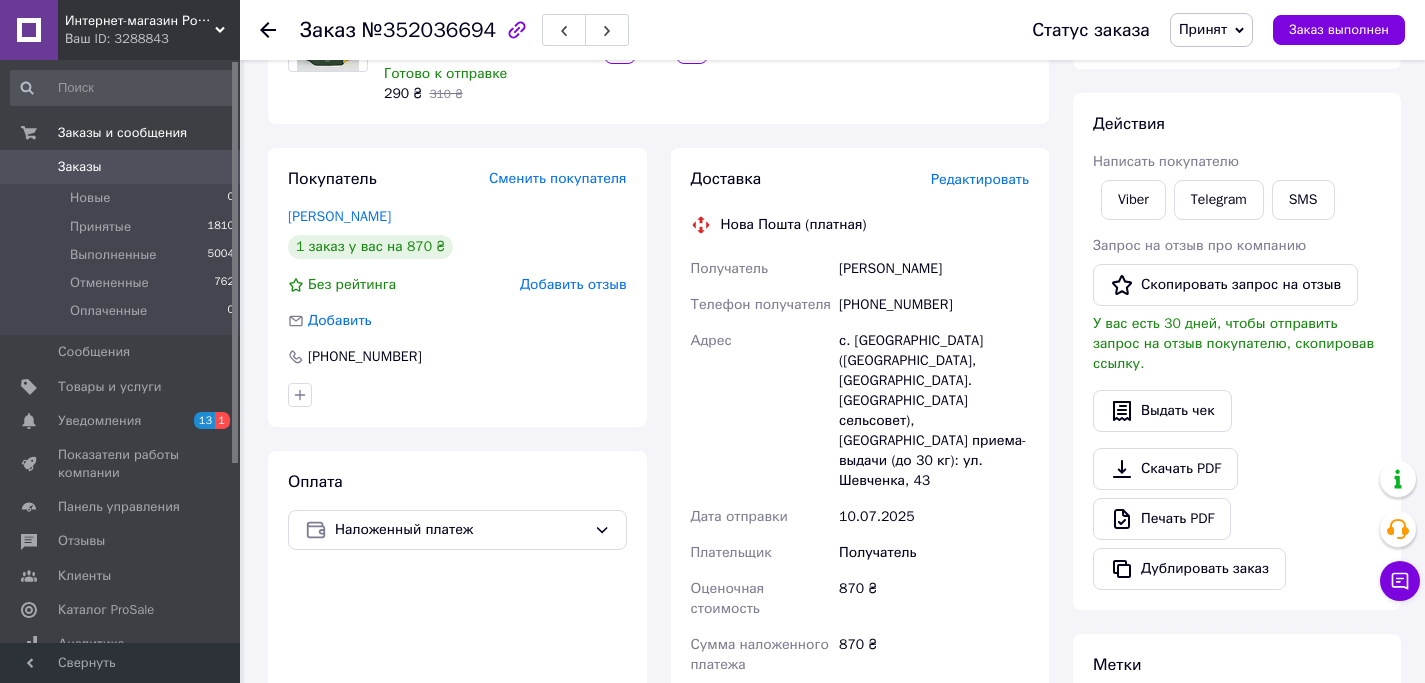 scroll, scrollTop: 509, scrollLeft: 0, axis: vertical 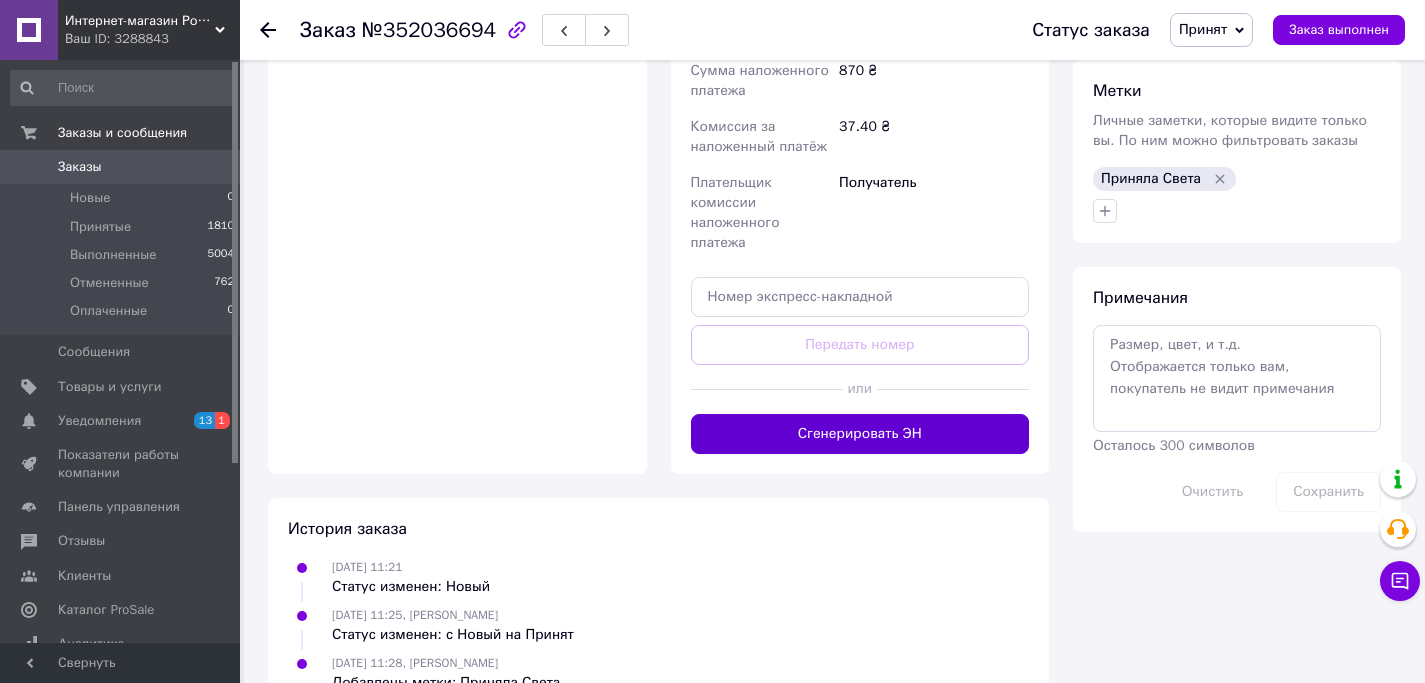 click on "Сгенерировать ЭН" at bounding box center (860, 434) 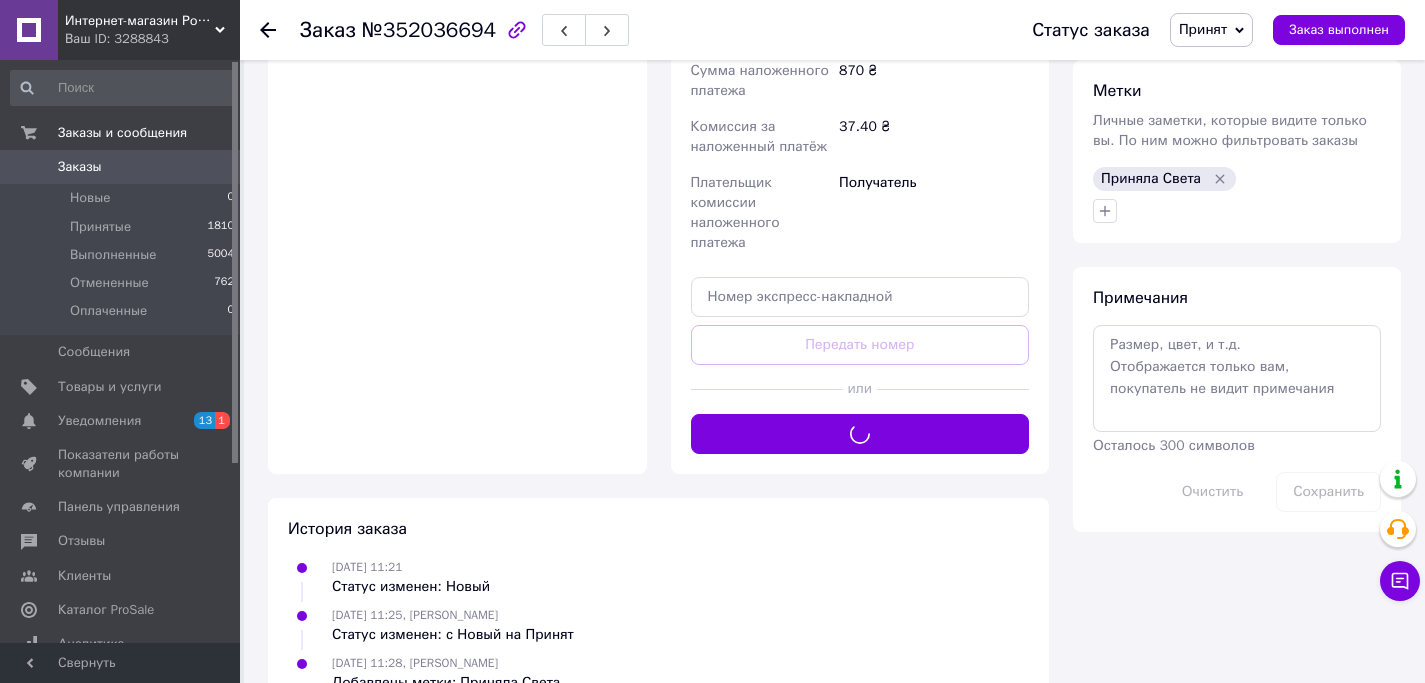 scroll, scrollTop: 118, scrollLeft: 0, axis: vertical 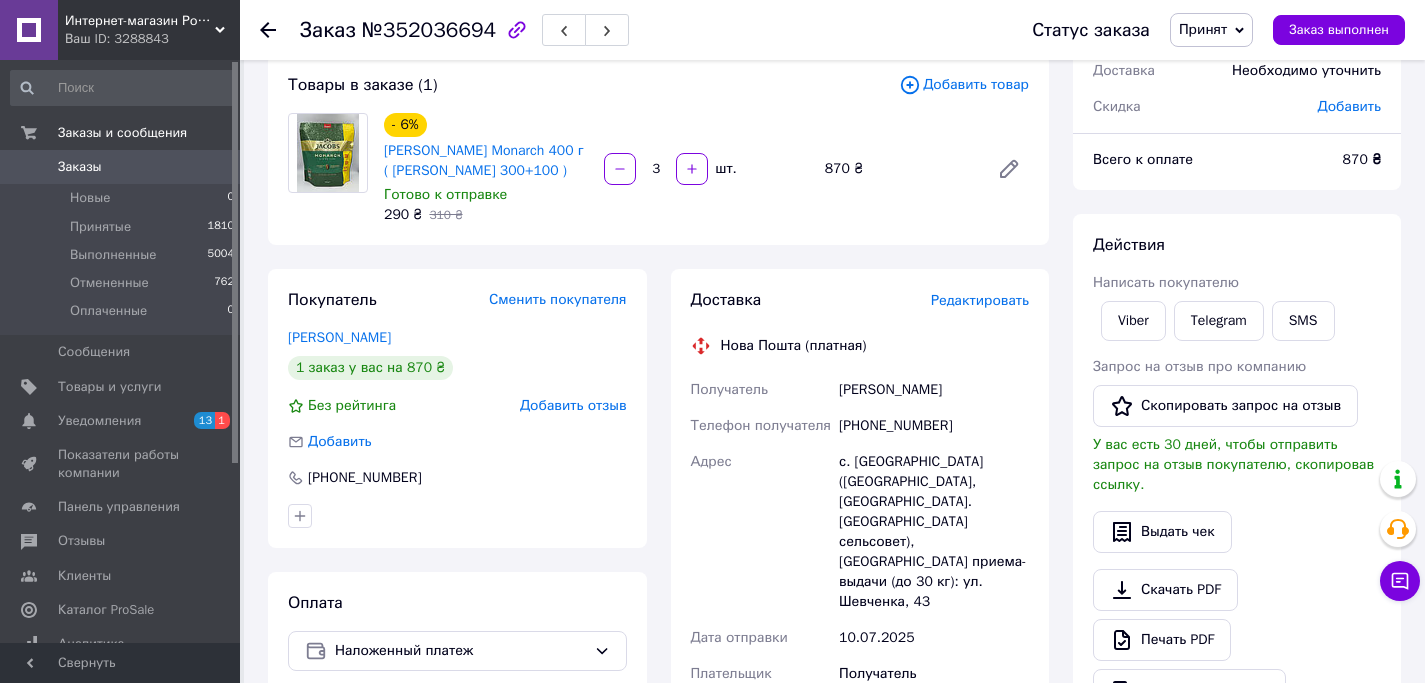 click on "[PHONE_NUMBER]" at bounding box center [934, 426] 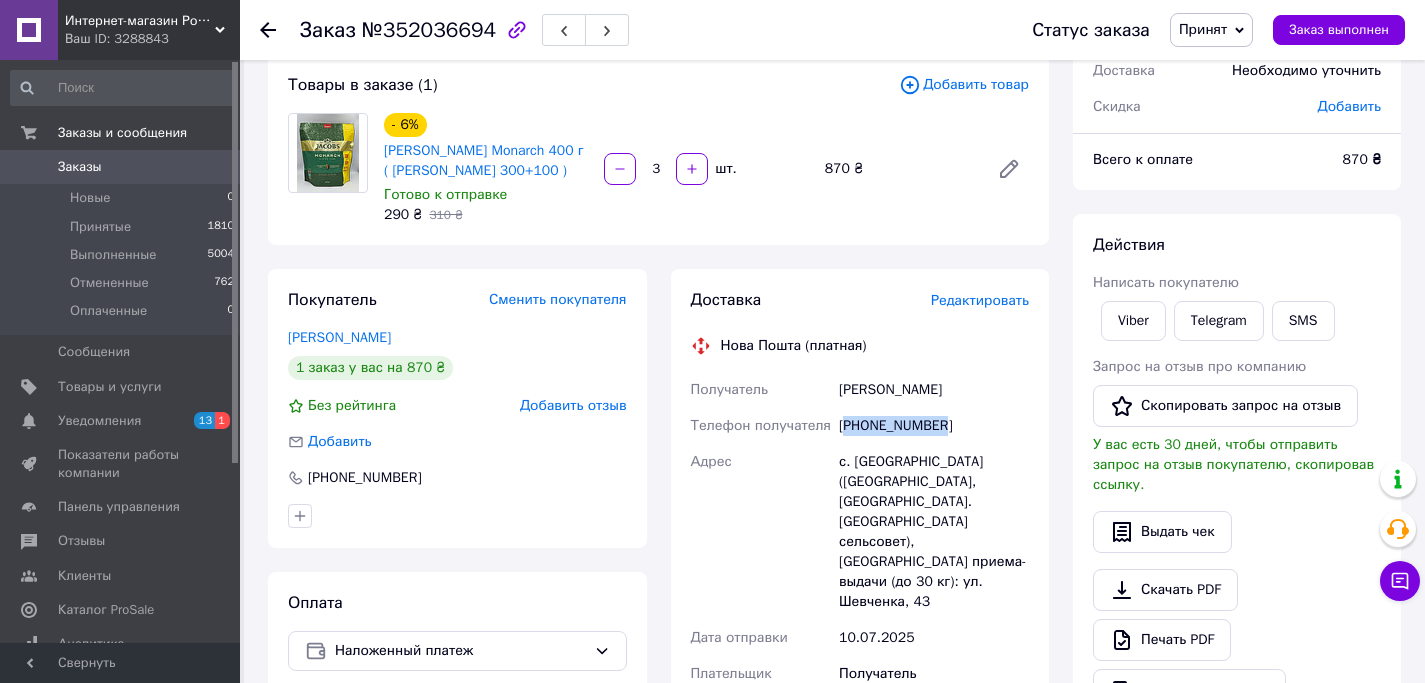 click on "[PHONE_NUMBER]" at bounding box center [934, 426] 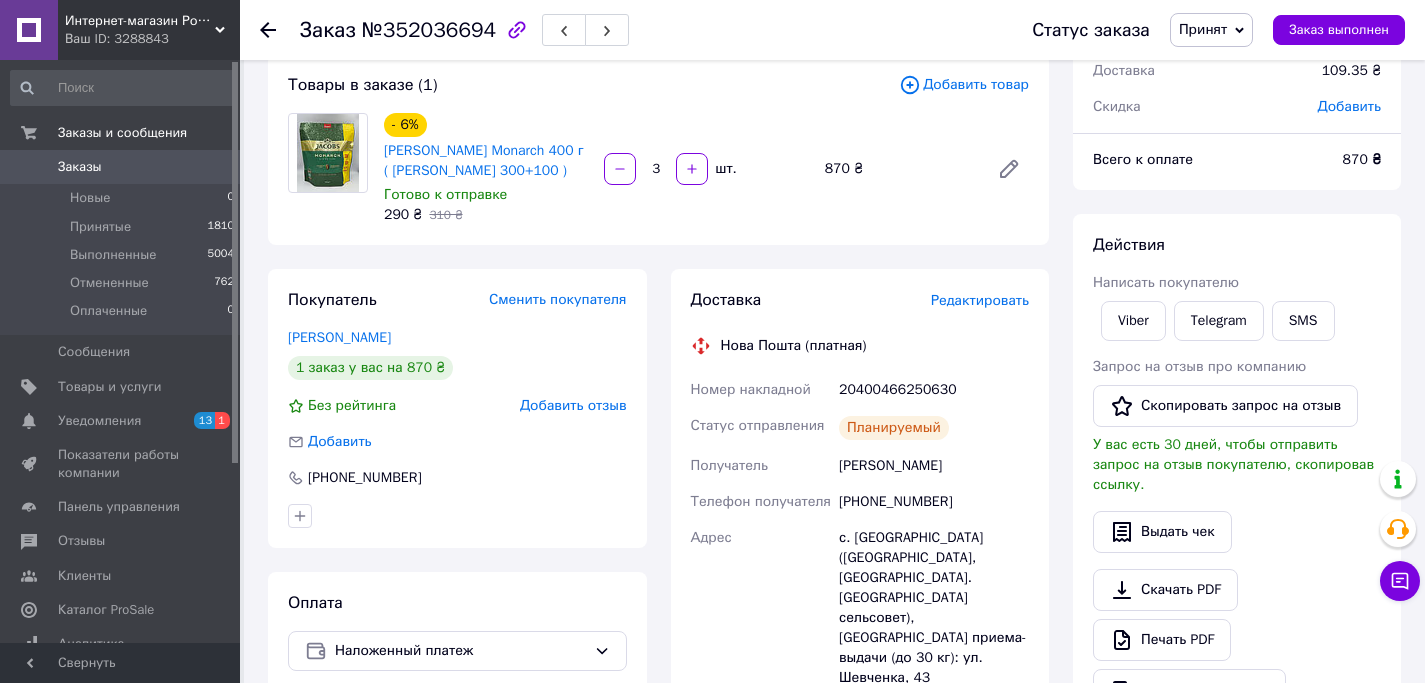 click on "20400466250630" at bounding box center [934, 390] 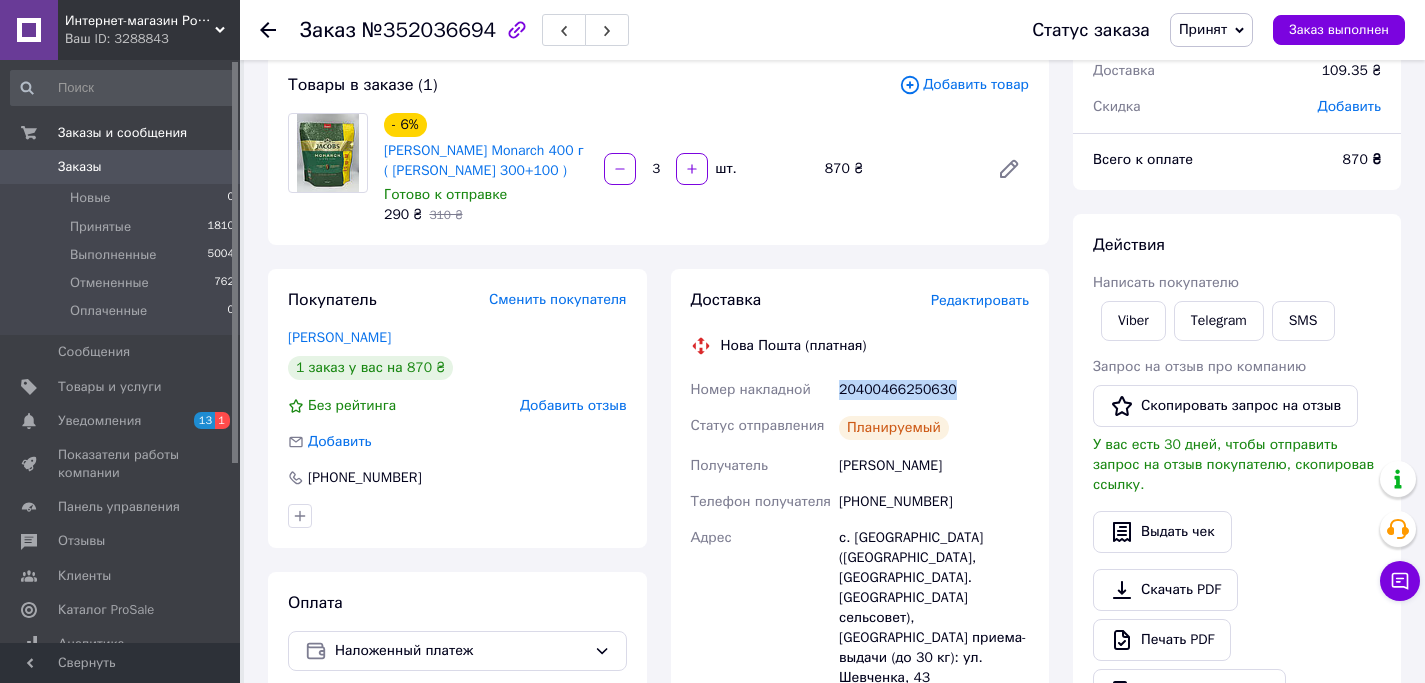 click on "20400466250630" at bounding box center [934, 390] 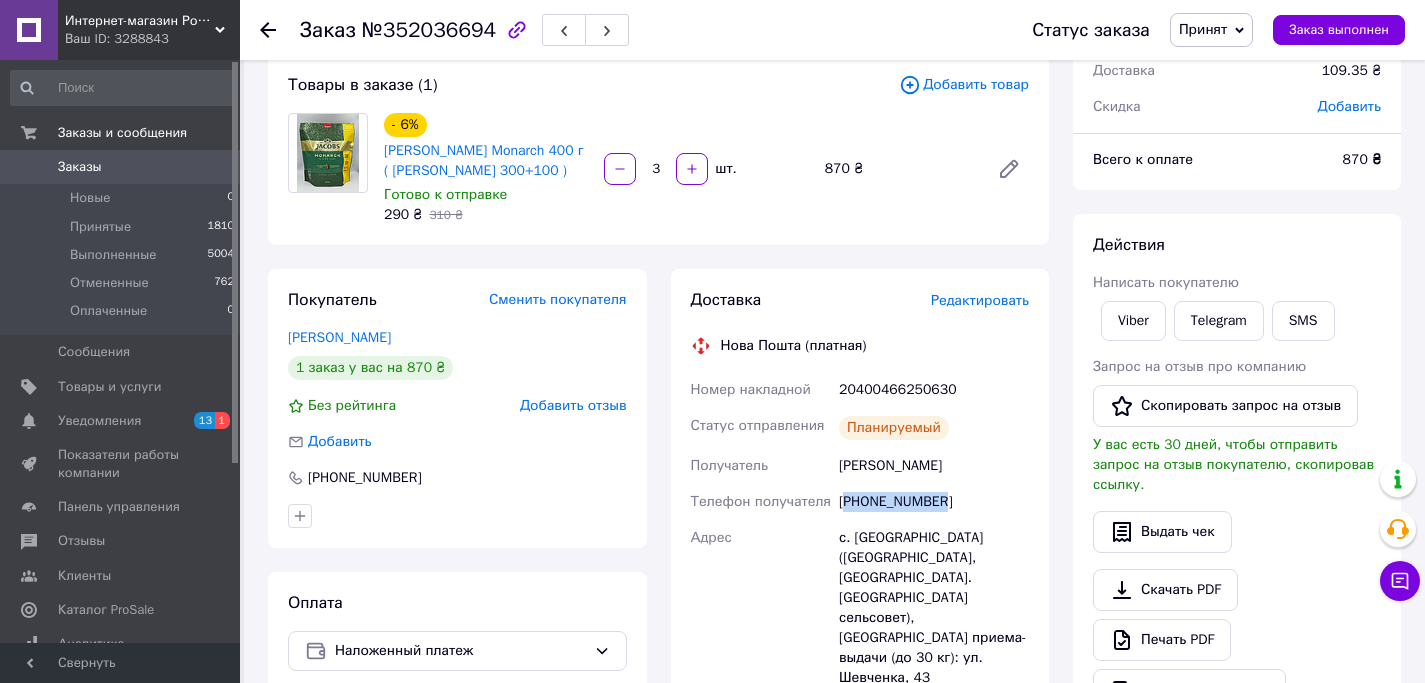 drag, startPoint x: 951, startPoint y: 499, endPoint x: 847, endPoint y: 495, distance: 104.0769 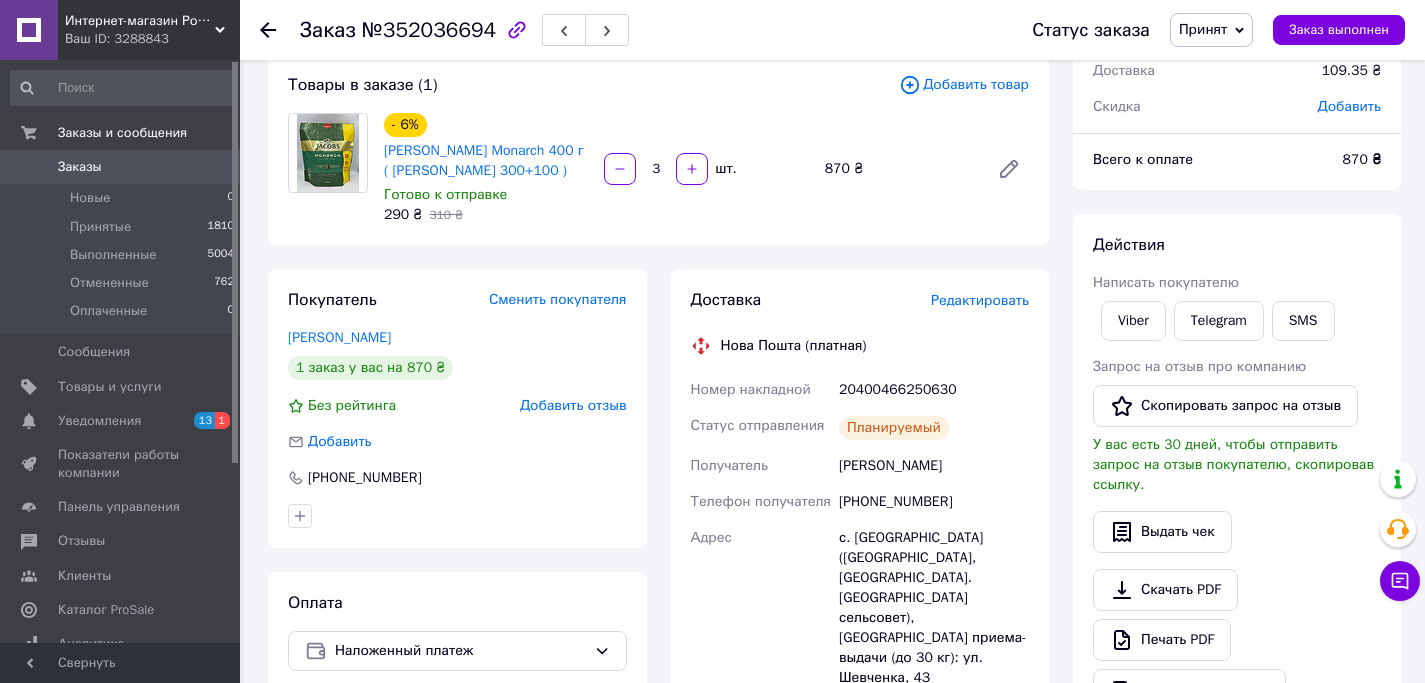 click 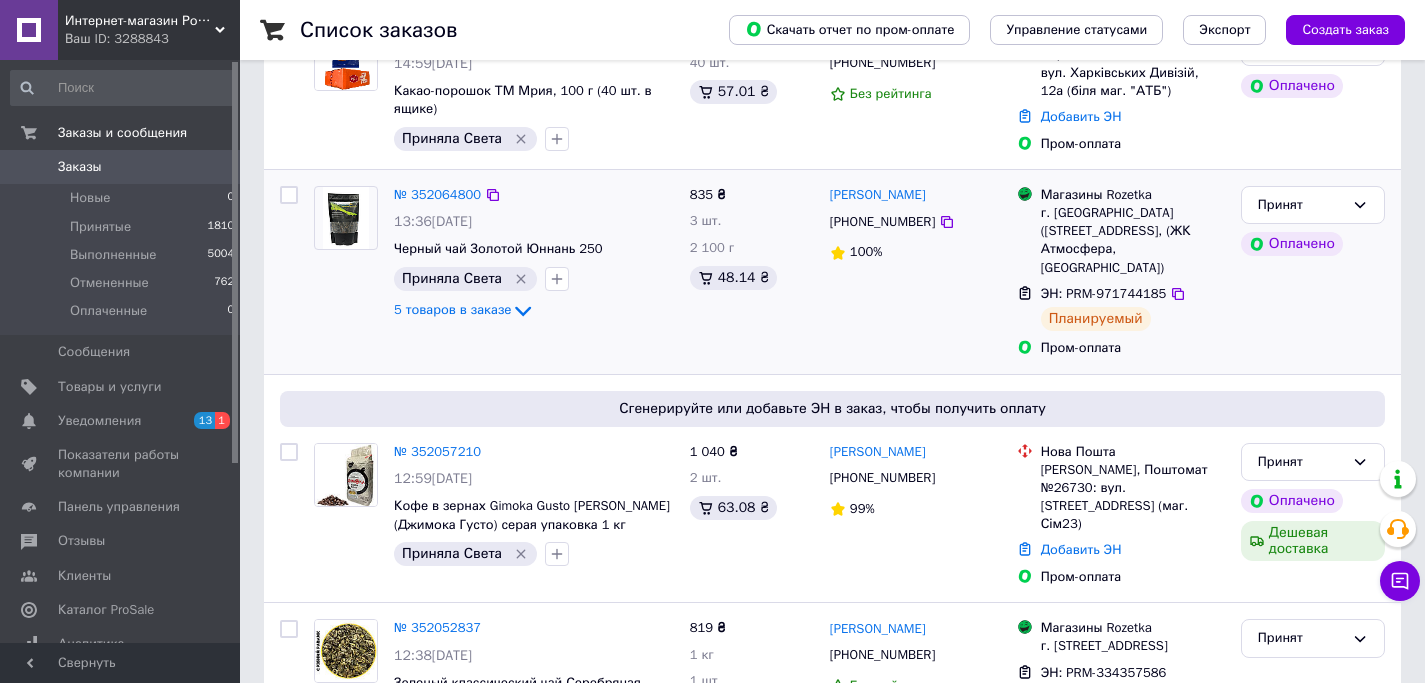 scroll, scrollTop: 449, scrollLeft: 0, axis: vertical 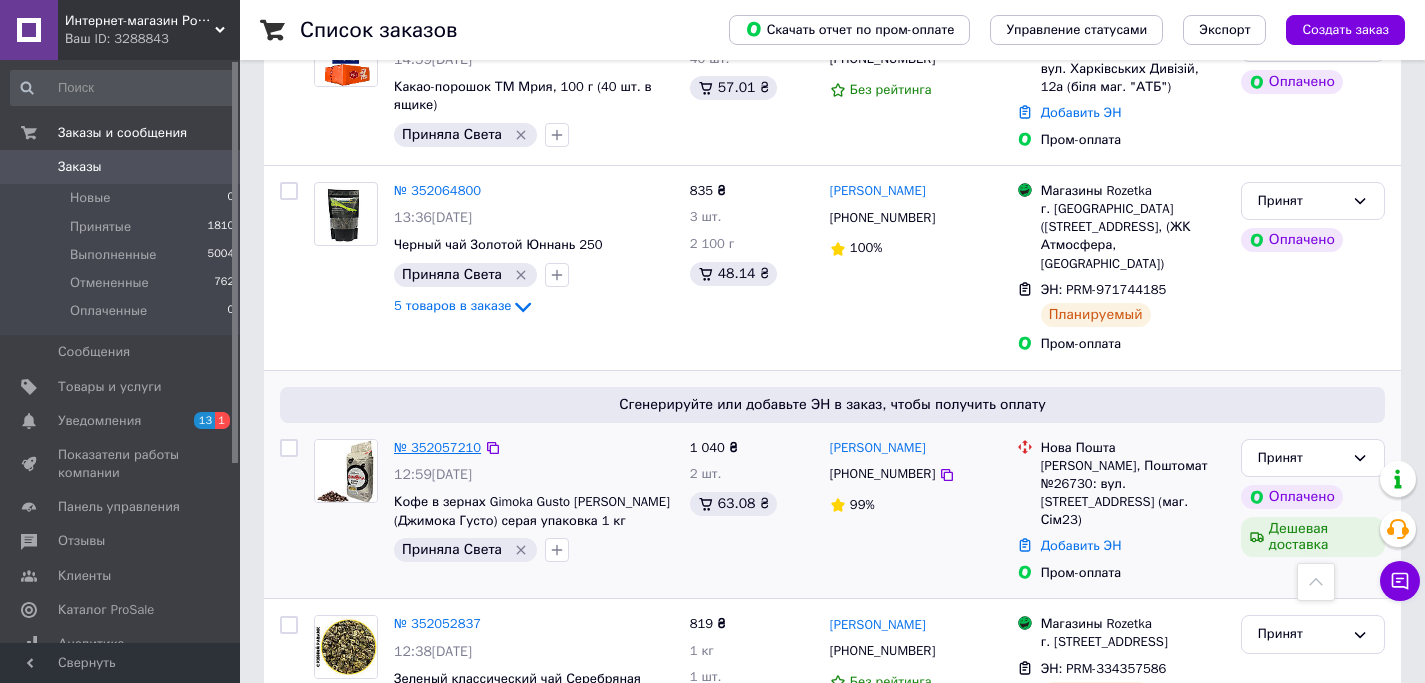 click on "№ 352057210" at bounding box center (437, 447) 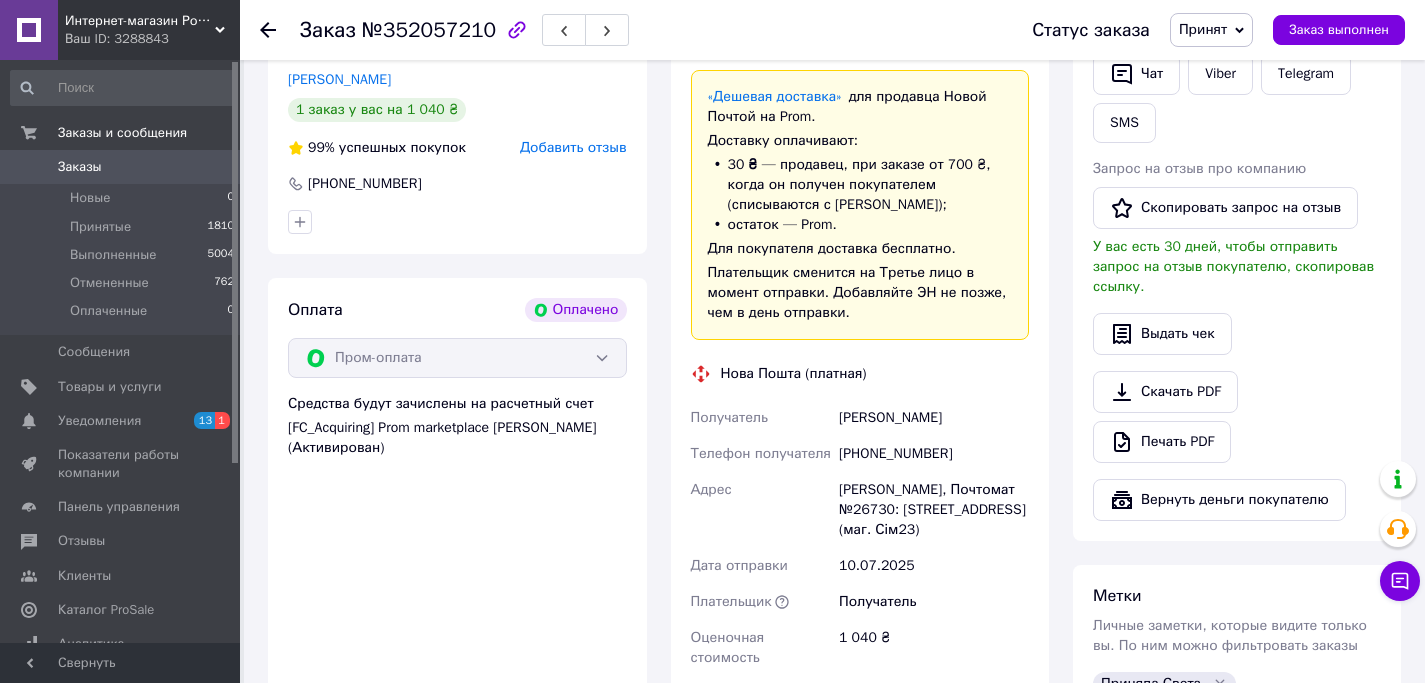 scroll, scrollTop: 1186, scrollLeft: 0, axis: vertical 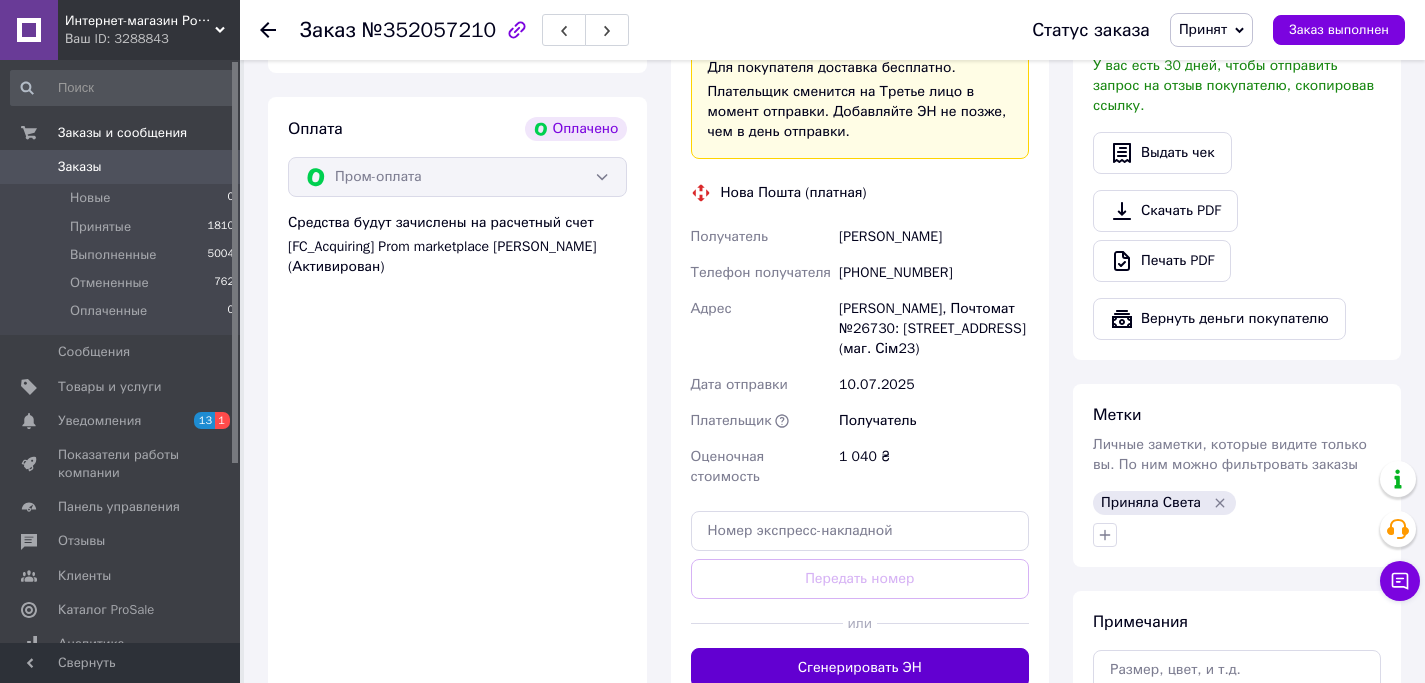 click on "Сгенерировать ЭН" at bounding box center (860, 668) 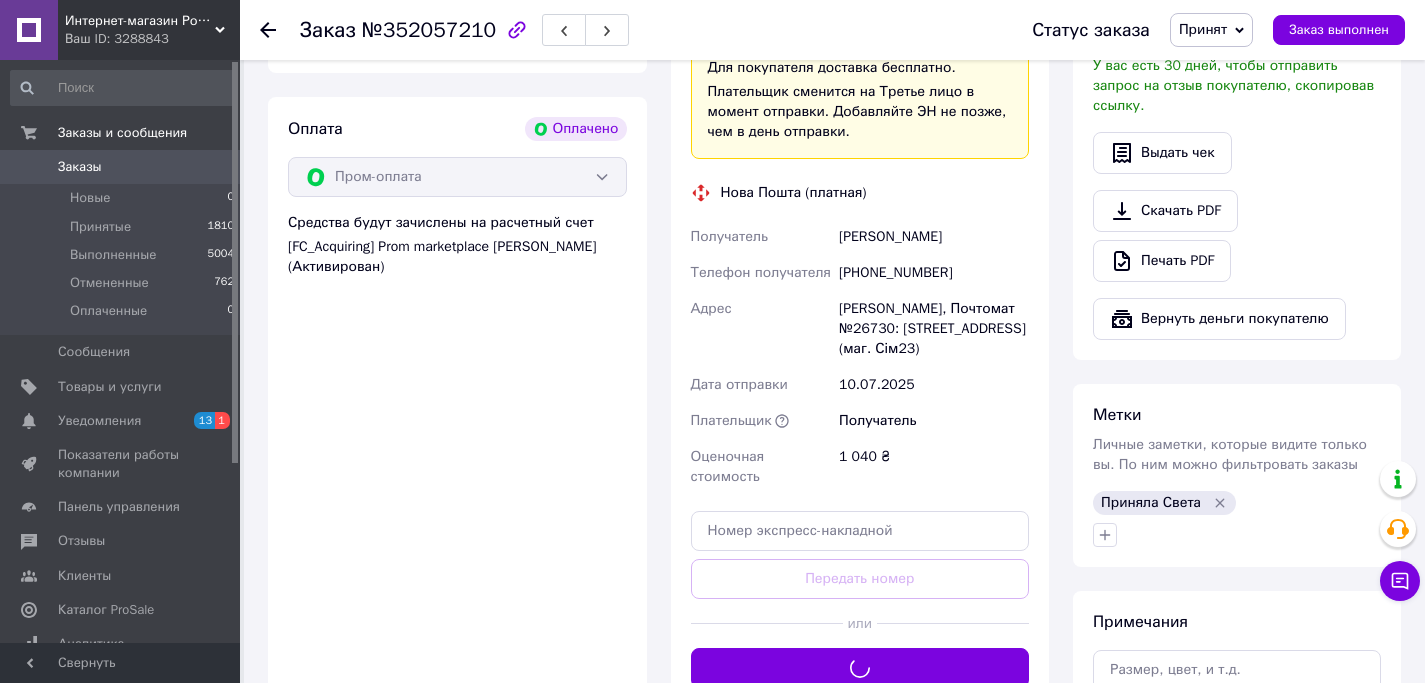 click on "[PHONE_NUMBER]" at bounding box center [934, 273] 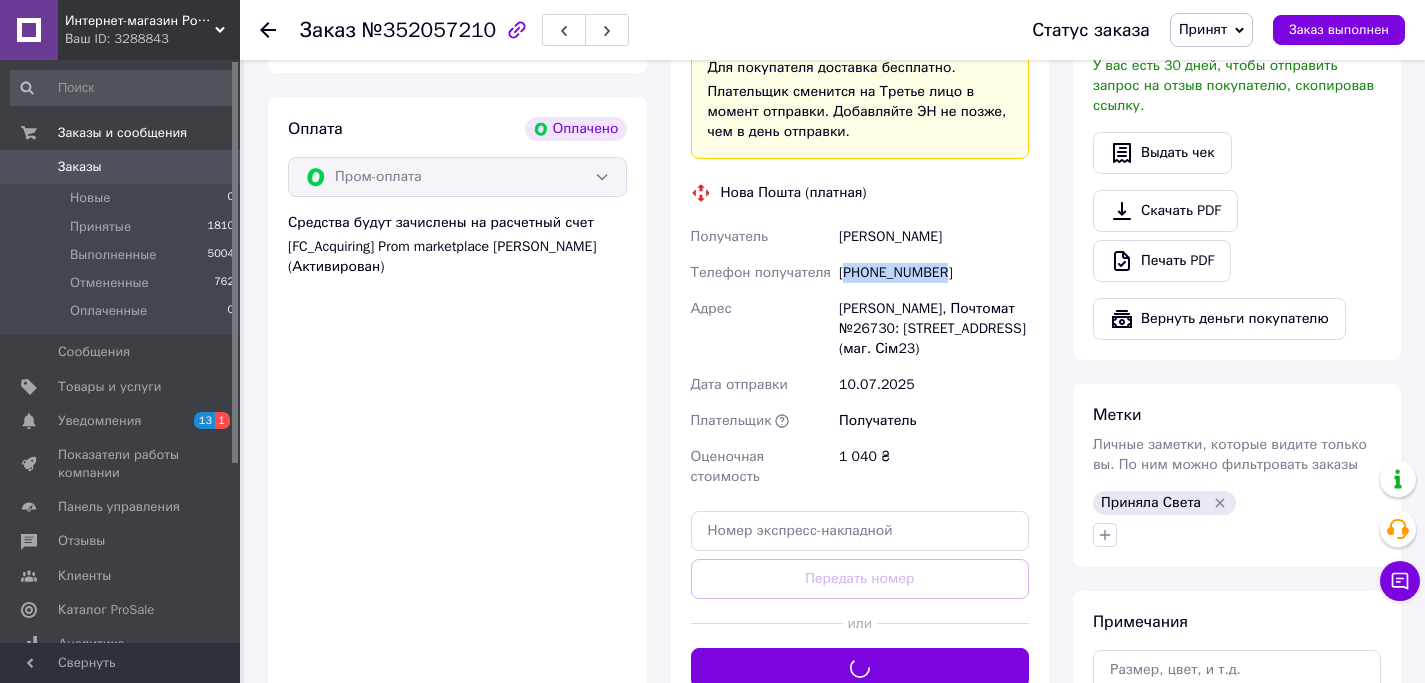 click on "[PHONE_NUMBER]" at bounding box center [934, 273] 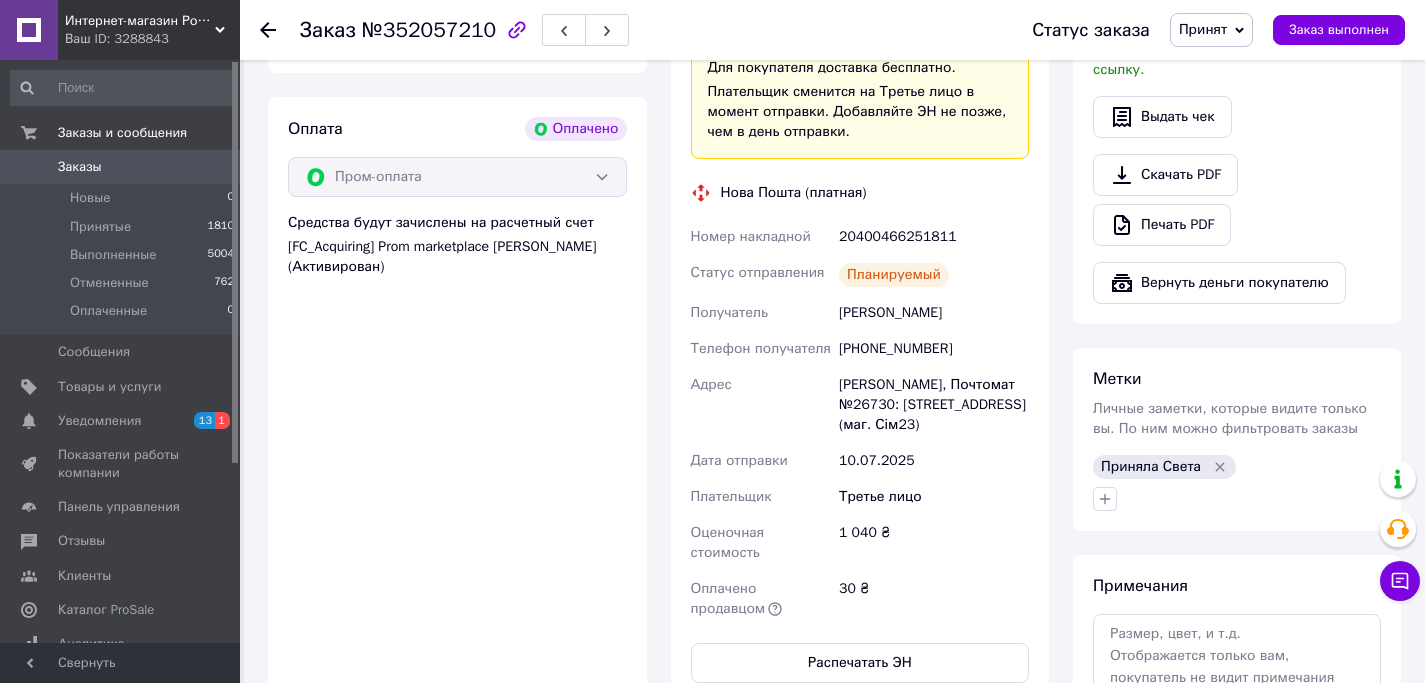 click on "20400466251811" at bounding box center [934, 237] 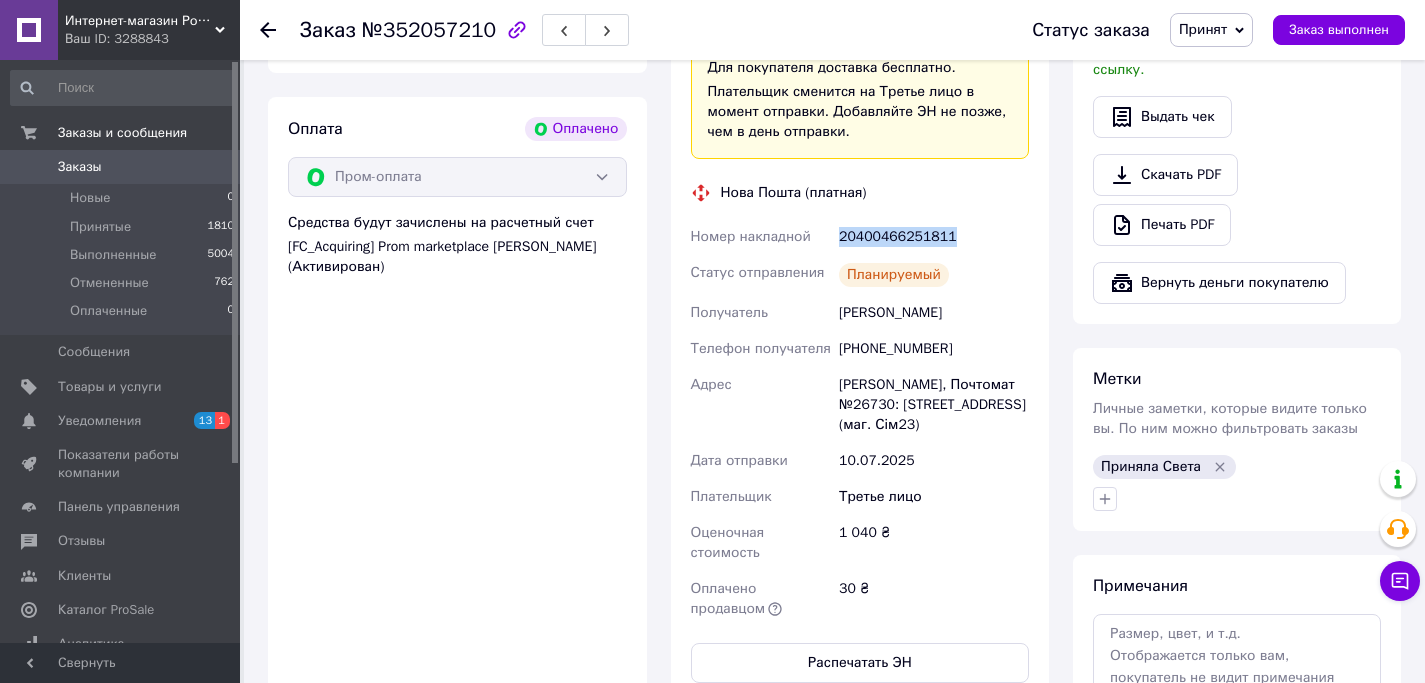 click on "20400466251811" at bounding box center [934, 237] 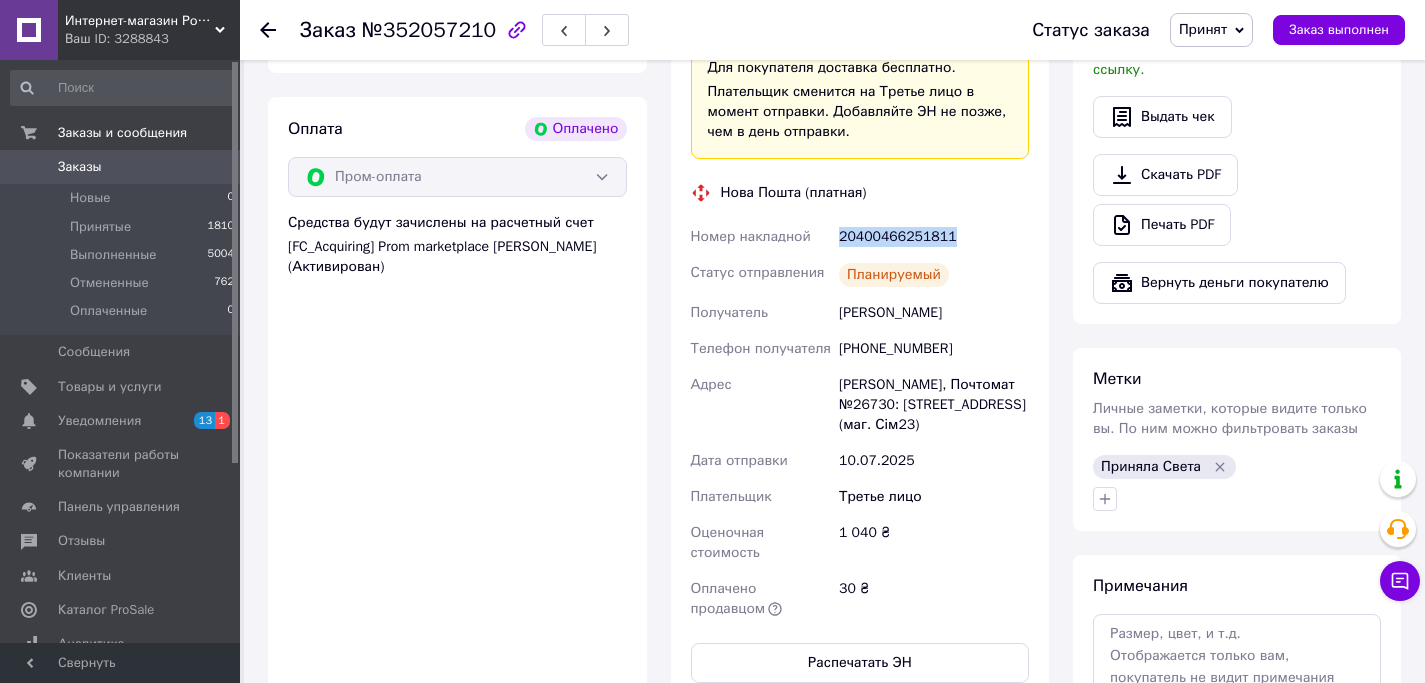 click on "Заказы" at bounding box center [121, 167] 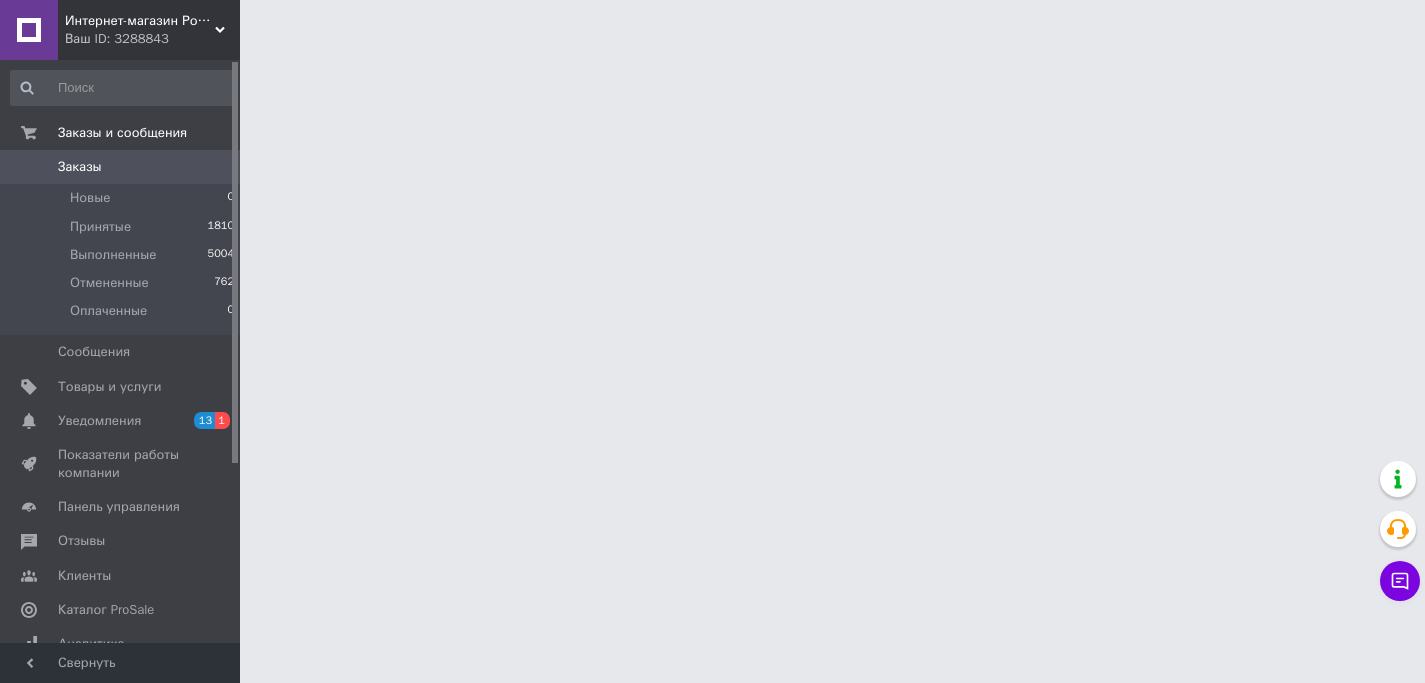scroll, scrollTop: 0, scrollLeft: 0, axis: both 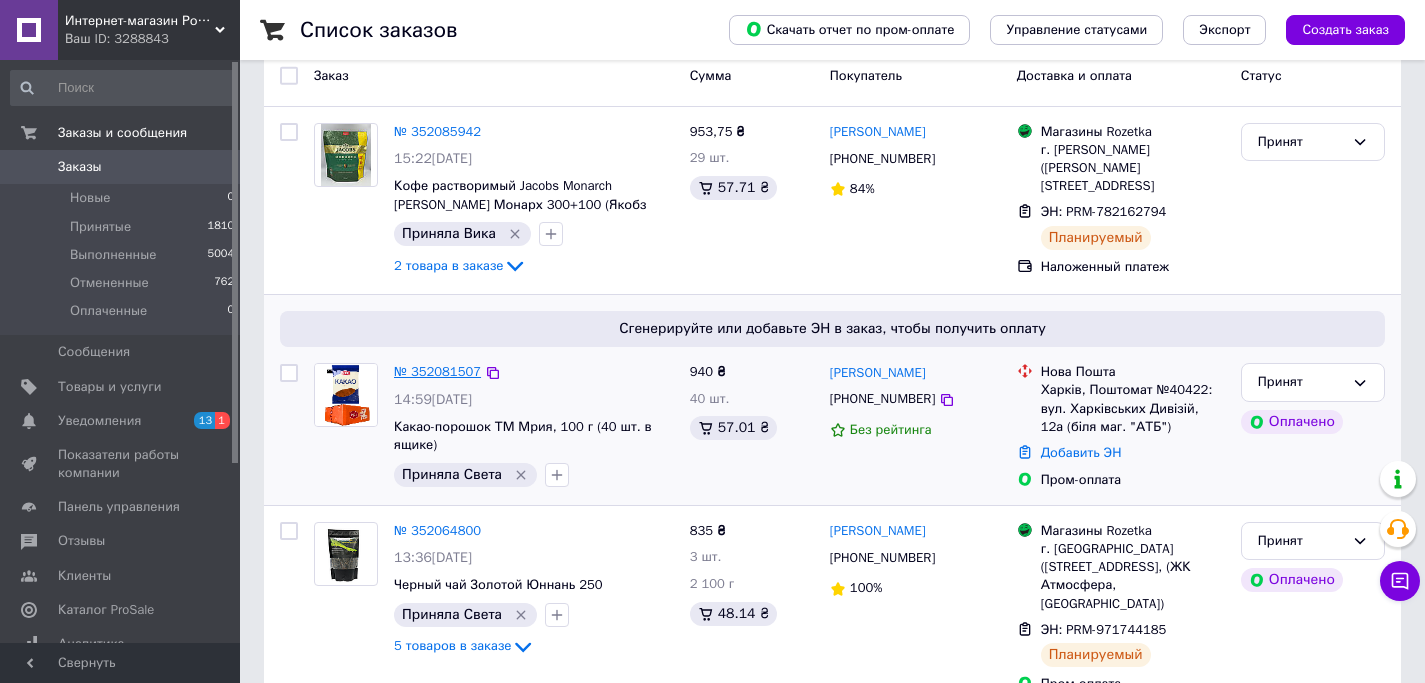 click on "№ 352081507" at bounding box center [437, 371] 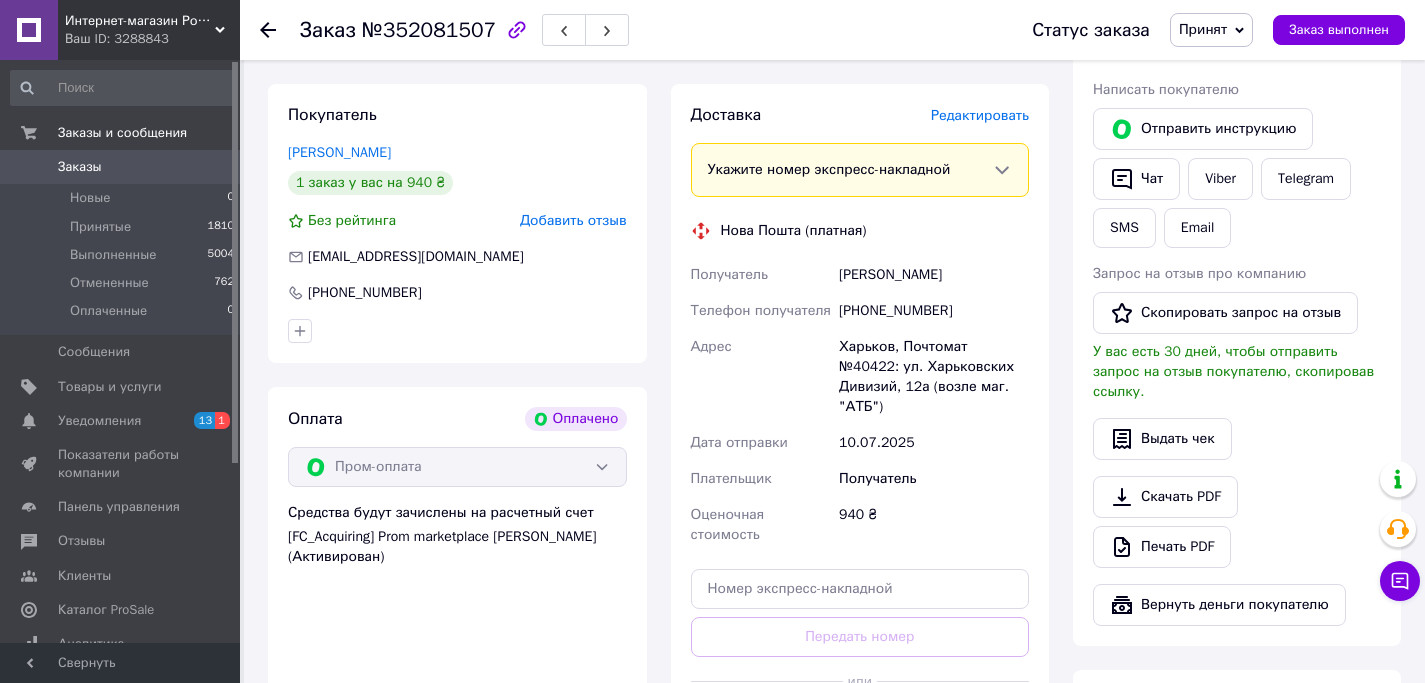 scroll, scrollTop: 1064, scrollLeft: 0, axis: vertical 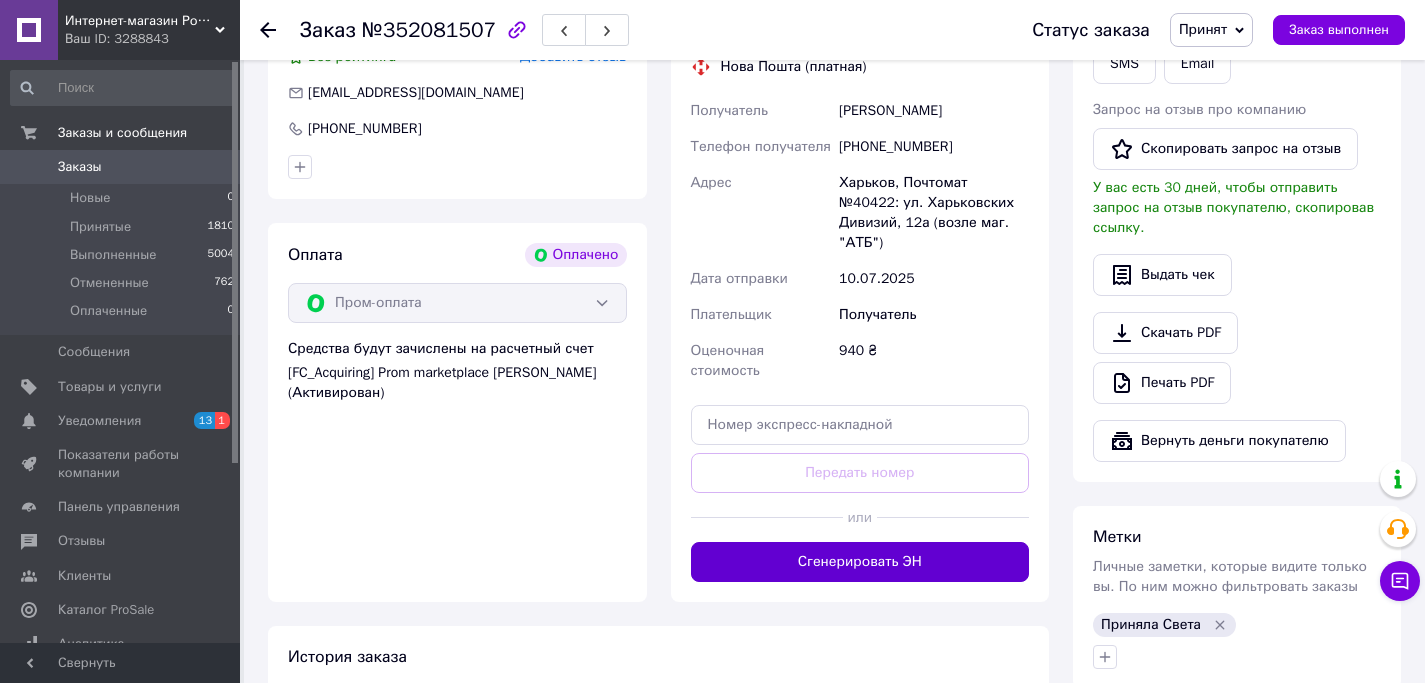 click on "Сгенерировать ЭН" at bounding box center (860, 562) 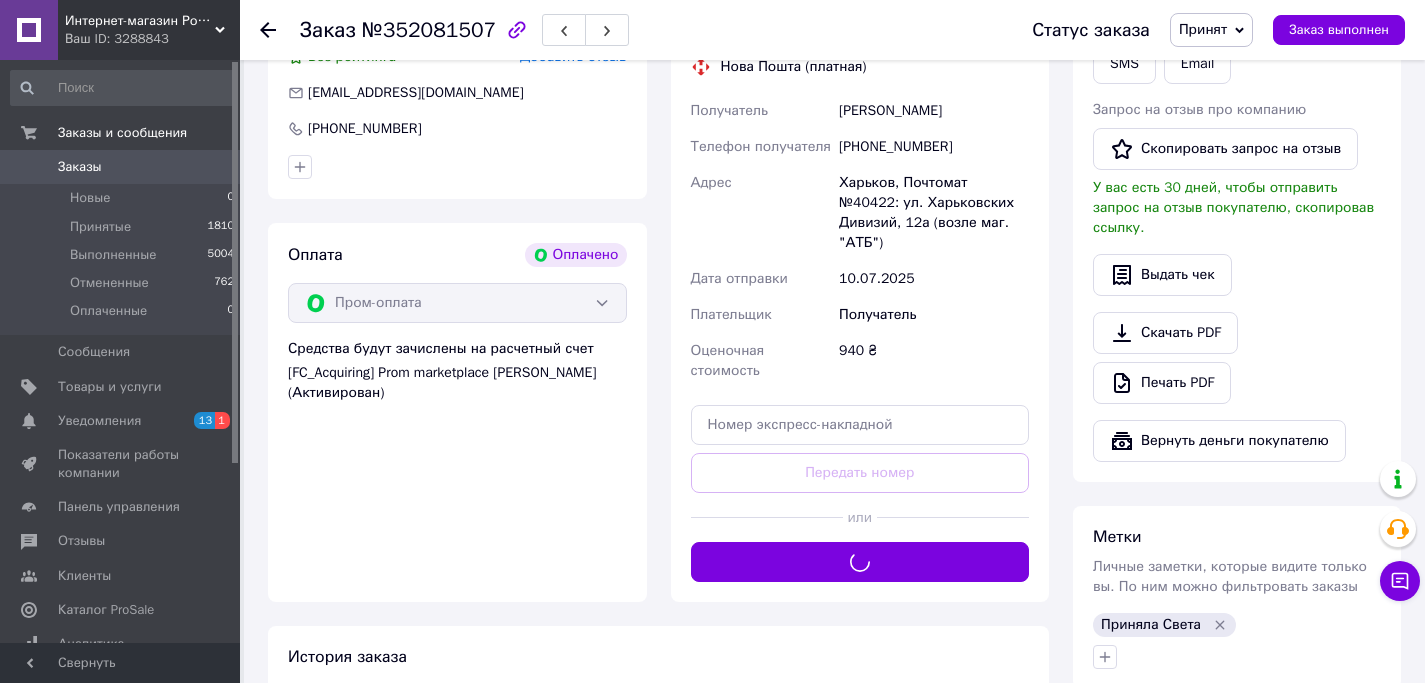 click on "[PHONE_NUMBER]" at bounding box center (934, 147) 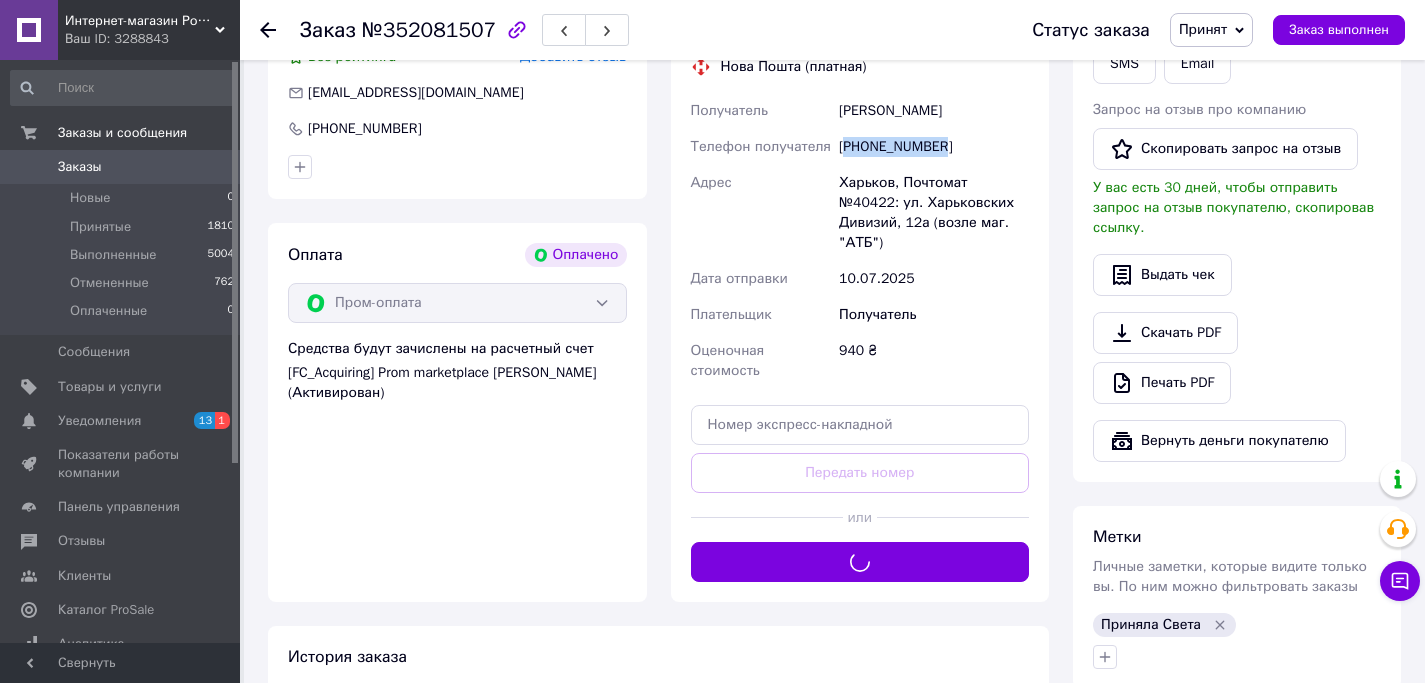 click on "[PHONE_NUMBER]" at bounding box center [934, 147] 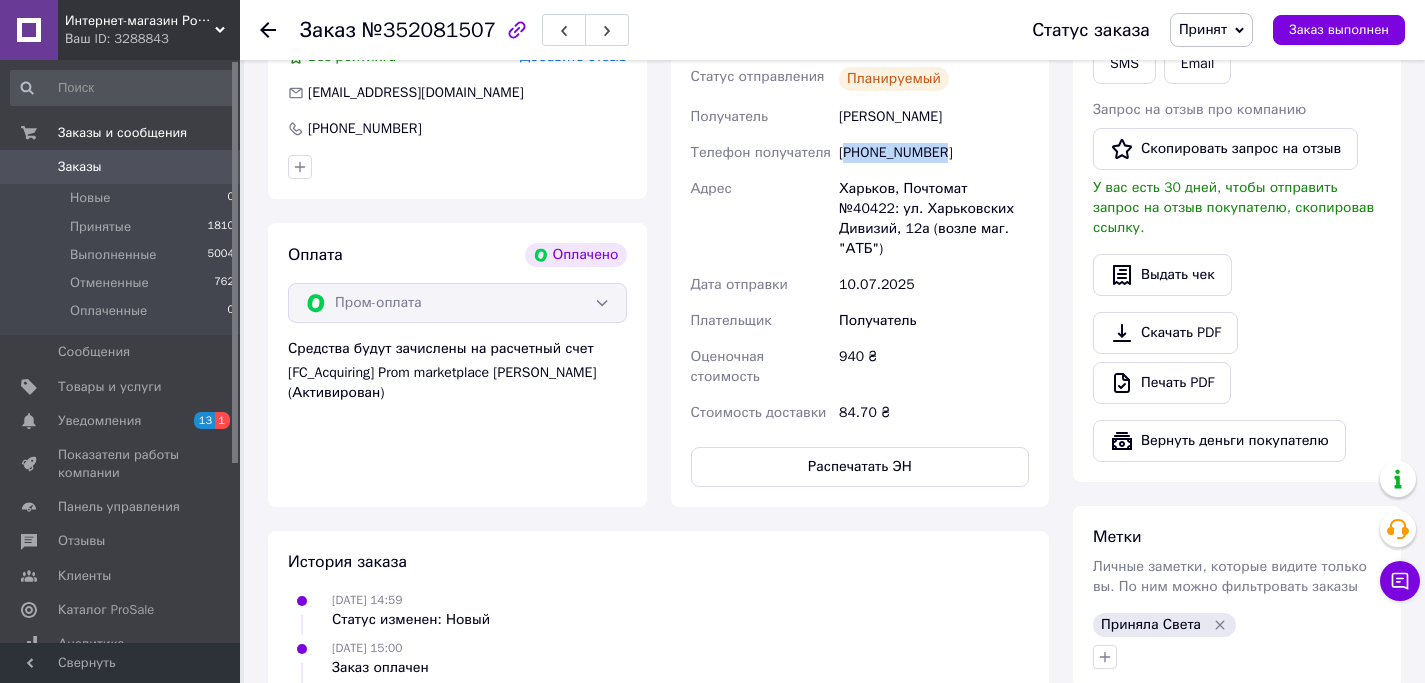 scroll, scrollTop: 1030, scrollLeft: 0, axis: vertical 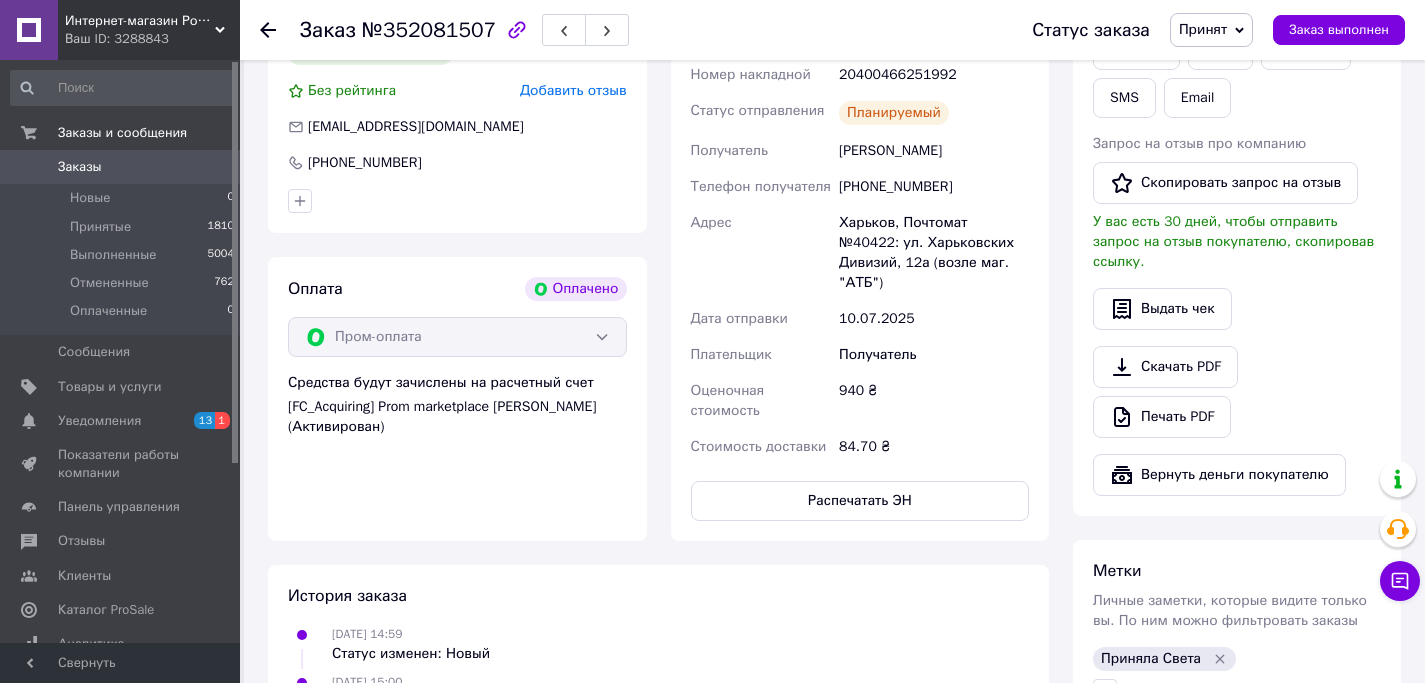 click on "20400466251992" at bounding box center [934, 75] 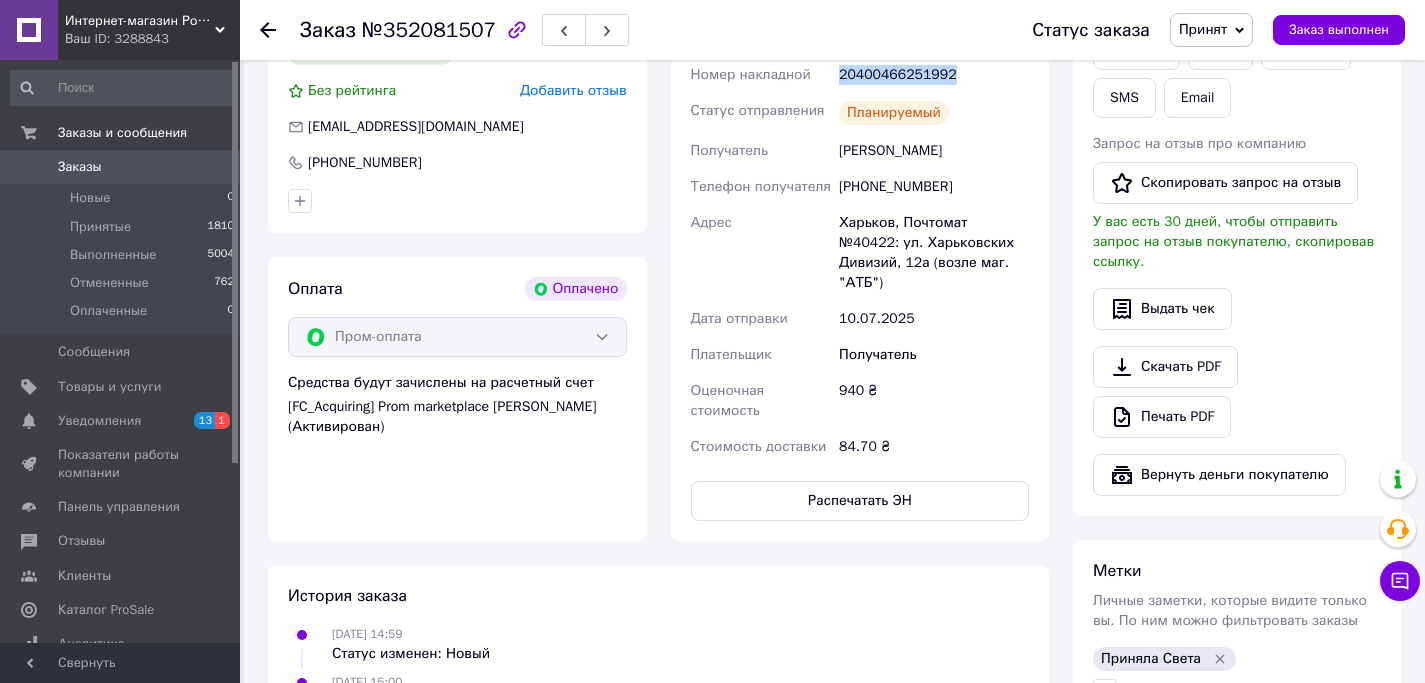 click on "20400466251992" at bounding box center (934, 75) 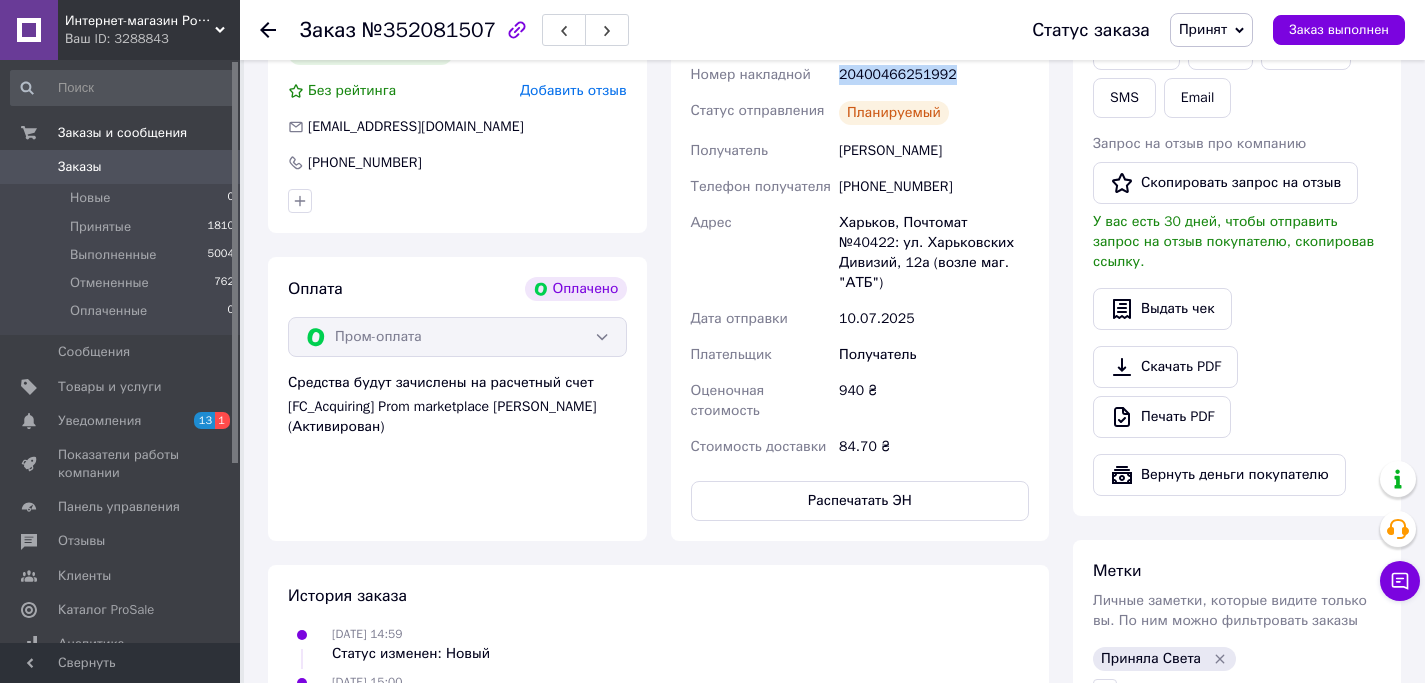 click on "Заказы" at bounding box center (121, 167) 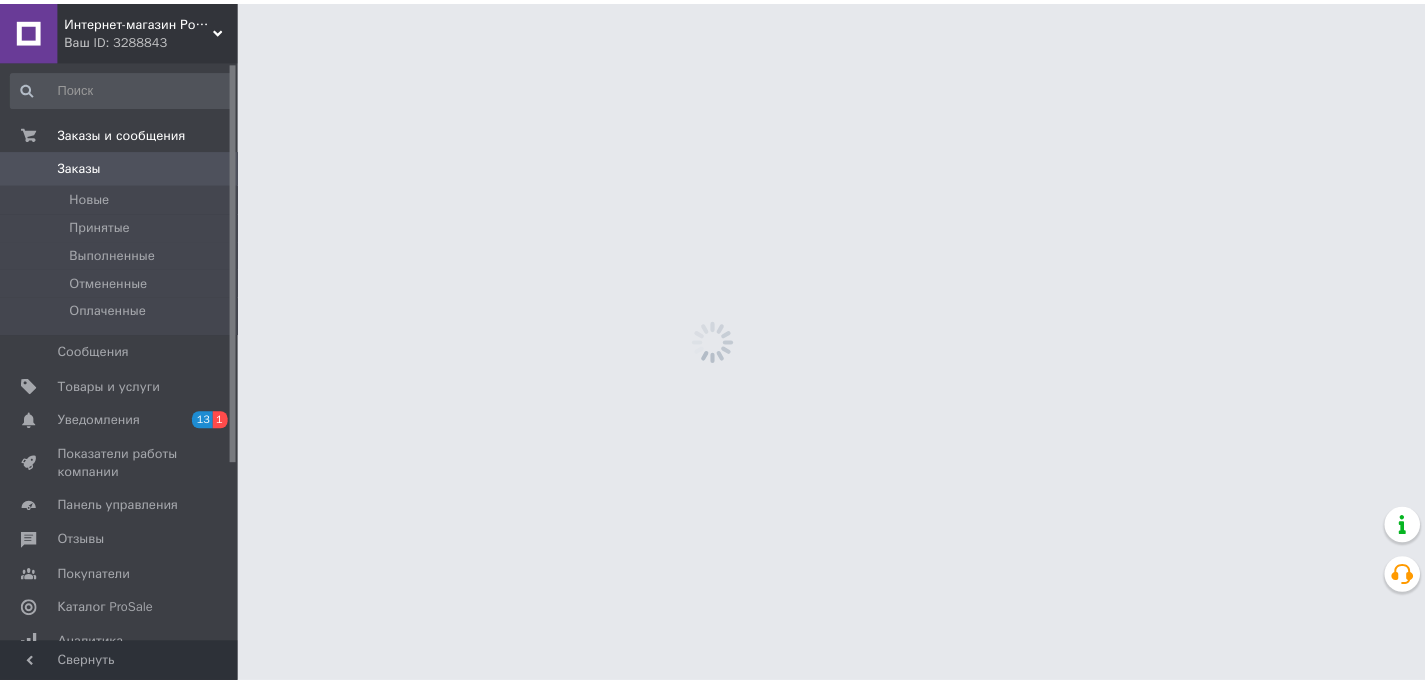 scroll, scrollTop: 0, scrollLeft: 0, axis: both 